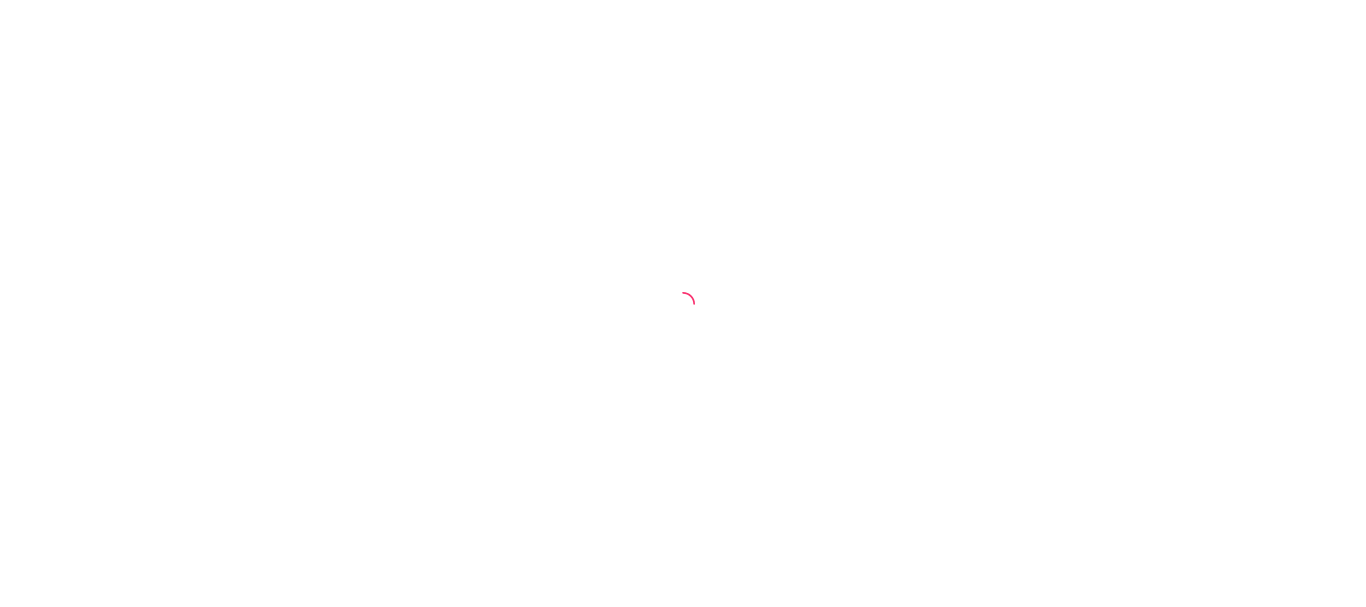scroll, scrollTop: 0, scrollLeft: 0, axis: both 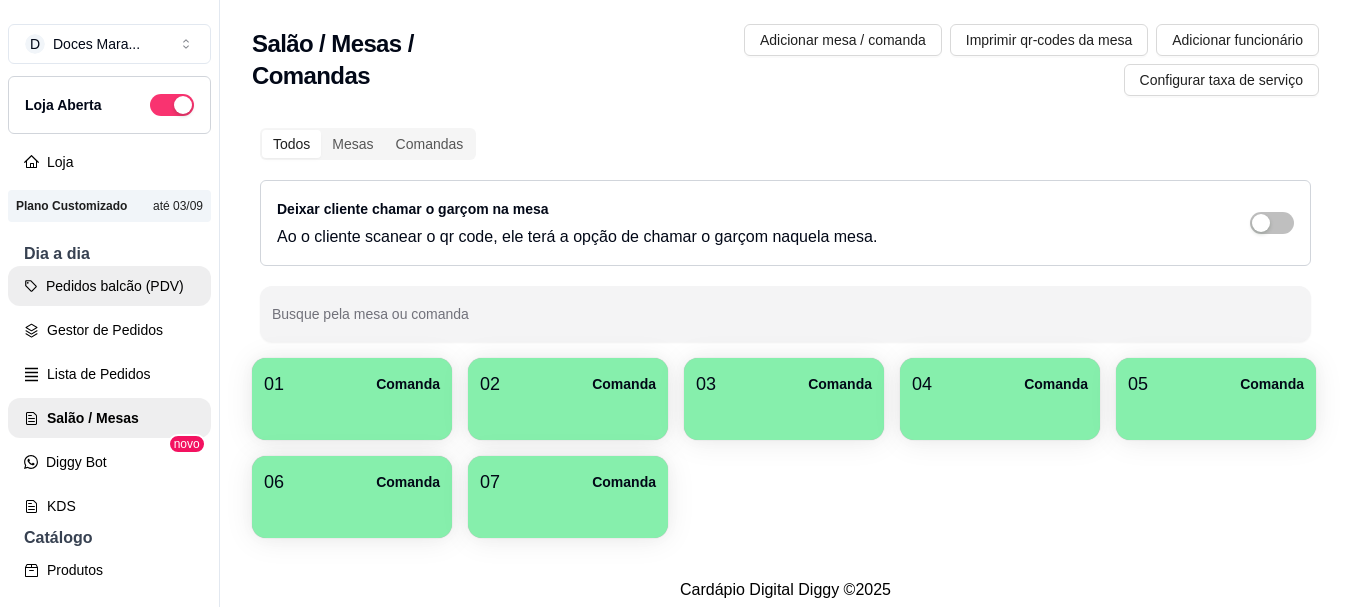 click on "Pedidos balcão (PDV)" at bounding box center (109, 286) 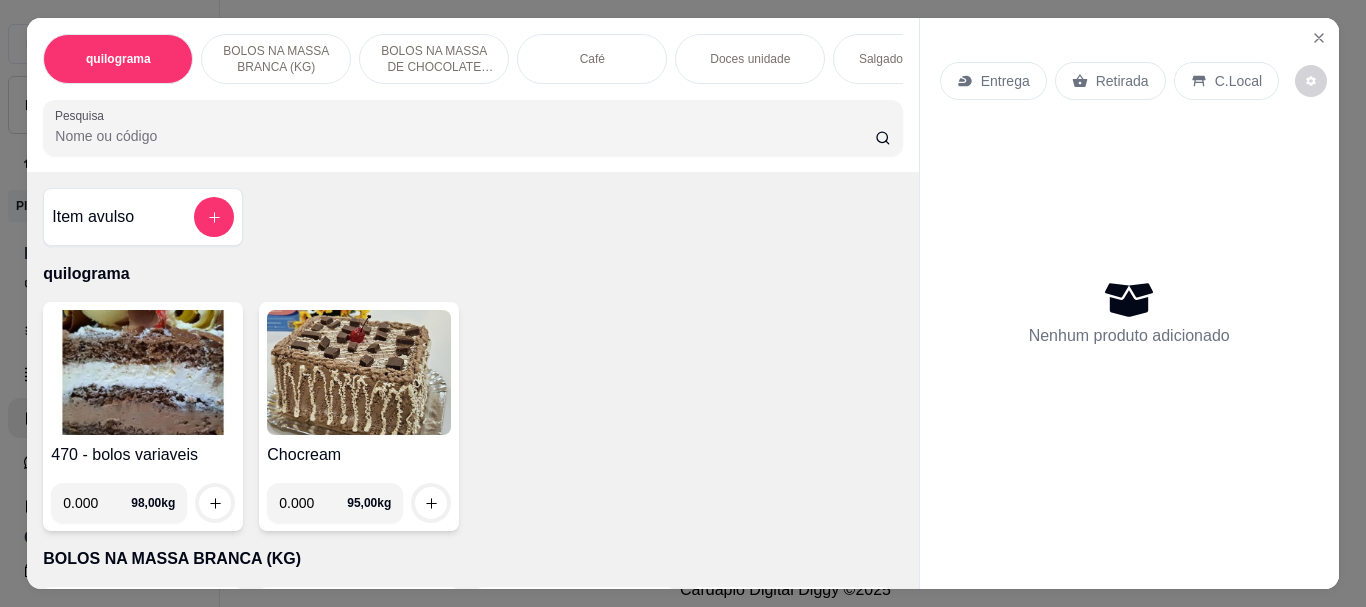 click on "Café" at bounding box center (592, 59) 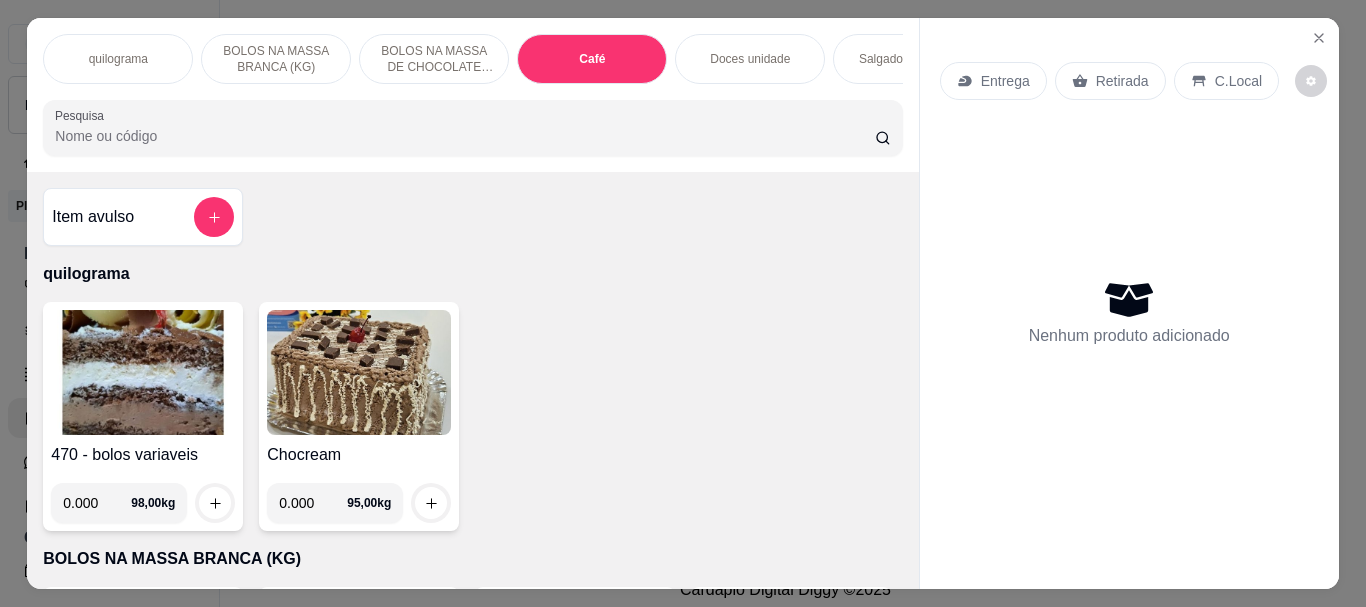 scroll, scrollTop: 7084, scrollLeft: 0, axis: vertical 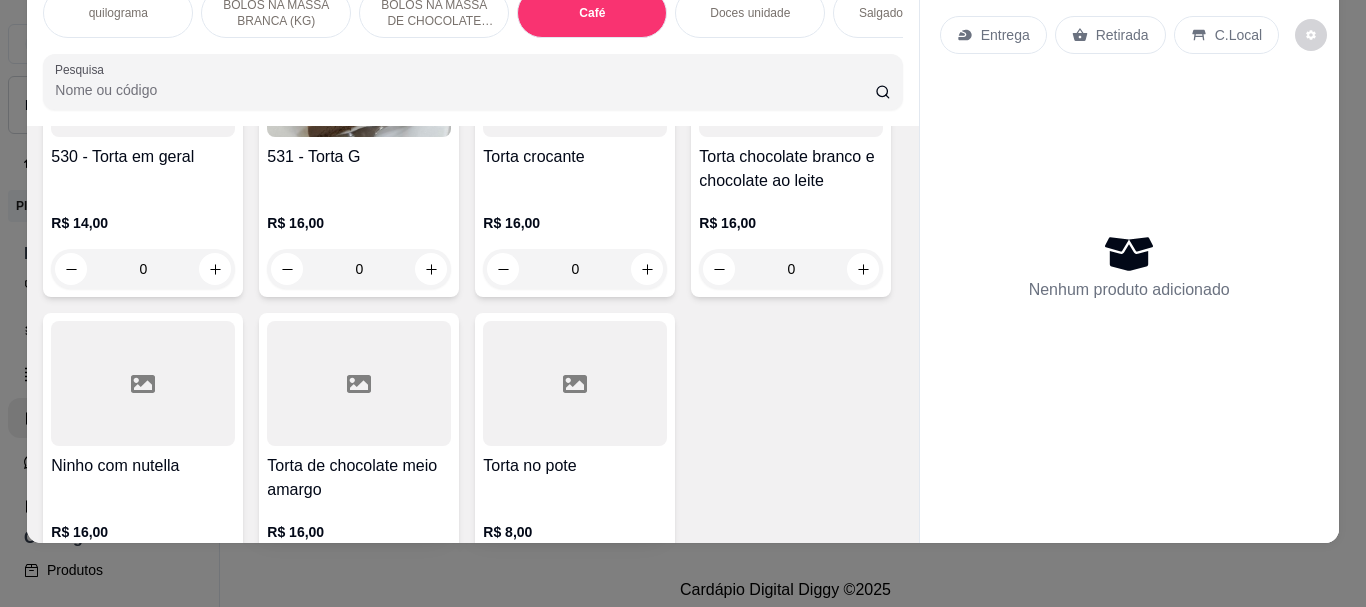 click at bounding box center (359, -1575) 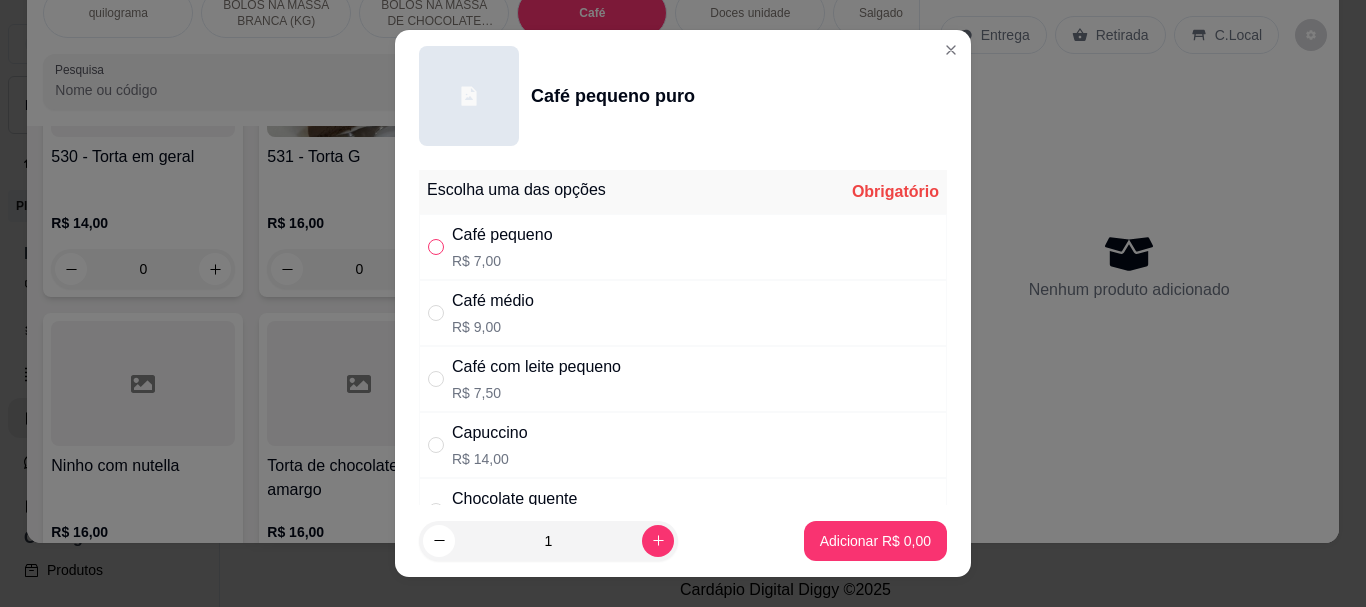 click at bounding box center (436, 247) 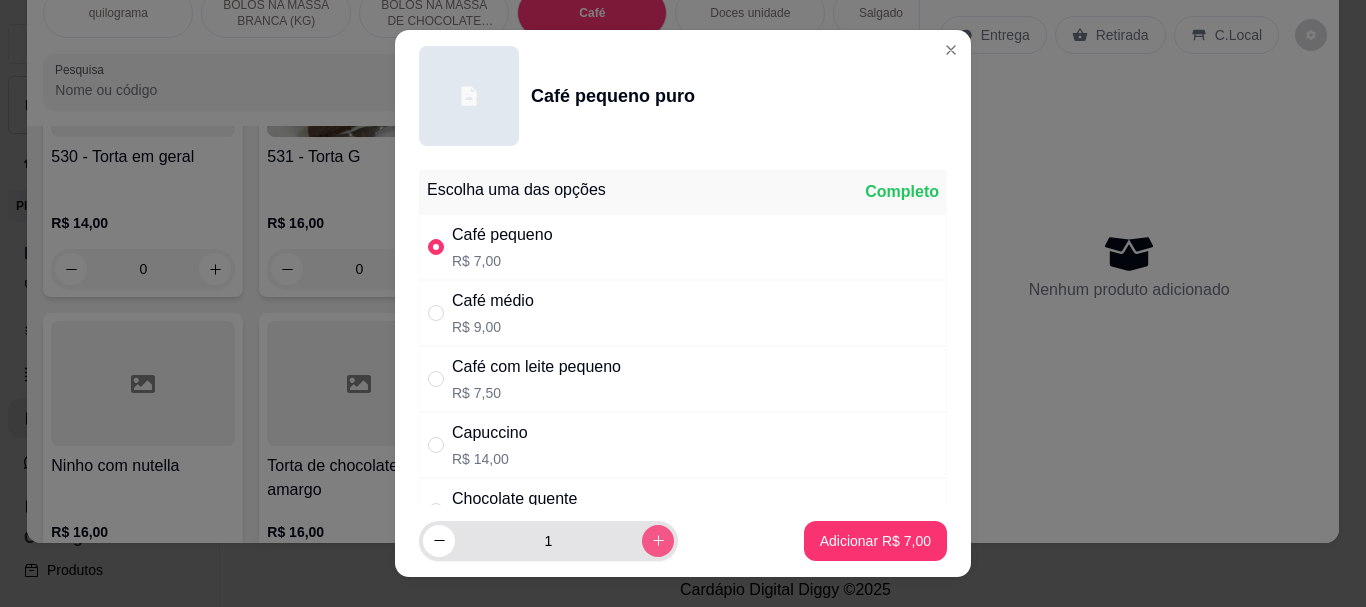 click 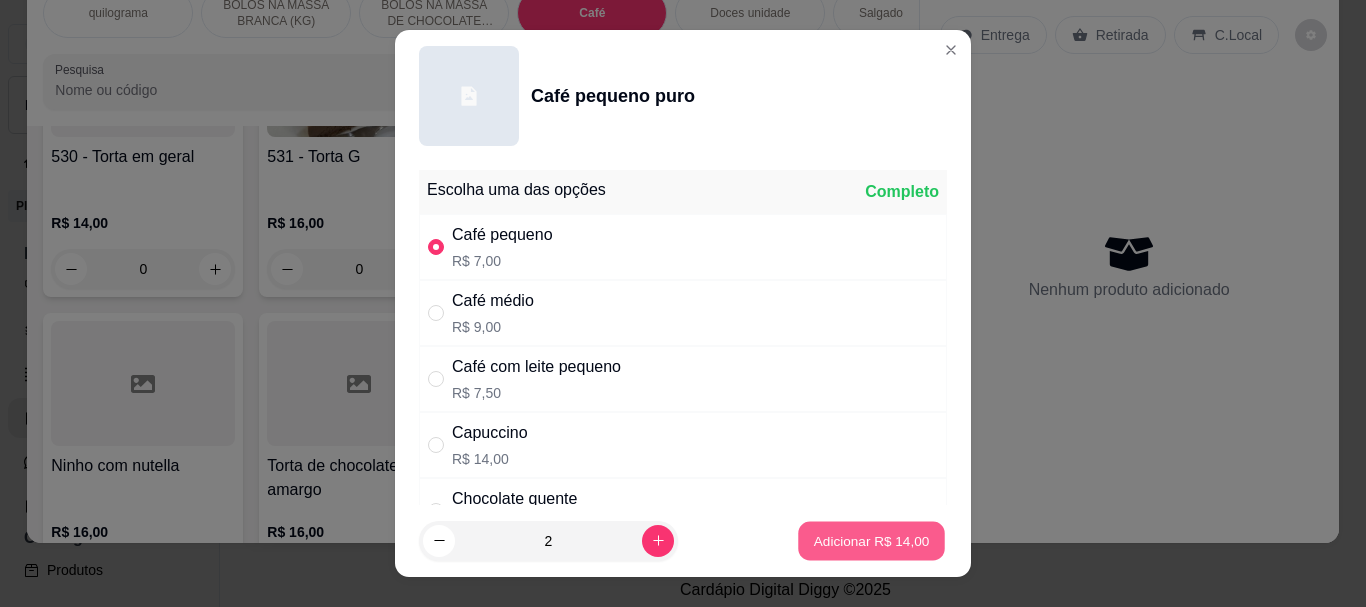 click on "Adicionar   R$ 14,00" at bounding box center [872, 540] 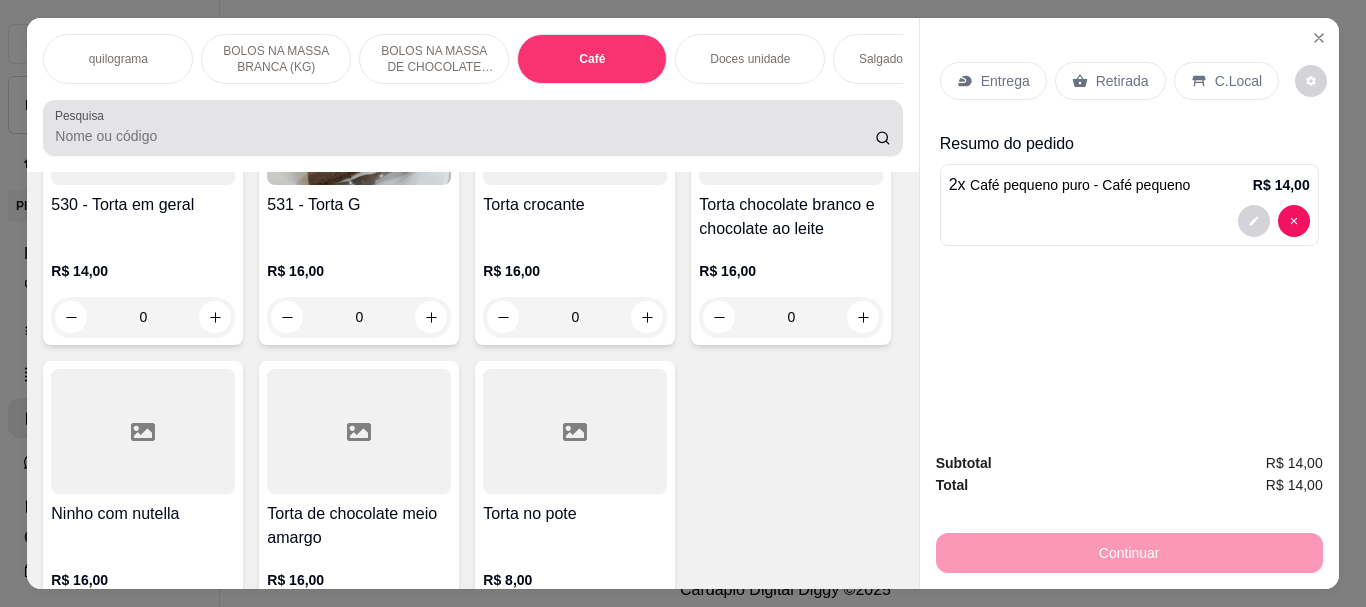 scroll, scrollTop: 53, scrollLeft: 0, axis: vertical 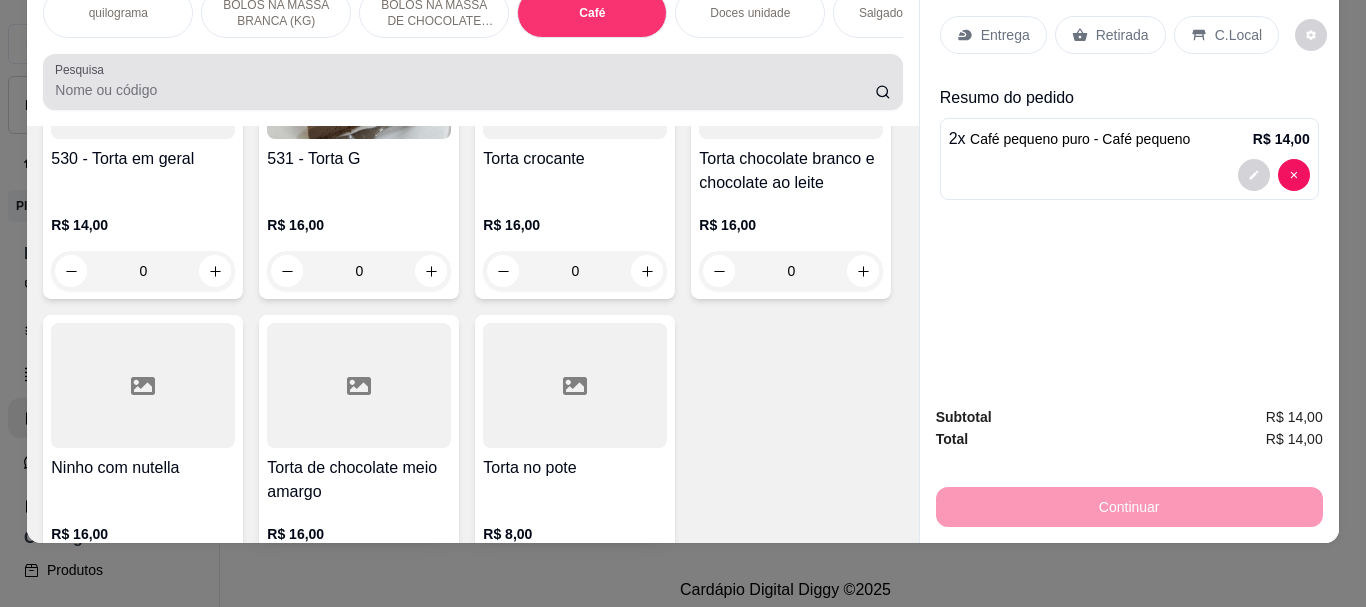 click at bounding box center [472, 82] 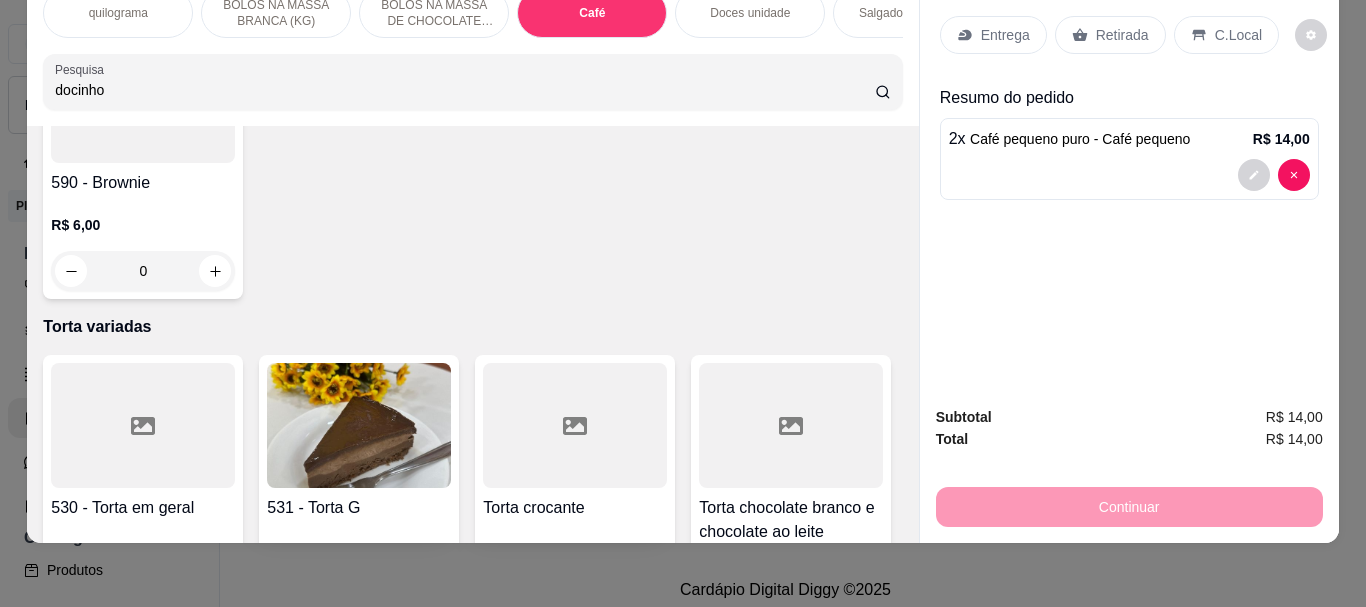 scroll, scrollTop: 7742, scrollLeft: 0, axis: vertical 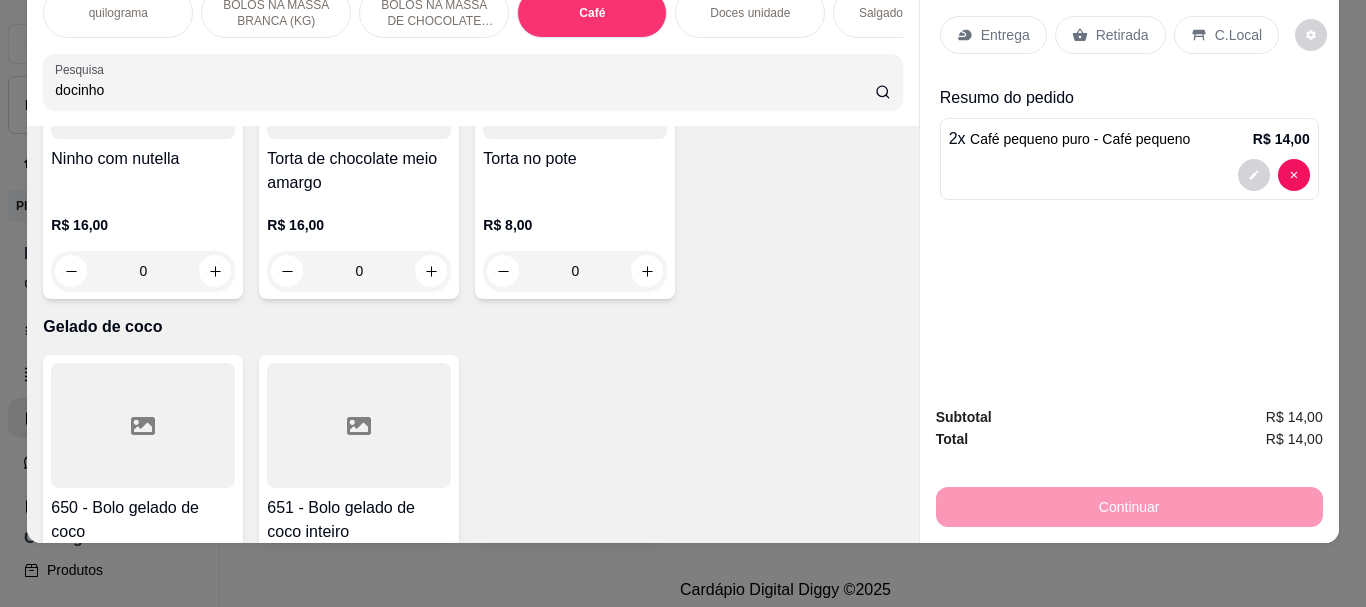 type on "docinho" 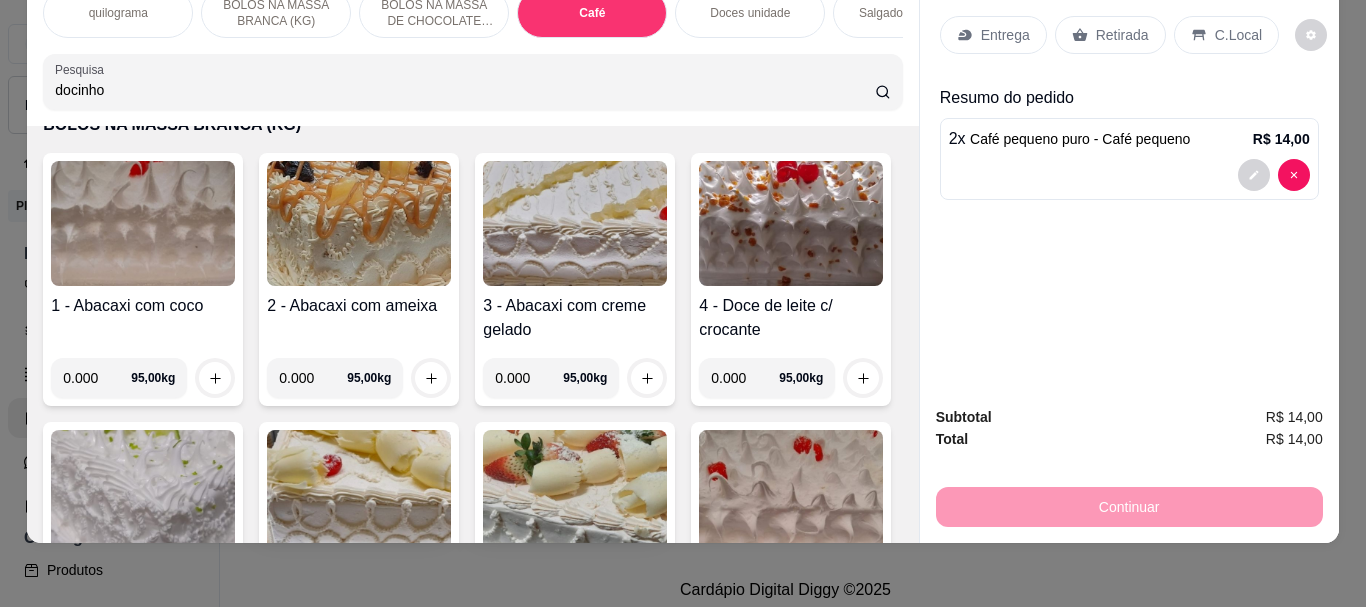 scroll, scrollTop: 0, scrollLeft: 0, axis: both 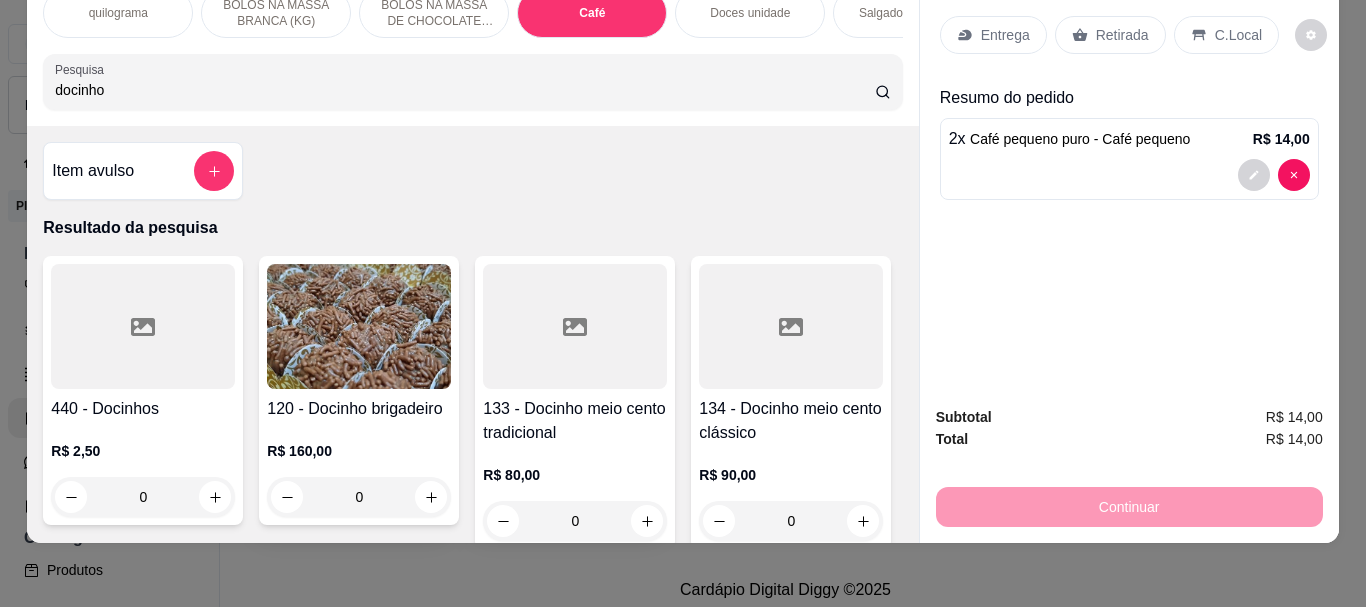 click at bounding box center [143, 326] 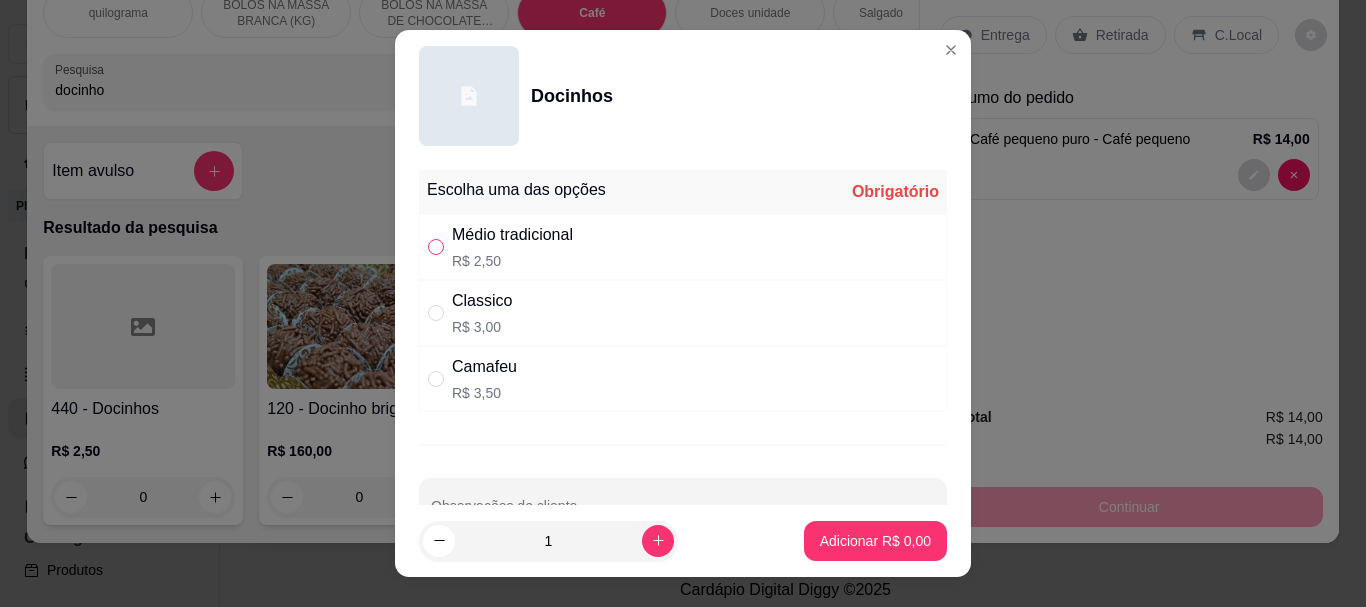 click at bounding box center (436, 247) 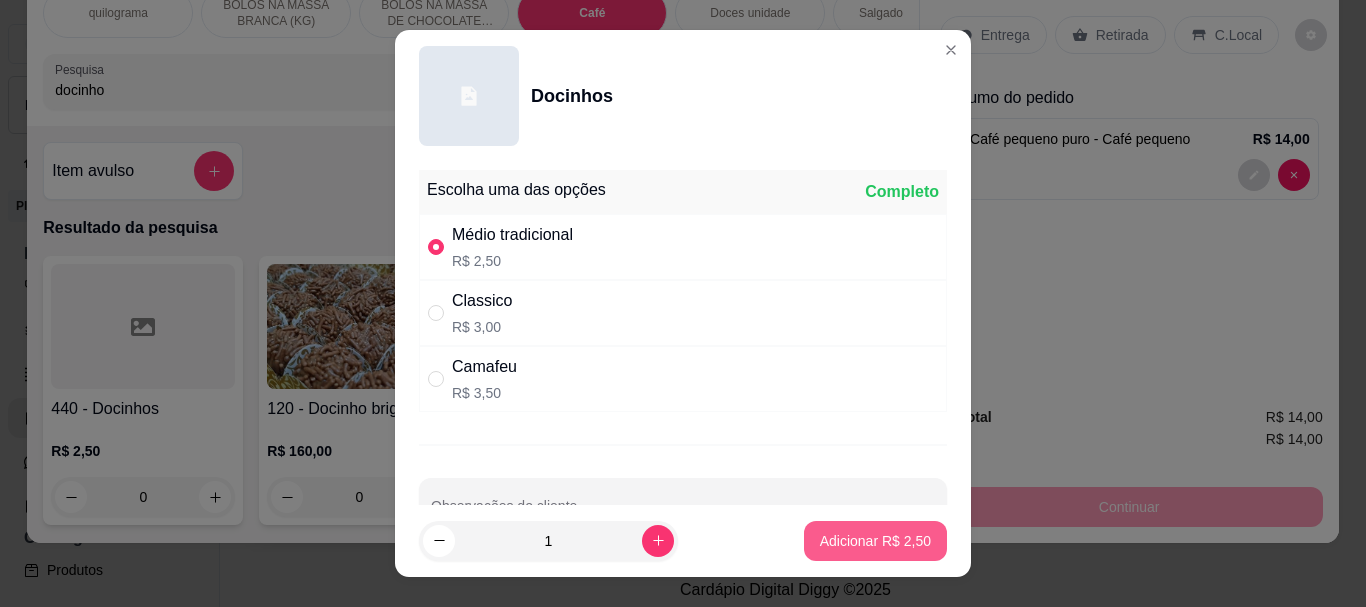 click on "Adicionar   R$ 2,50" at bounding box center (875, 541) 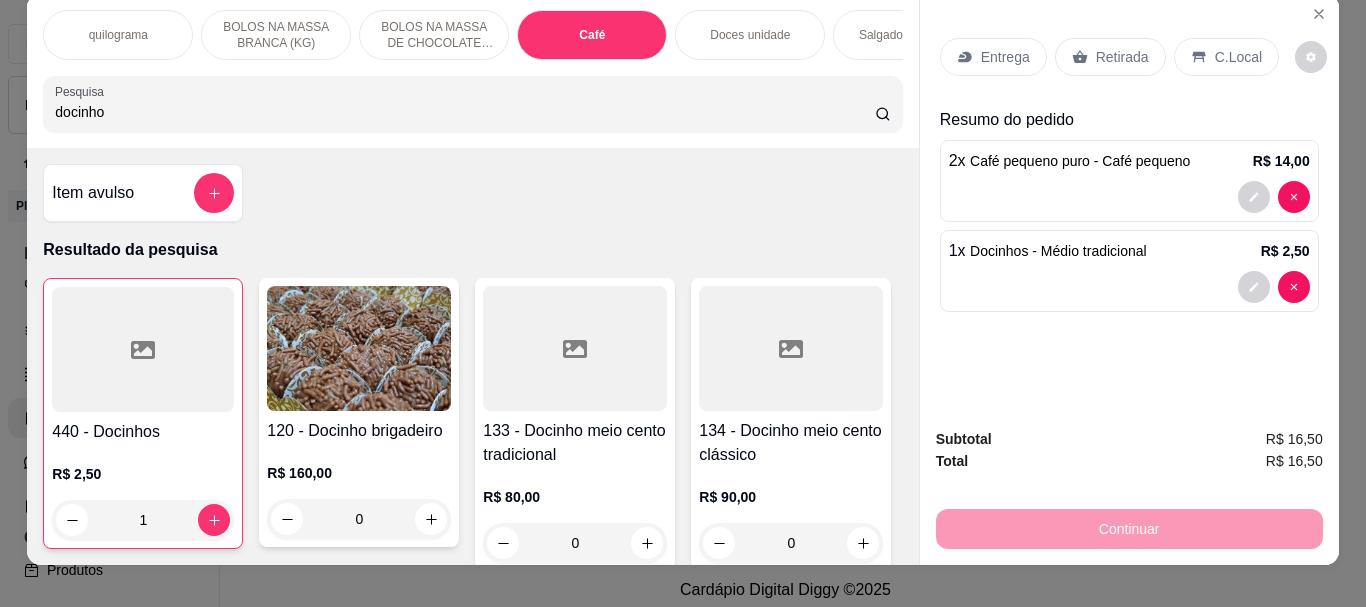 scroll, scrollTop: 0, scrollLeft: 0, axis: both 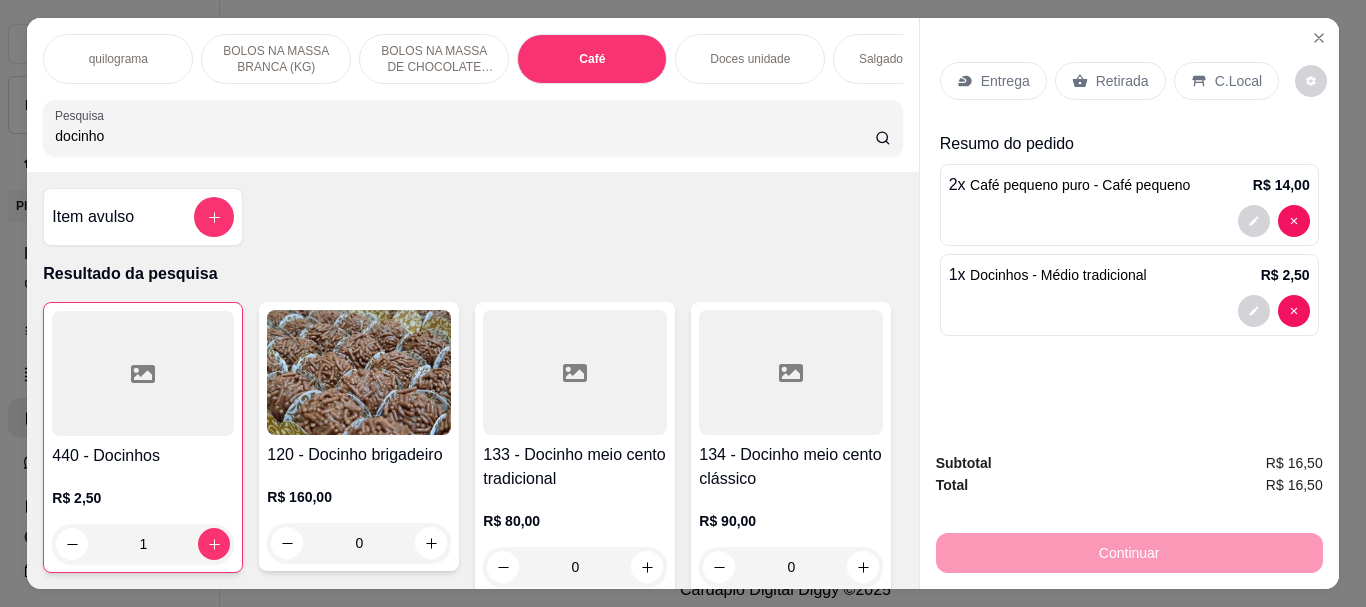 click on "Café" at bounding box center [592, 59] 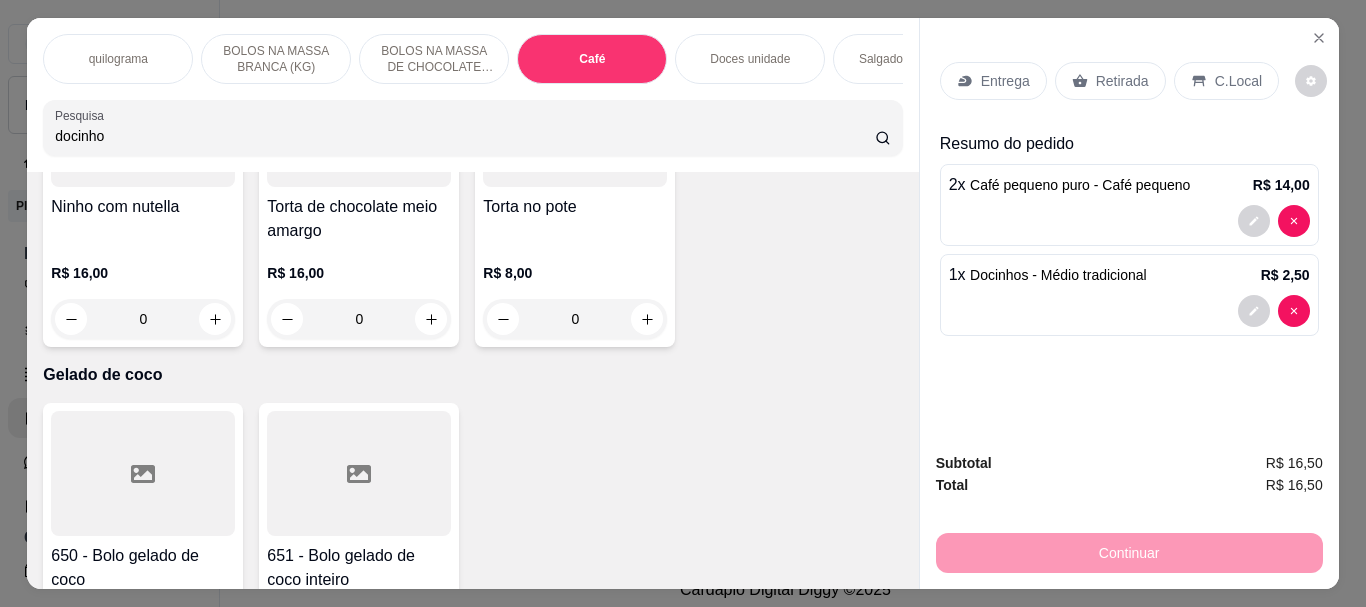 scroll, scrollTop: 53, scrollLeft: 0, axis: vertical 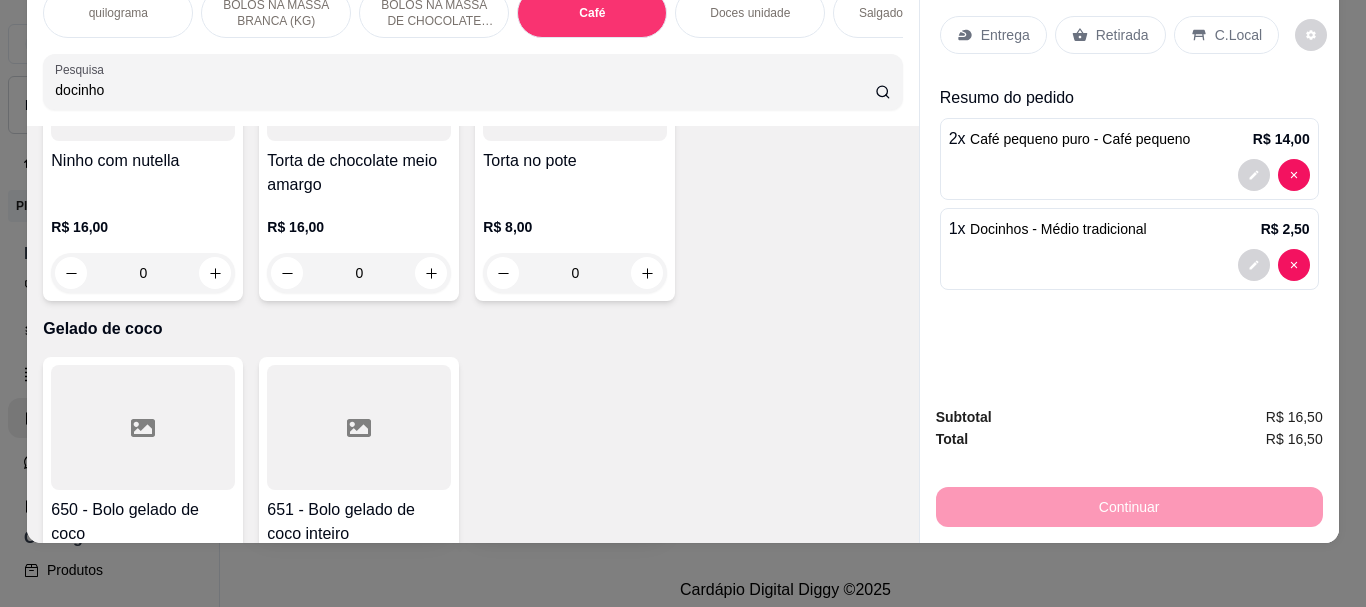 click at bounding box center [143, -1884] 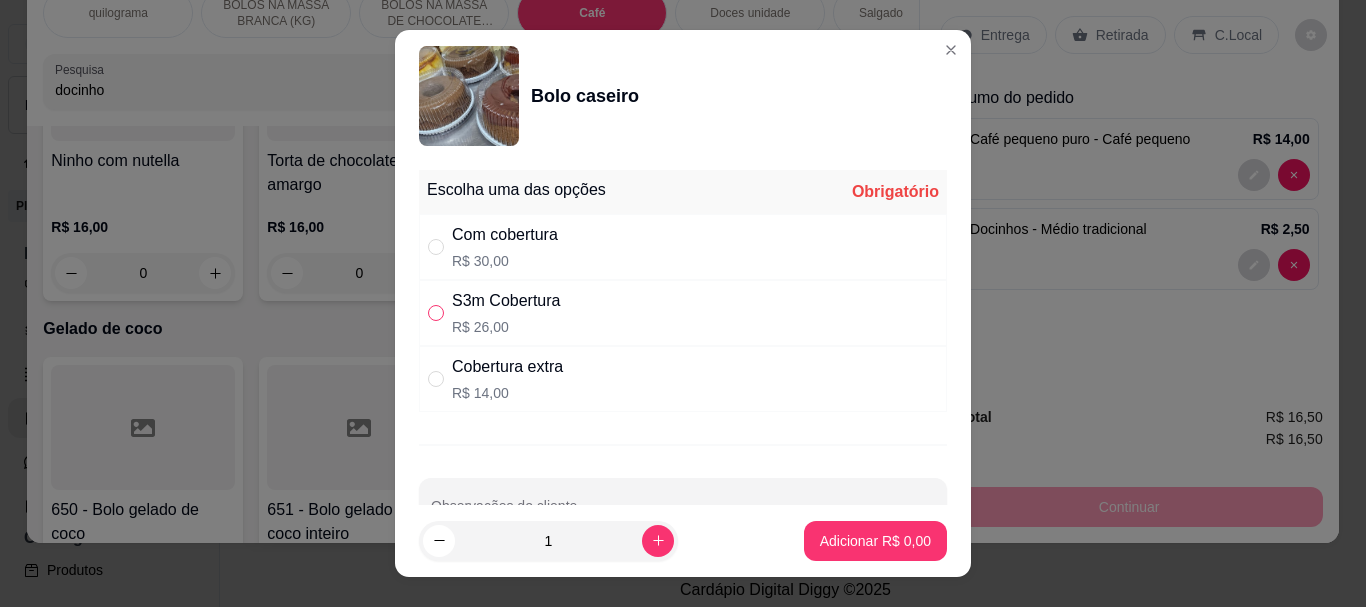 click at bounding box center (436, 313) 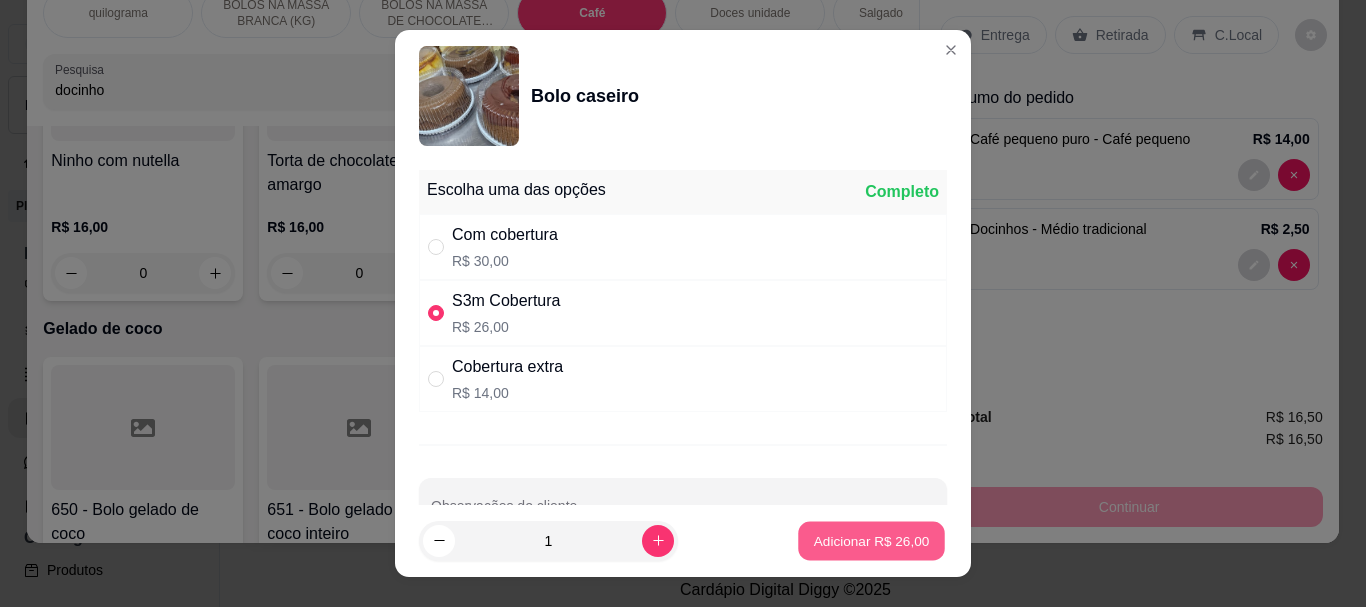click on "Adicionar   R$ 26,00" at bounding box center (872, 540) 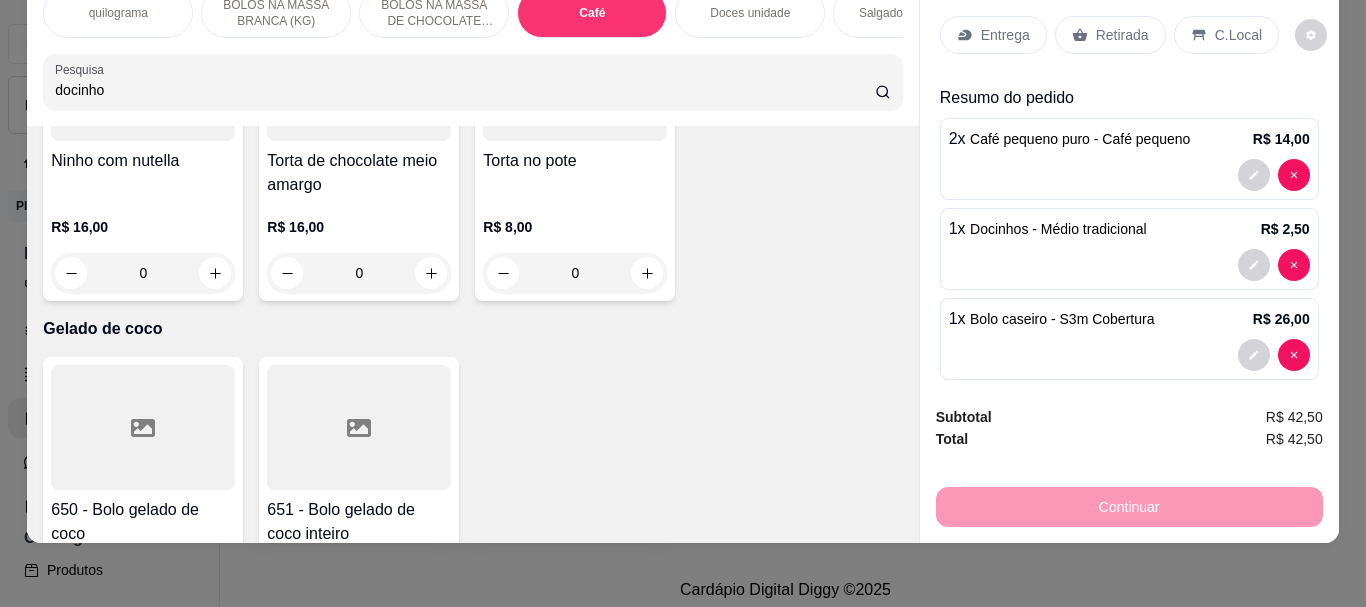click on "docinho" at bounding box center [465, 90] 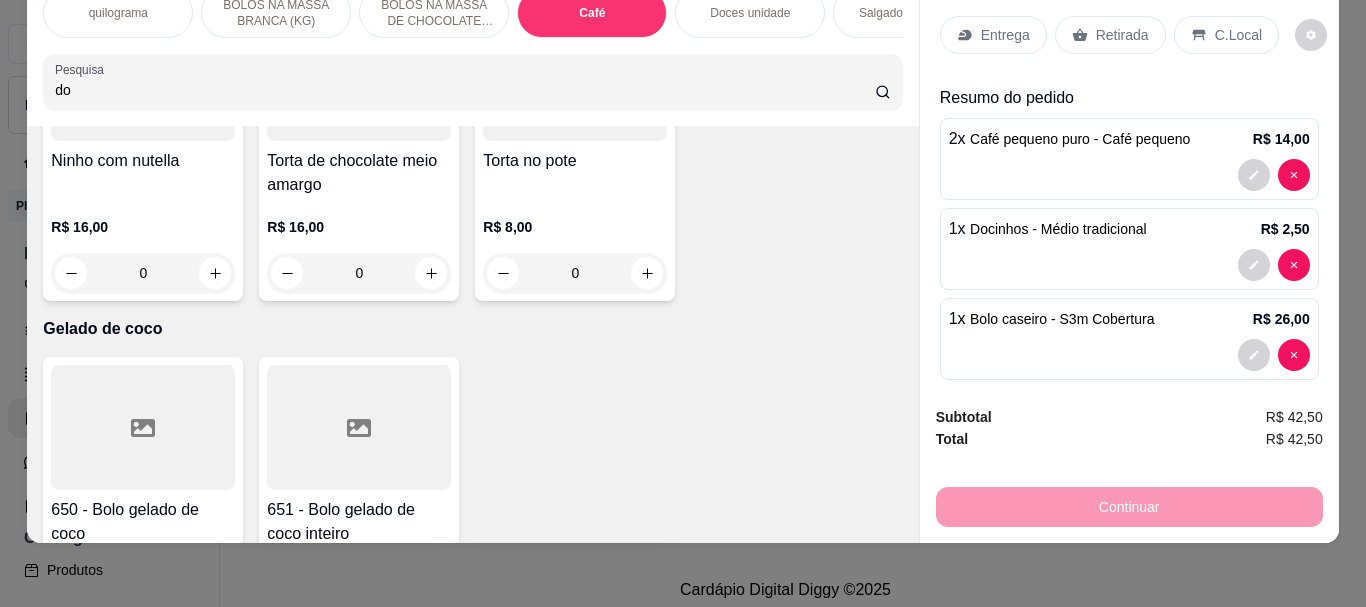 type on "d" 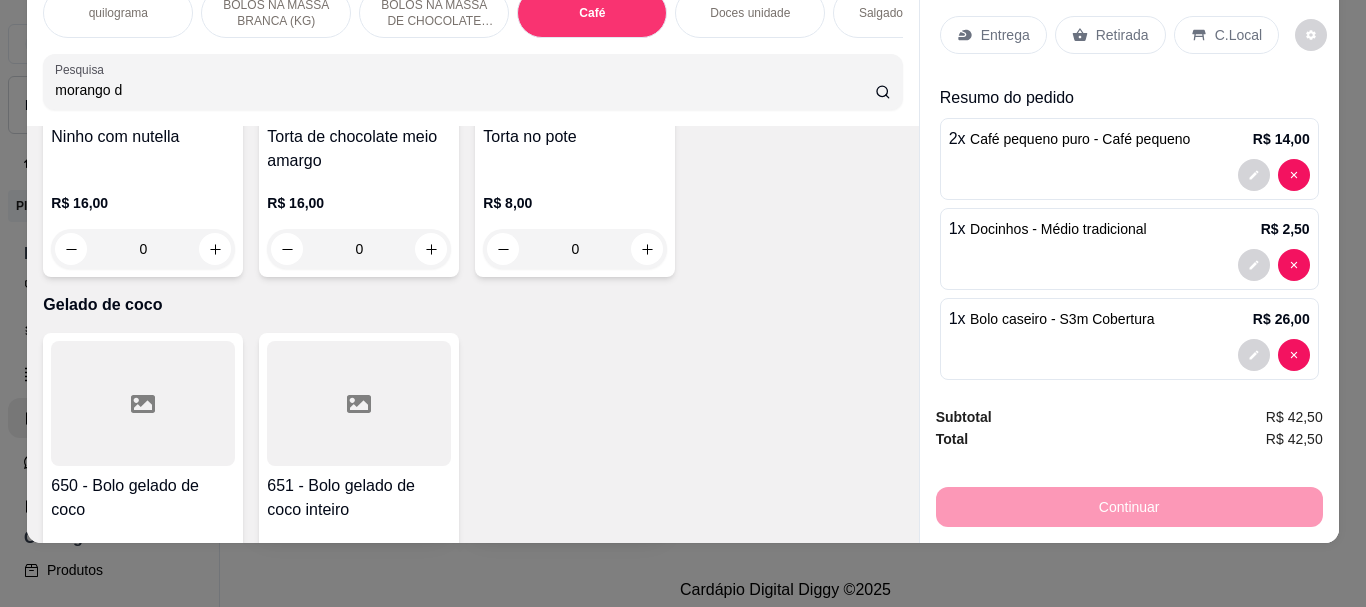 scroll, scrollTop: 7409, scrollLeft: 0, axis: vertical 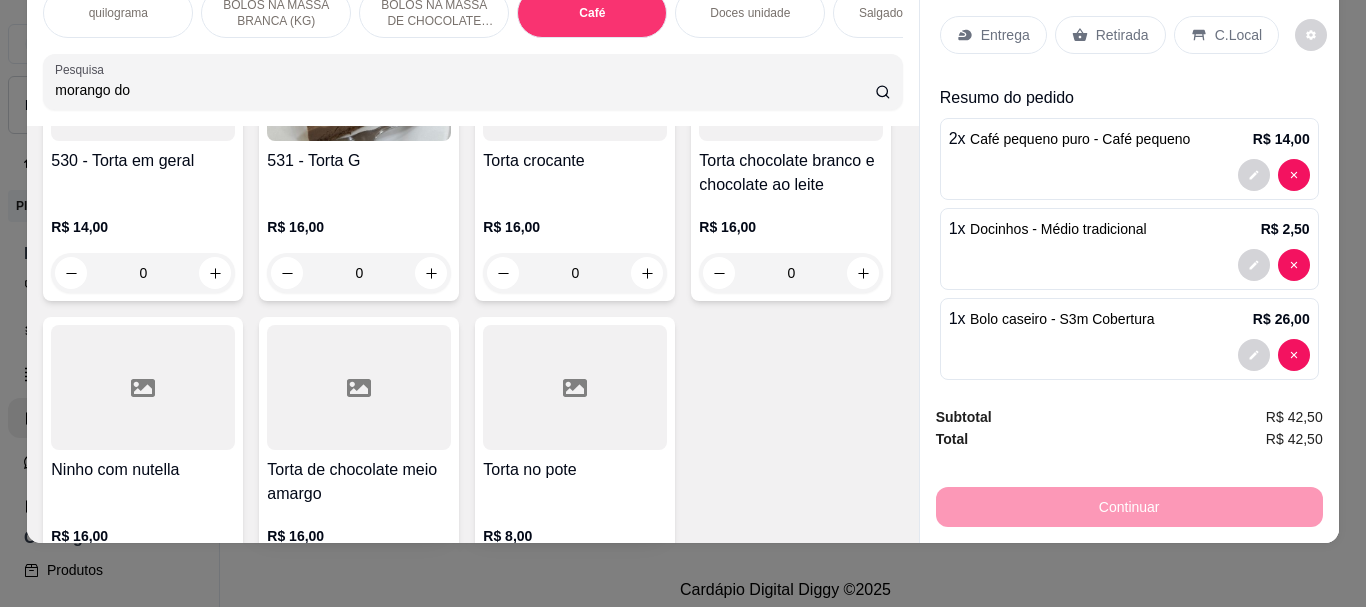 type on "morango do" 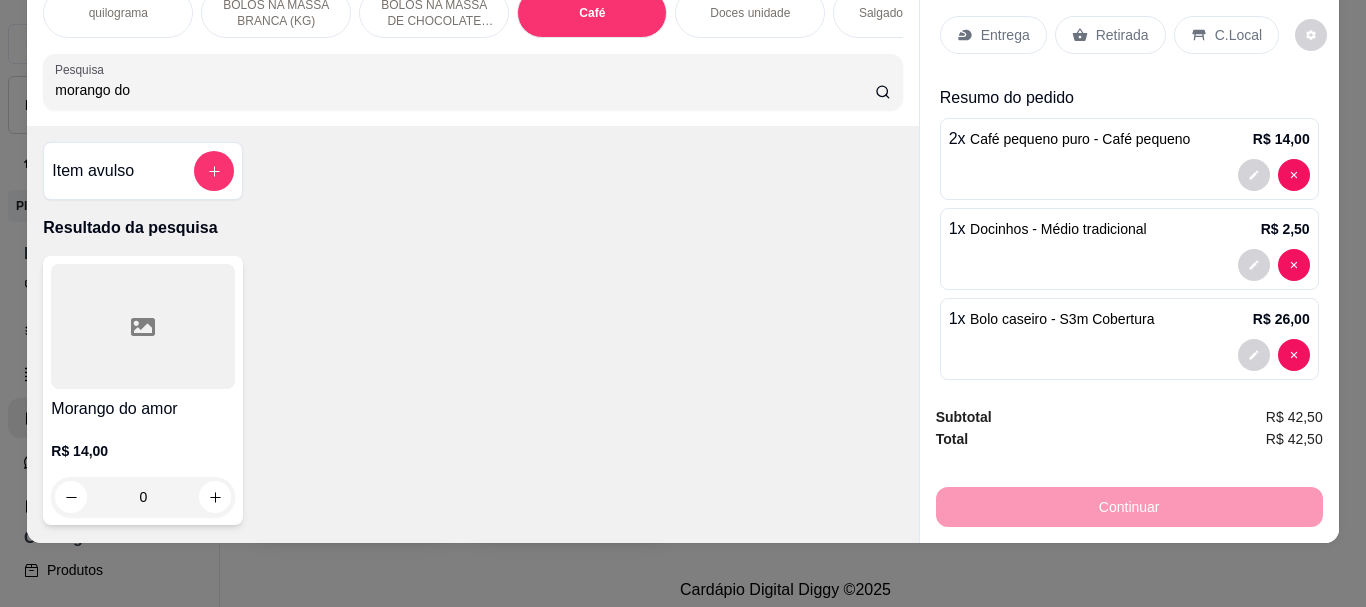 click at bounding box center [143, 326] 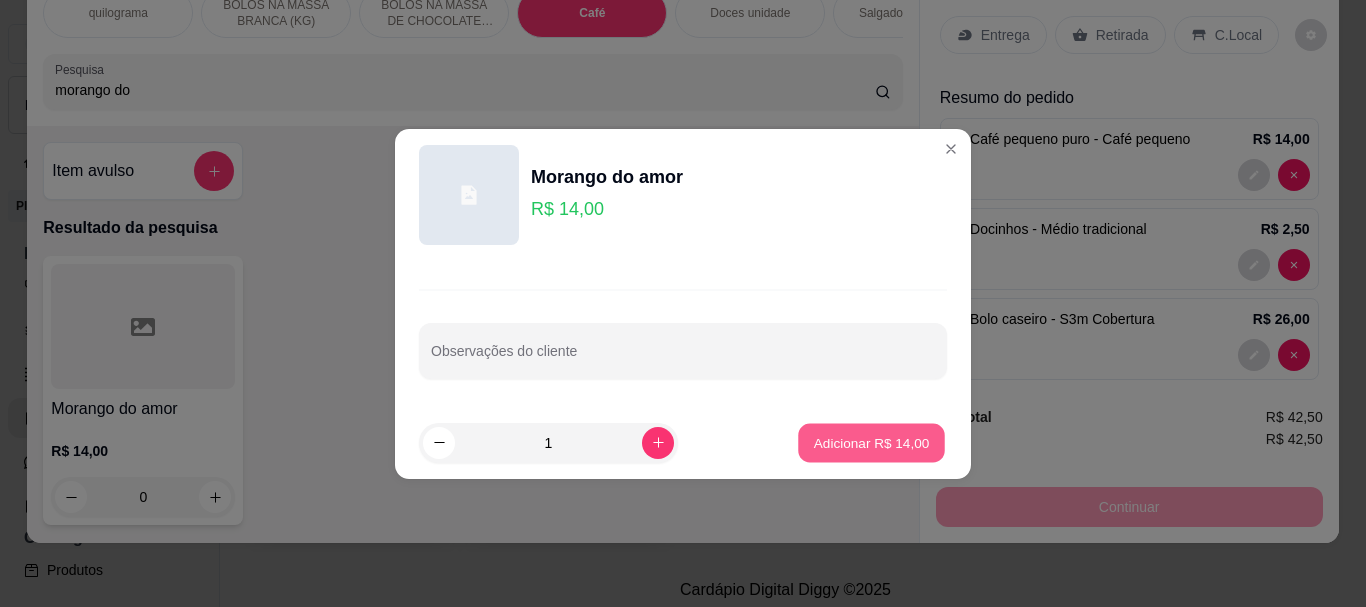 click on "Adicionar   R$ 14,00" at bounding box center (871, 442) 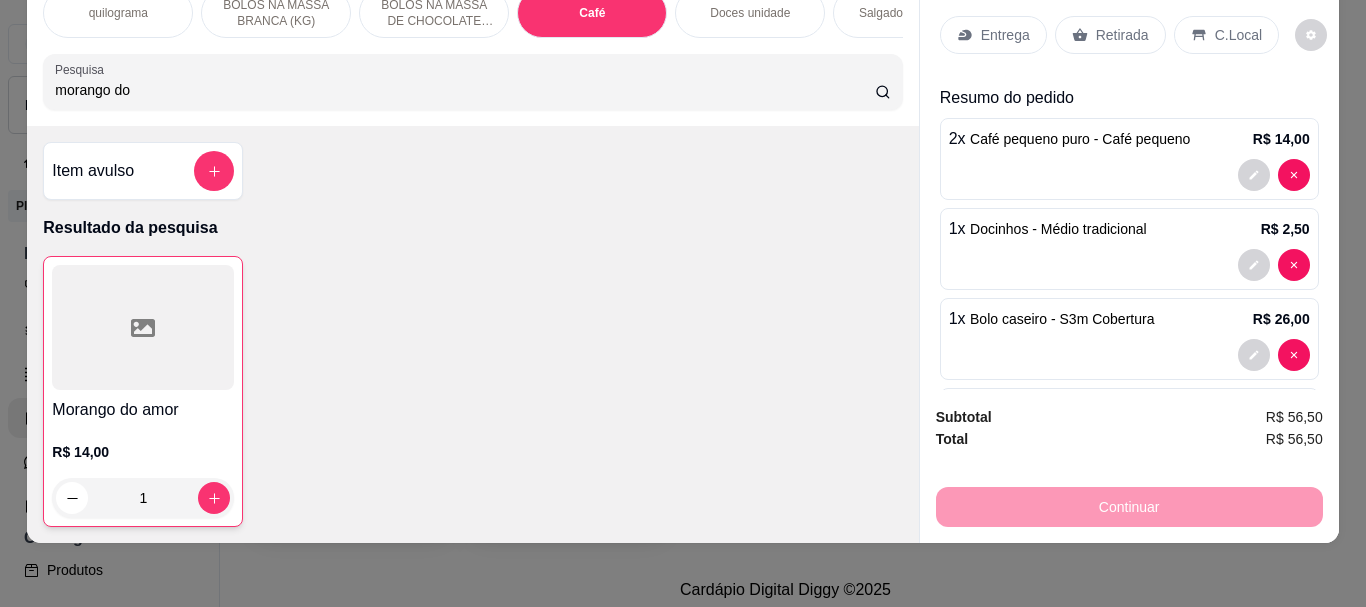 click on "Retirada" at bounding box center [1122, 35] 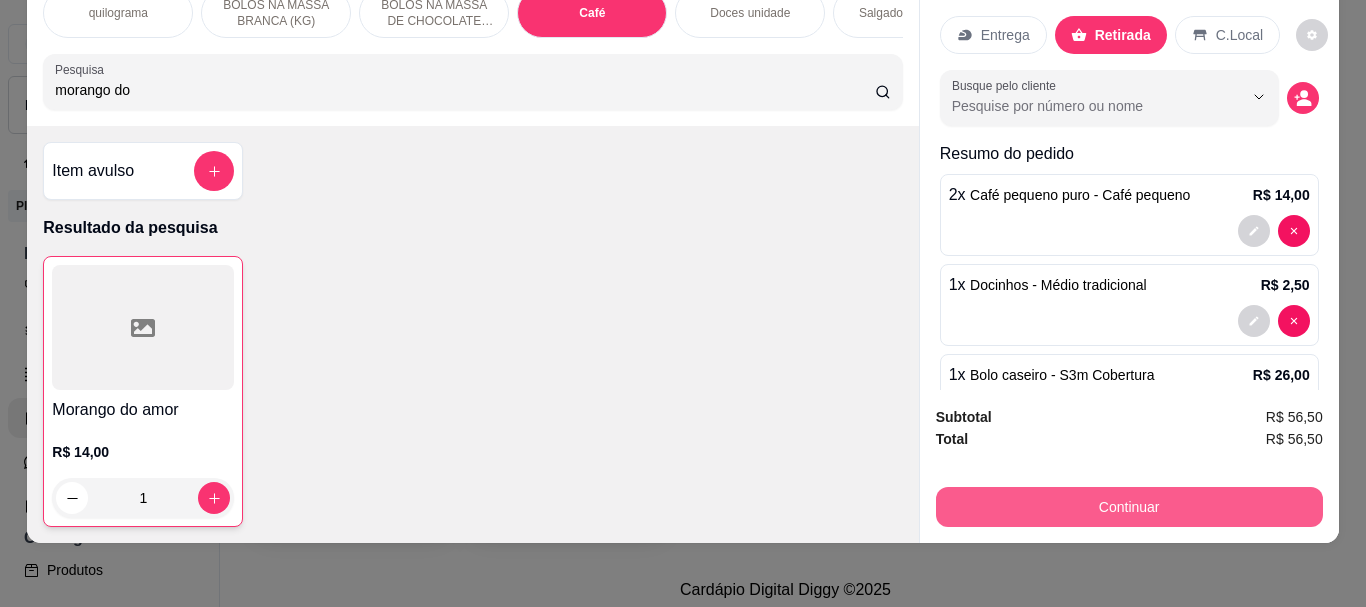 click on "Continuar" at bounding box center [1129, 507] 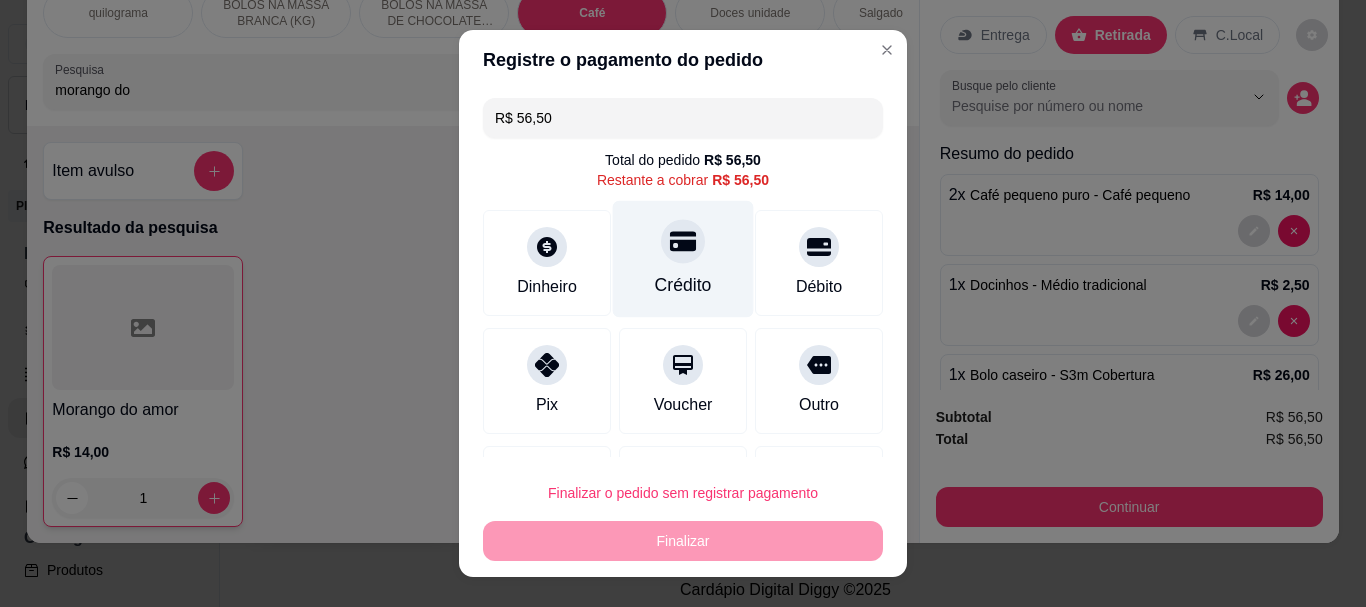click on "Crédito" at bounding box center [683, 259] 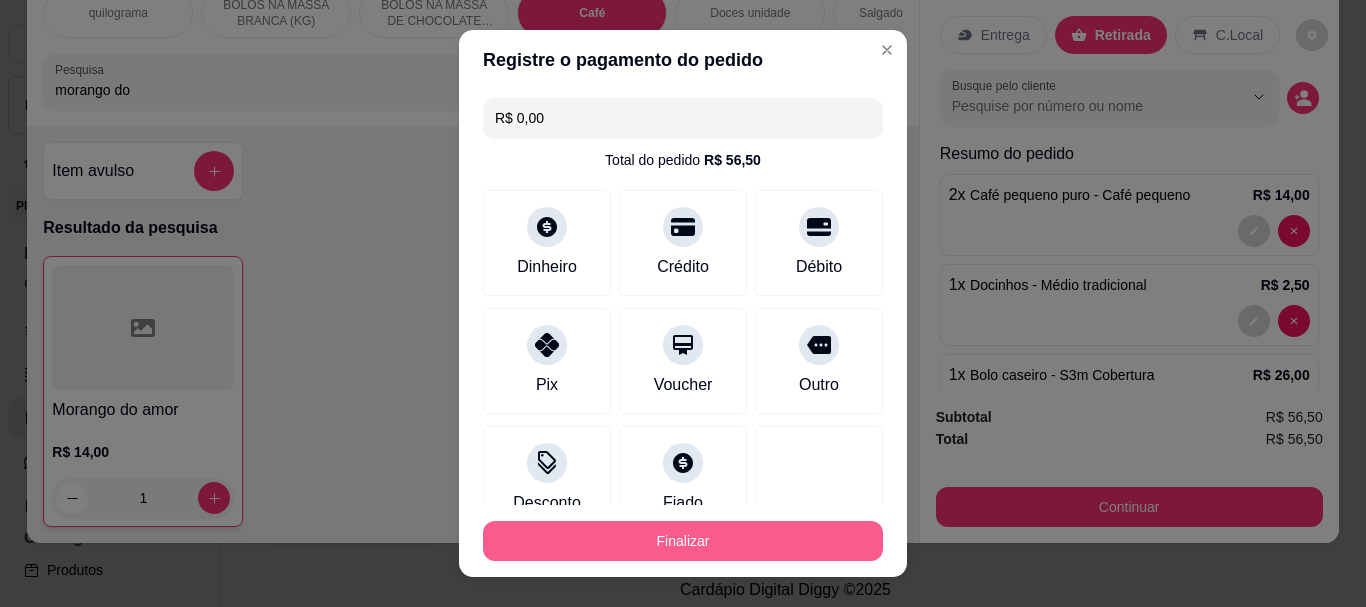 click on "Finalizar" at bounding box center (683, 541) 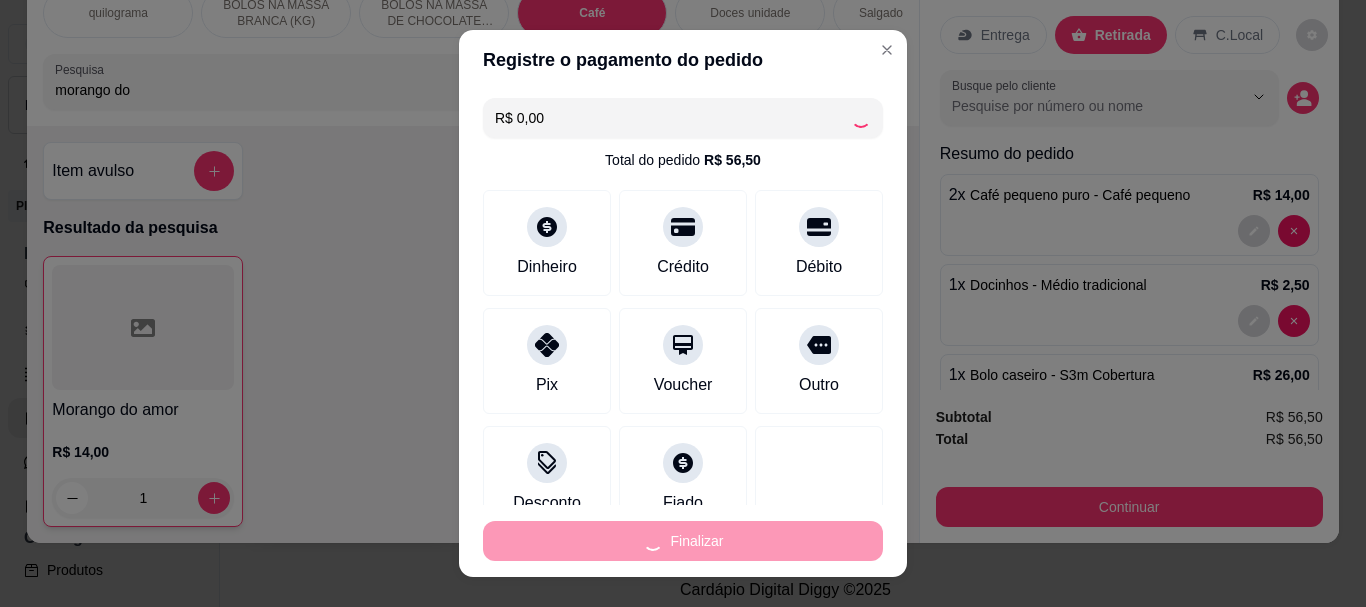 type on "0" 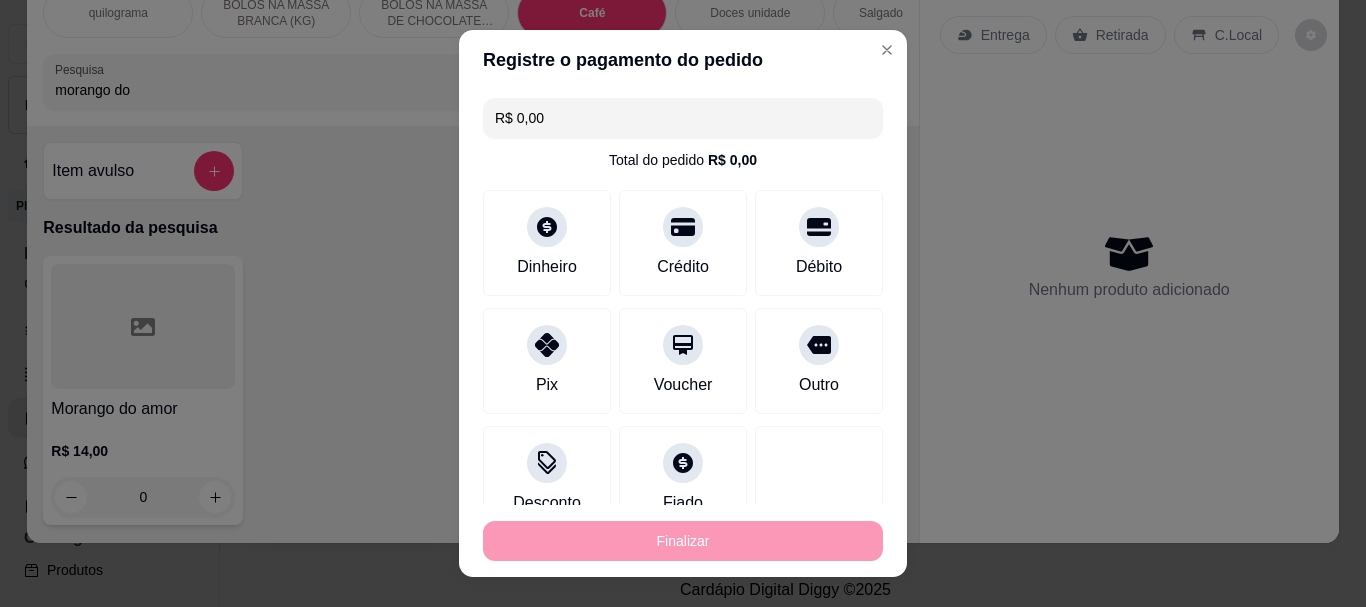 type on "-R$ 56,50" 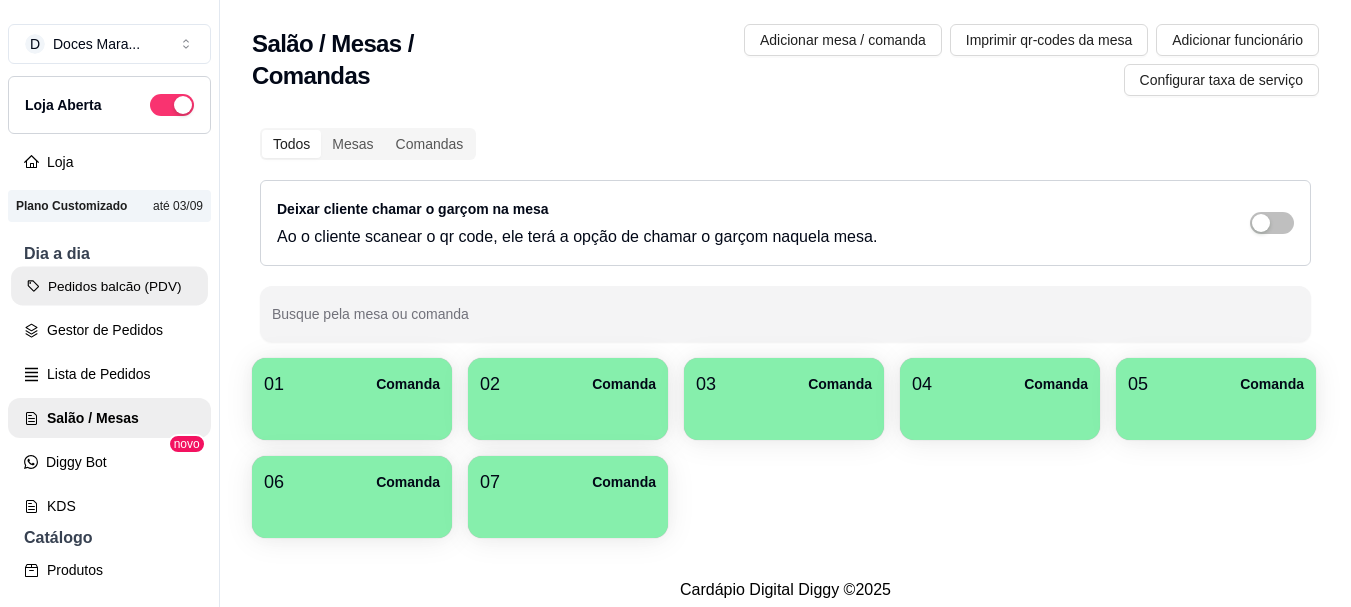 click on "Pedidos balcão (PDV)" at bounding box center (109, 286) 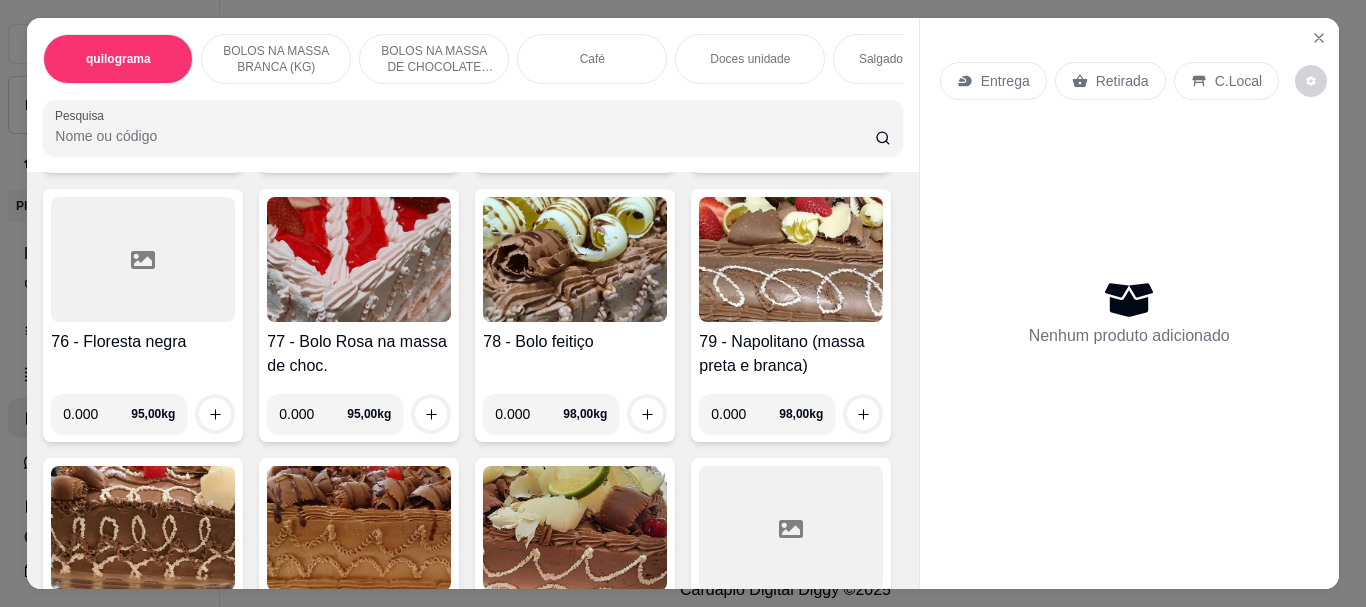 scroll, scrollTop: 4000, scrollLeft: 0, axis: vertical 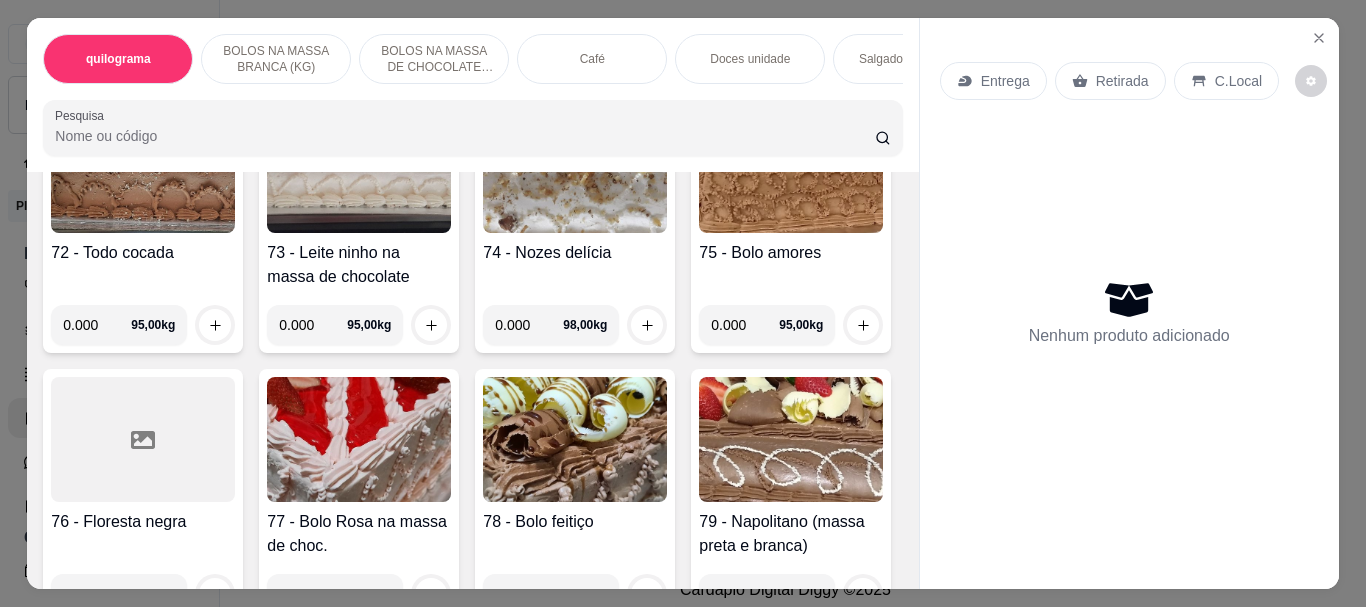 click at bounding box center (359, -613) 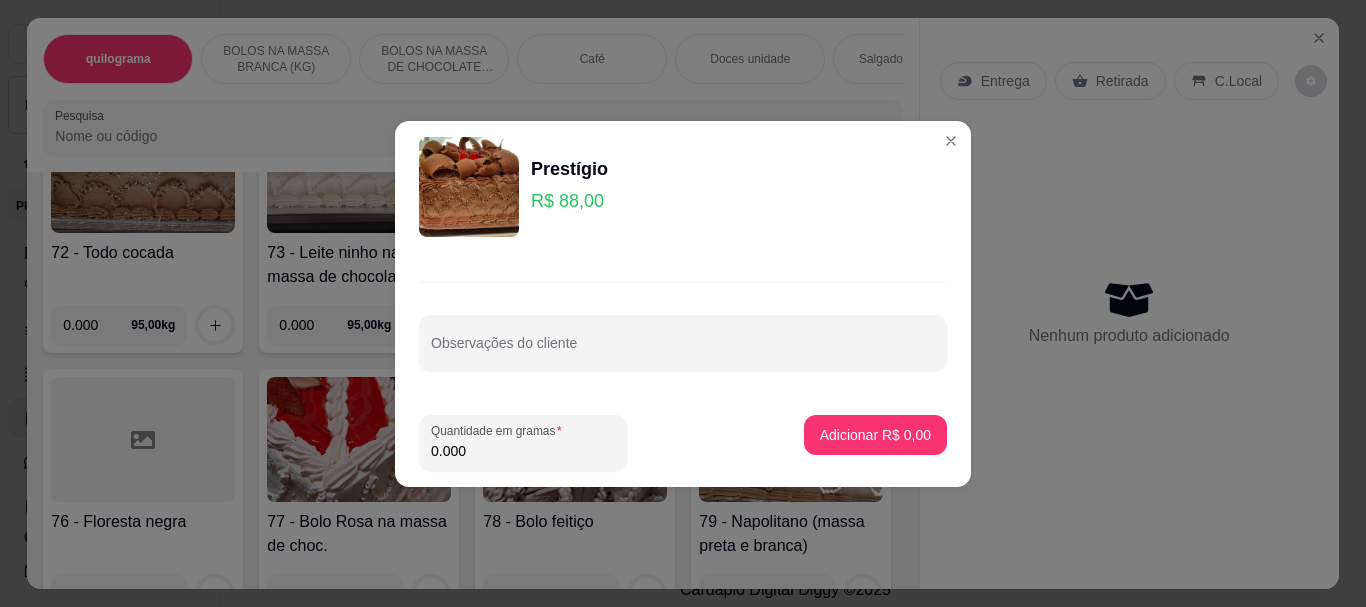 click on "0.000" at bounding box center (523, 451) 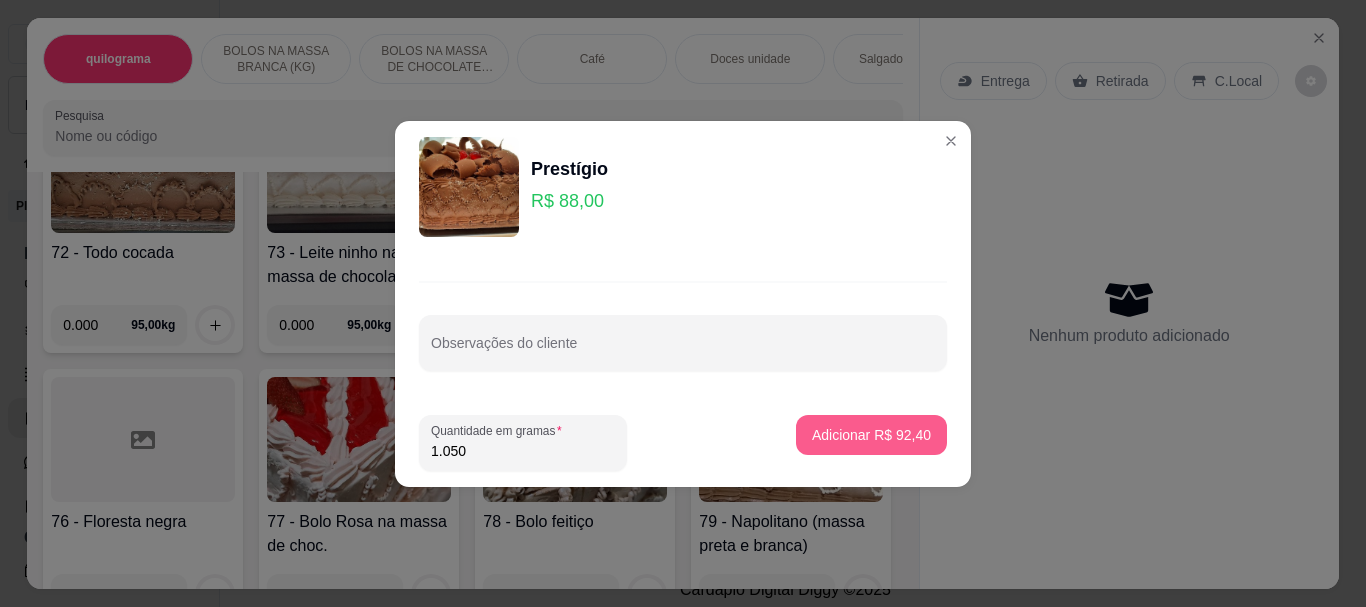 type on "1.050" 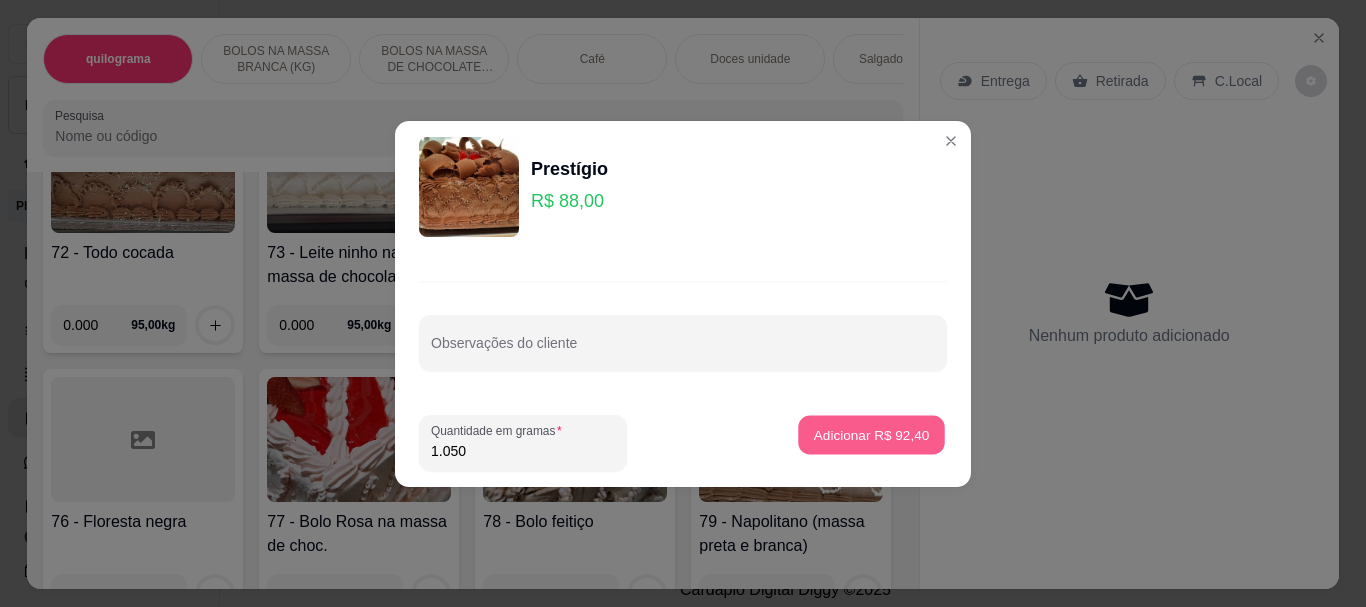 click on "Adicionar   R$ 92,40" at bounding box center (872, 434) 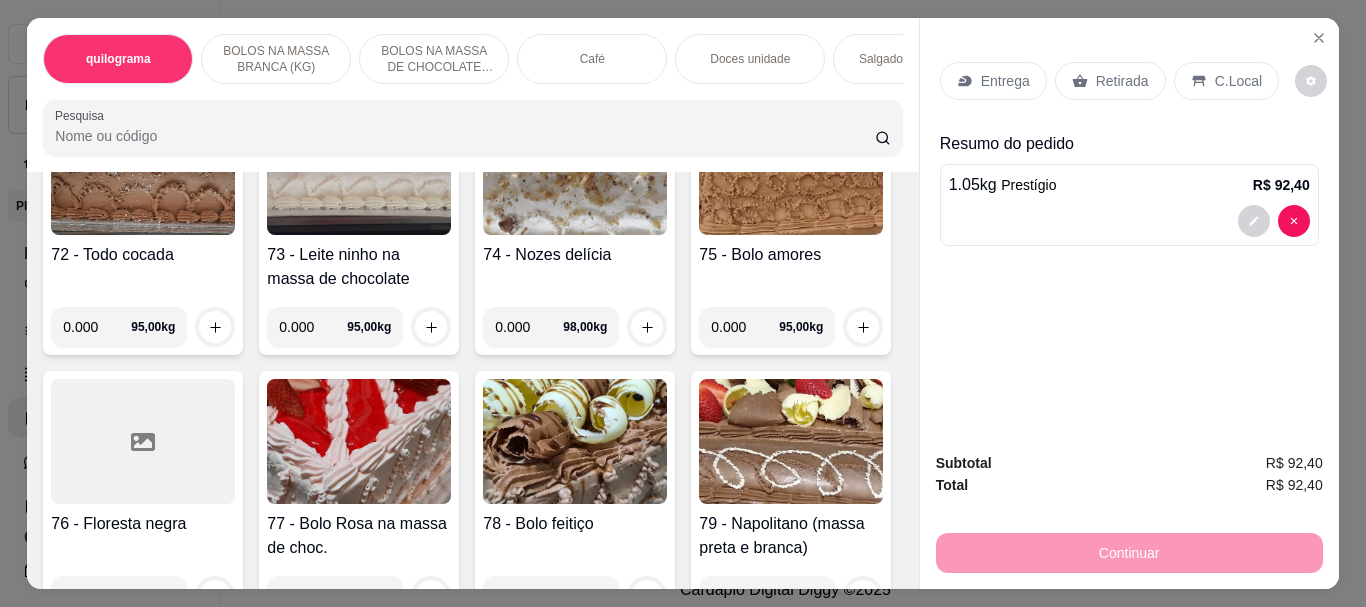 click on "Pesquisa" at bounding box center [465, 136] 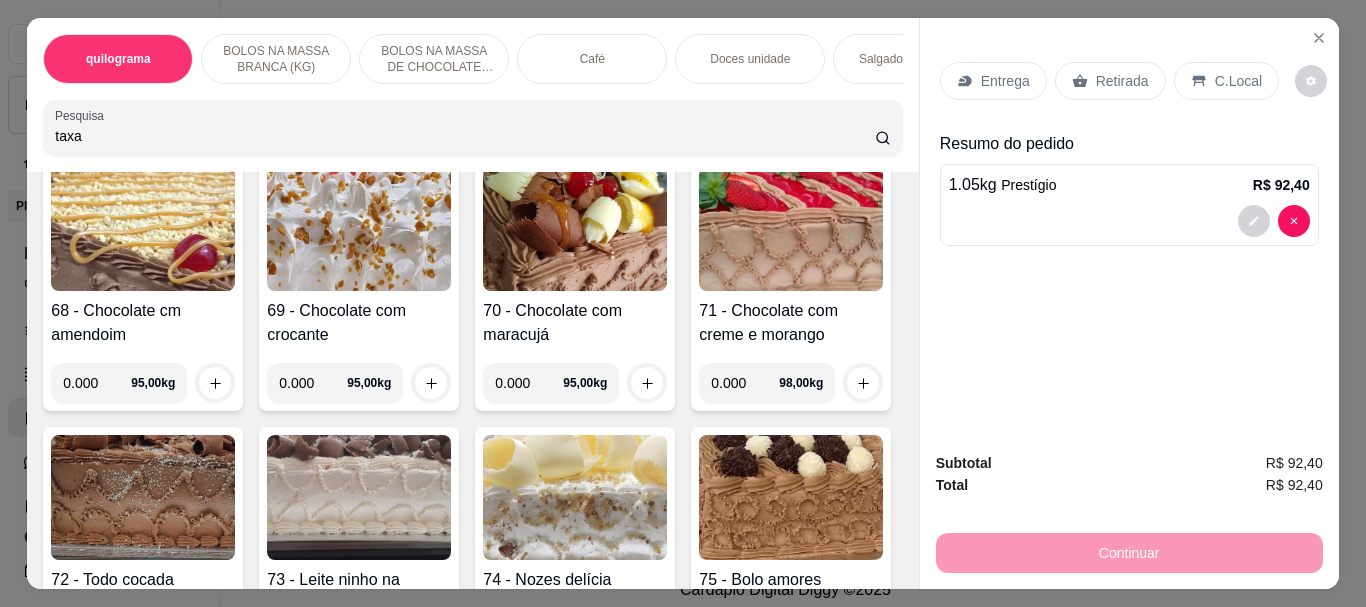 scroll, scrollTop: 4325, scrollLeft: 0, axis: vertical 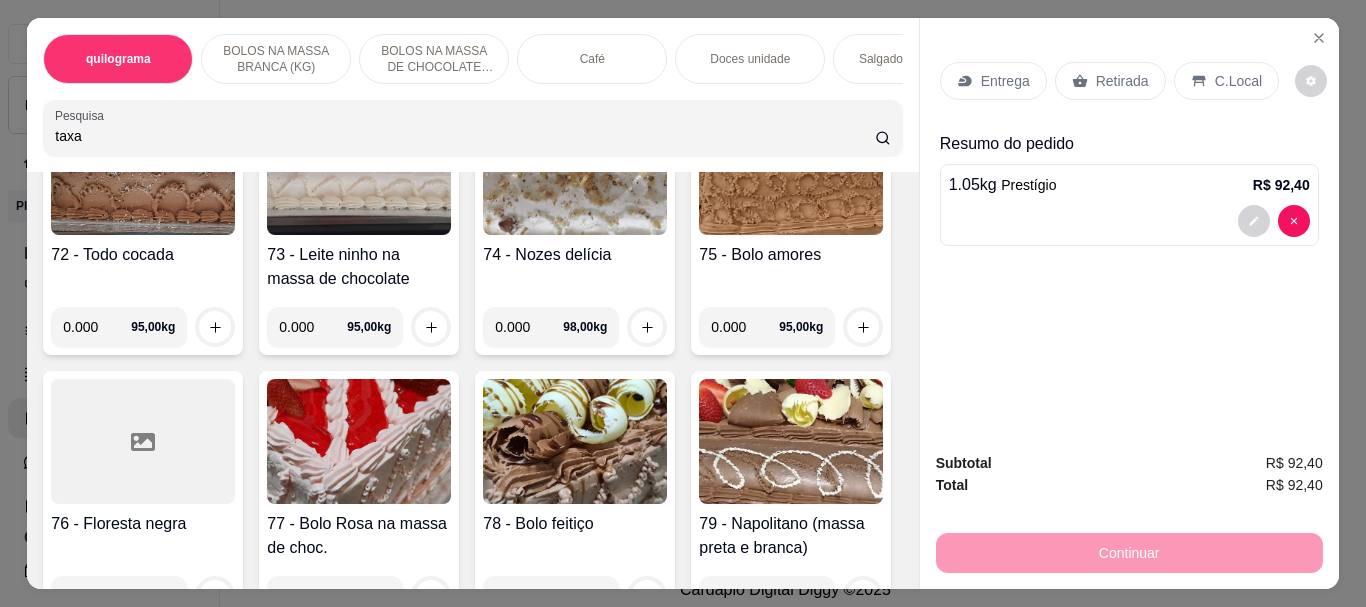 type on "taxa" 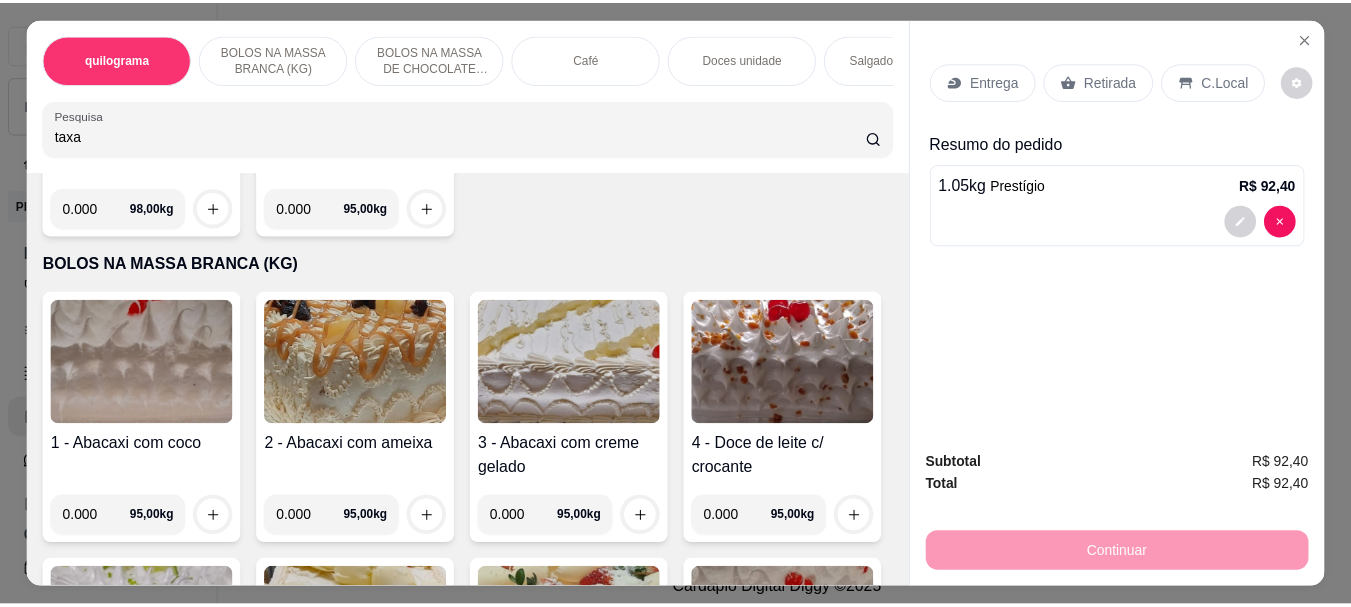 scroll, scrollTop: 0, scrollLeft: 0, axis: both 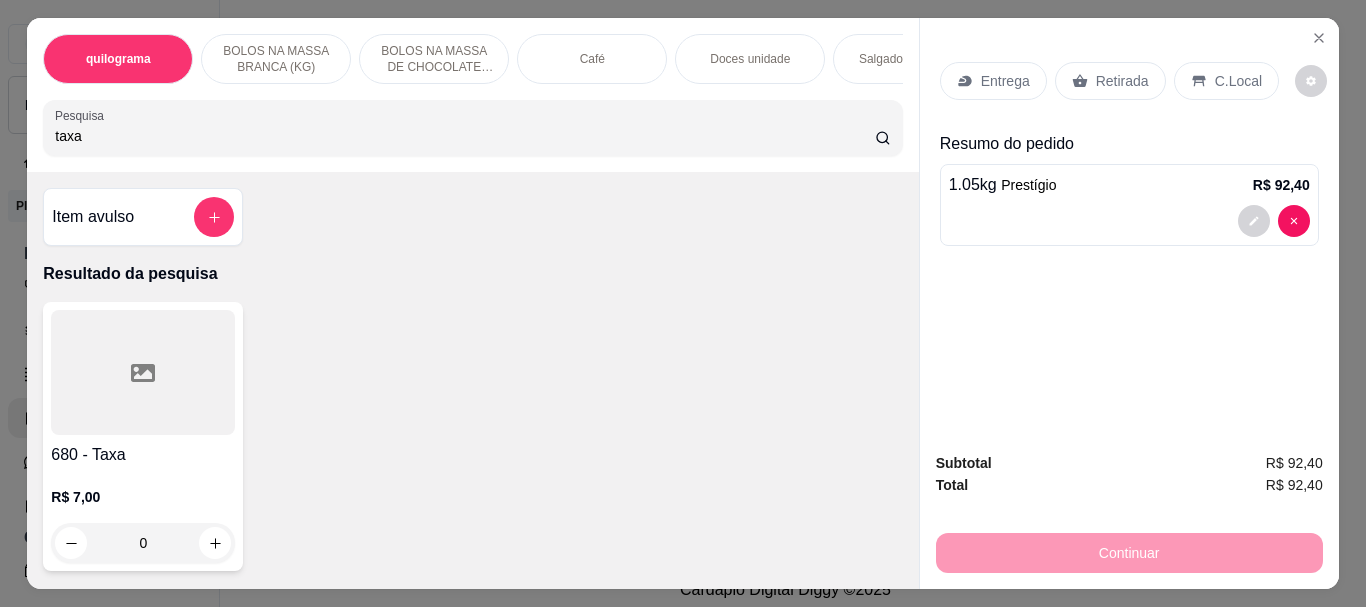 click on "680 - Taxa    R$ 7,00 0" at bounding box center (143, 436) 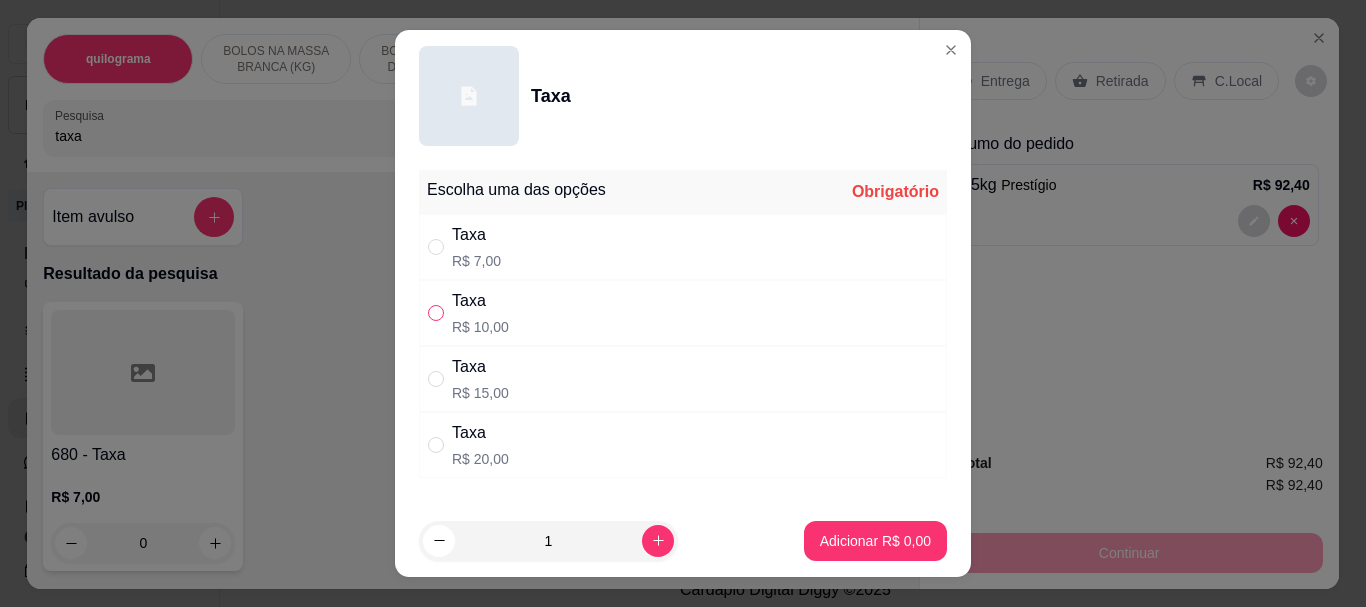 click at bounding box center (436, 313) 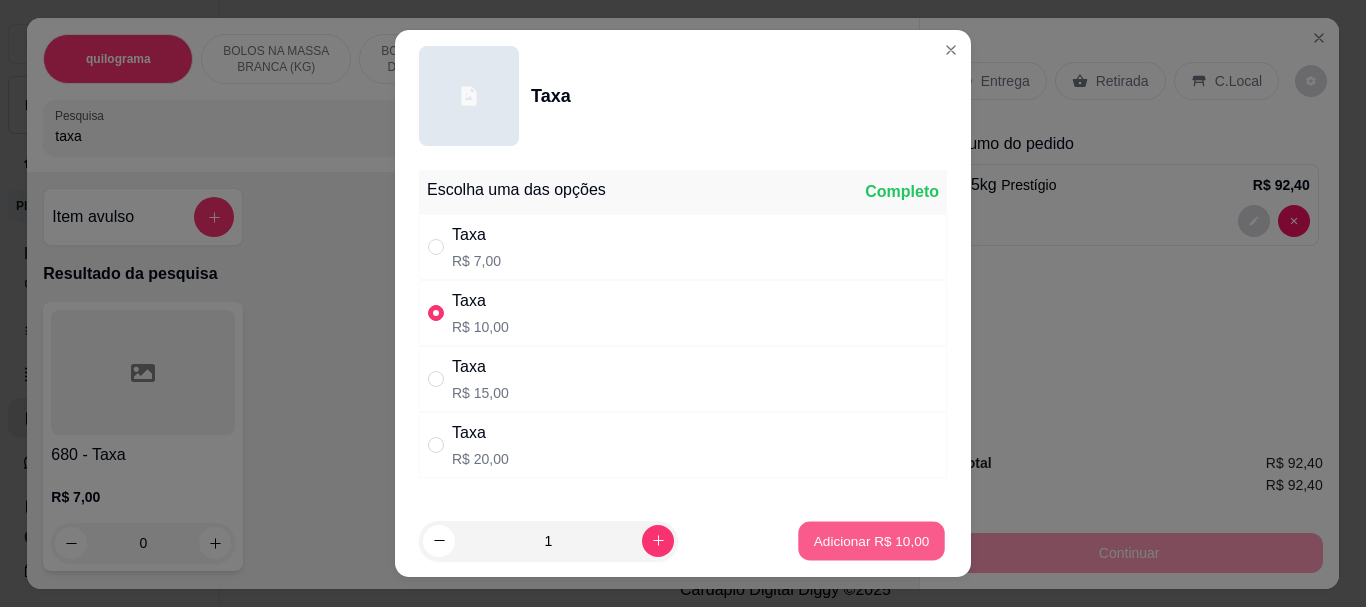 click on "Adicionar   R$ 10,00" at bounding box center (871, 540) 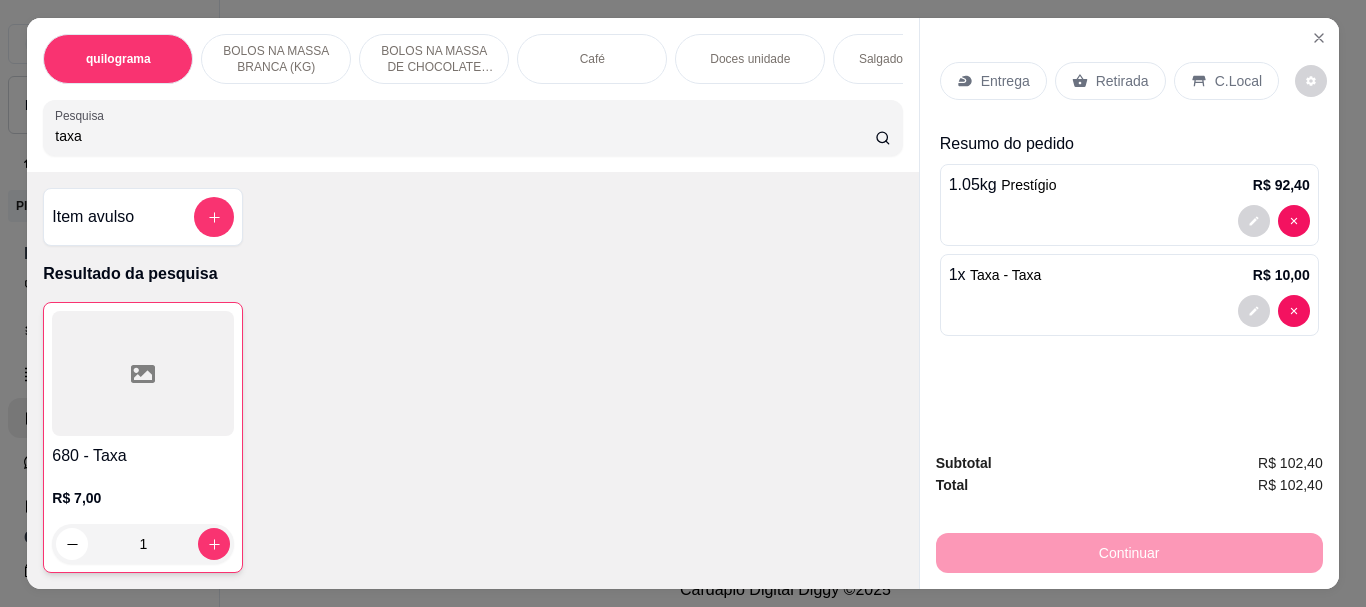 click on "Retirada" at bounding box center [1122, 81] 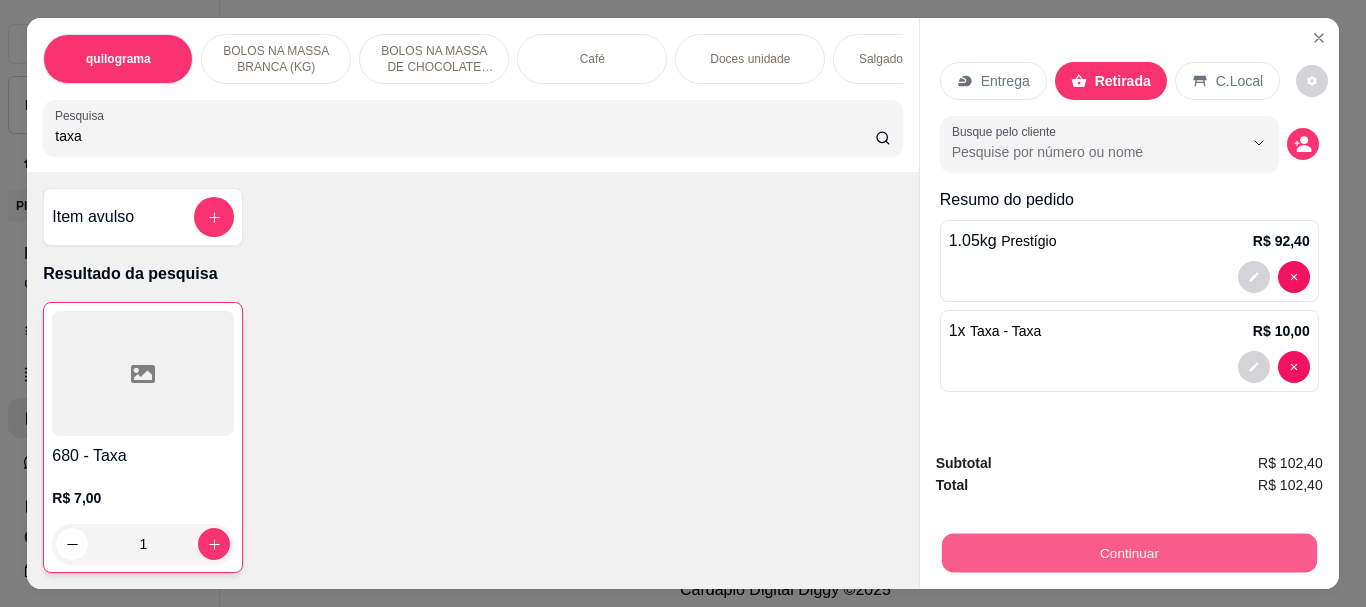 click on "Continuar" at bounding box center [1128, 552] 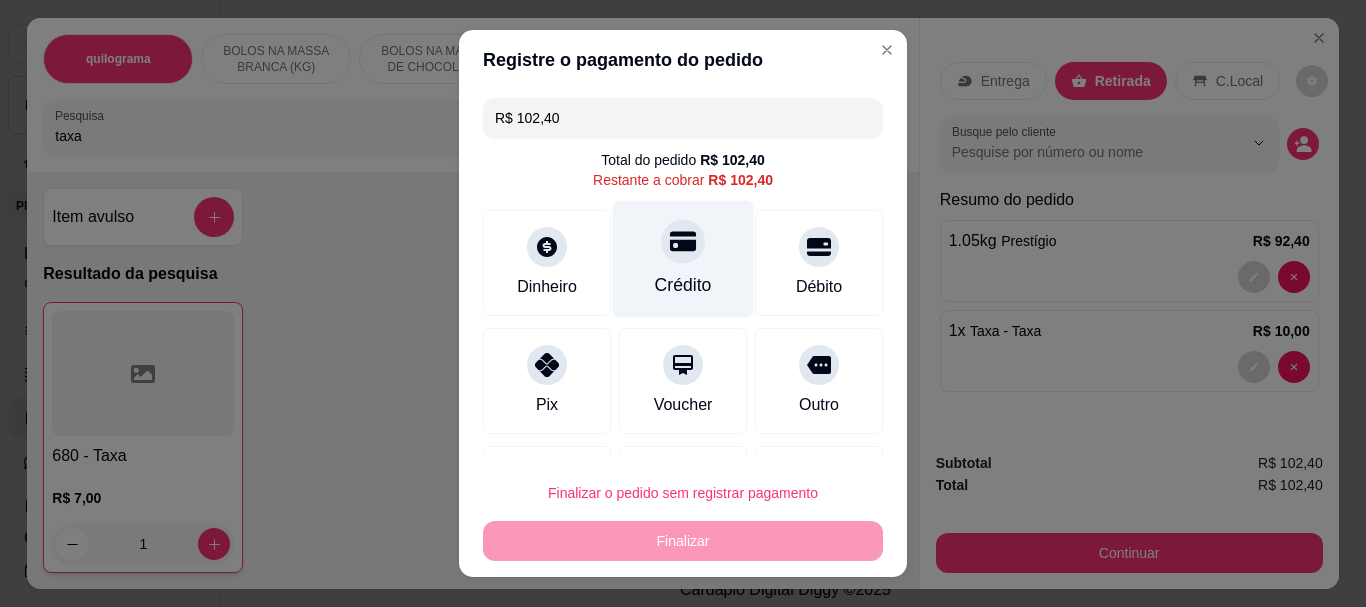 click on "Crédito" at bounding box center (683, 259) 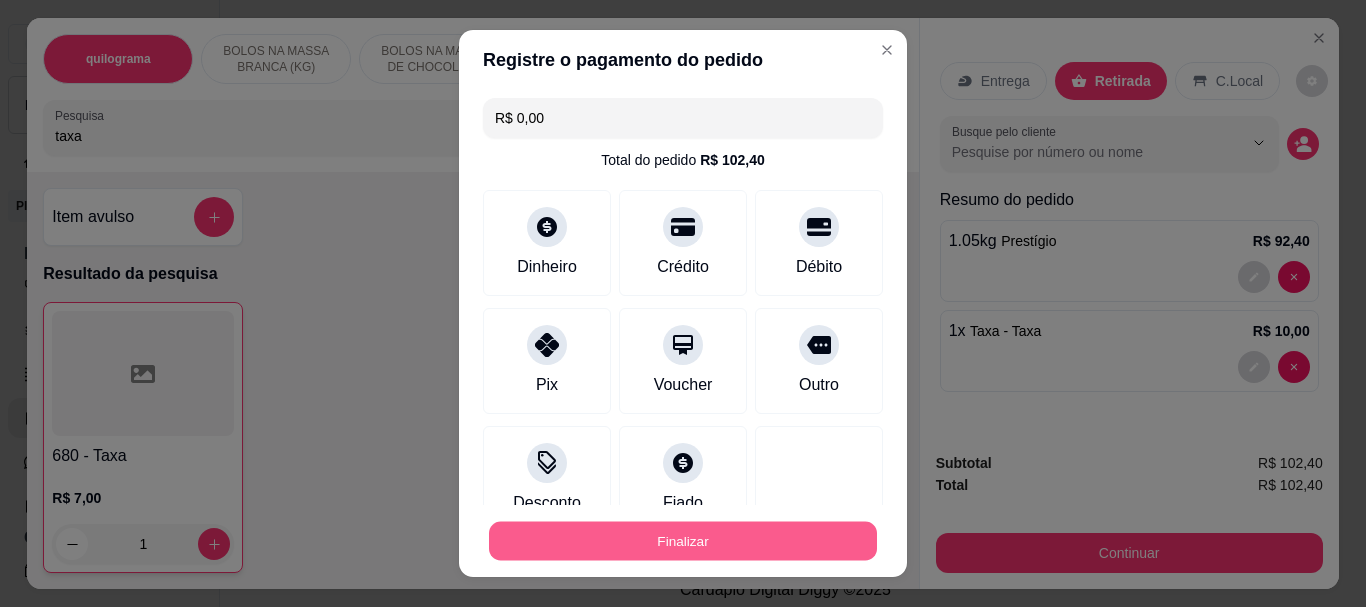 click on "Finalizar" at bounding box center [683, 540] 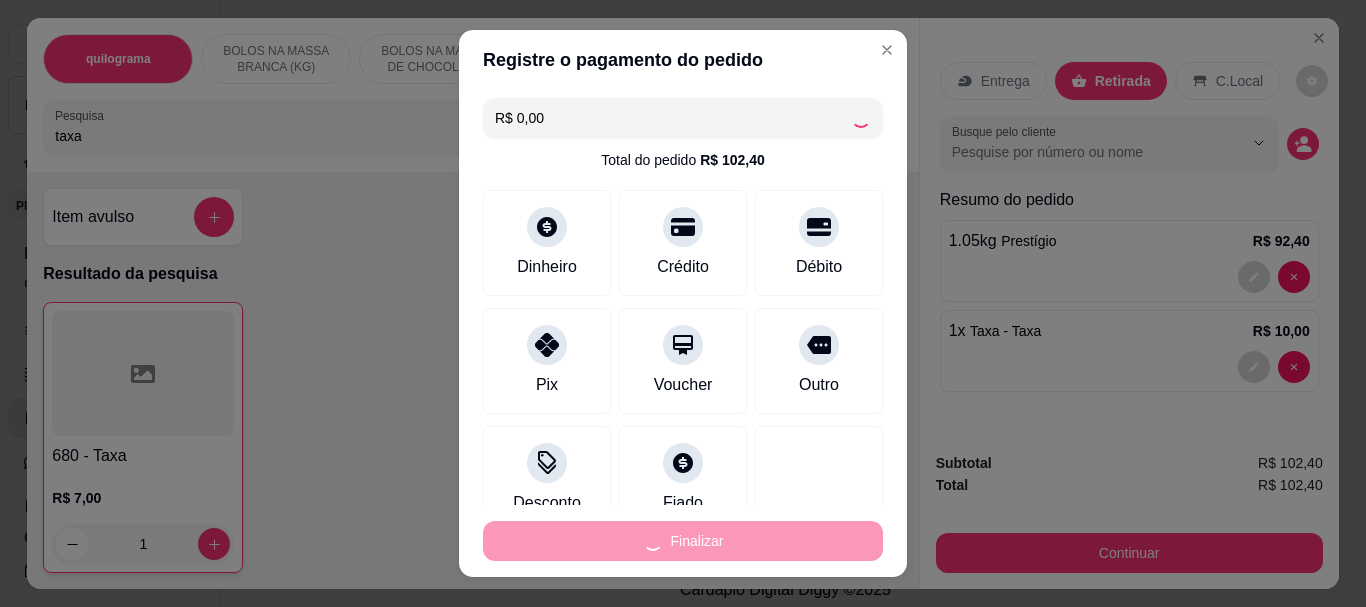 type on "0" 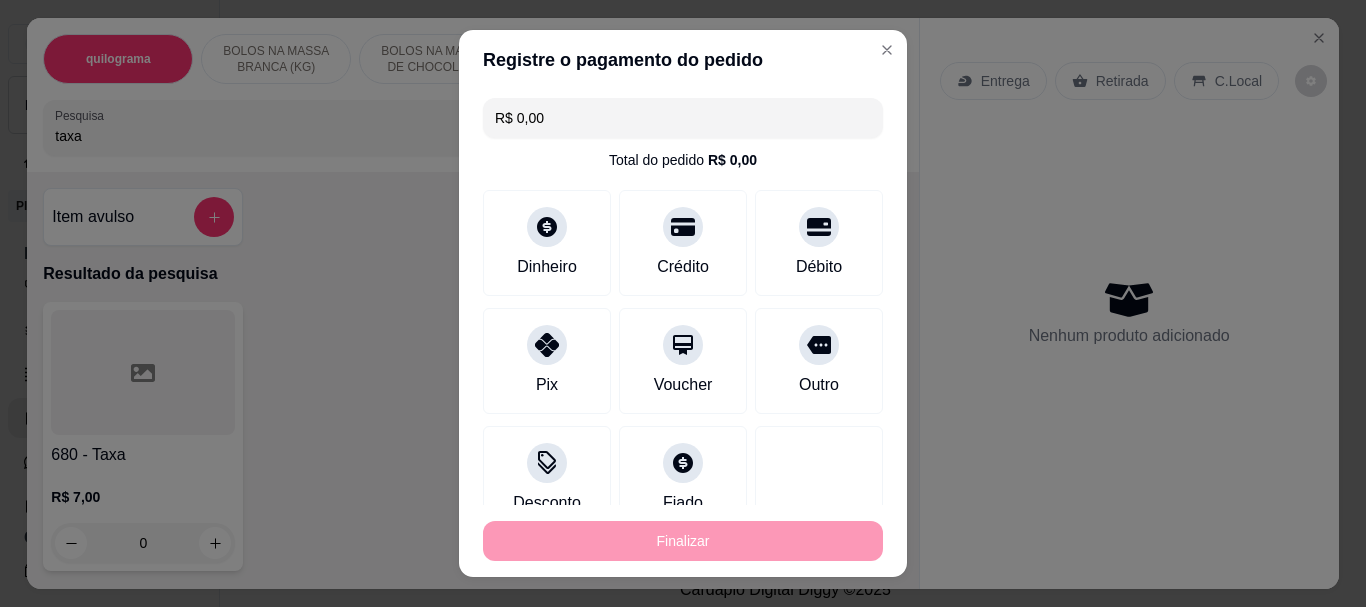 type on "-R$ 102,40" 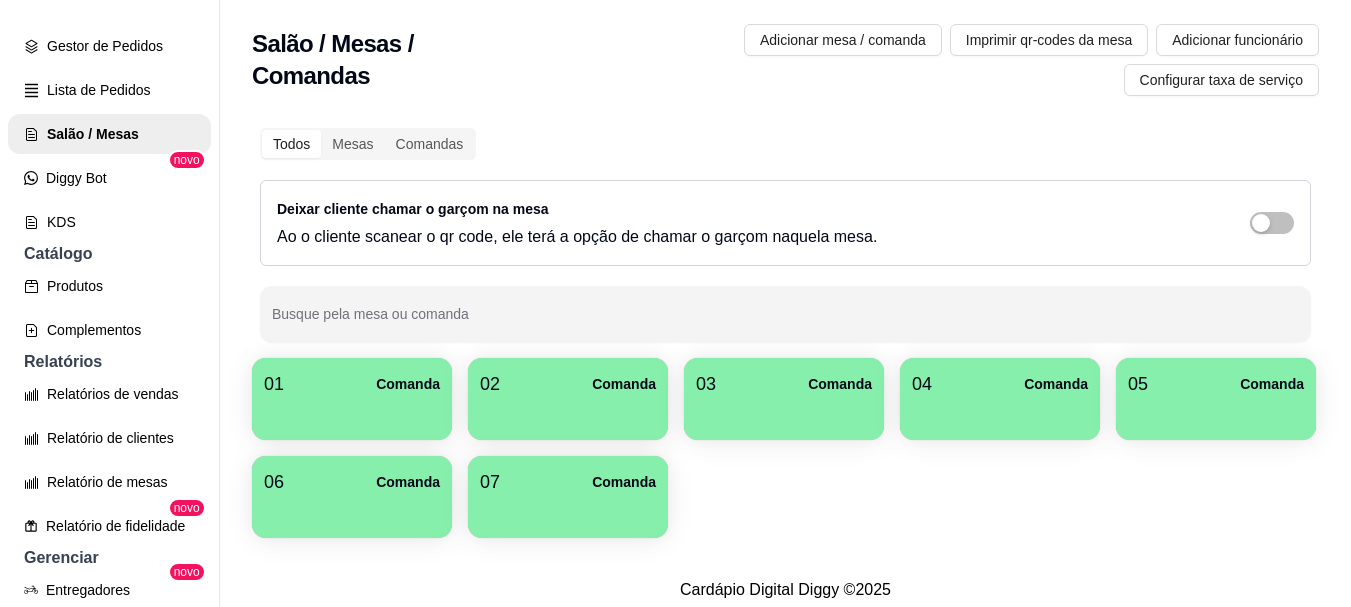 scroll, scrollTop: 400, scrollLeft: 0, axis: vertical 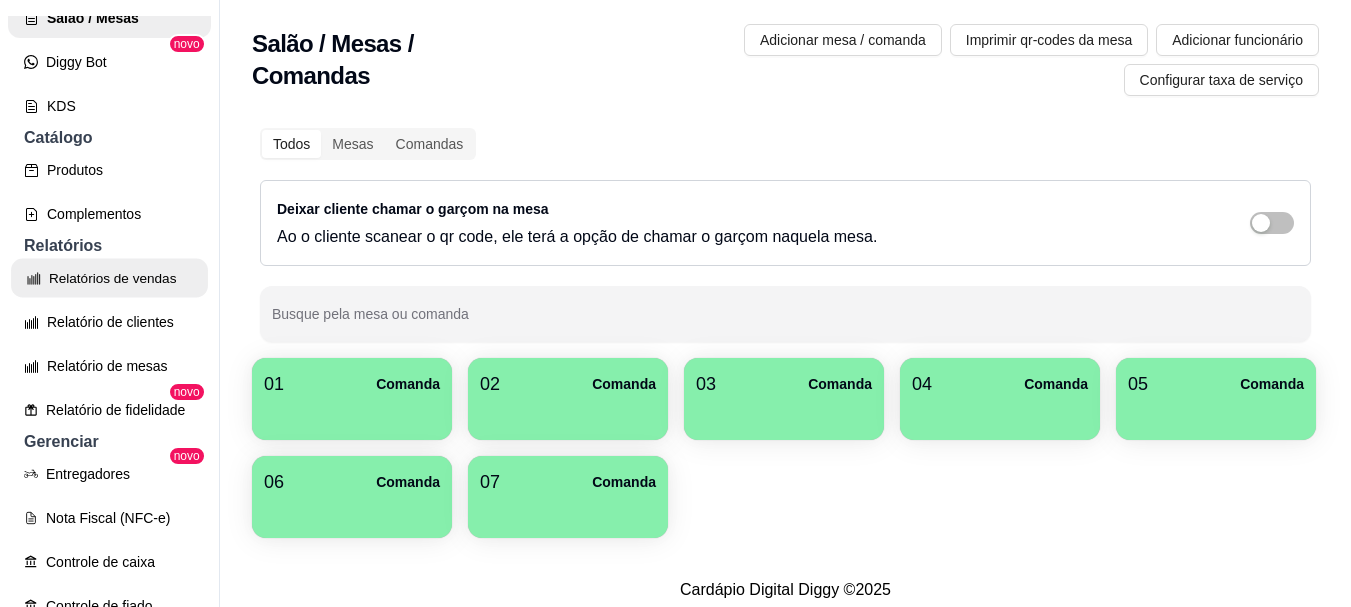 click on "Relatórios de vendas" at bounding box center [109, 278] 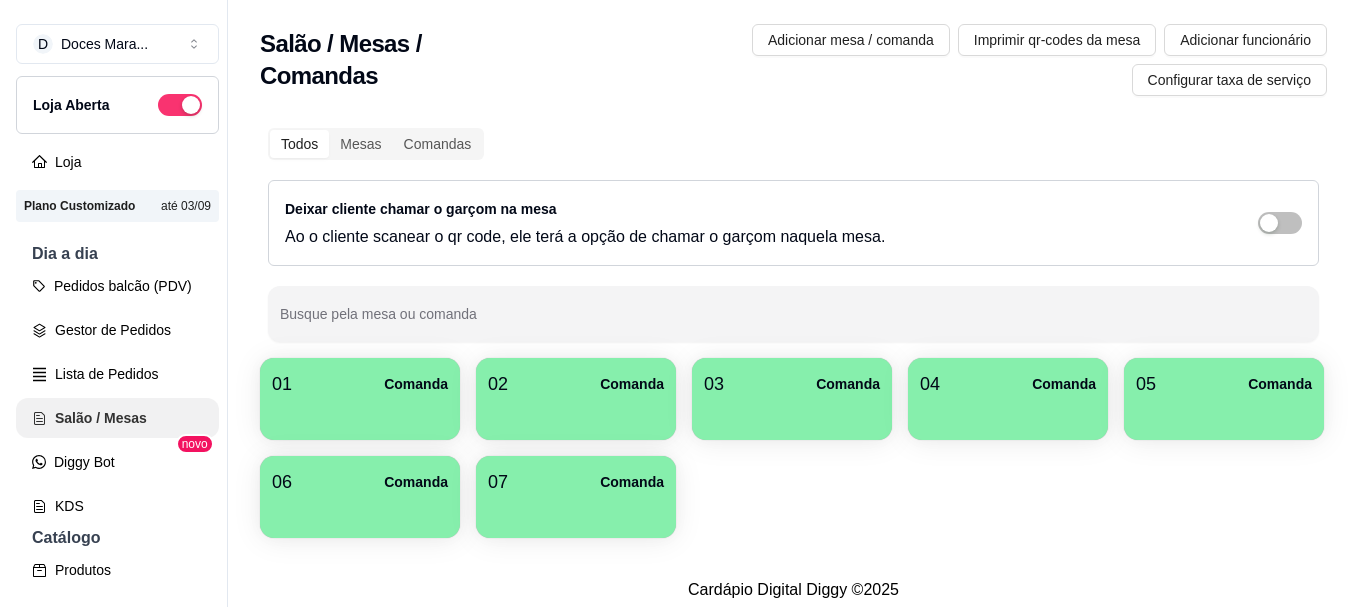 scroll, scrollTop: 0, scrollLeft: 0, axis: both 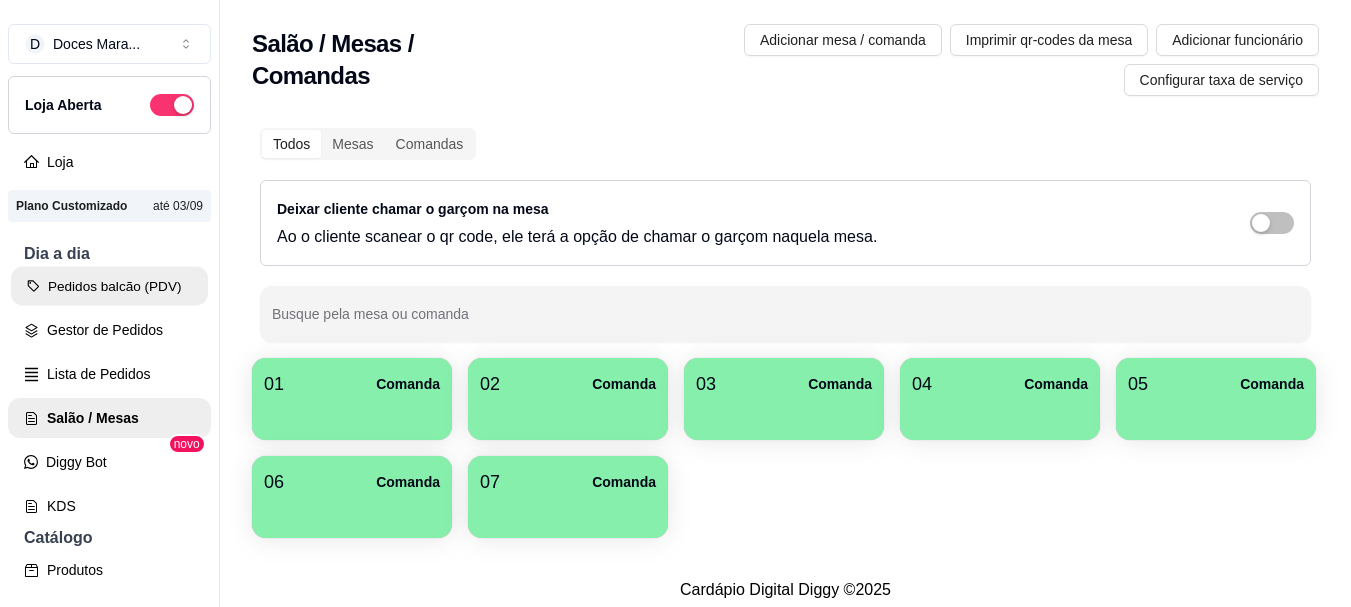 click on "Pedidos balcão (PDV)" at bounding box center [109, 286] 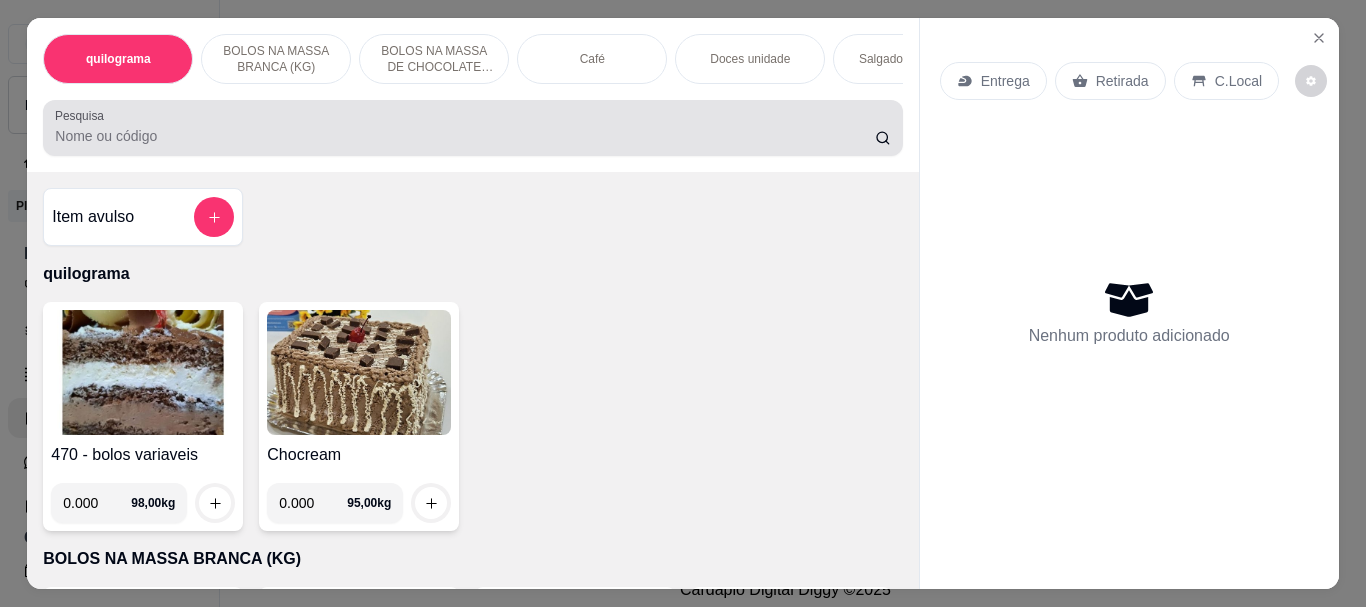 drag, startPoint x: 67, startPoint y: 141, endPoint x: 54, endPoint y: 137, distance: 13.601471 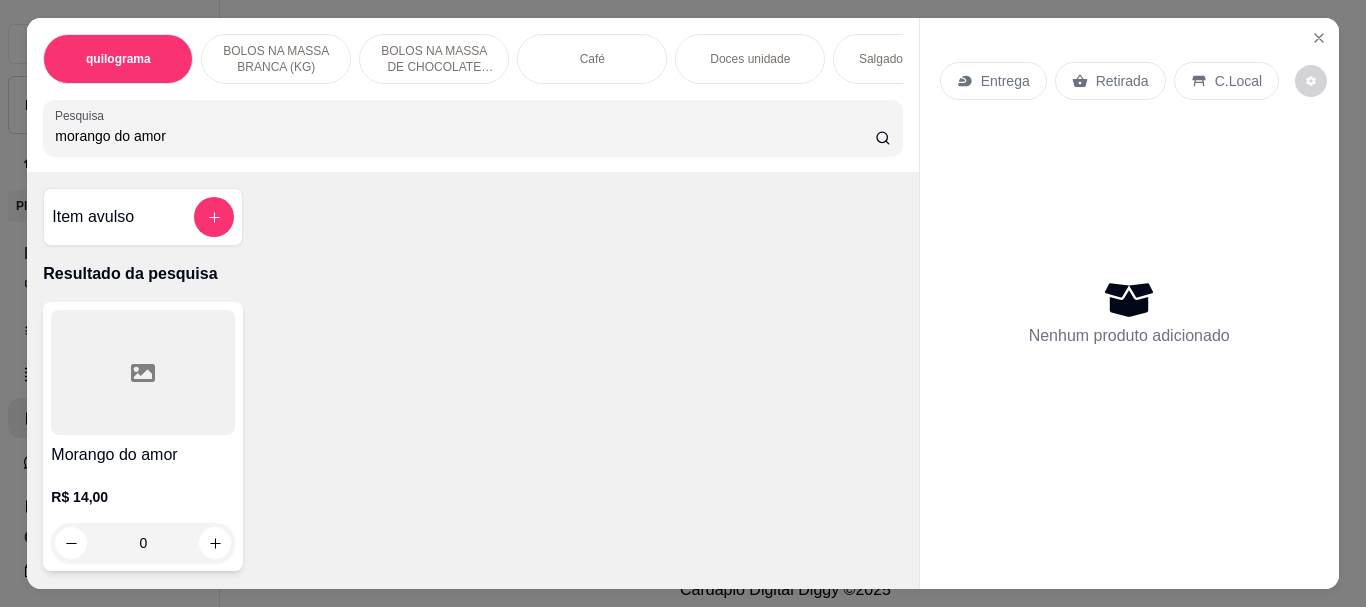 type on "morango do amor" 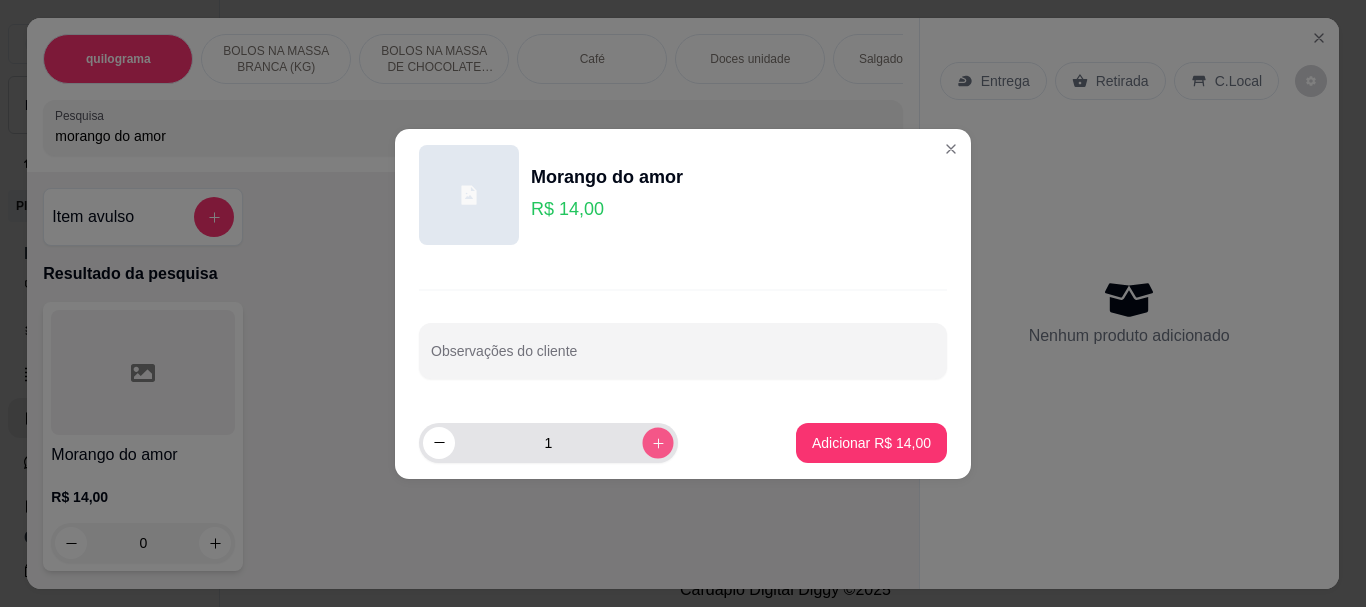 click 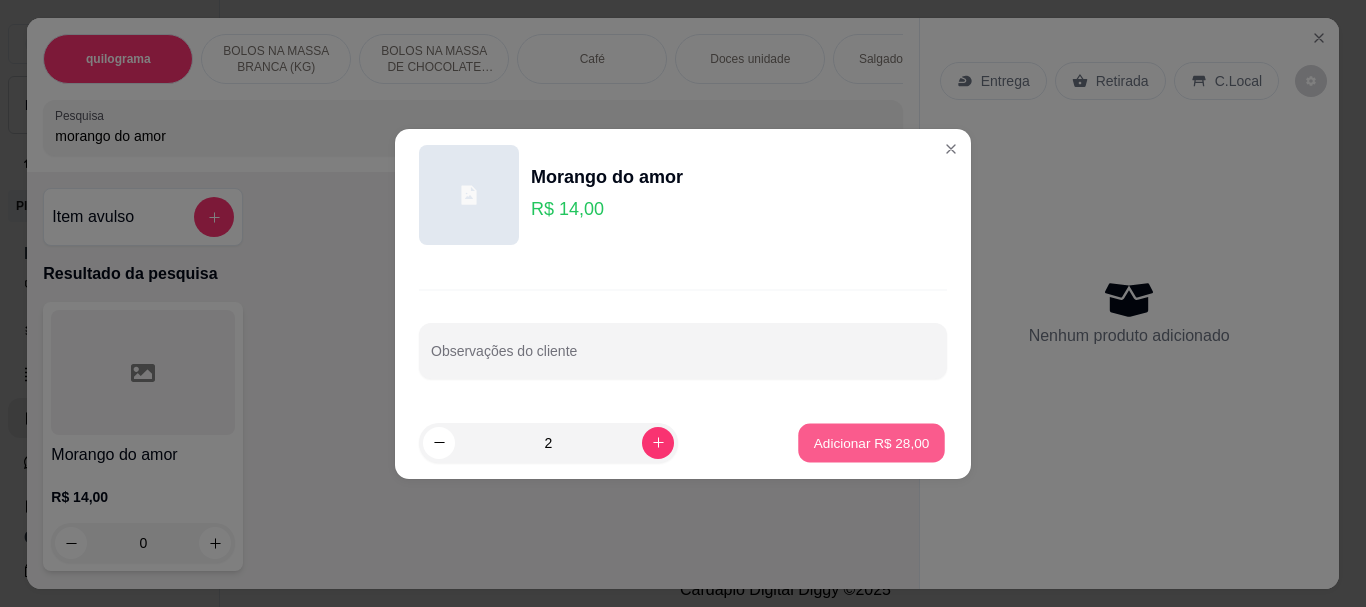 click on "Adicionar   R$ 28,00" at bounding box center [872, 442] 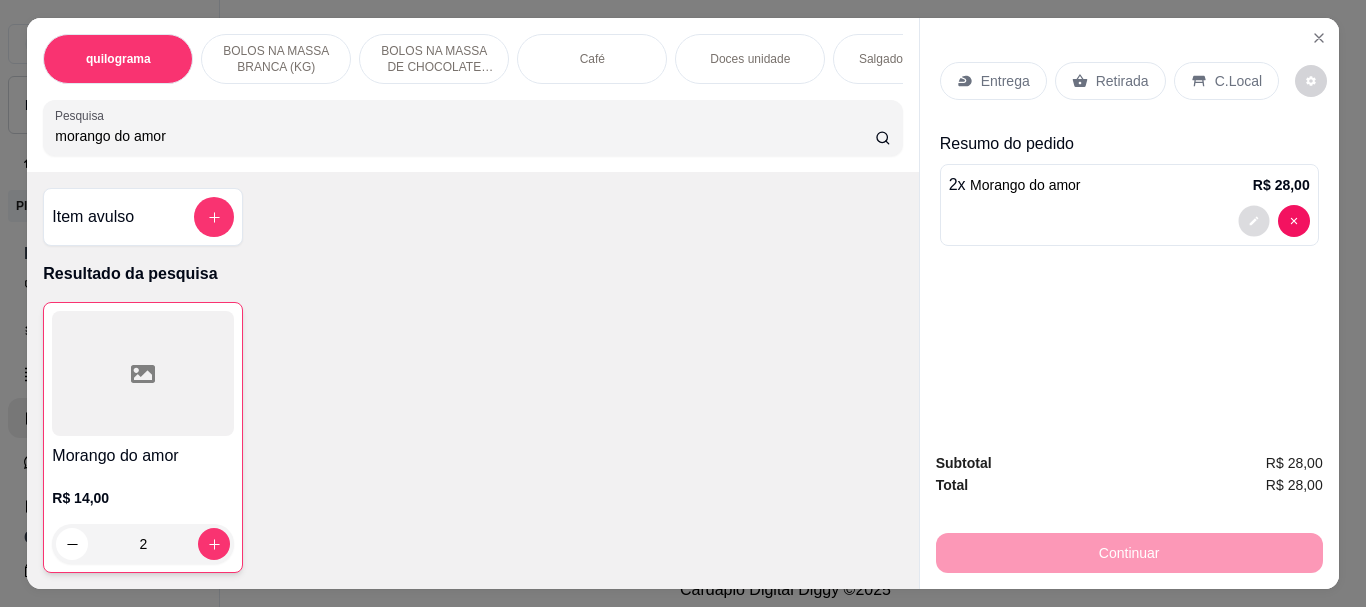 click 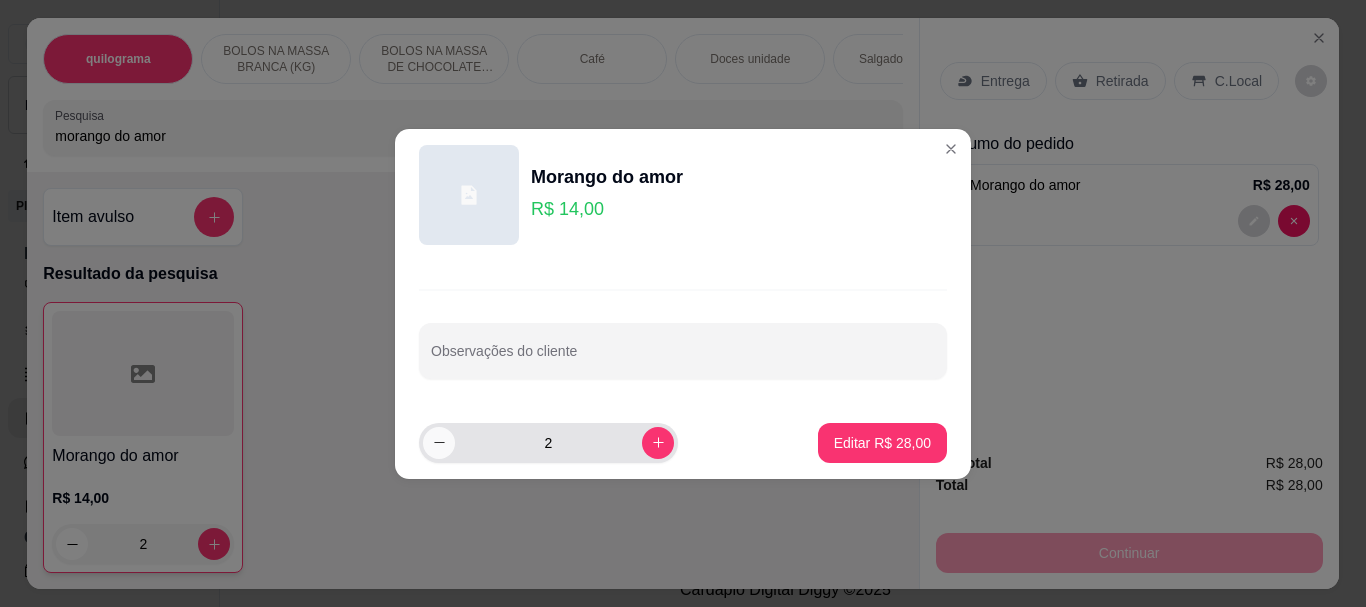 click at bounding box center (439, 443) 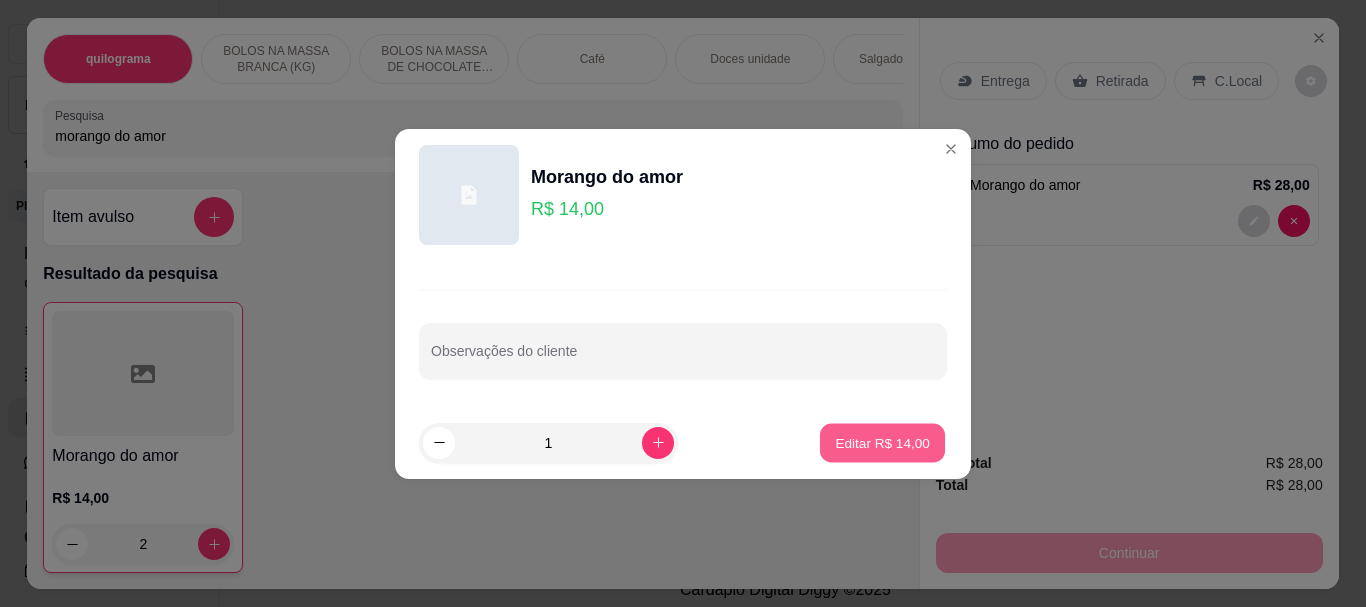 click on "Editar   R$ 14,00" at bounding box center (882, 442) 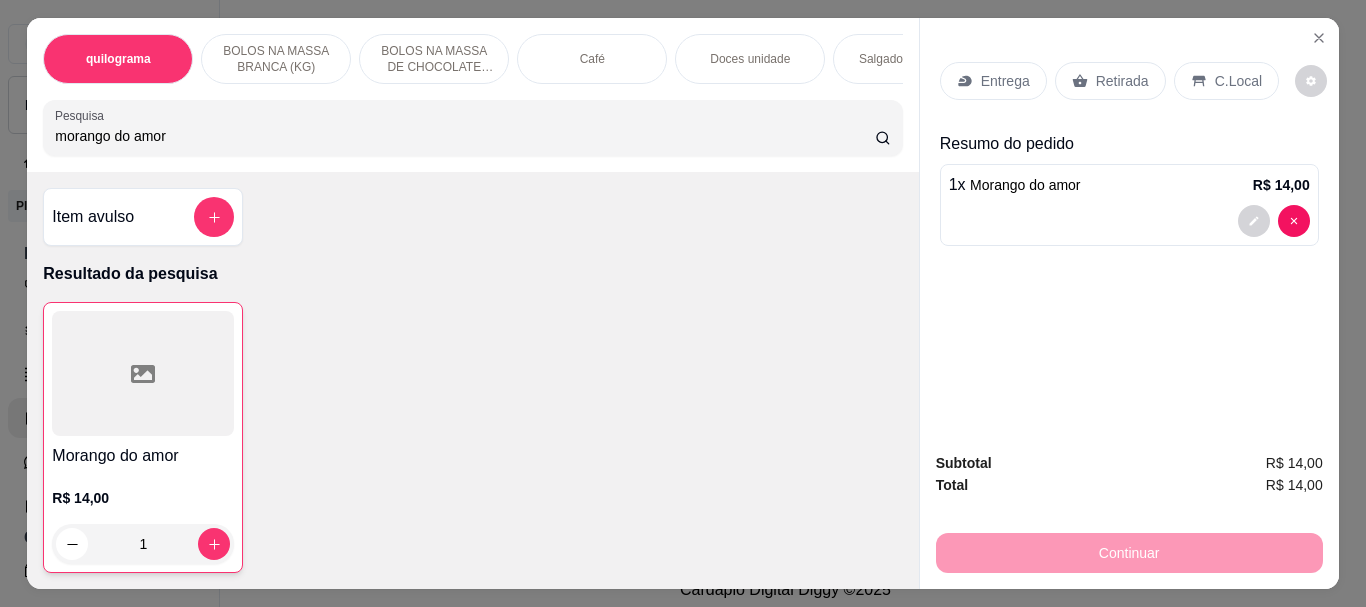 click on "Retirada" at bounding box center (1122, 81) 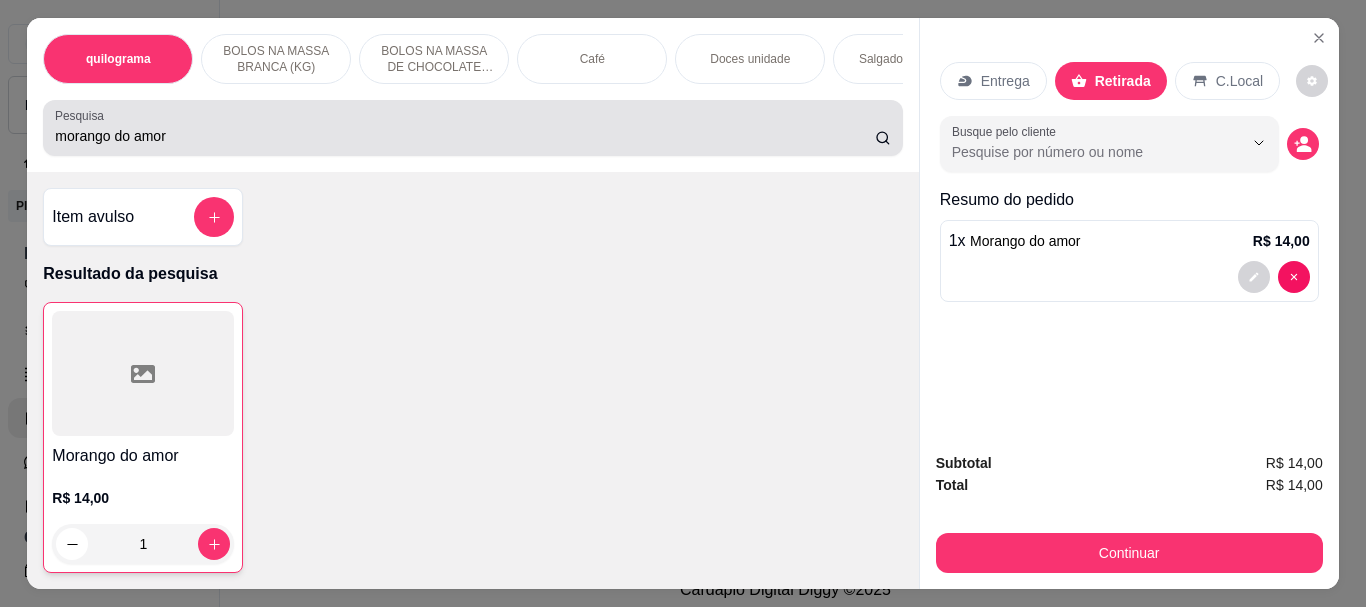 click on "morango do amor" at bounding box center (472, 128) 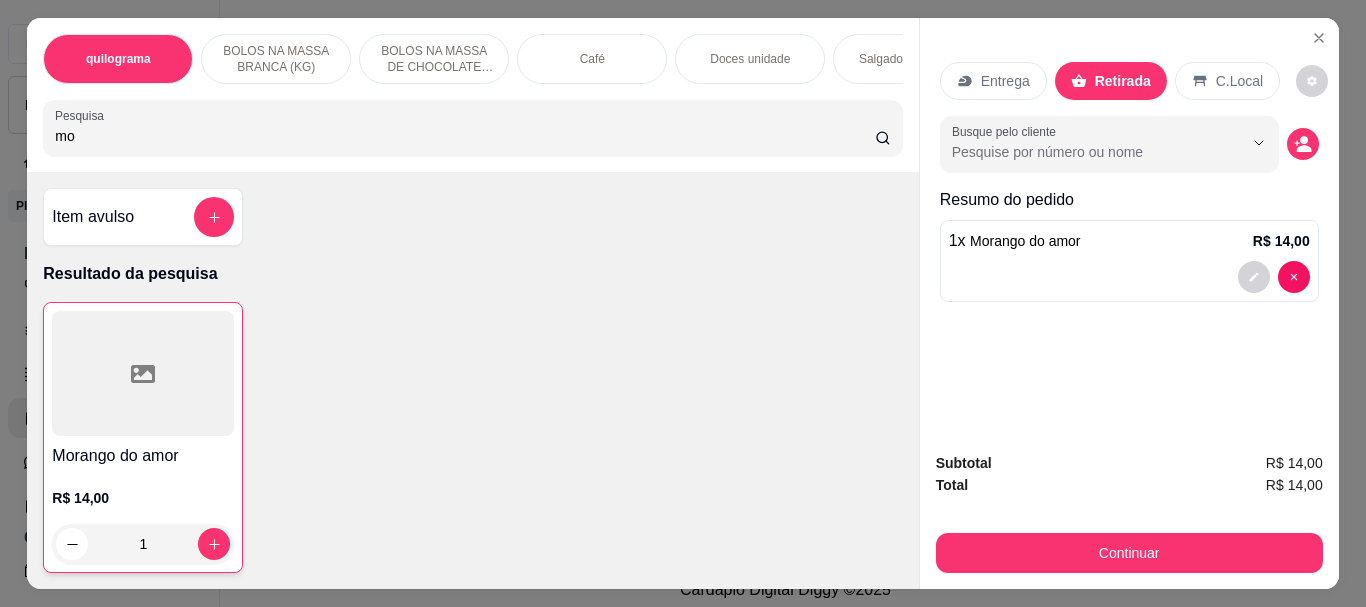 type on "m" 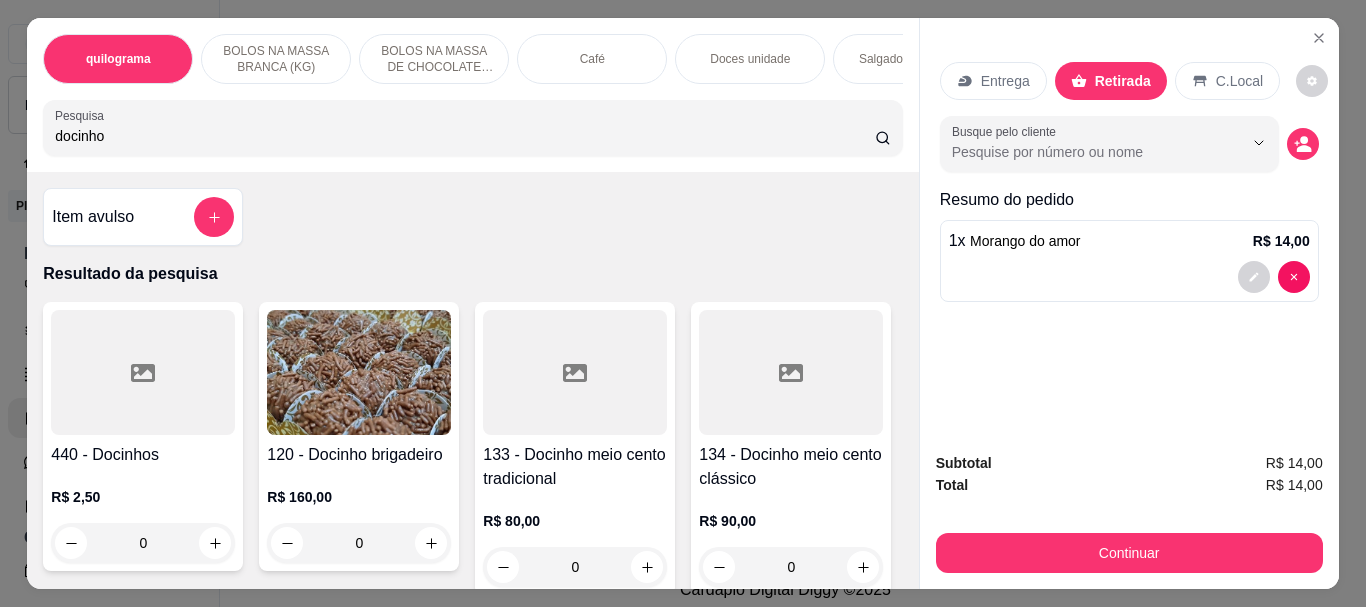 type on "docinho" 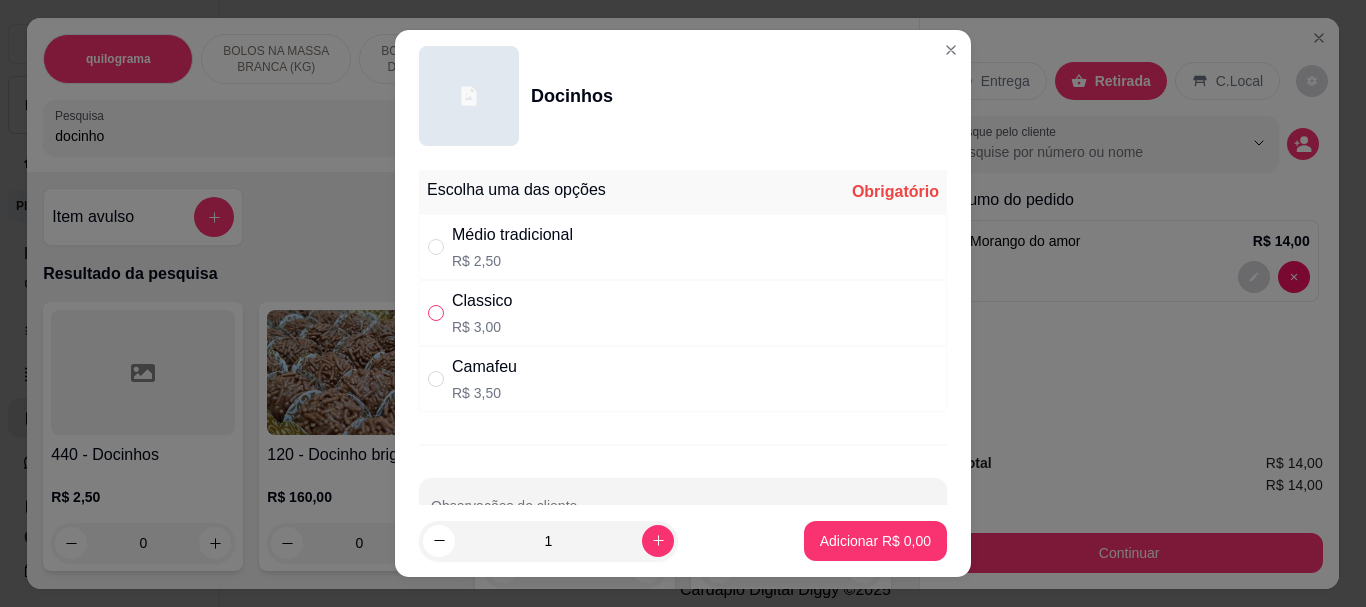 click at bounding box center (436, 313) 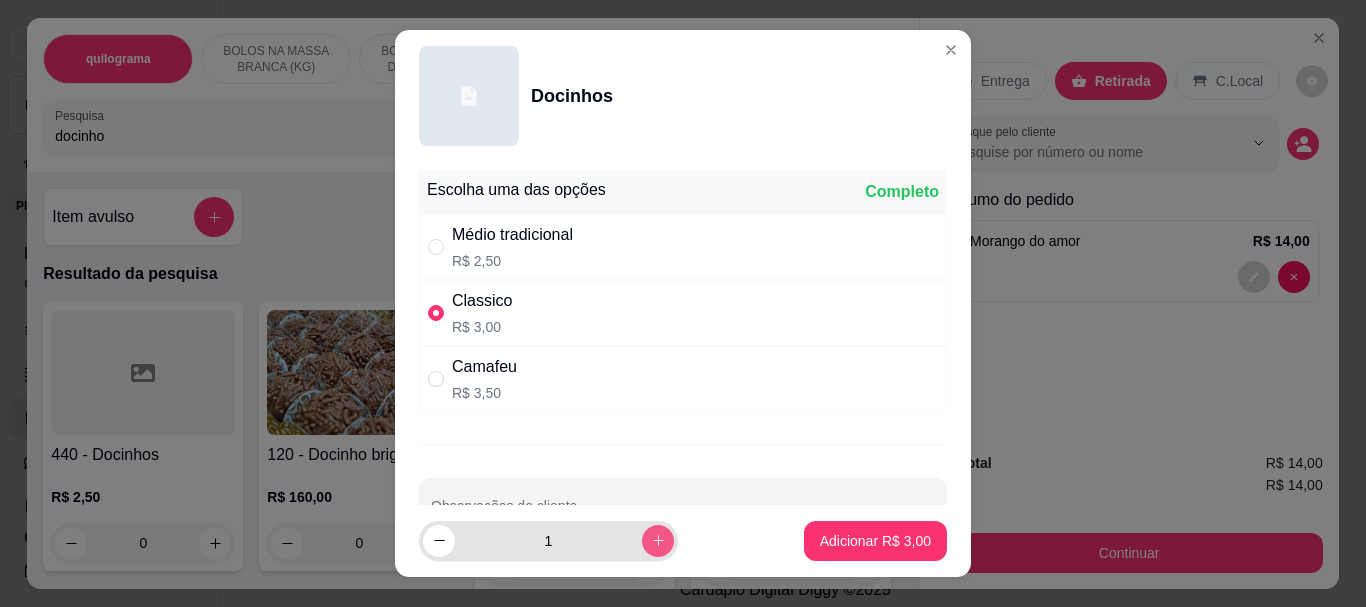 click 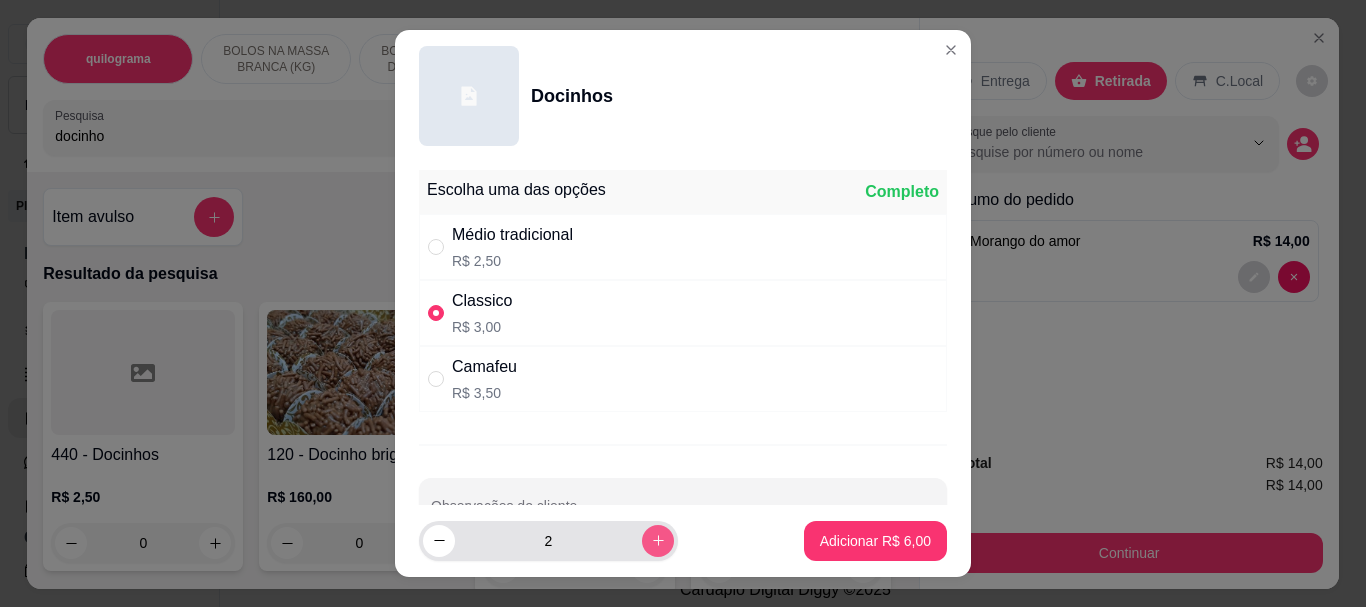 click 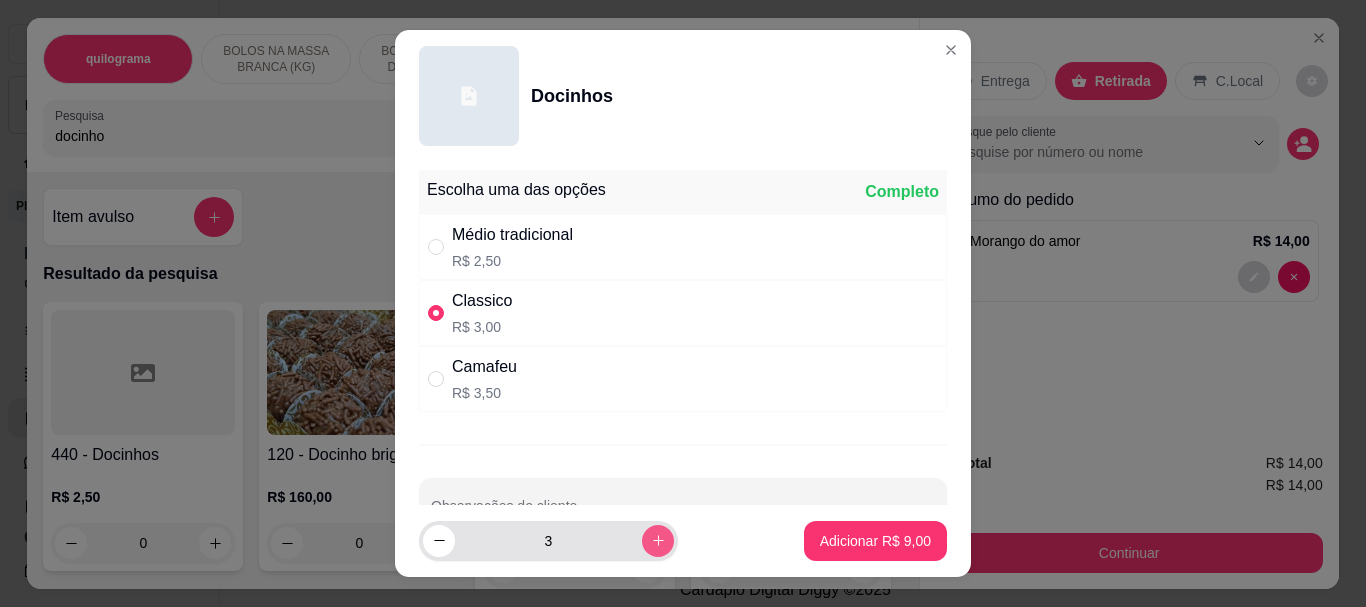 click 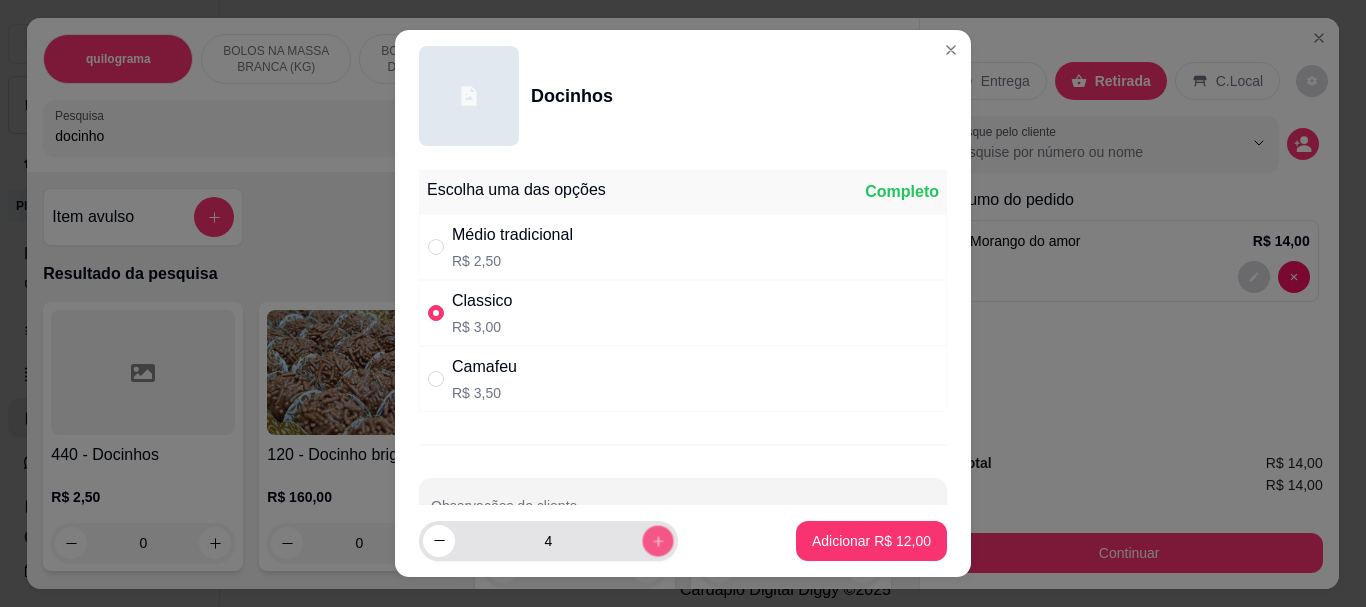 click 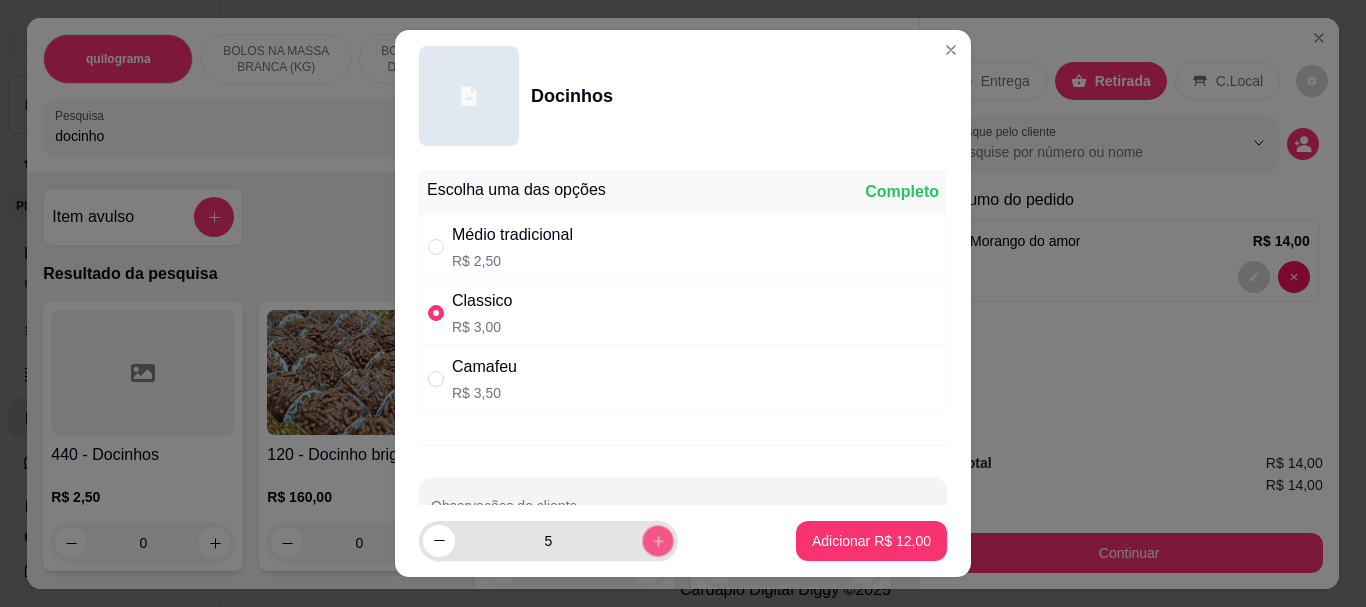 click 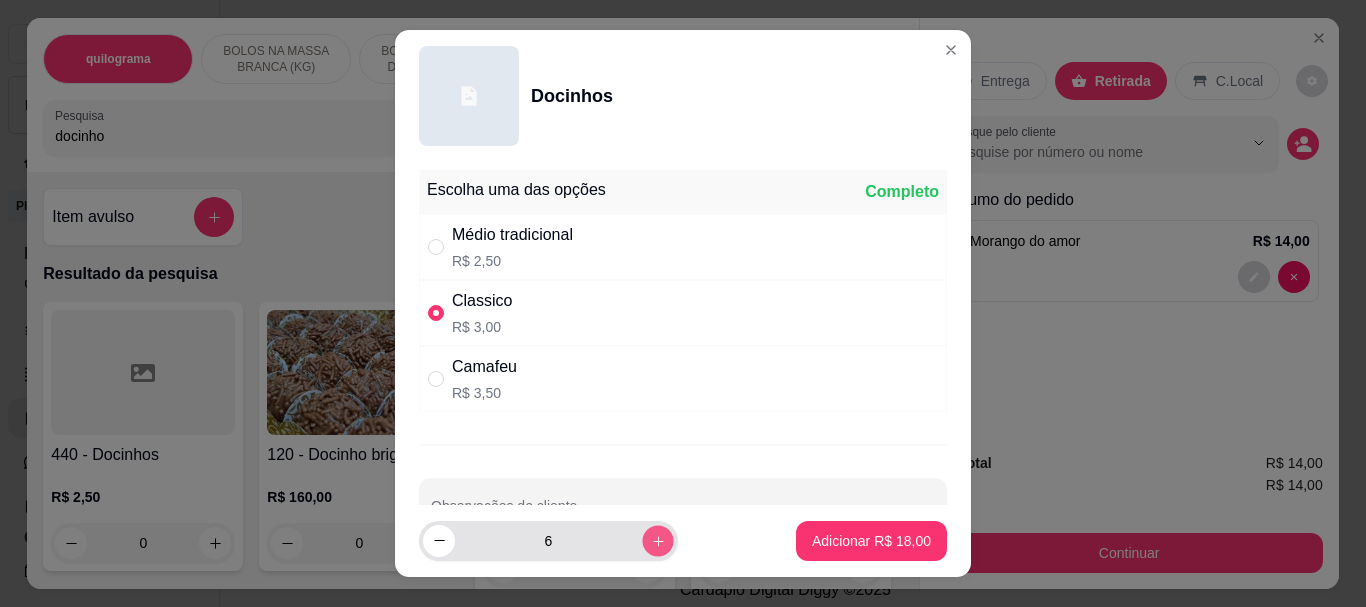 click 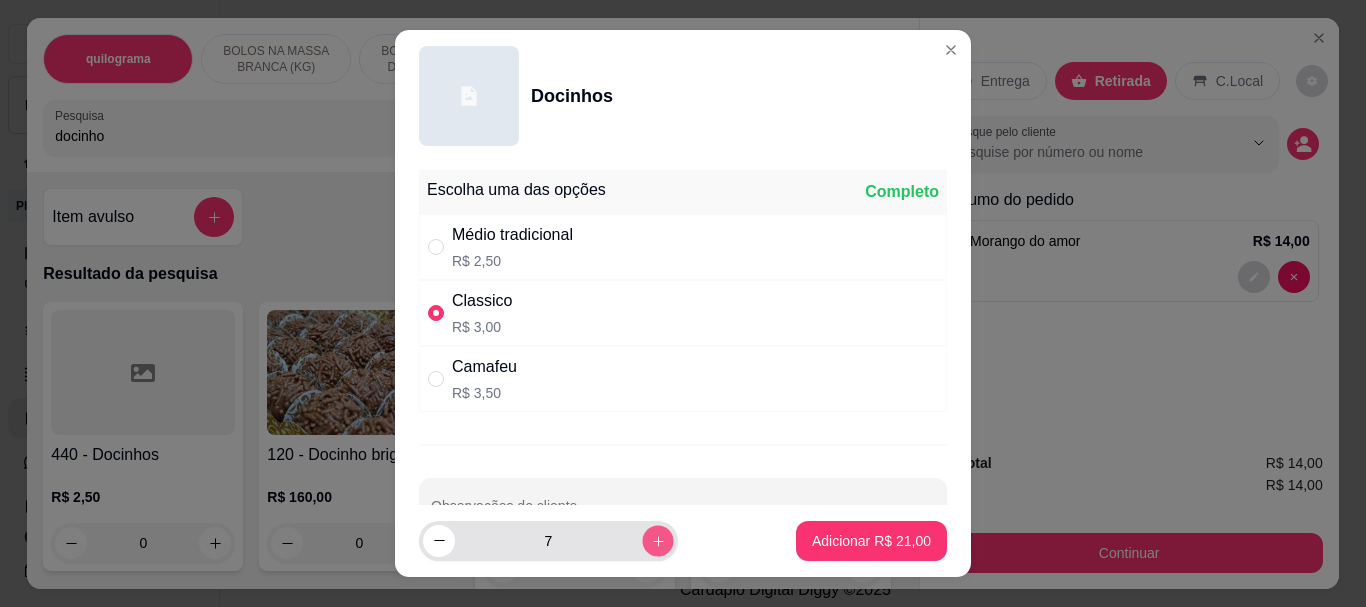 click 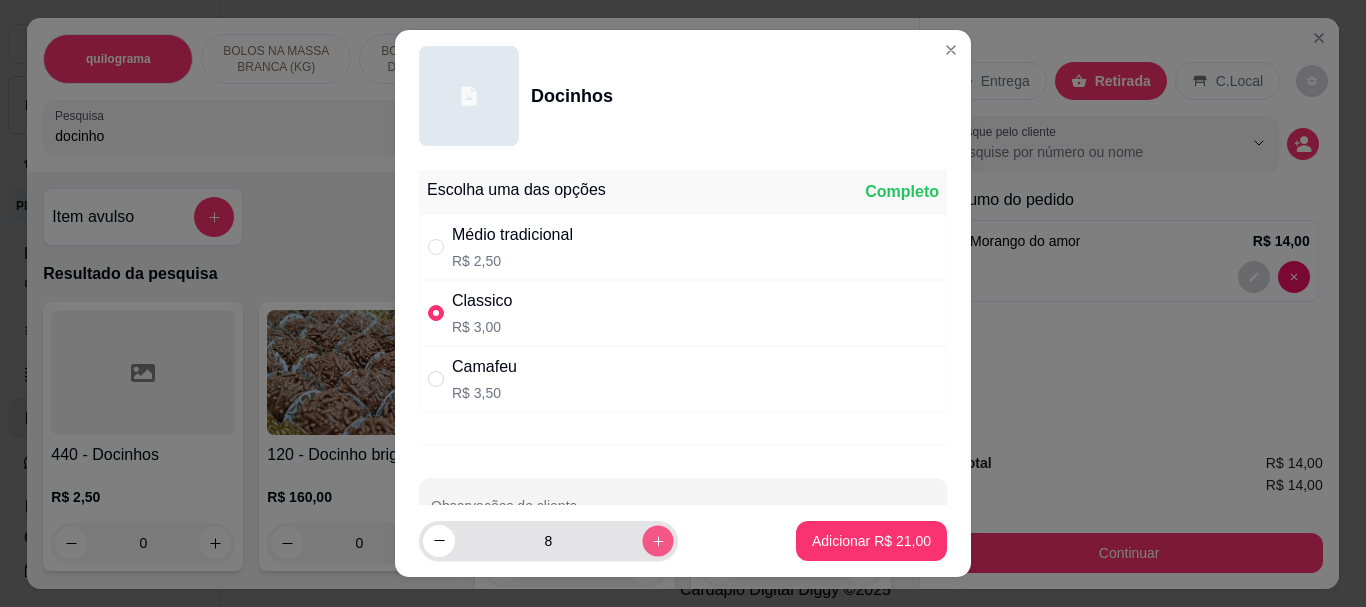 click 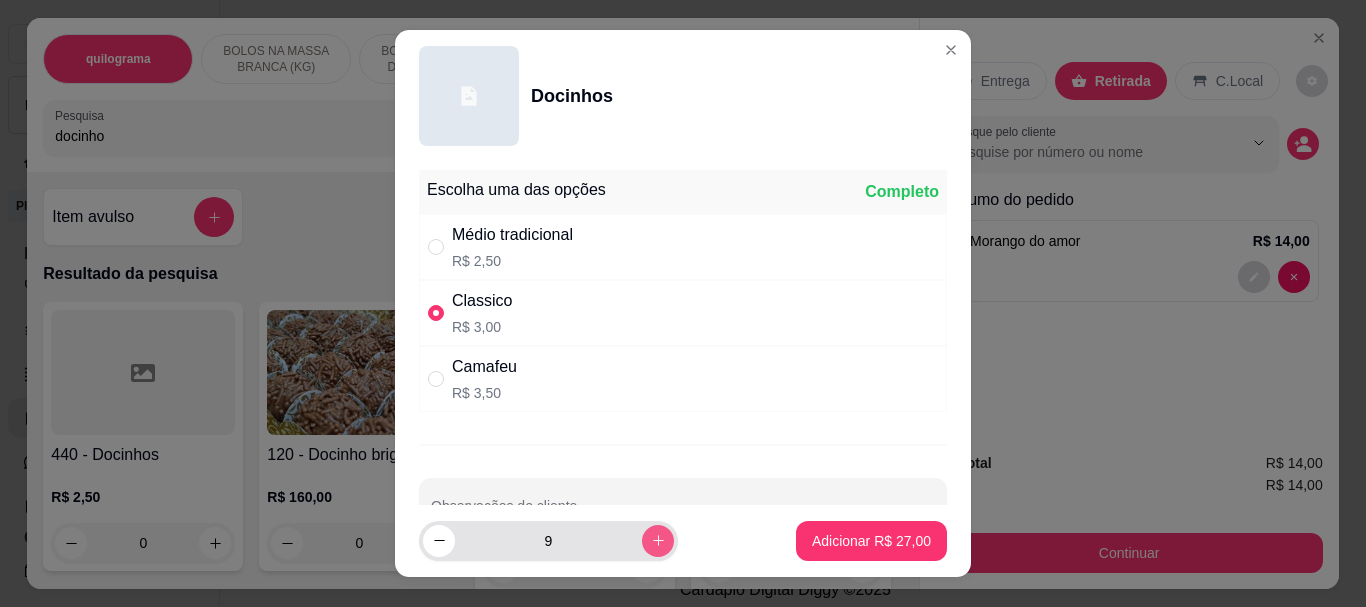 click 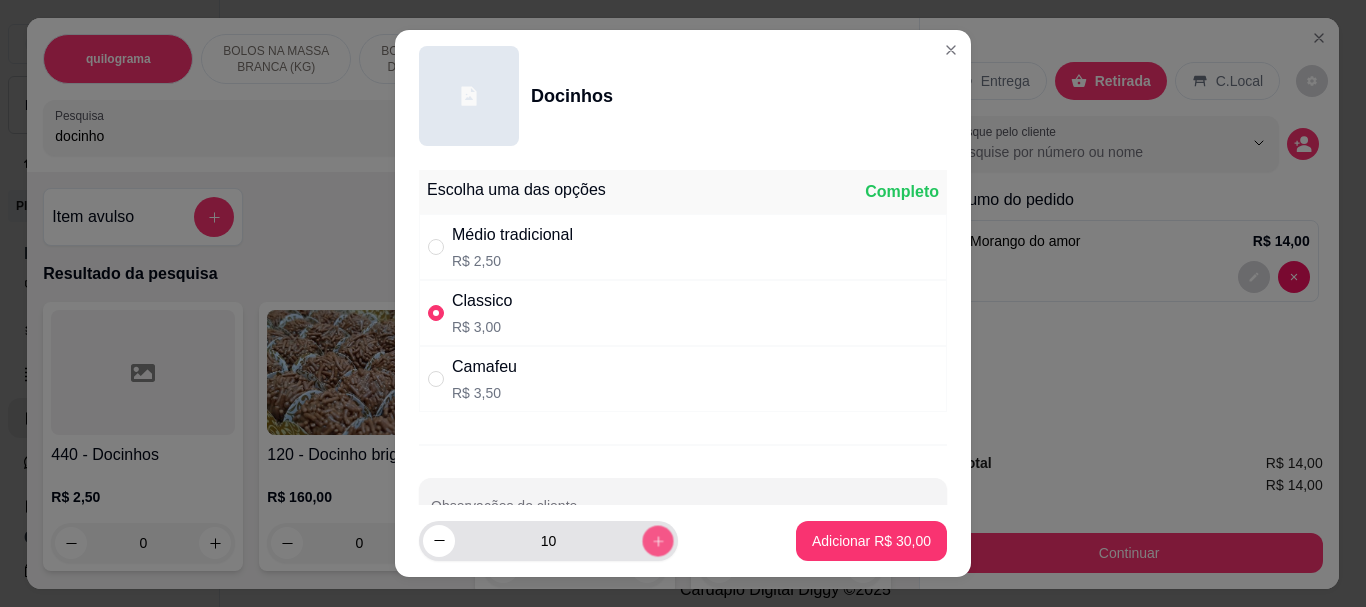 click 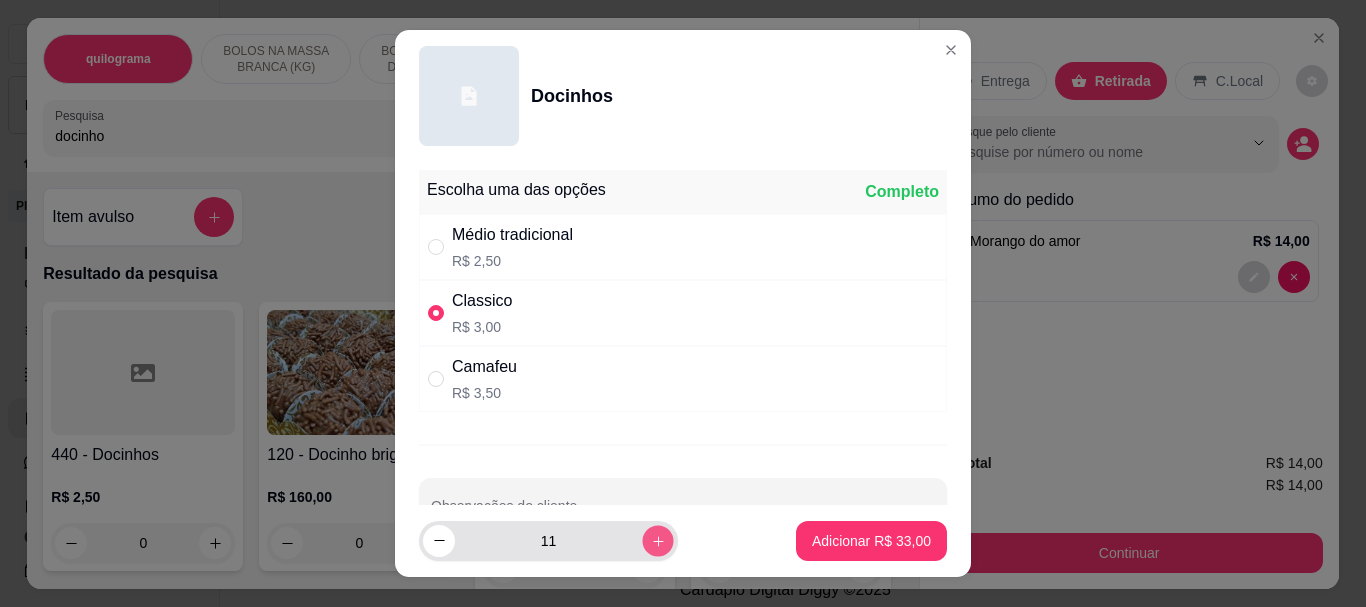click 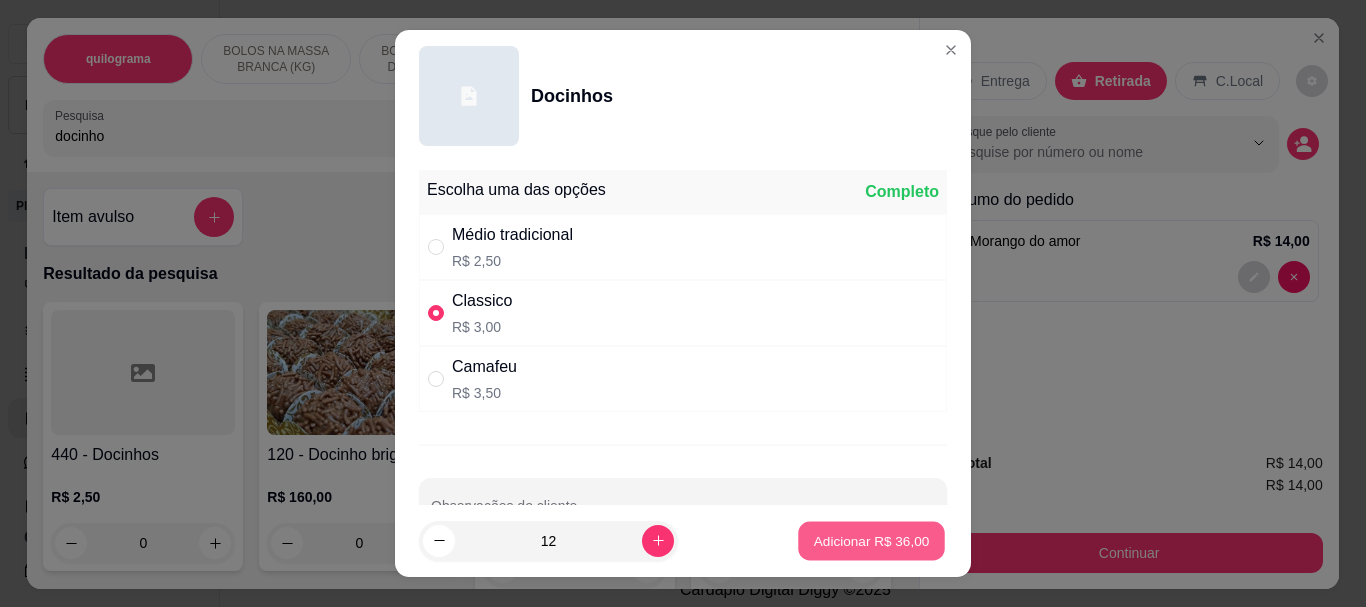 click on "Adicionar   R$ 36,00" at bounding box center [872, 540] 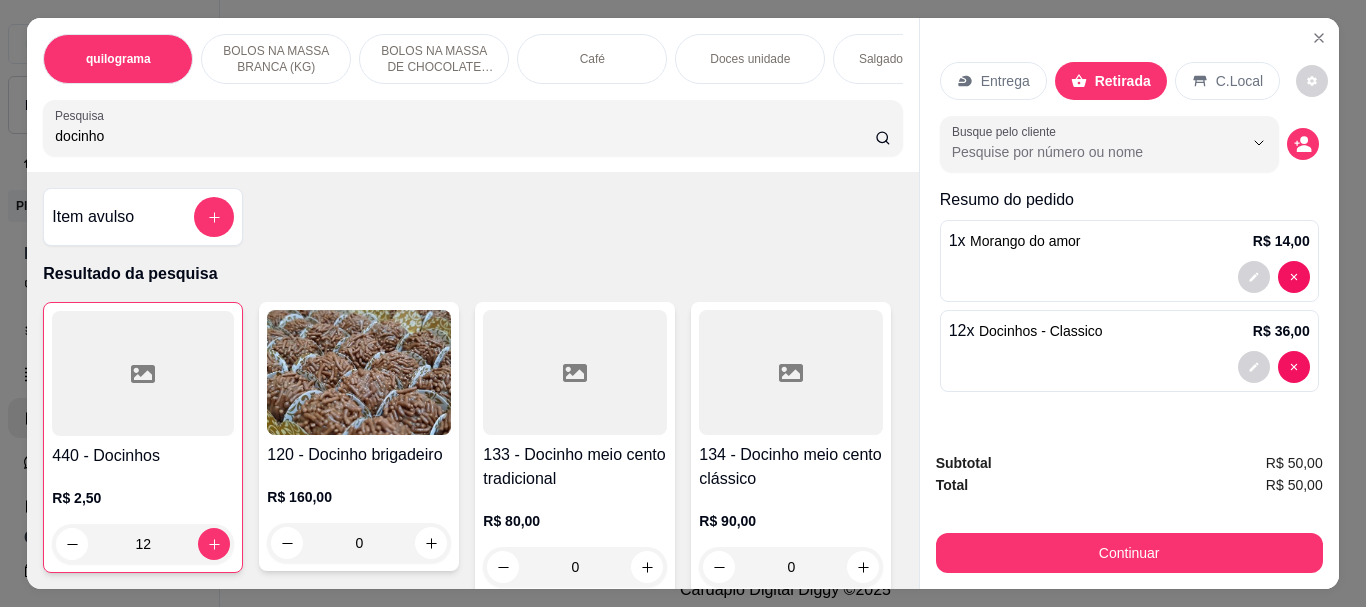 click at bounding box center [143, 373] 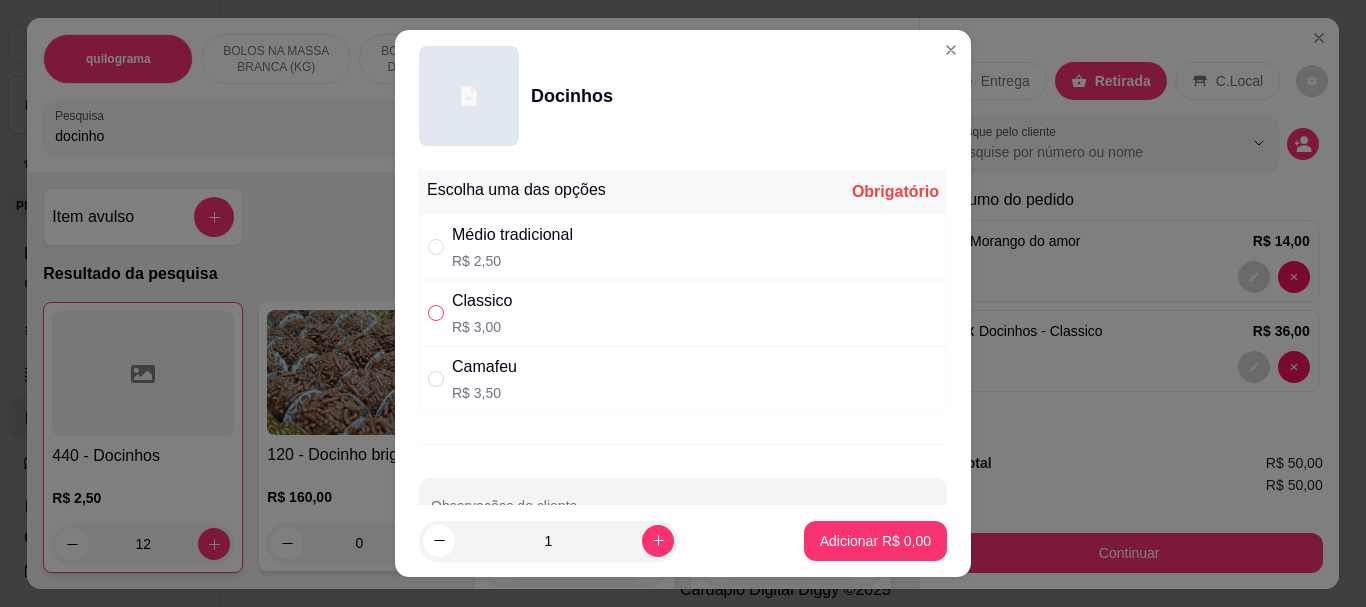 click at bounding box center (436, 313) 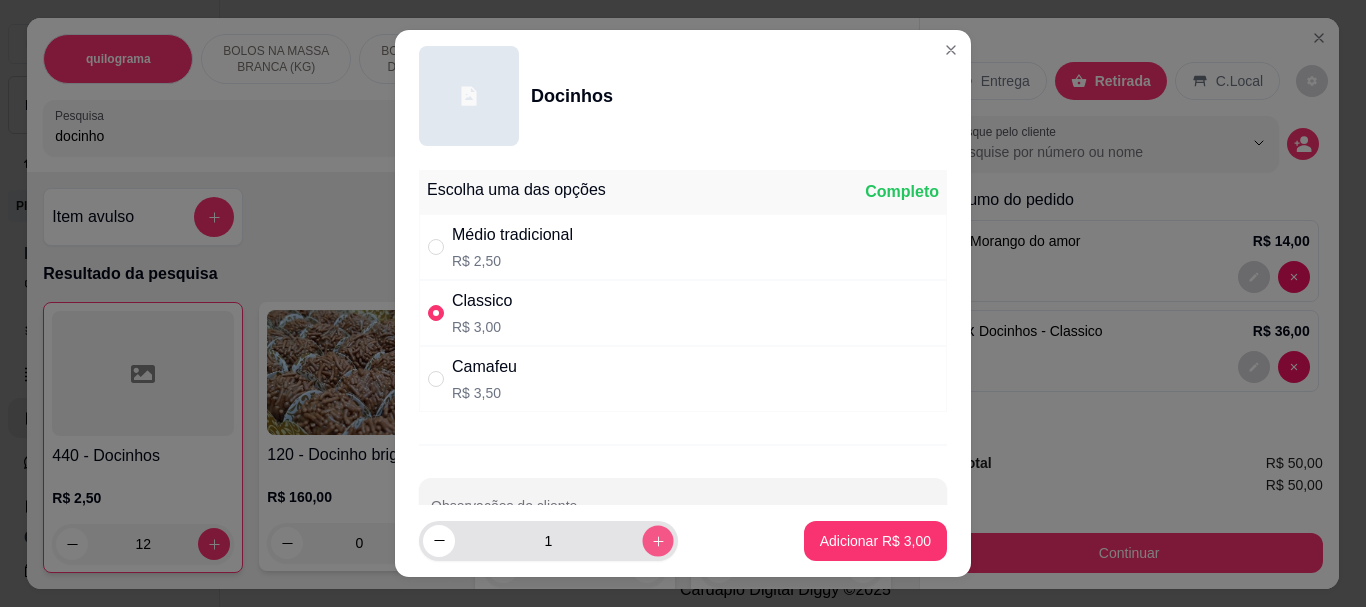 click 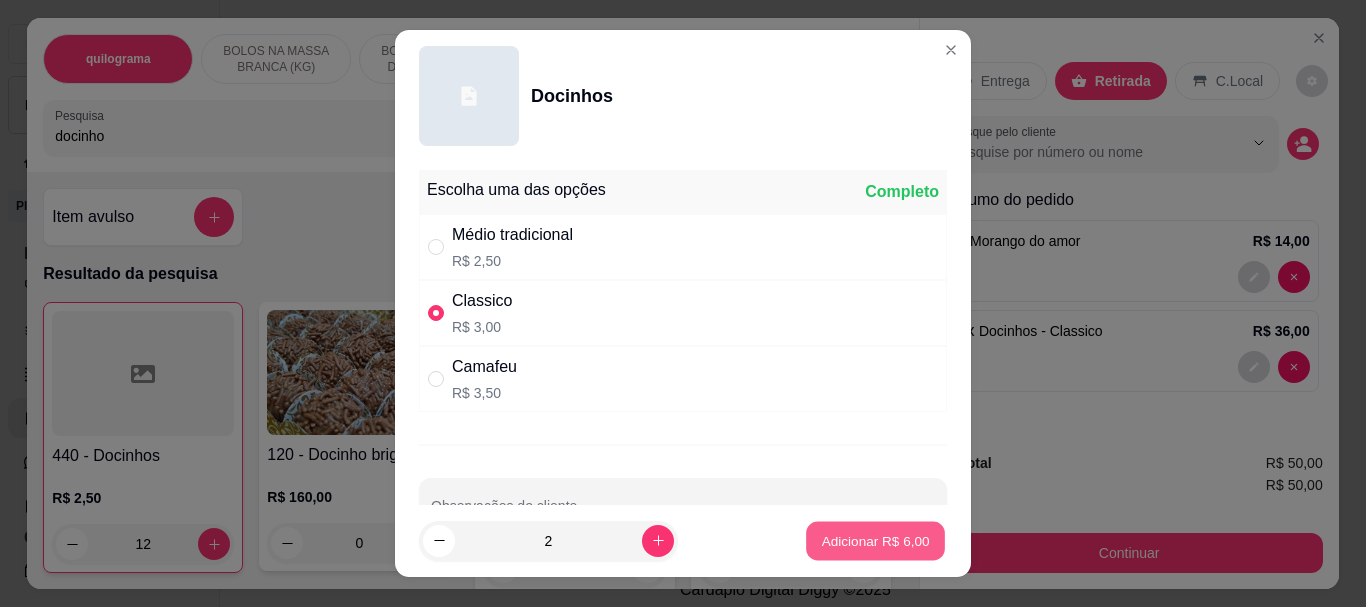 click on "Adicionar   R$ 6,00" at bounding box center (875, 540) 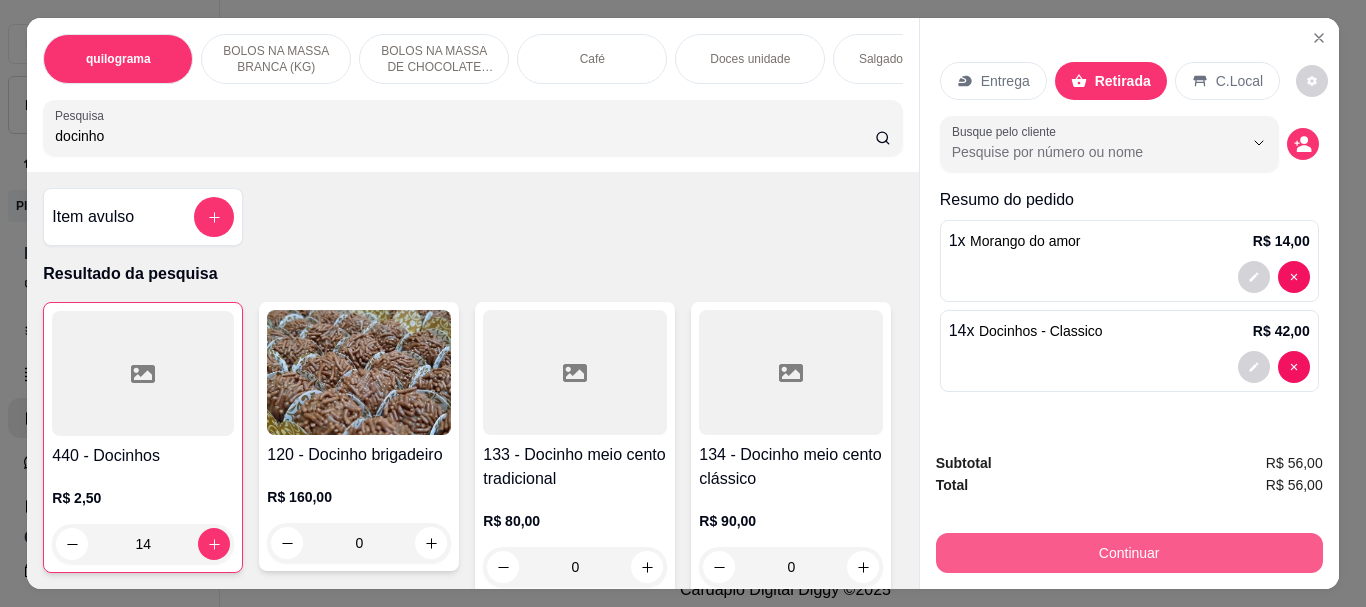 click on "Continuar" at bounding box center (1129, 553) 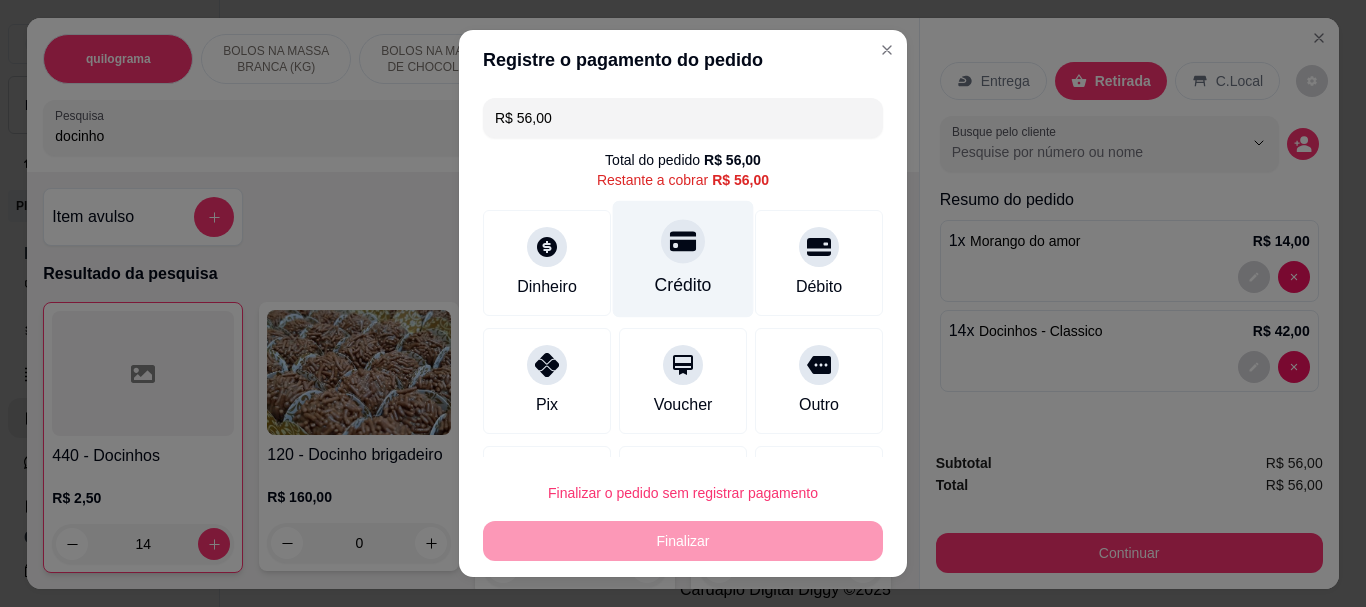 click on "Crédito" at bounding box center (683, 286) 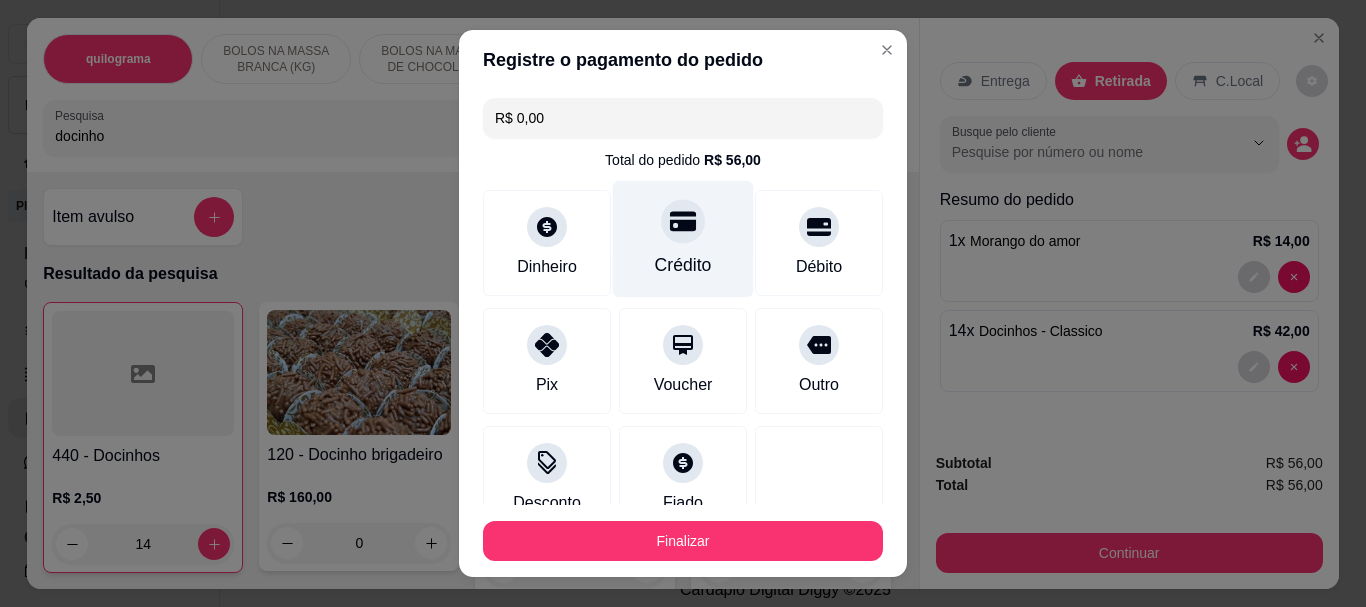 type on "R$ 0,00" 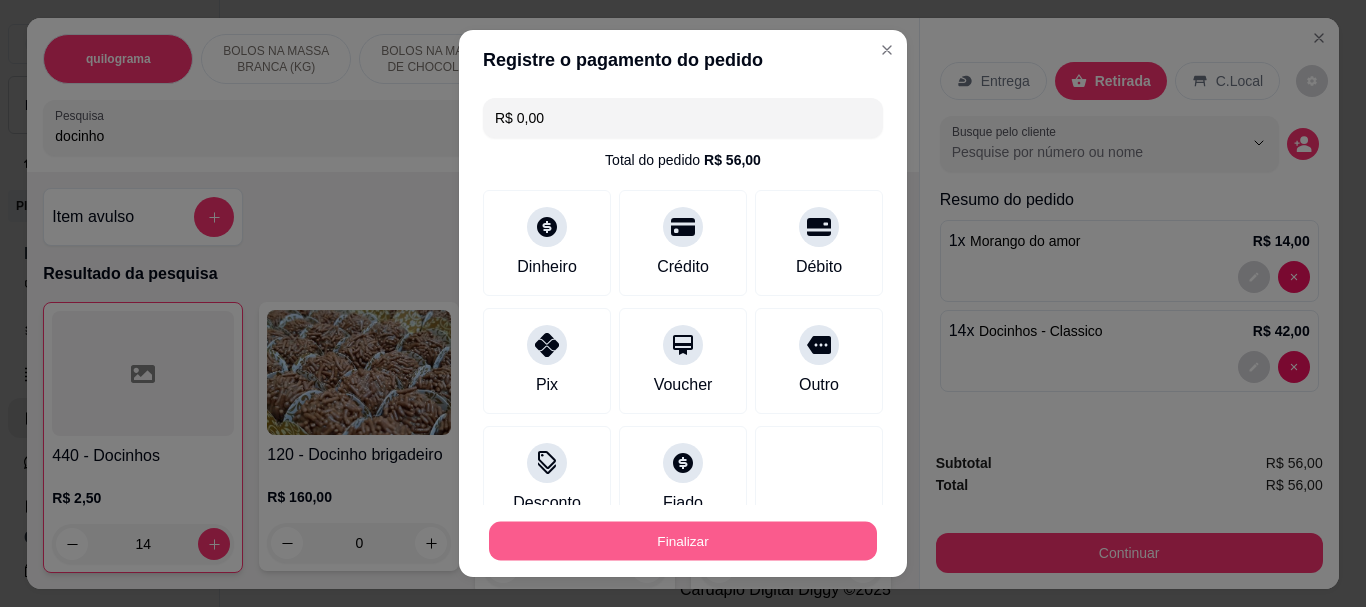 click on "Finalizar" at bounding box center (683, 540) 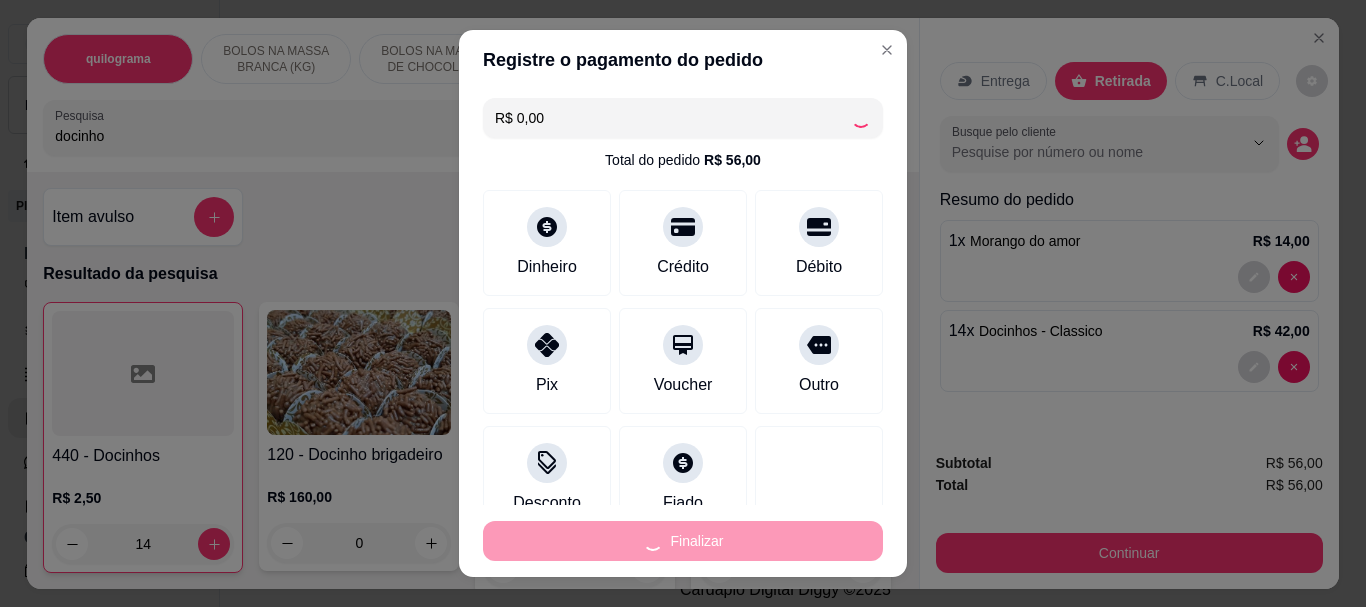 scroll, scrollTop: 34, scrollLeft: 0, axis: vertical 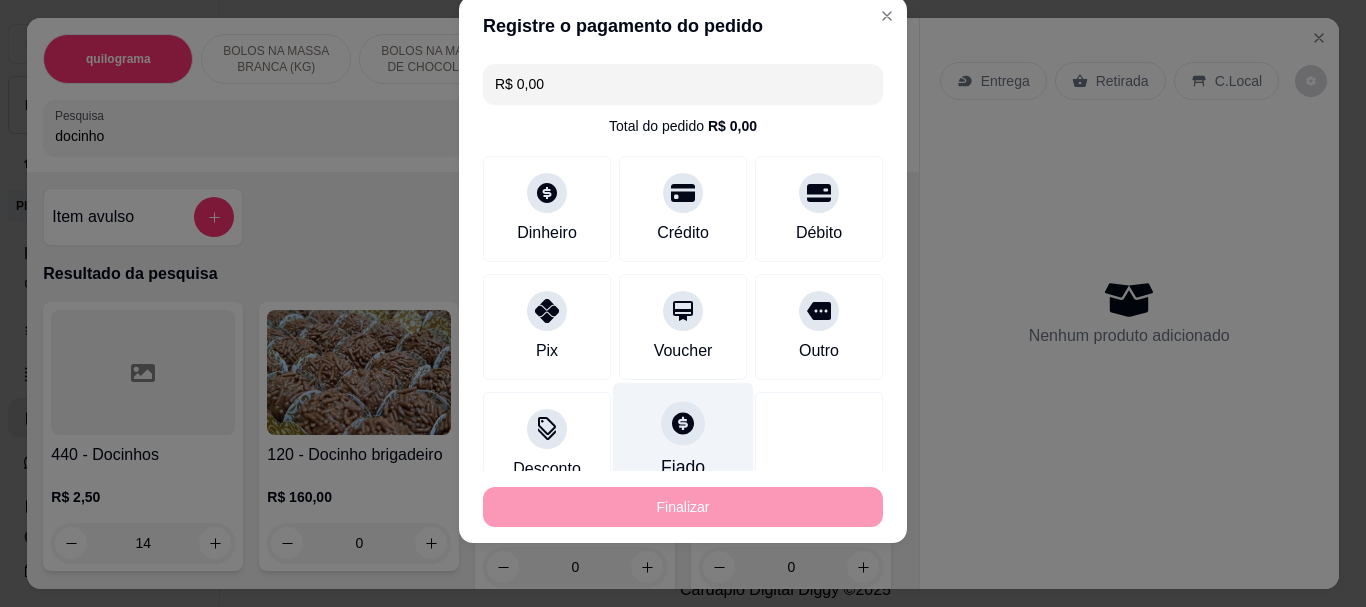 type on "0" 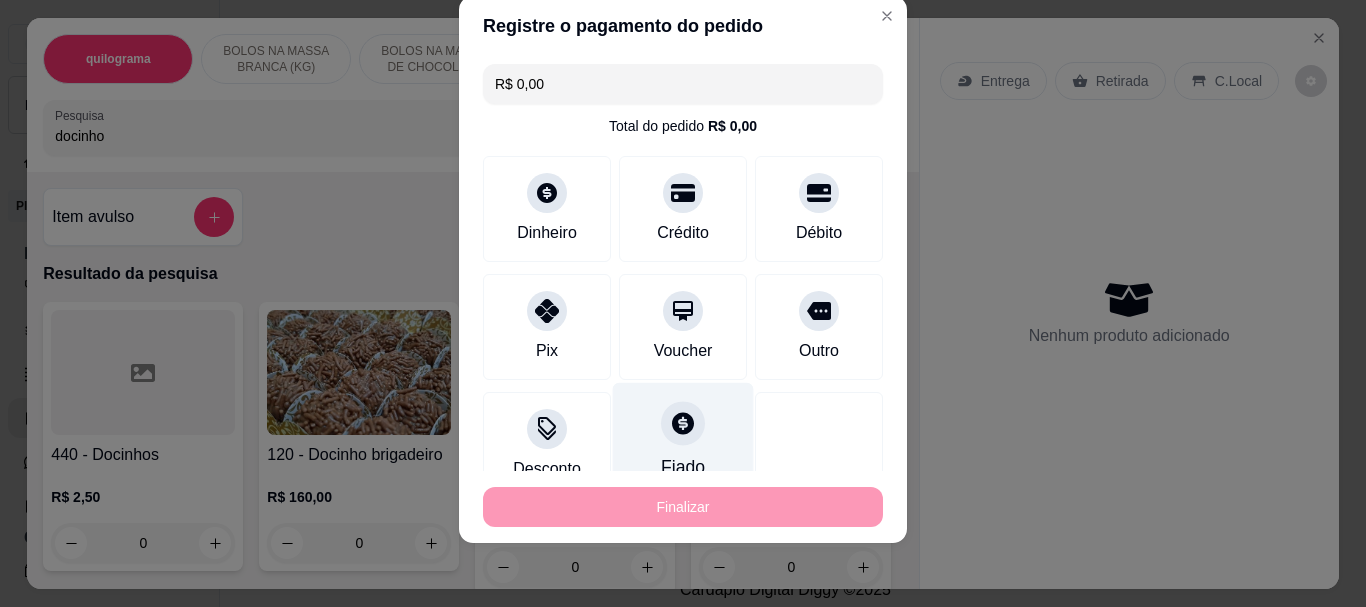 type on "-R$ 56,00" 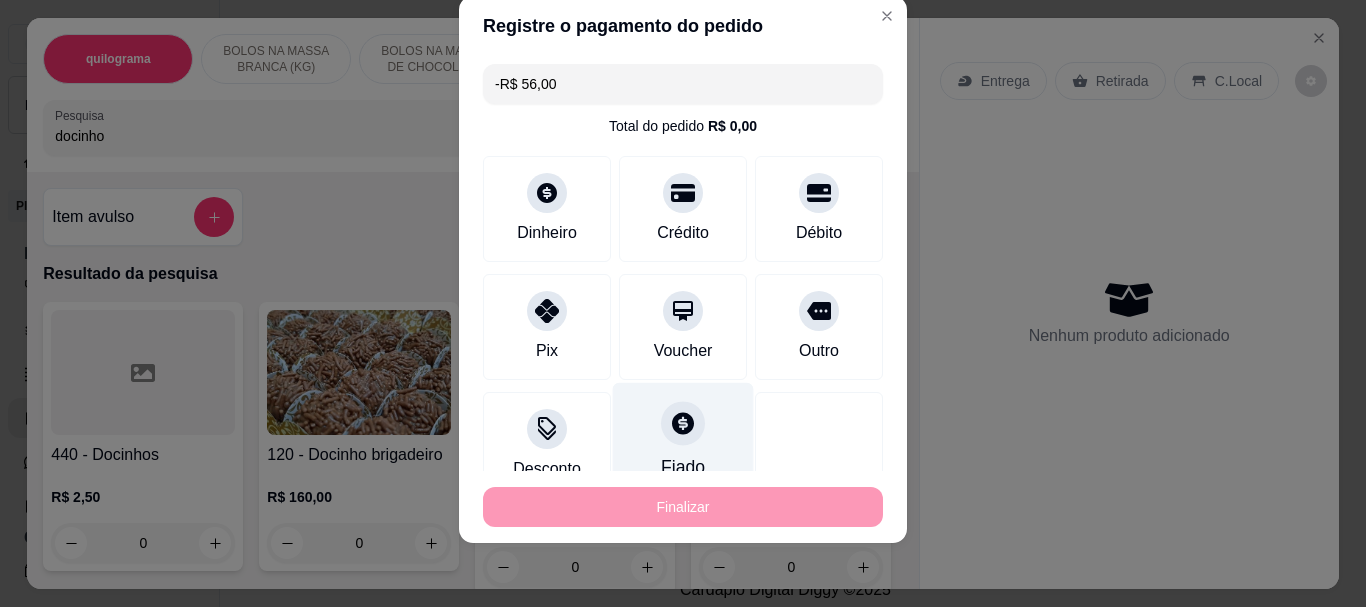 scroll, scrollTop: 139, scrollLeft: 0, axis: vertical 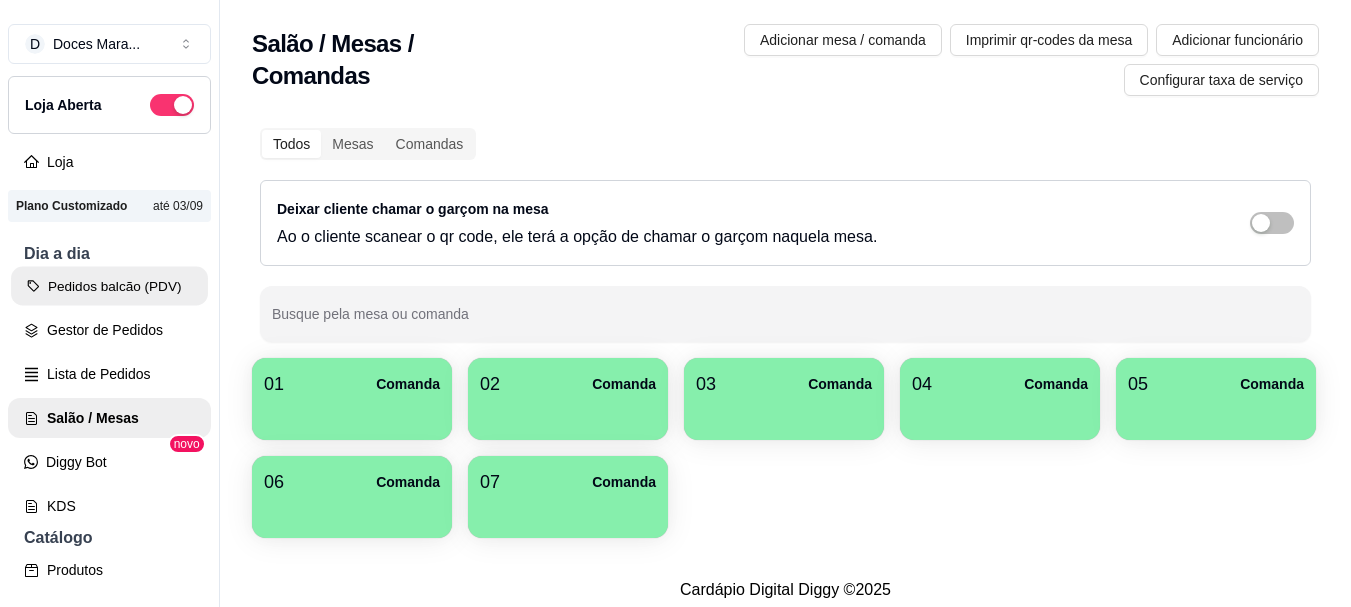 click on "Pedidos balcão (PDV)" at bounding box center (109, 286) 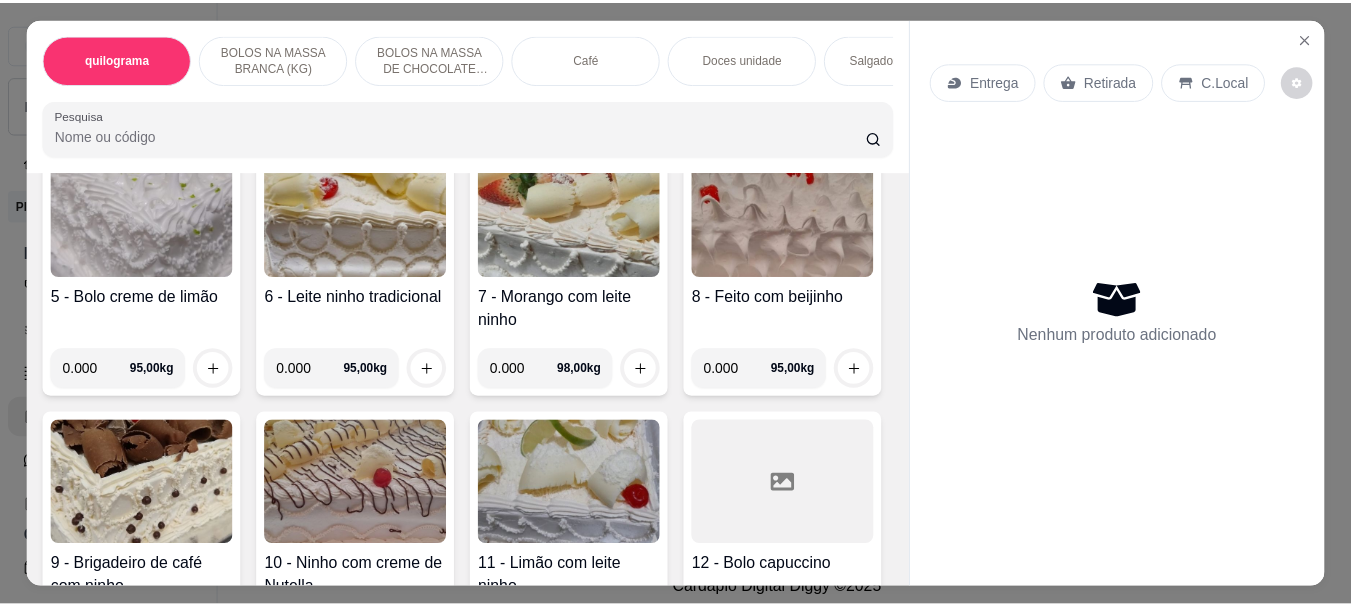 scroll, scrollTop: 800, scrollLeft: 0, axis: vertical 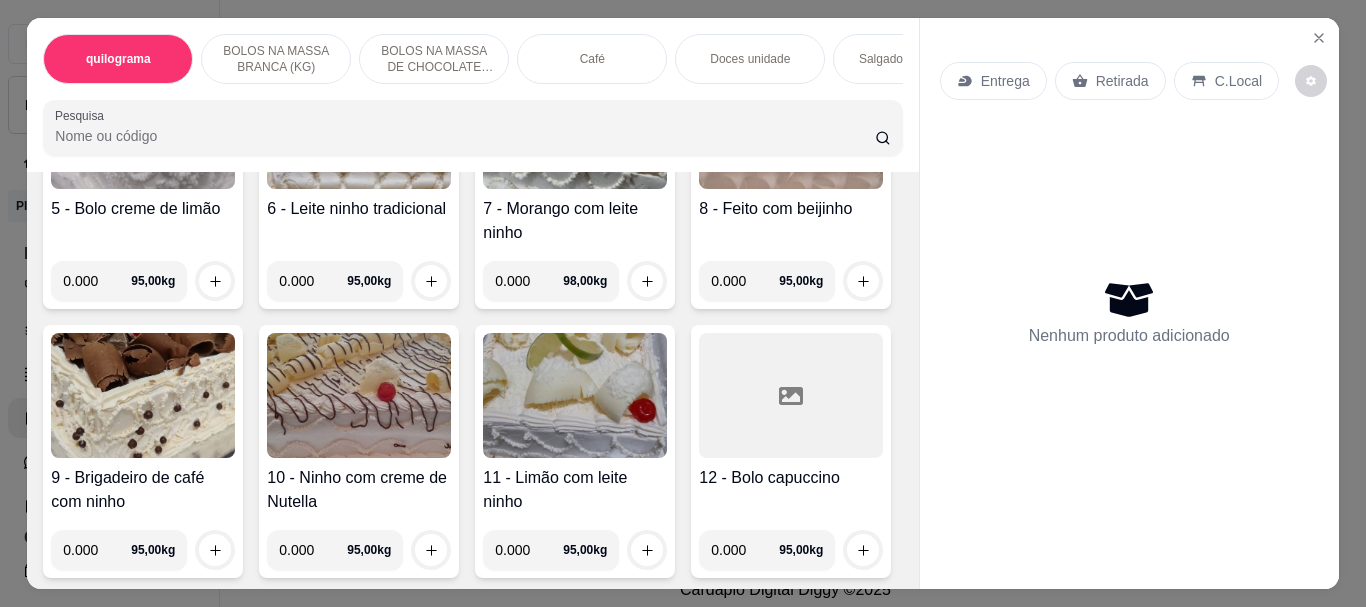 click at bounding box center [575, 126] 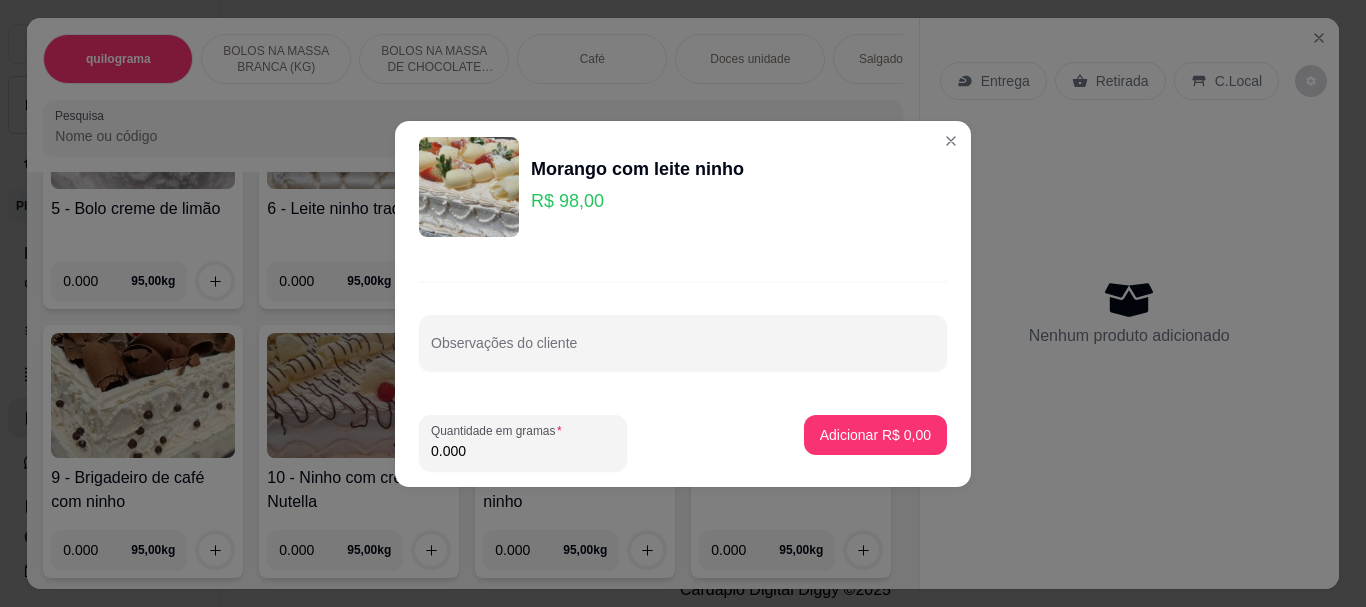 click on "0.000" at bounding box center (523, 451) 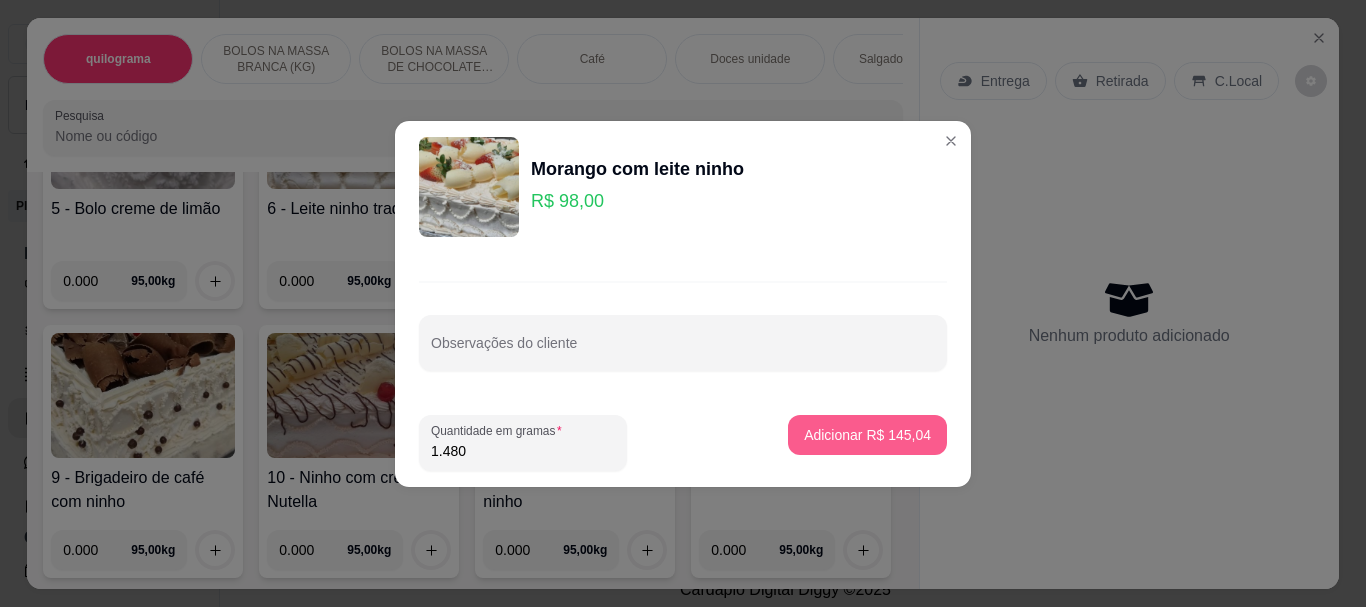 type on "1.480" 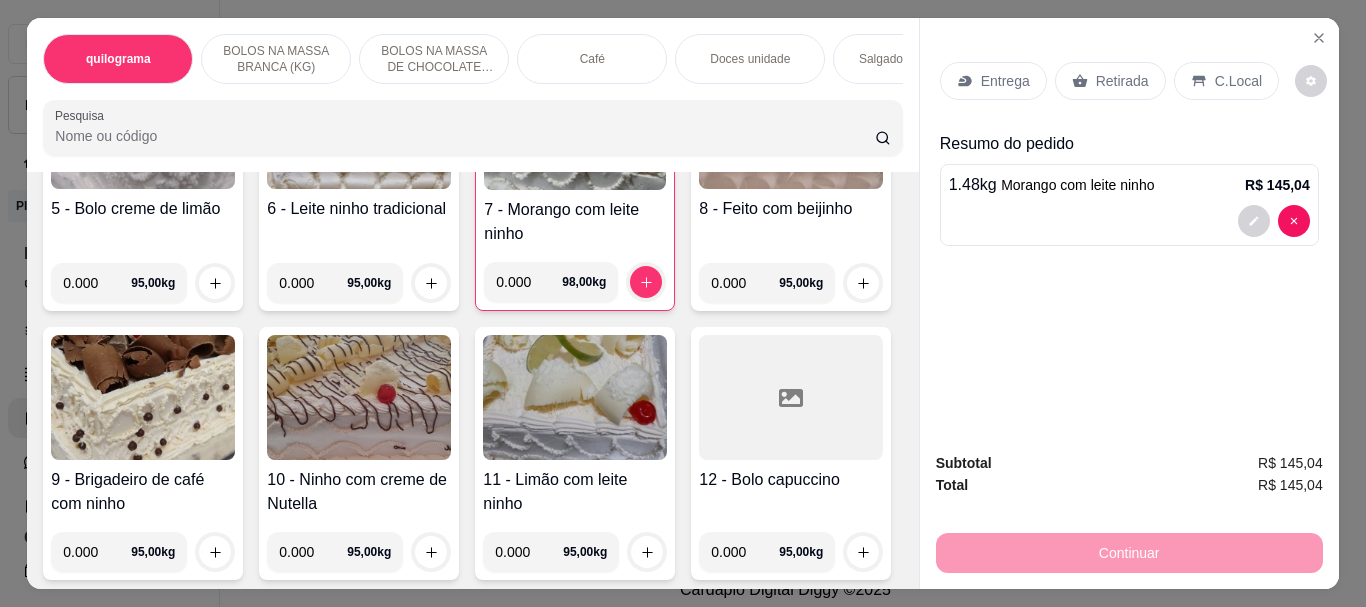 click on "Retirada" at bounding box center (1122, 81) 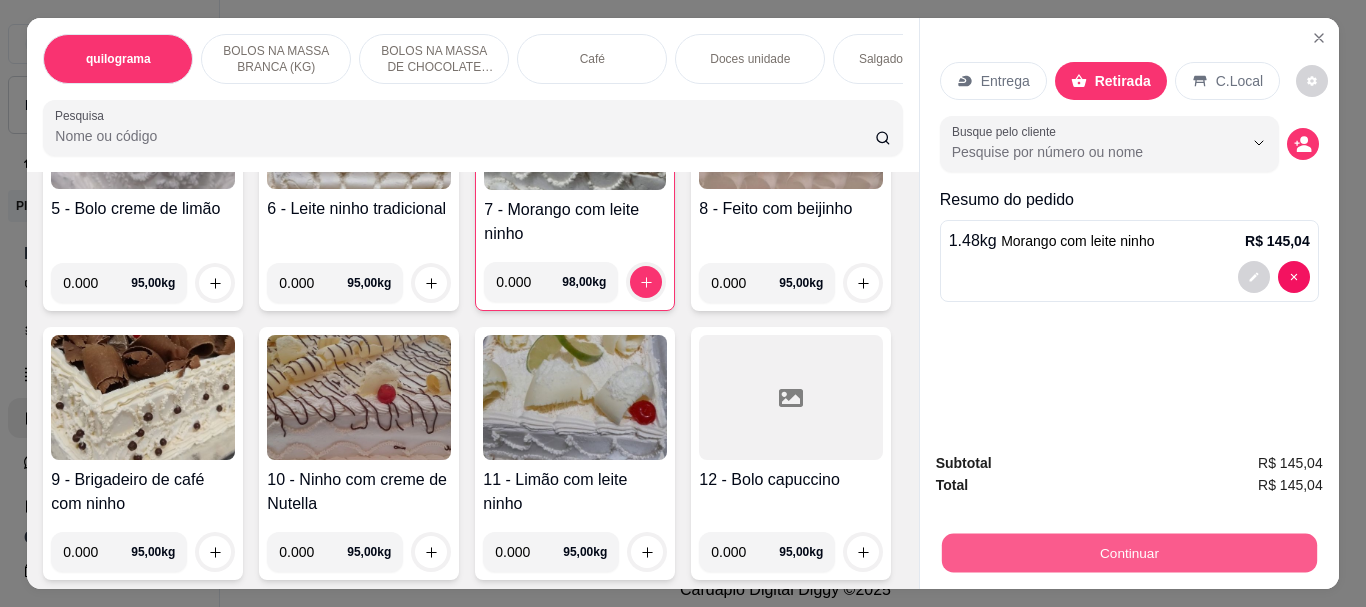 click on "Continuar" at bounding box center [1128, 552] 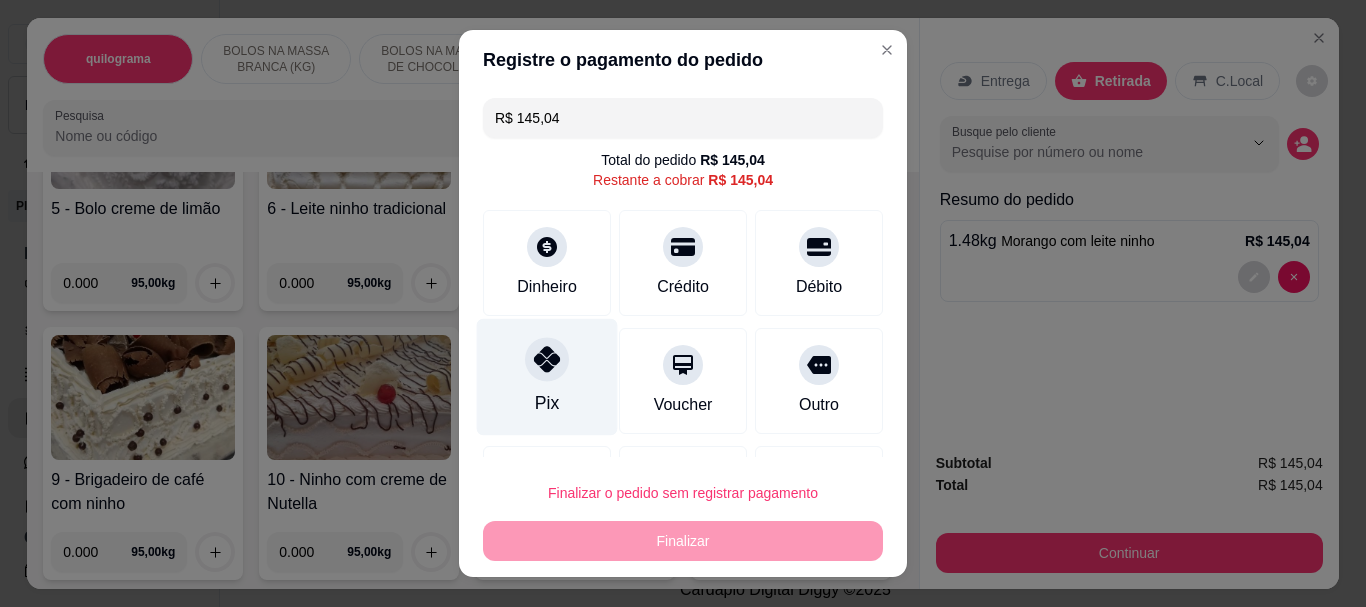 click 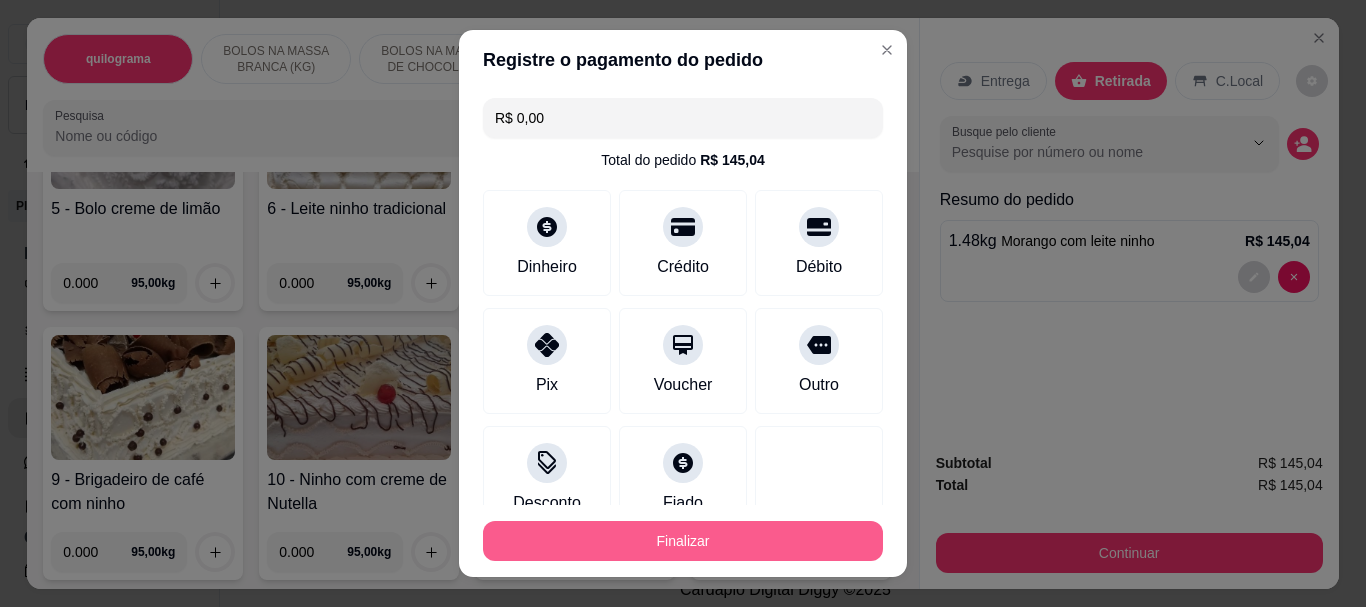 click on "Finalizar" at bounding box center (683, 541) 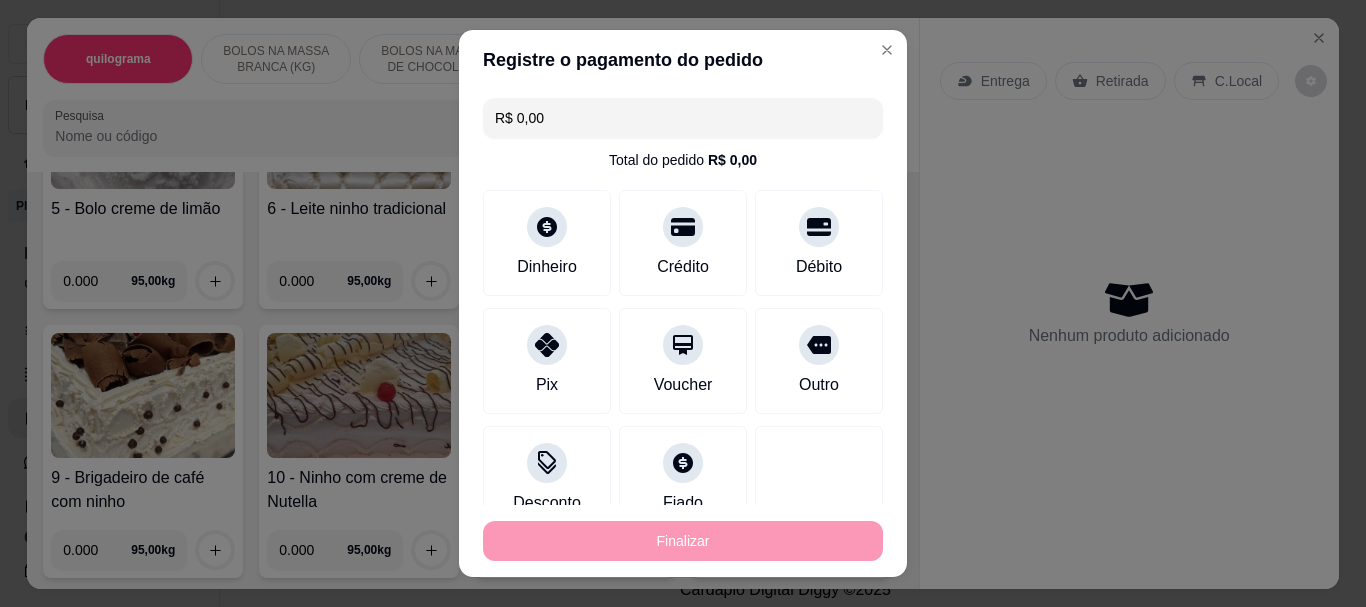 type on "-R$ 145,04" 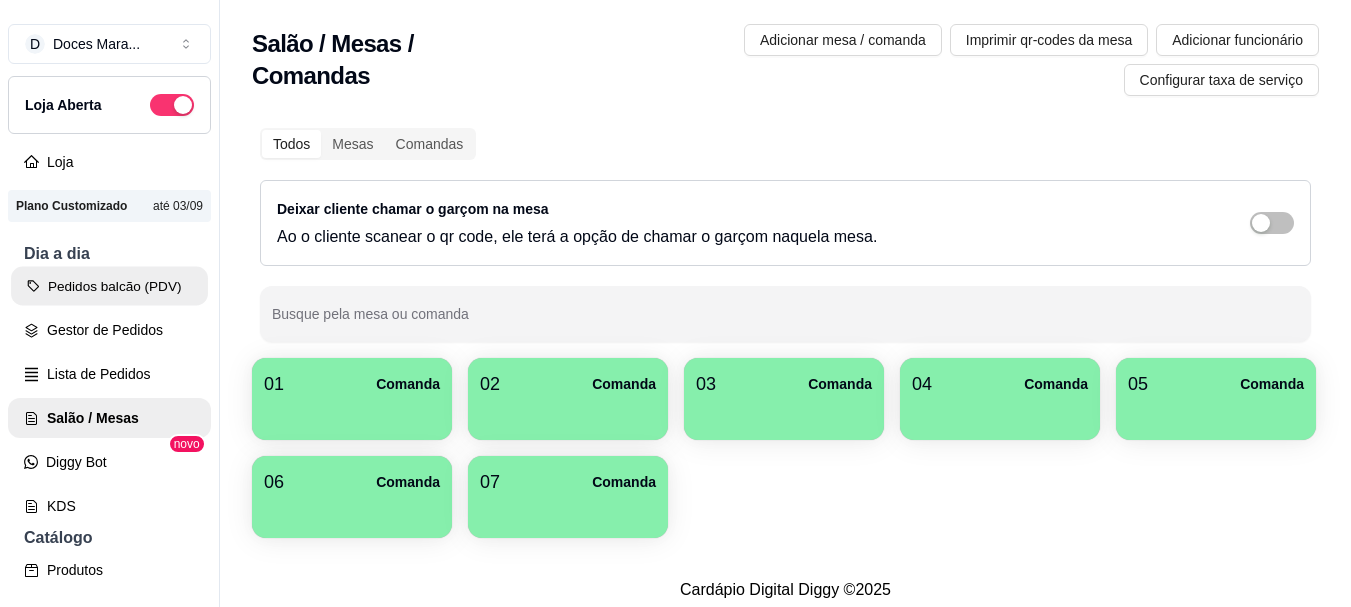 click on "Pedidos balcão (PDV)" at bounding box center [109, 286] 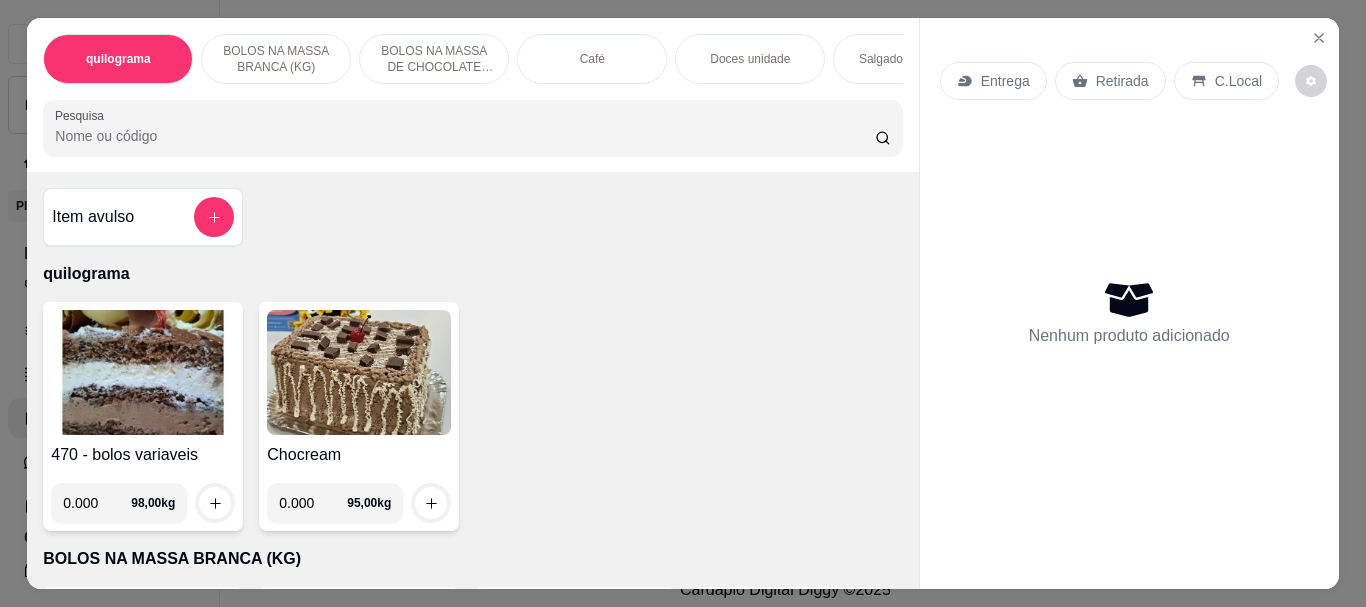 click at bounding box center (143, 372) 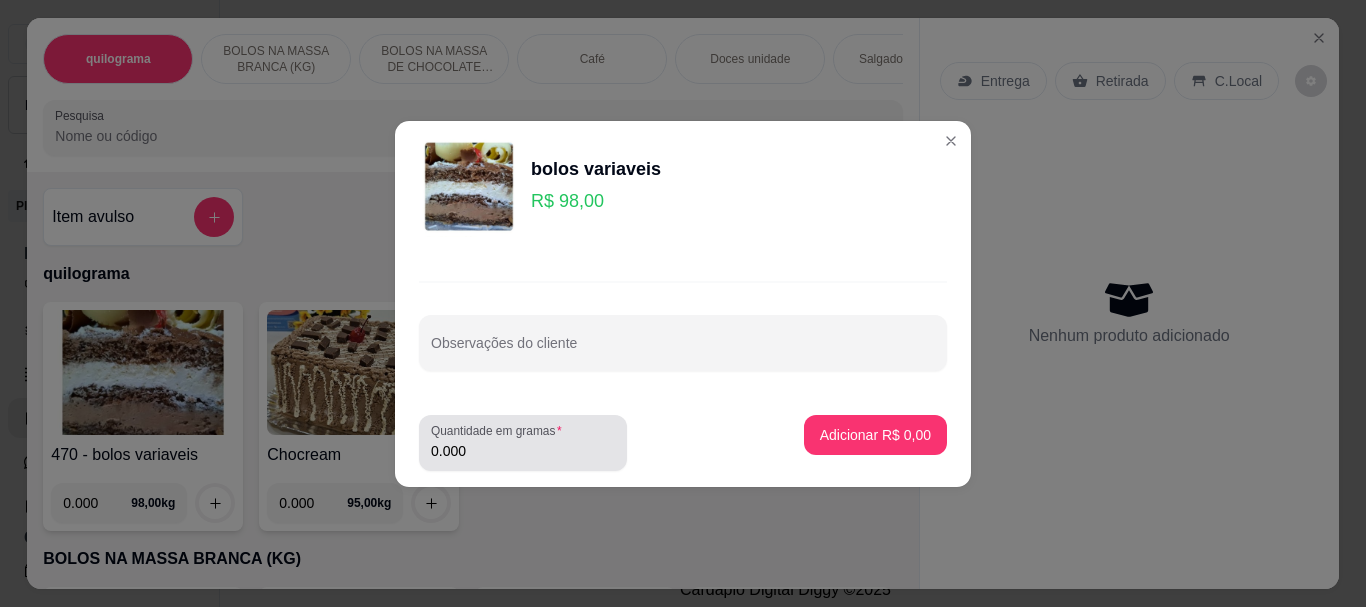 click on "0.000" at bounding box center [523, 451] 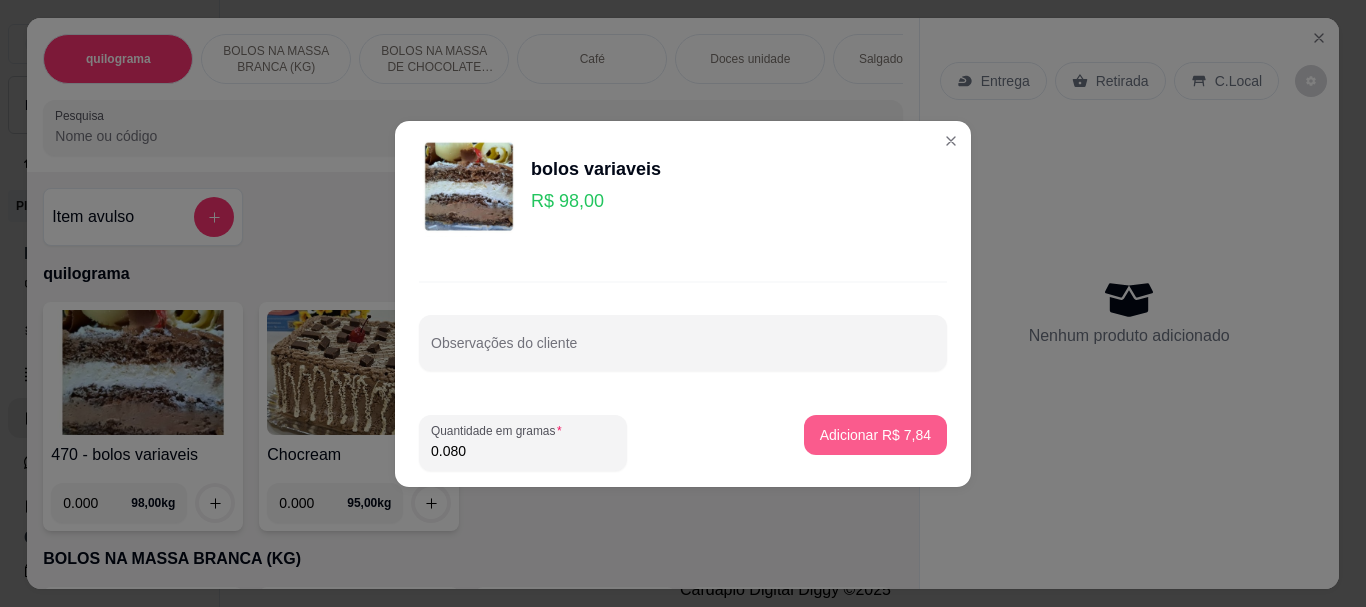 type on "0.080" 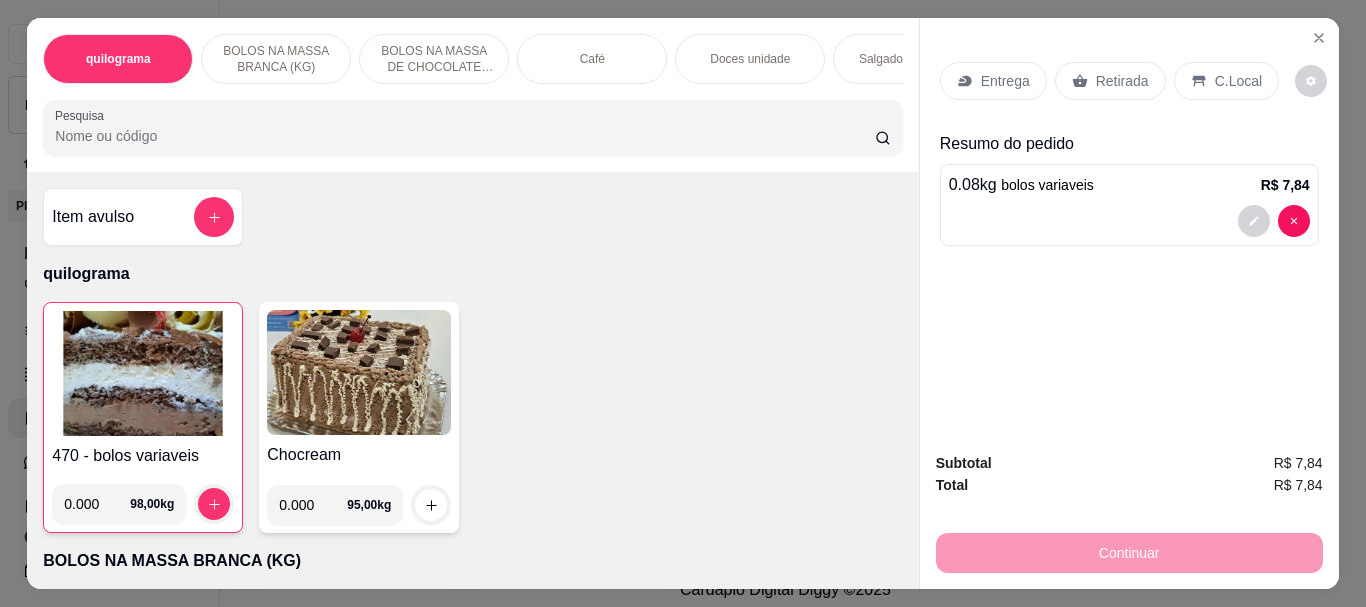 click on "Pesquisa" at bounding box center (465, 136) 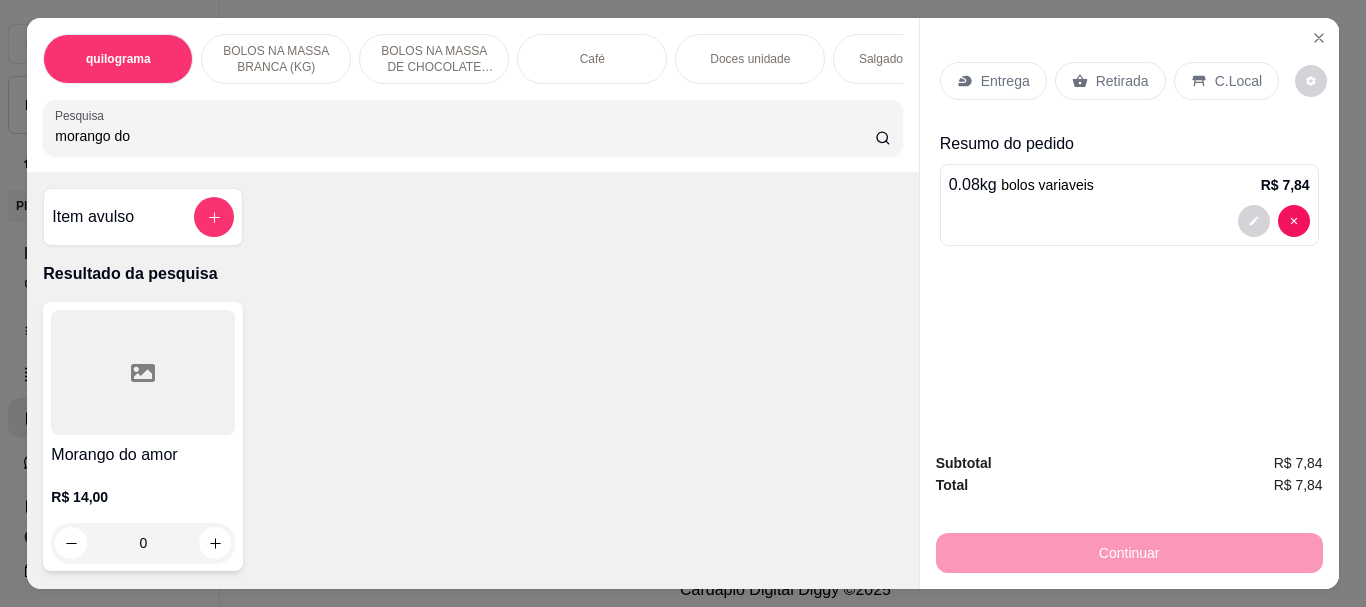 type on "morango do" 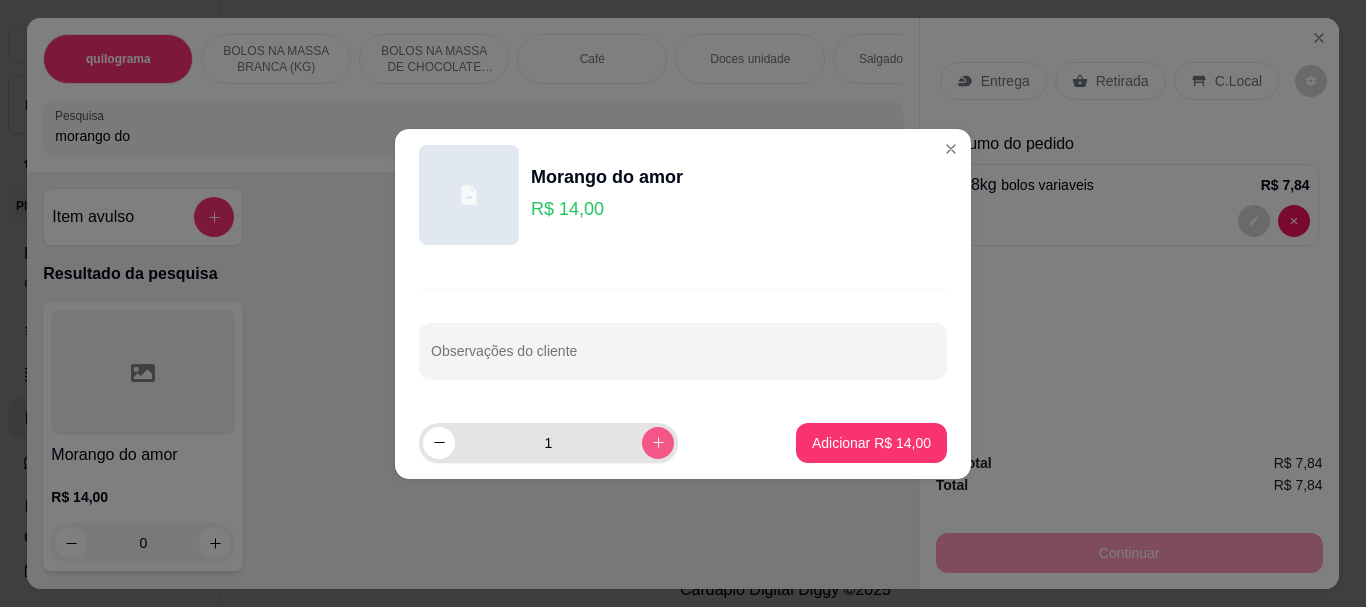click 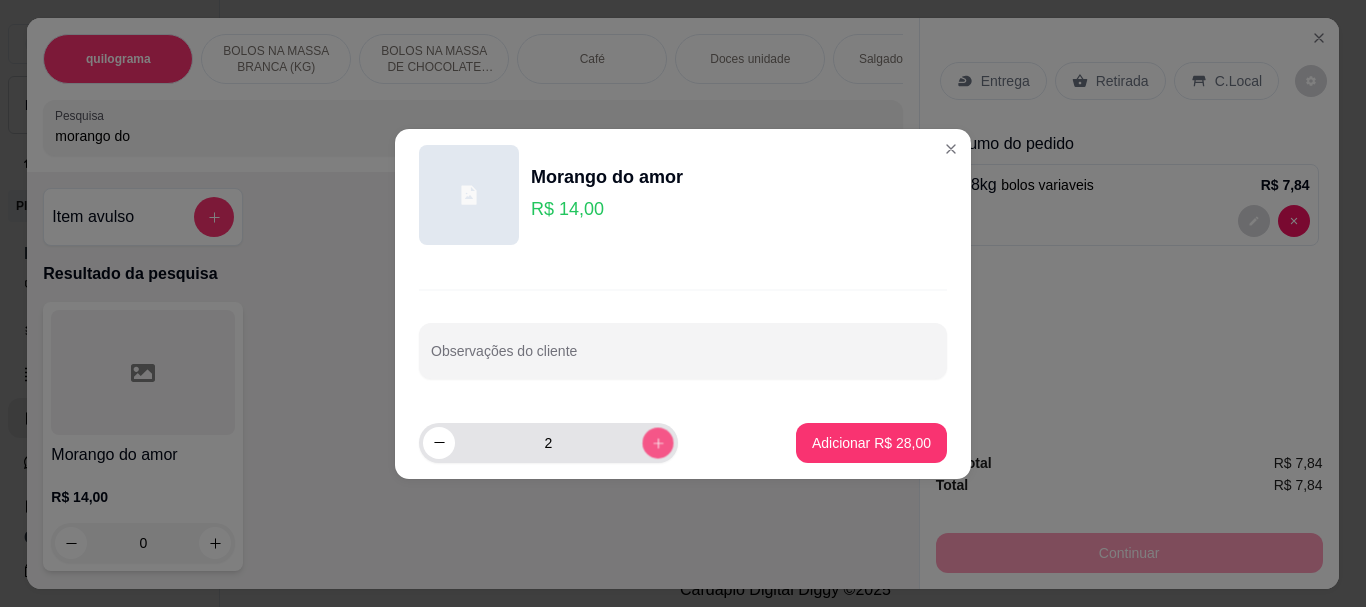 click 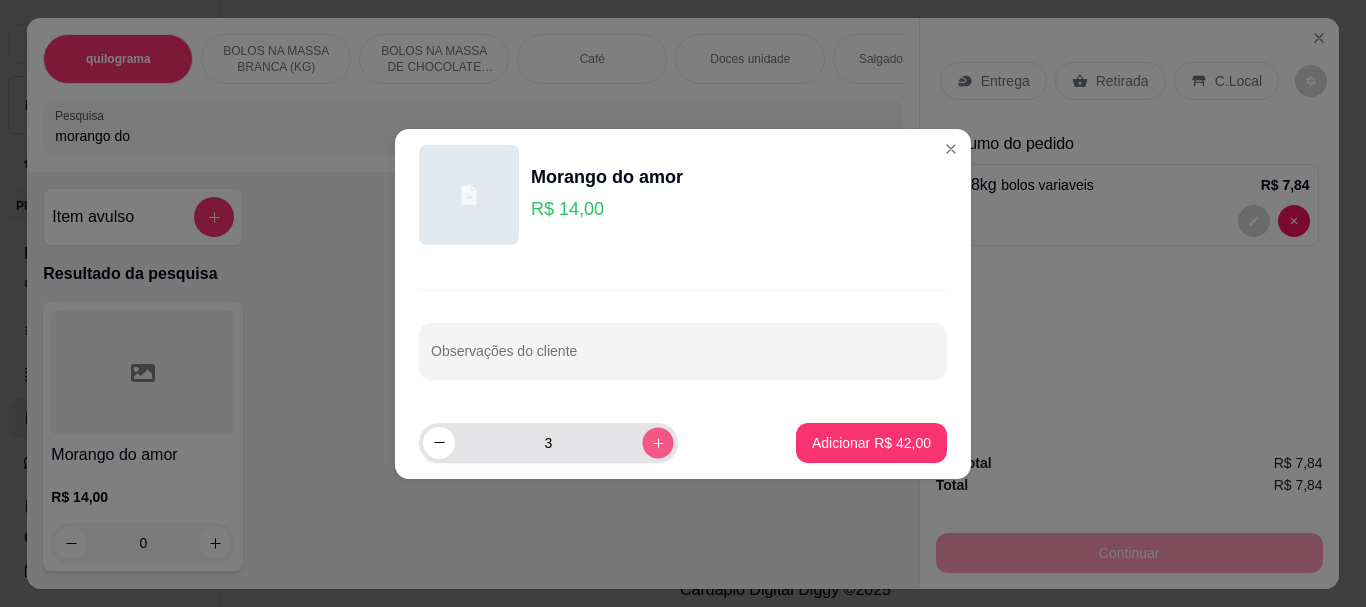 click 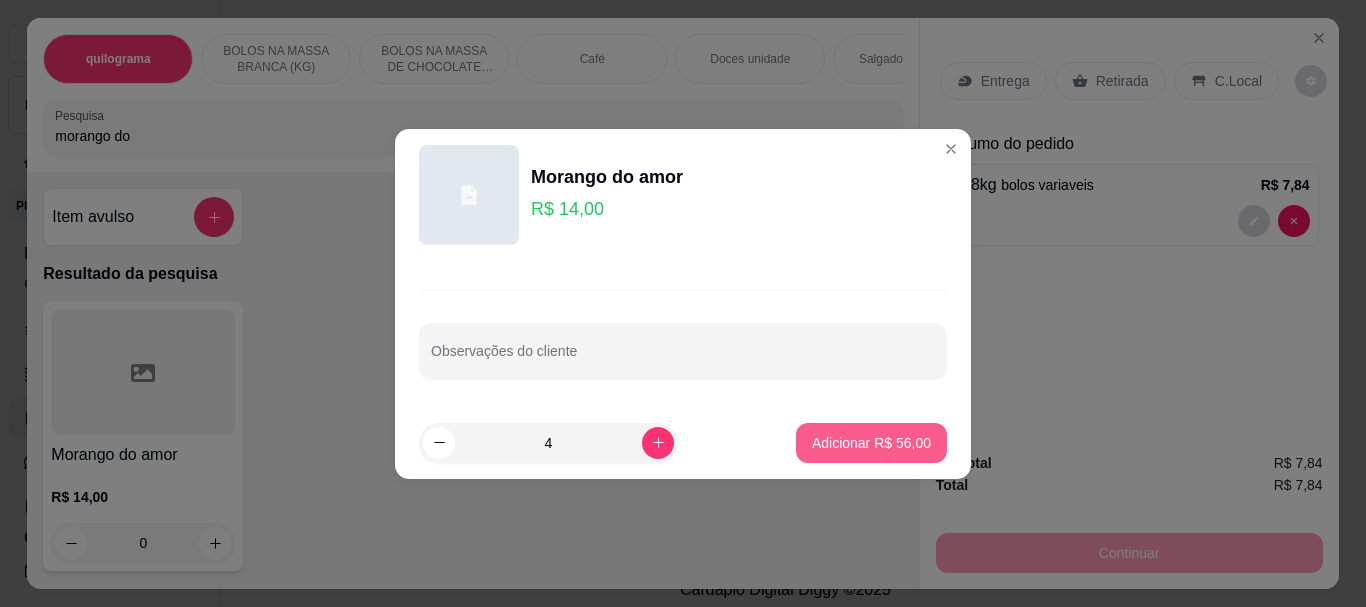 click on "Adicionar   R$ 56,00" at bounding box center (871, 443) 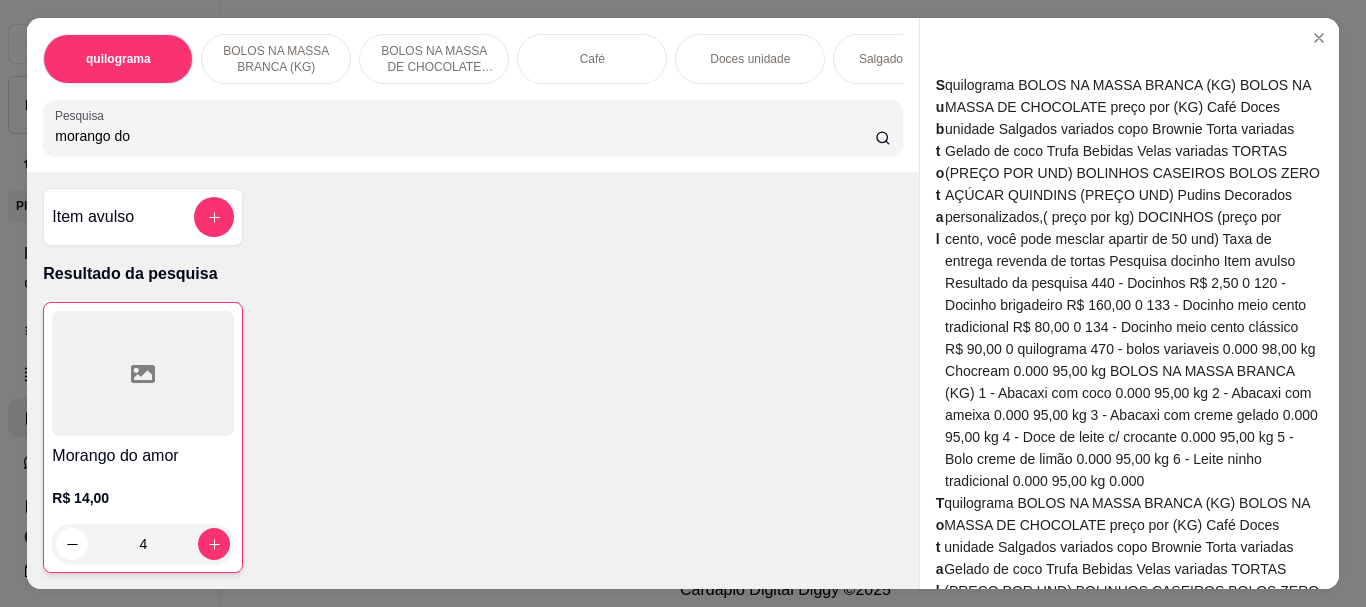 click on "C.Local" at bounding box center [1238, 81] 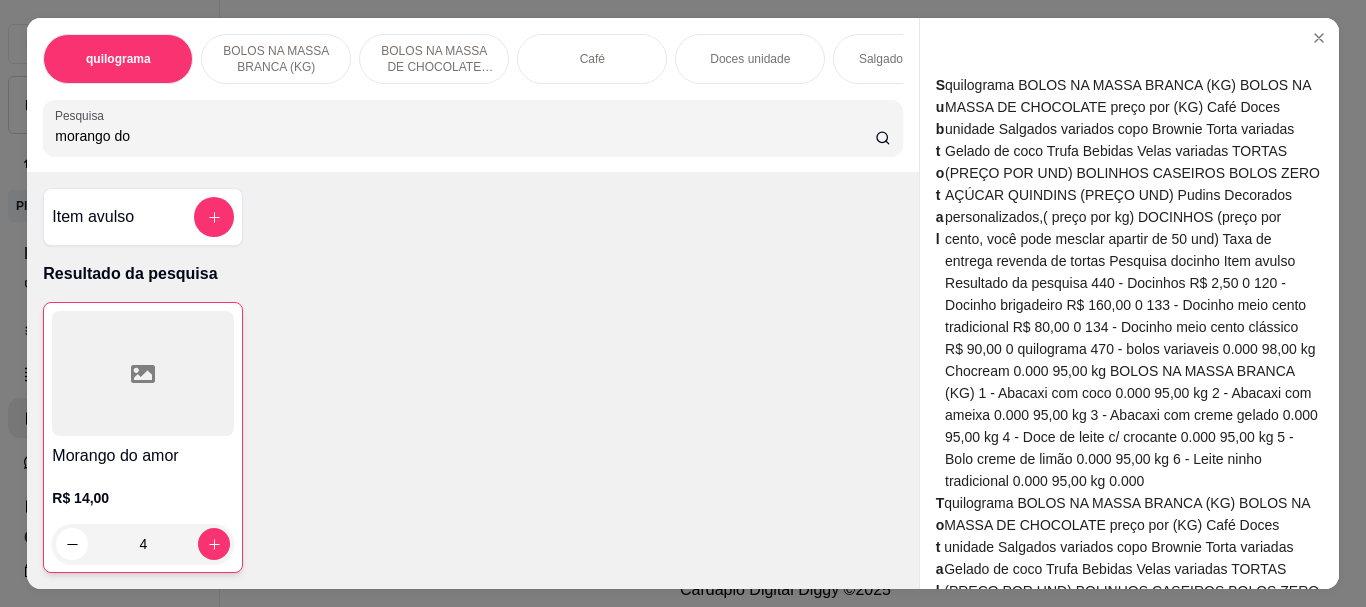 click on "Continuar" at bounding box center (1128, 967) 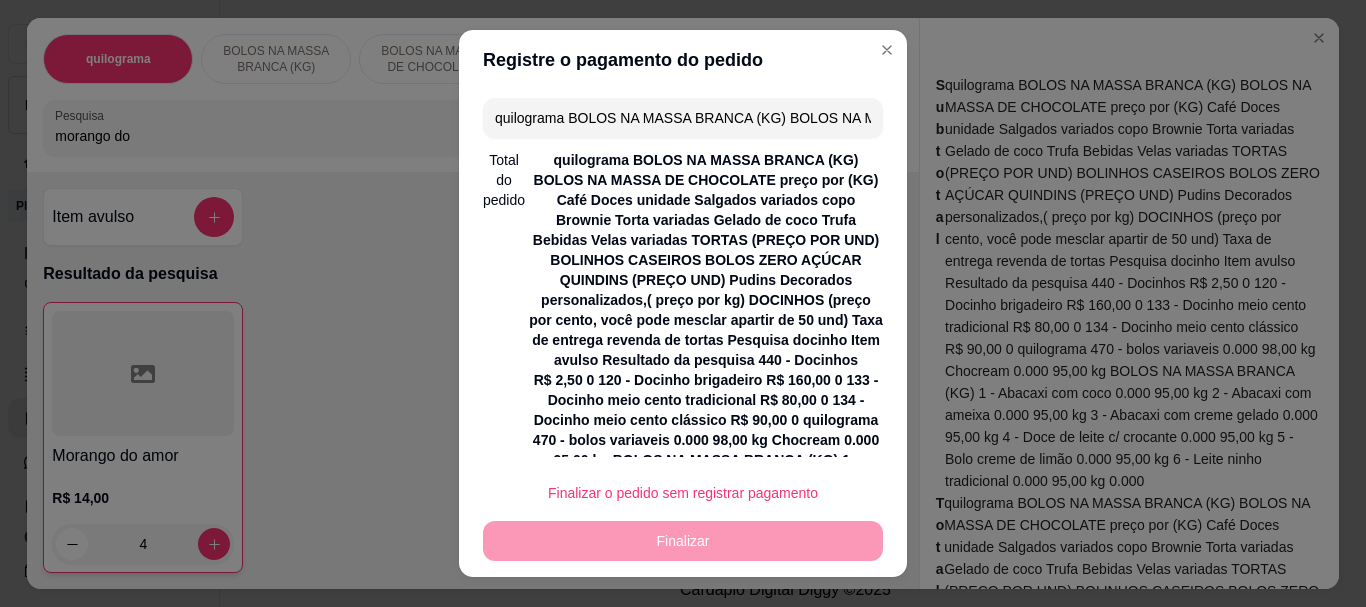 click on "Débito" at bounding box center [819, 1106] 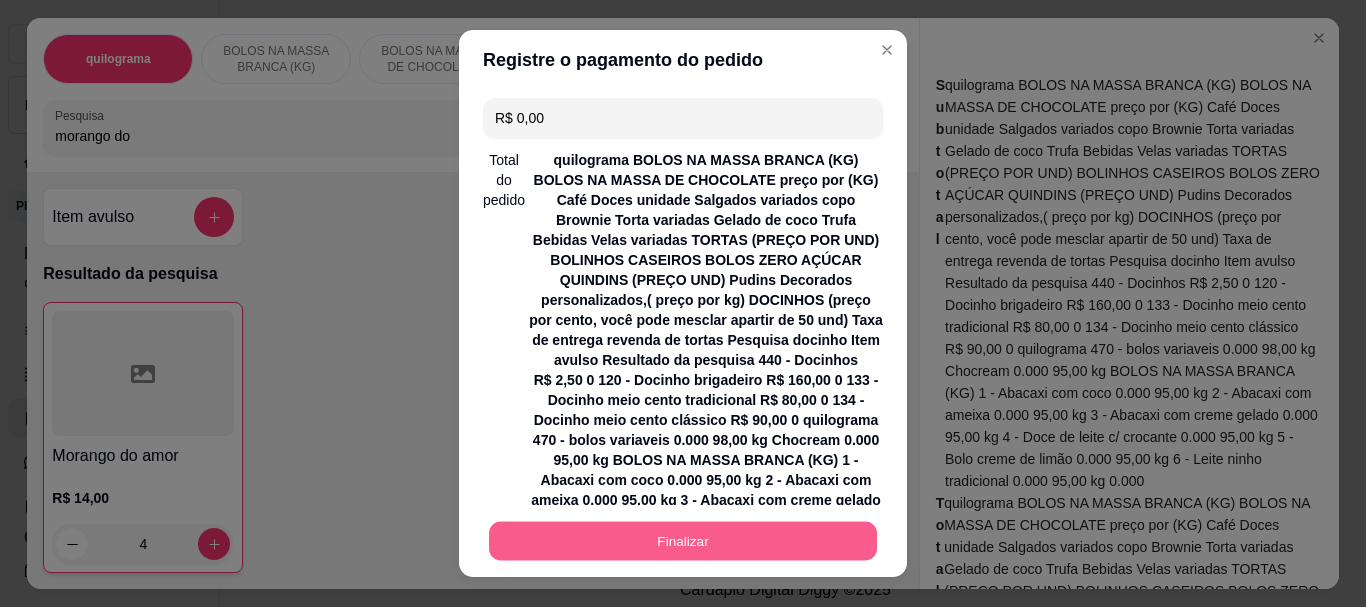 click on "Finalizar" at bounding box center (683, 540) 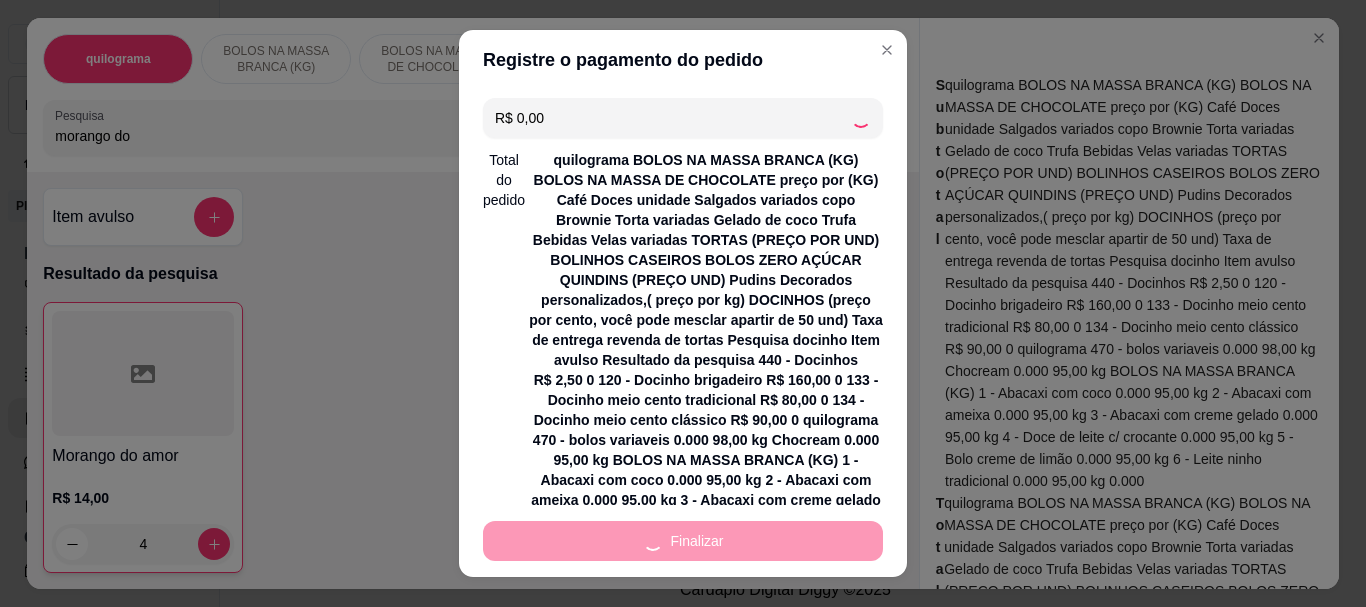 type on "0" 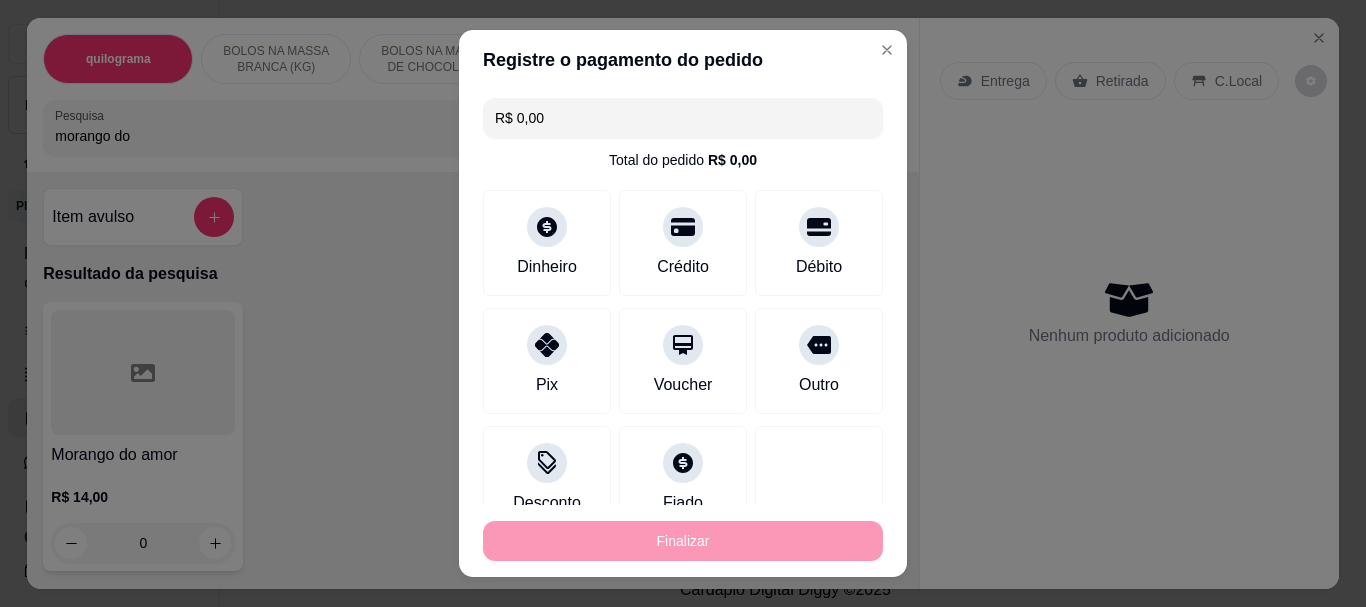 type on "-R$ 63,84" 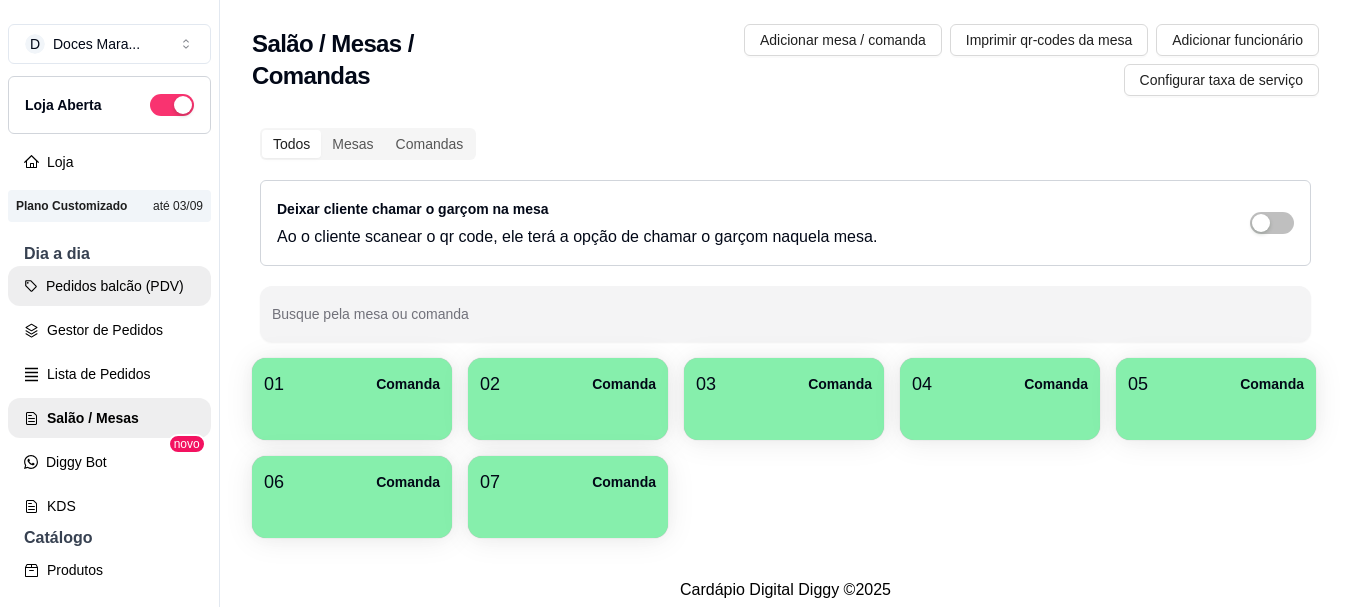 click on "Pedidos balcão (PDV)" at bounding box center (109, 286) 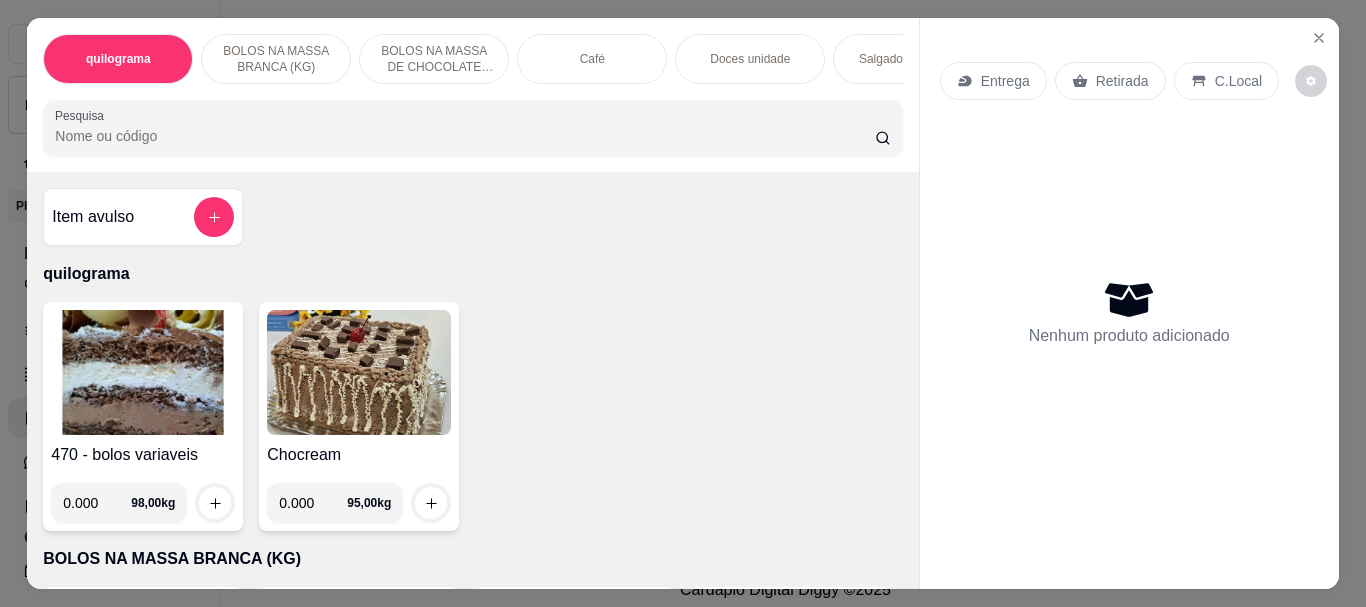 select on "ALL" 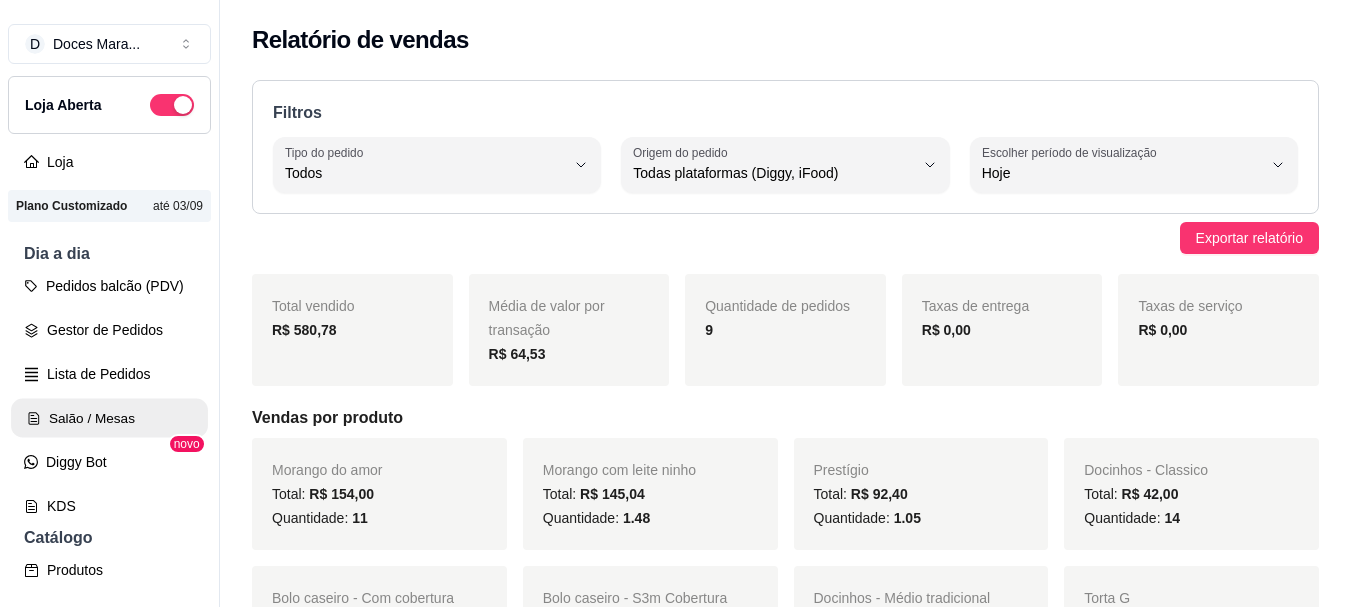 click on "Salão / Mesas" at bounding box center (109, 418) 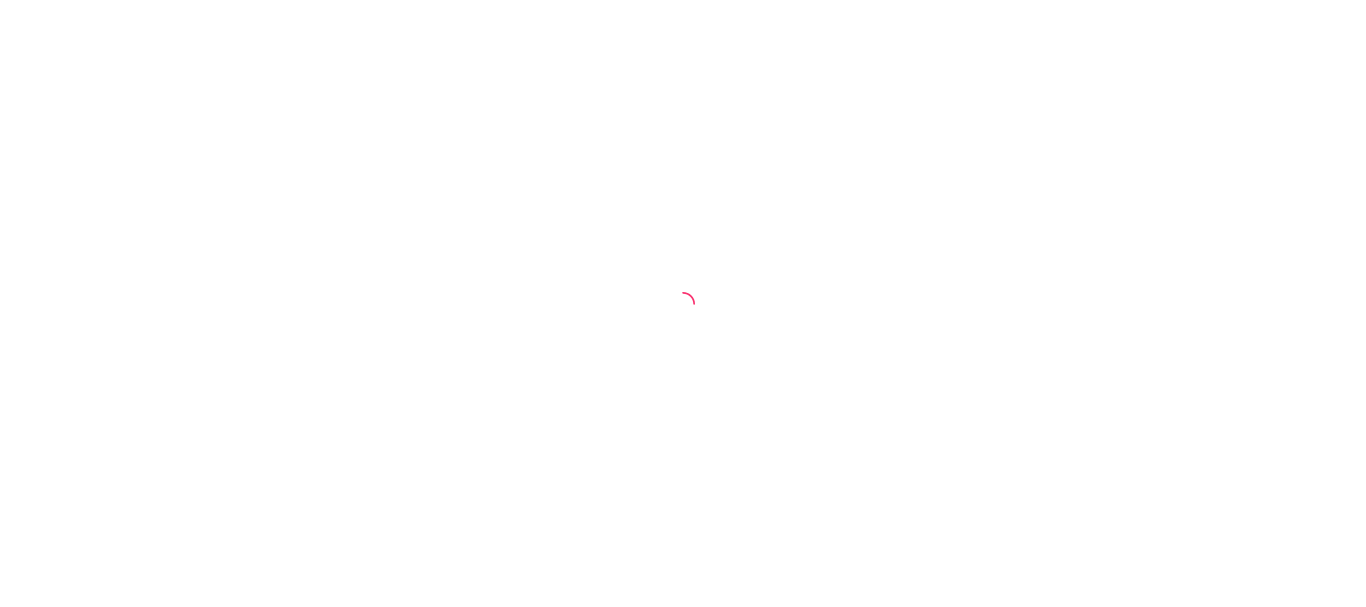 scroll, scrollTop: 0, scrollLeft: 0, axis: both 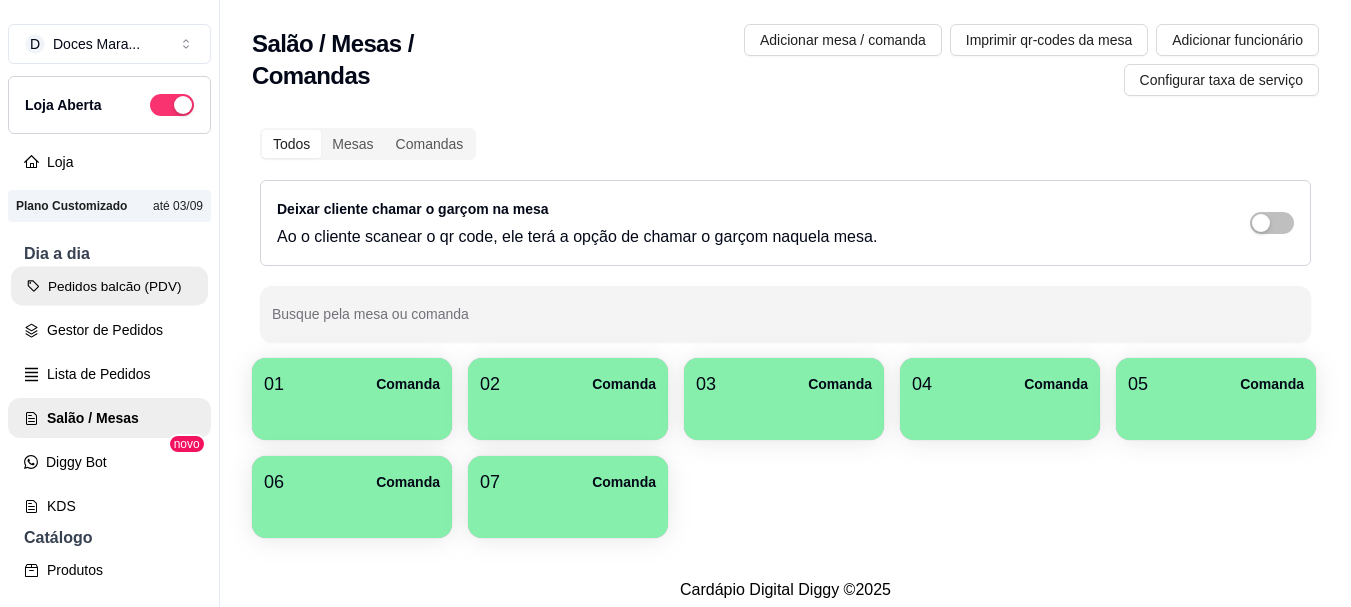 click on "Pedidos balcão (PDV)" at bounding box center (109, 286) 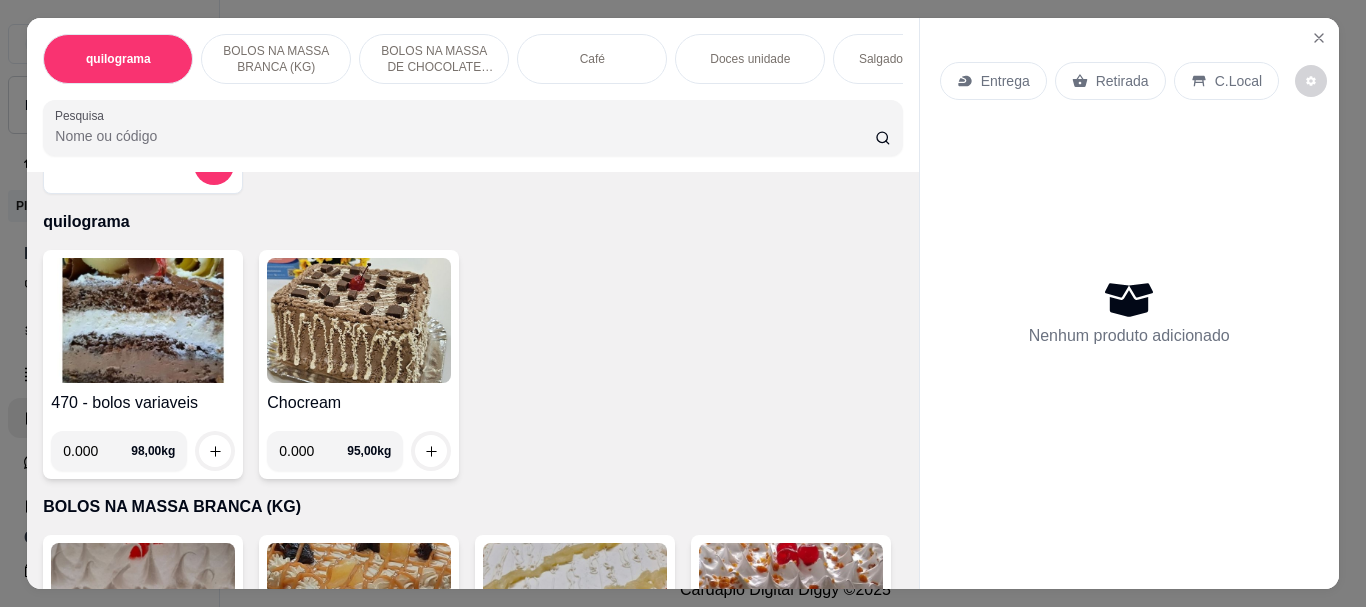 scroll, scrollTop: 0, scrollLeft: 0, axis: both 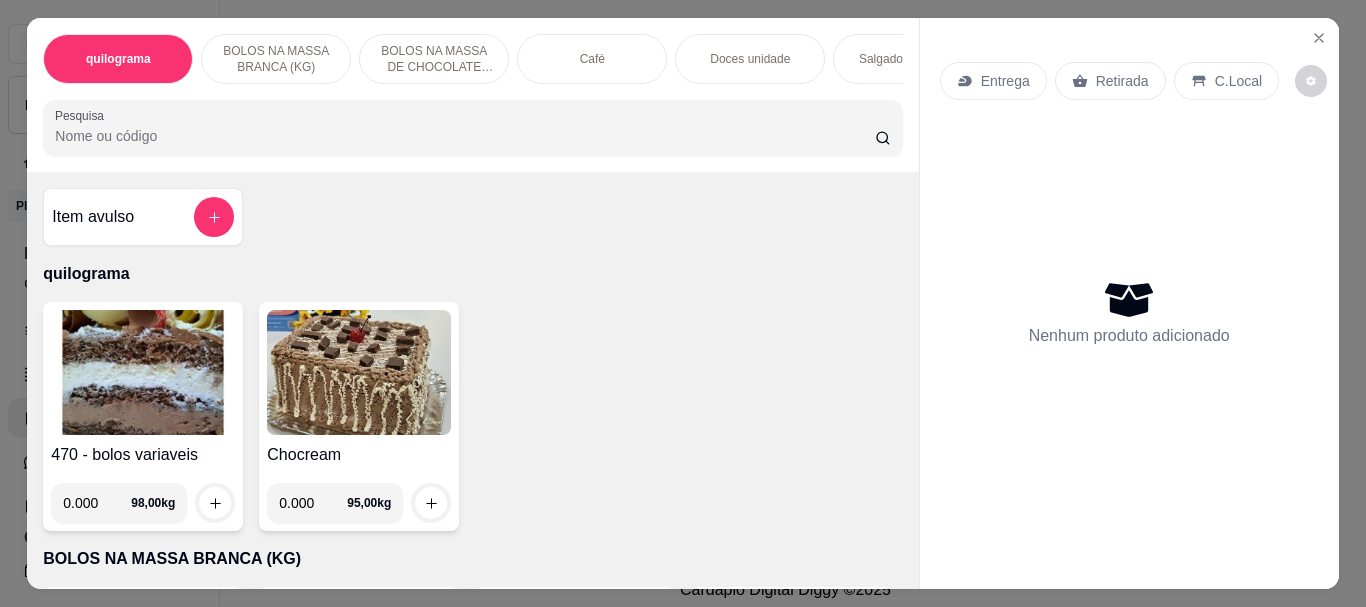 click on "Café" at bounding box center (592, 59) 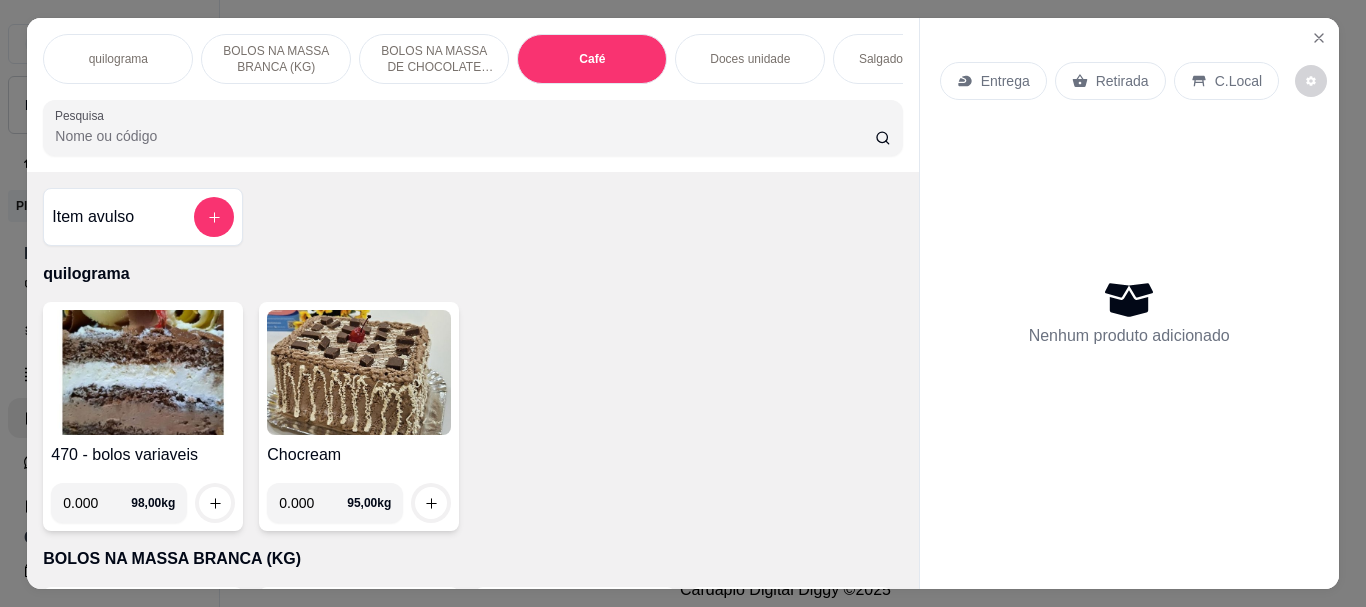 scroll, scrollTop: 7084, scrollLeft: 0, axis: vertical 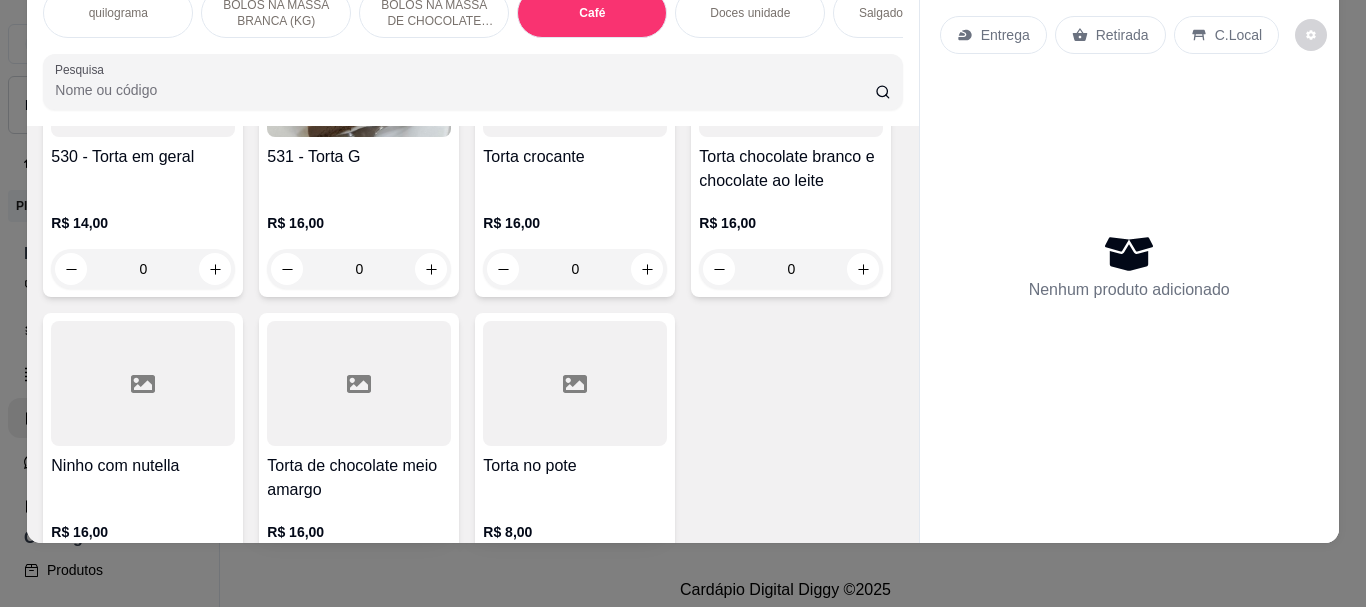 click at bounding box center (359, -1575) 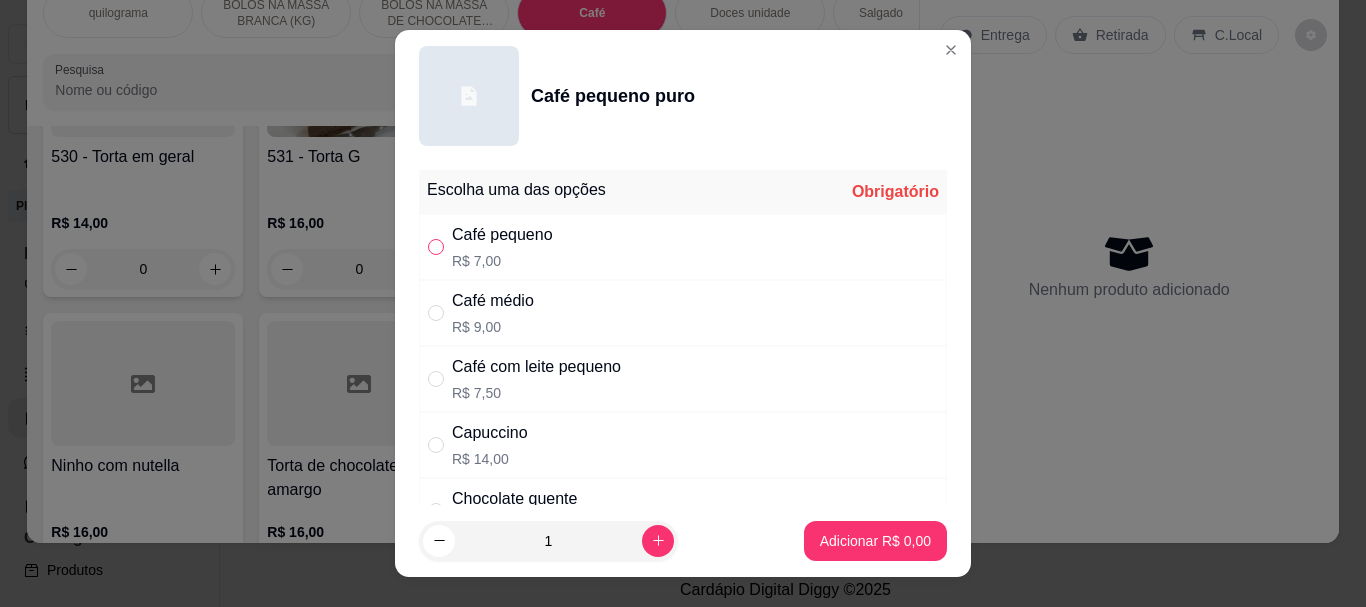 click at bounding box center (436, 247) 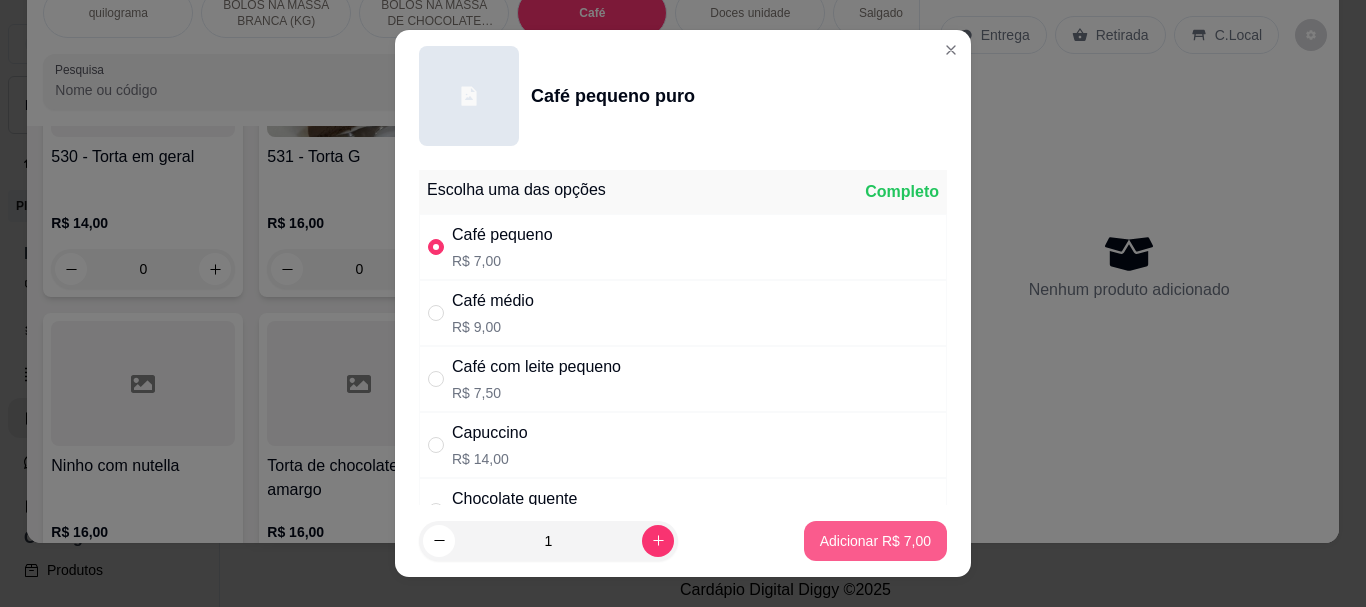 click on "Adicionar   R$ 7,00" at bounding box center (875, 541) 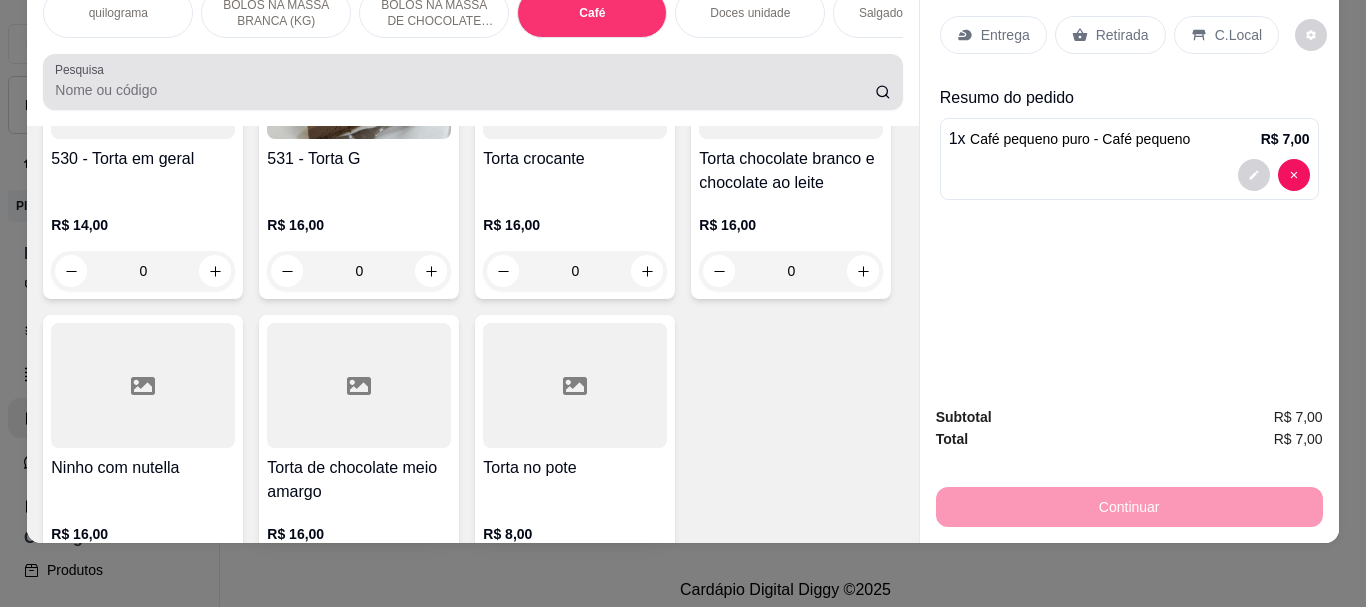 click on "Pesquisa" at bounding box center [465, 90] 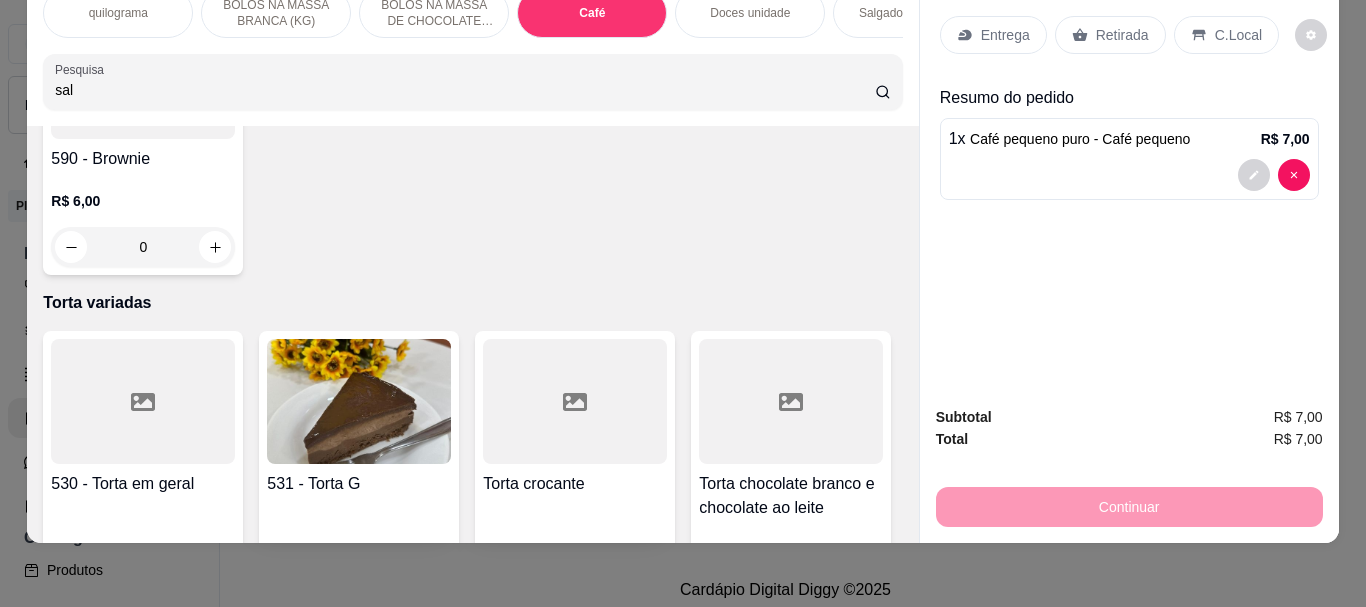 scroll, scrollTop: 7409, scrollLeft: 0, axis: vertical 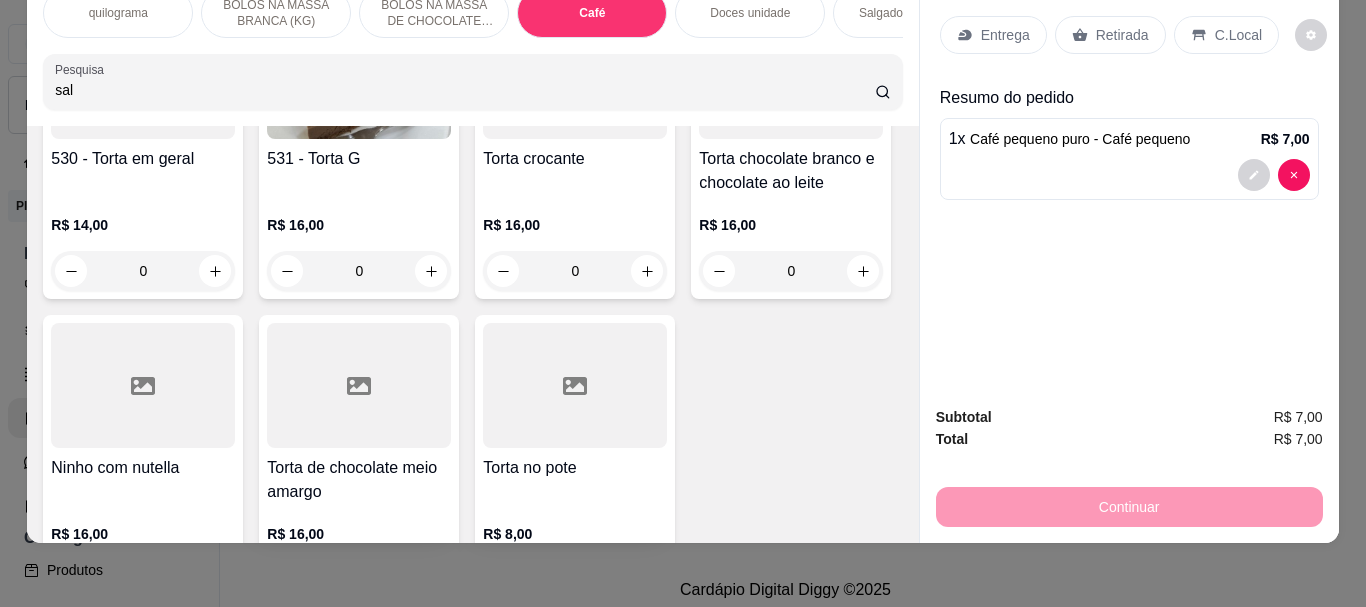 type on "sal" 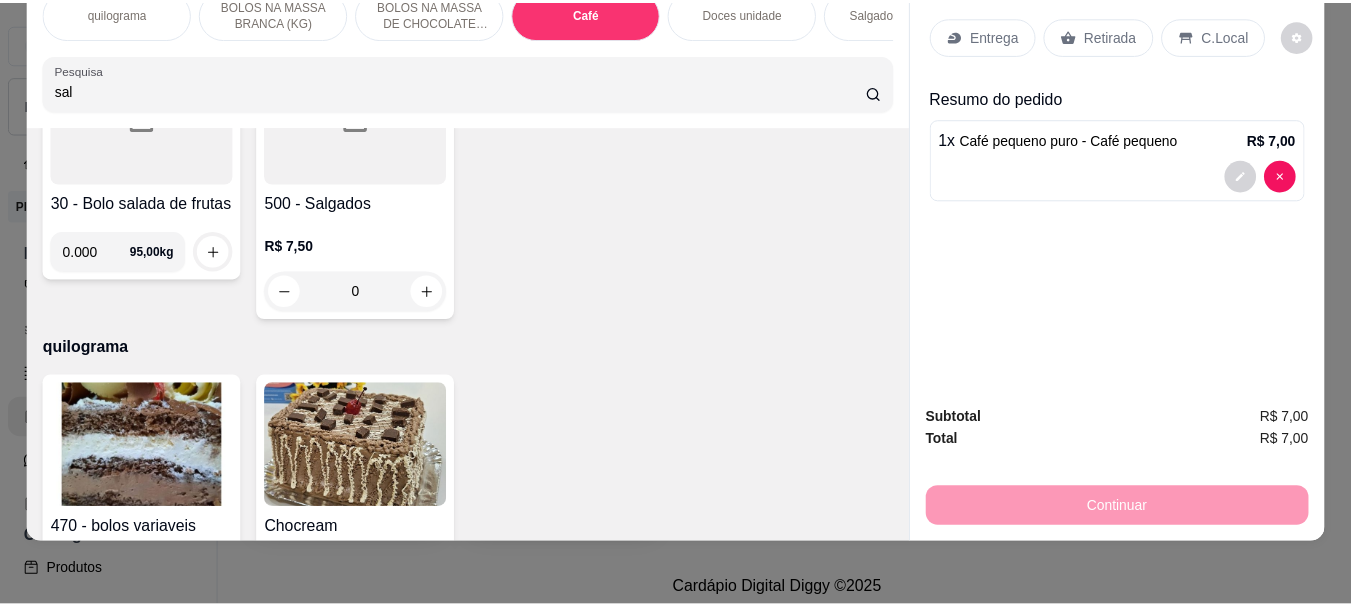 scroll, scrollTop: 0, scrollLeft: 0, axis: both 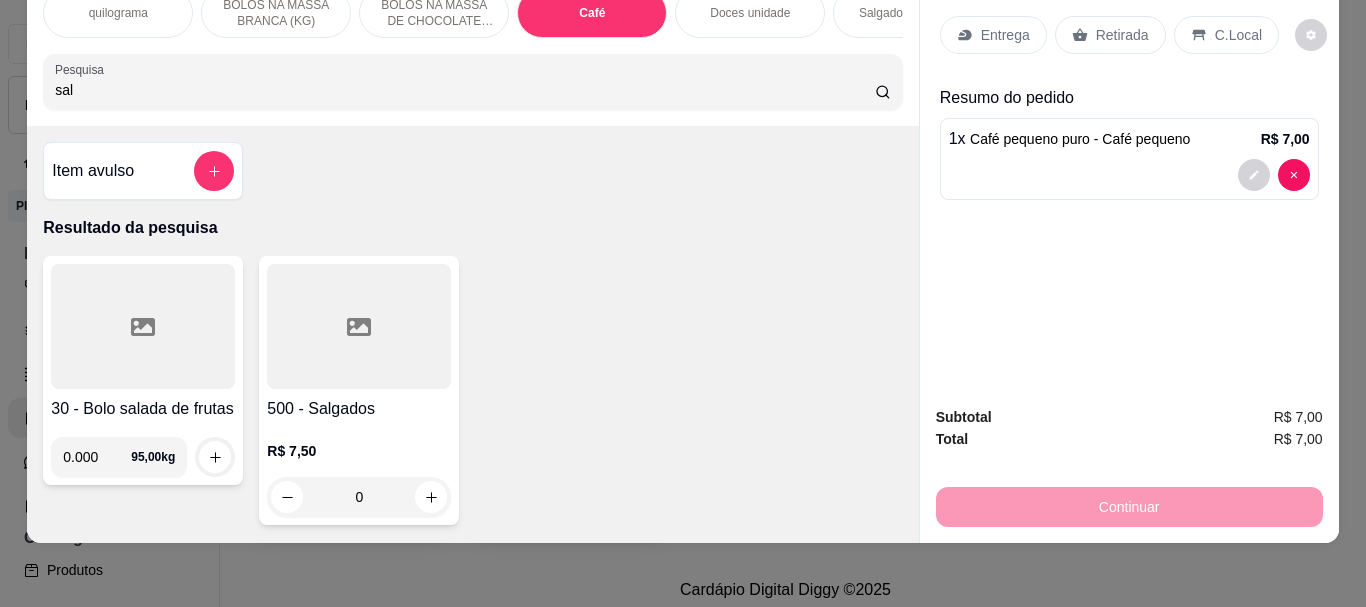 click at bounding box center [359, 326] 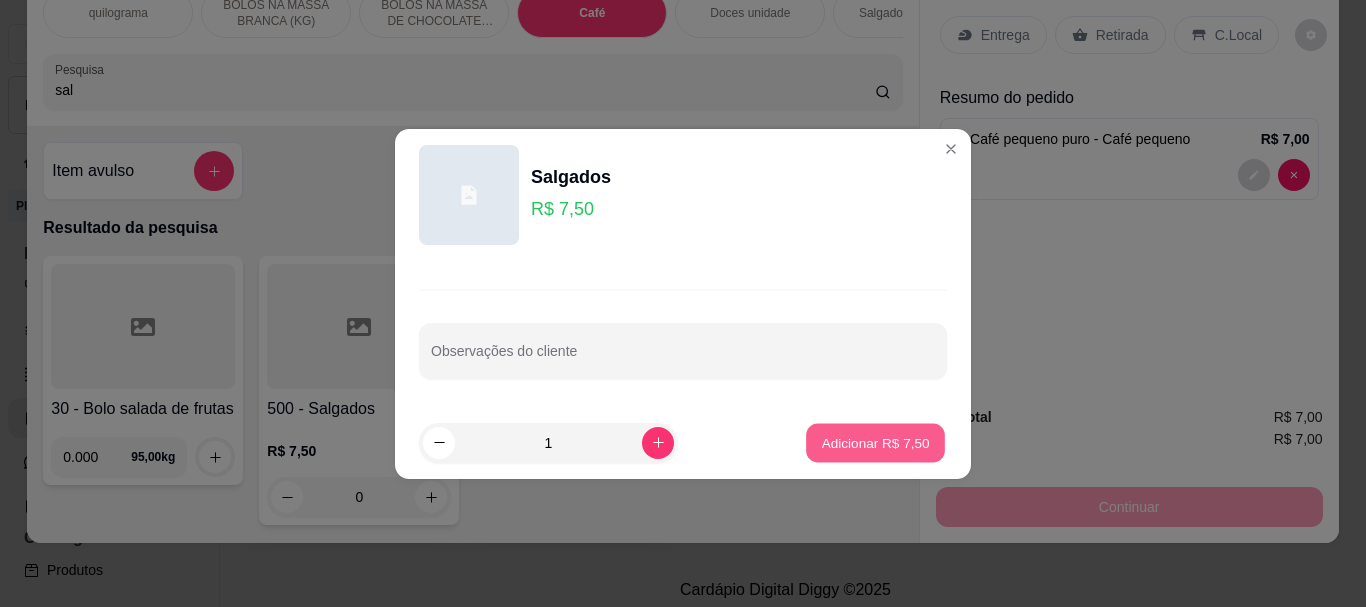 click on "Adicionar   R$ 7,50" at bounding box center [875, 442] 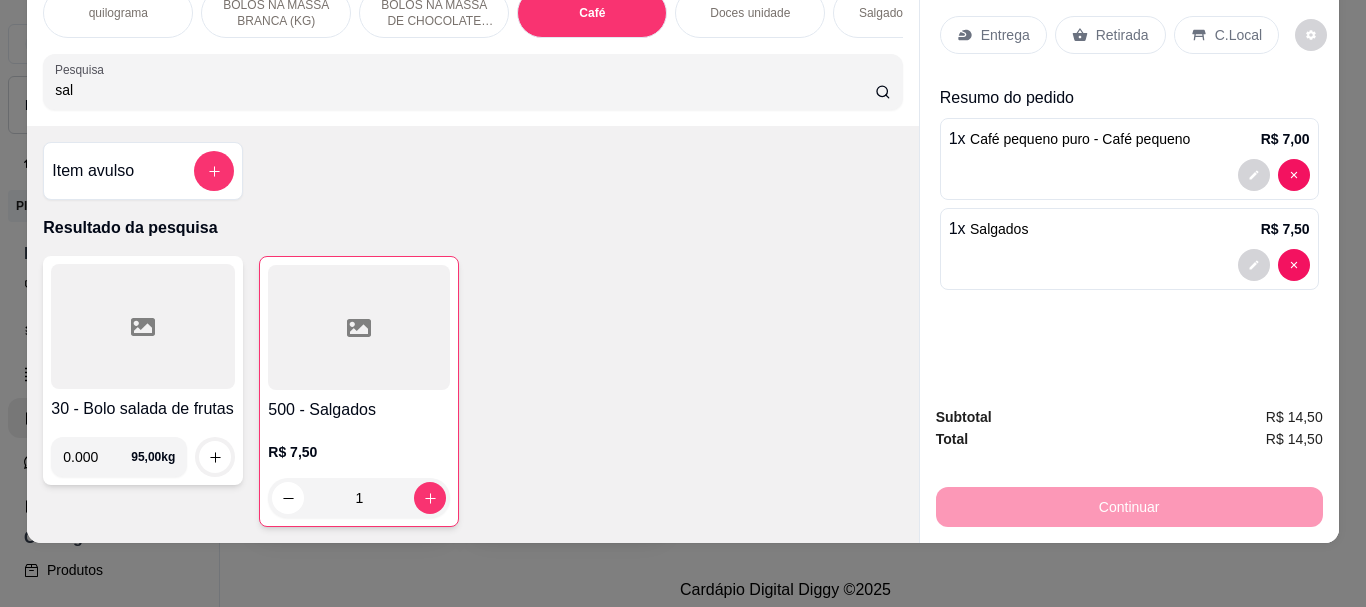 click on "Retirada" at bounding box center [1122, 35] 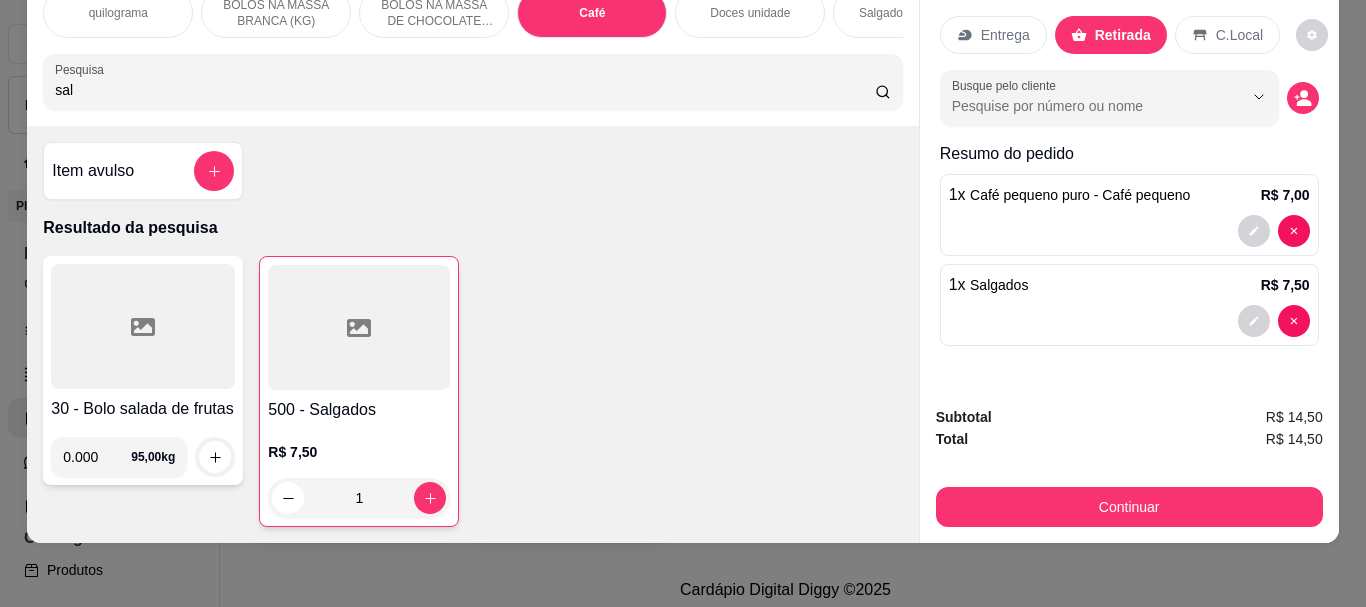 click on "C.Local" at bounding box center (1239, 35) 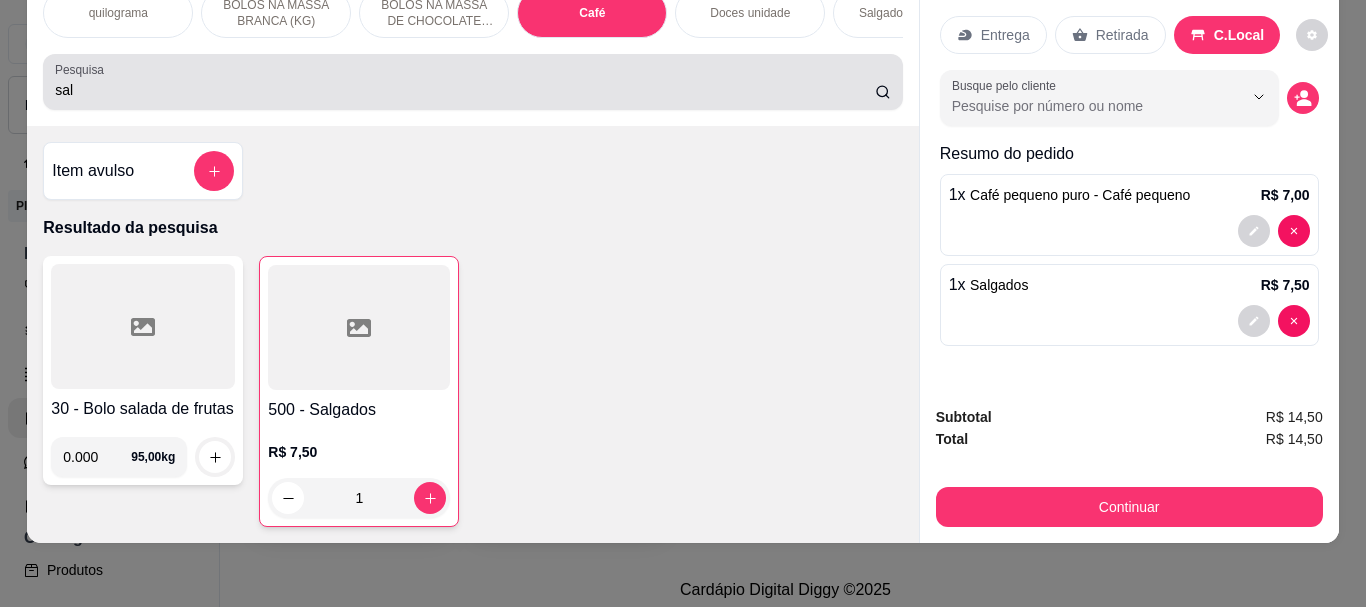 click on "sal" at bounding box center (465, 90) 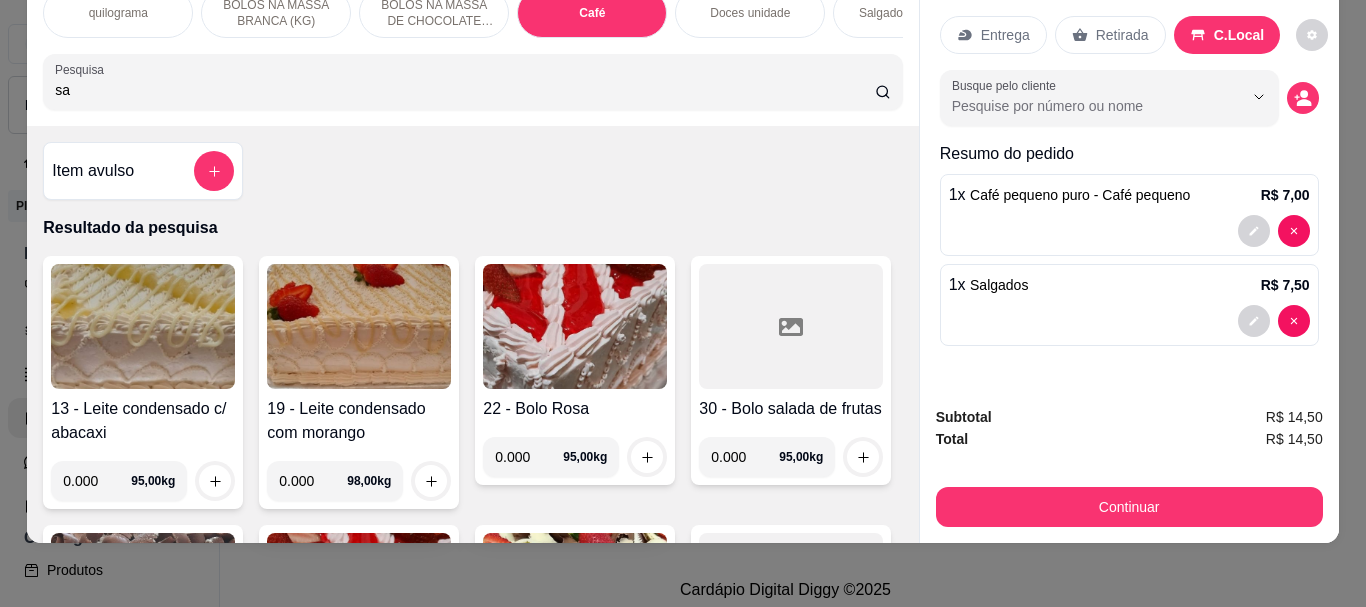 type on "s" 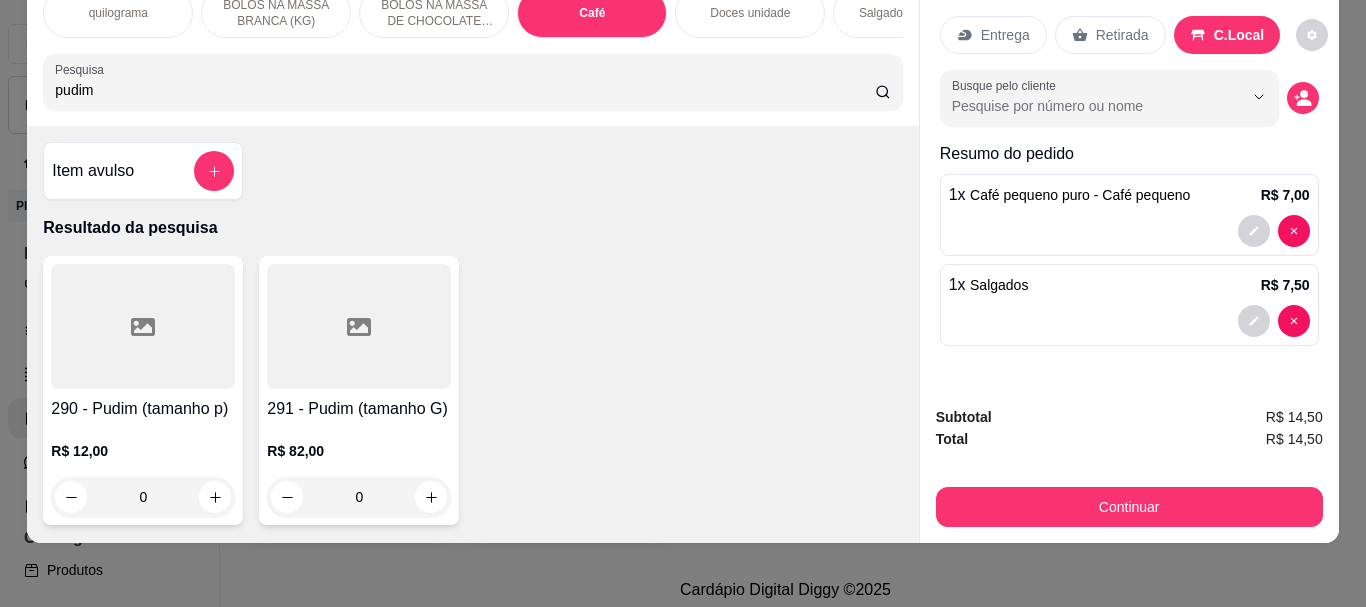 type on "pudim" 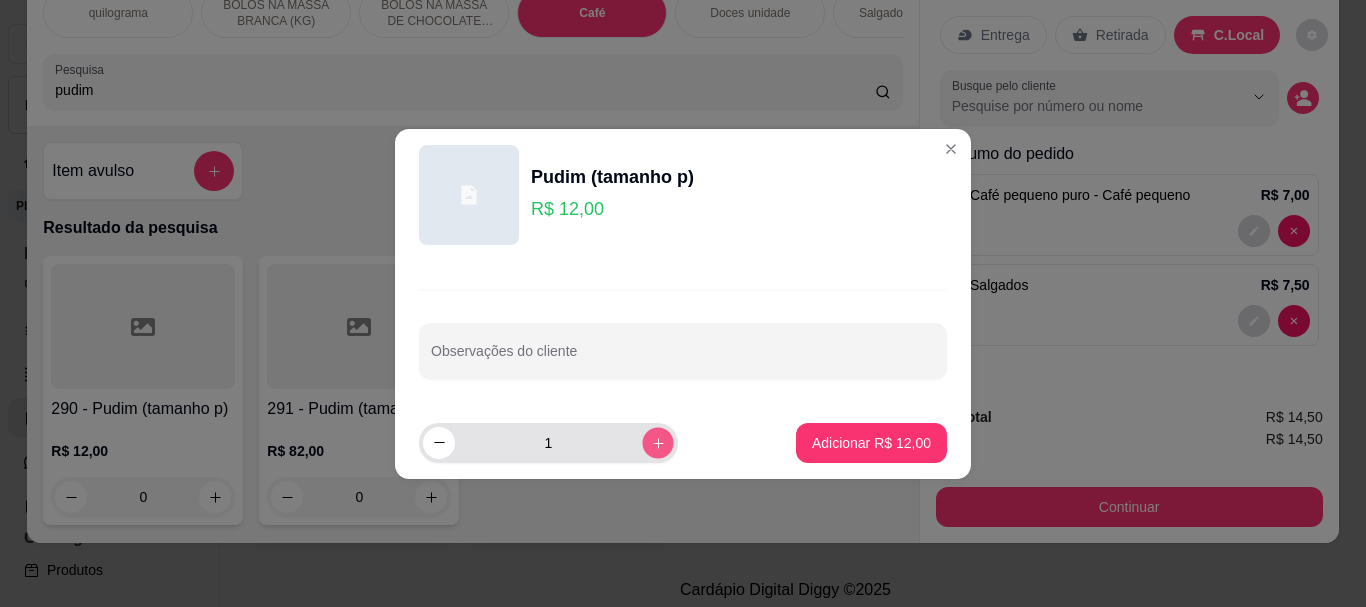 click 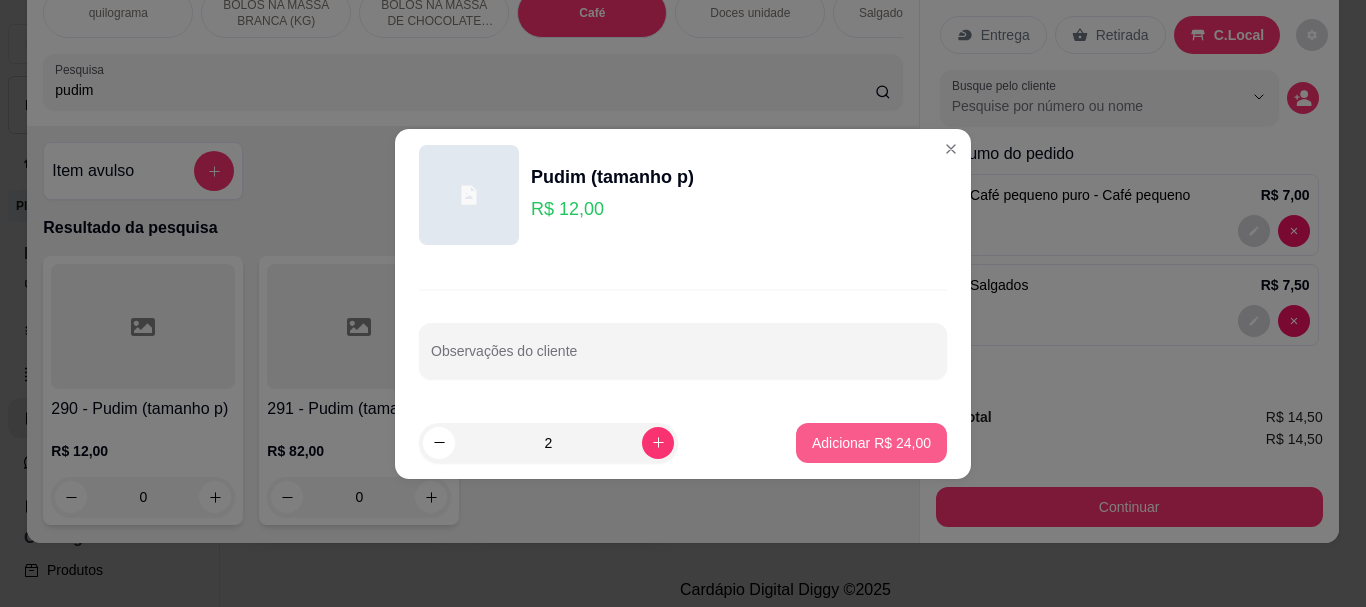 click on "Adicionar   R$ 24,00" at bounding box center [871, 443] 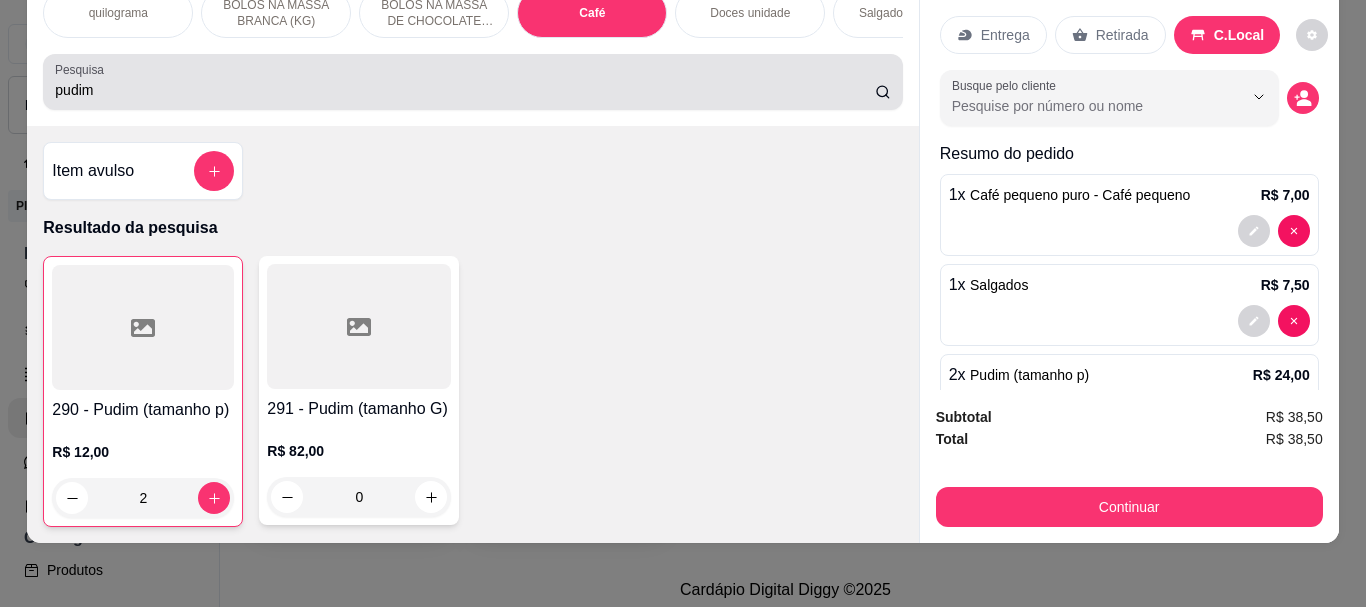 click on "pudim" at bounding box center (465, 90) 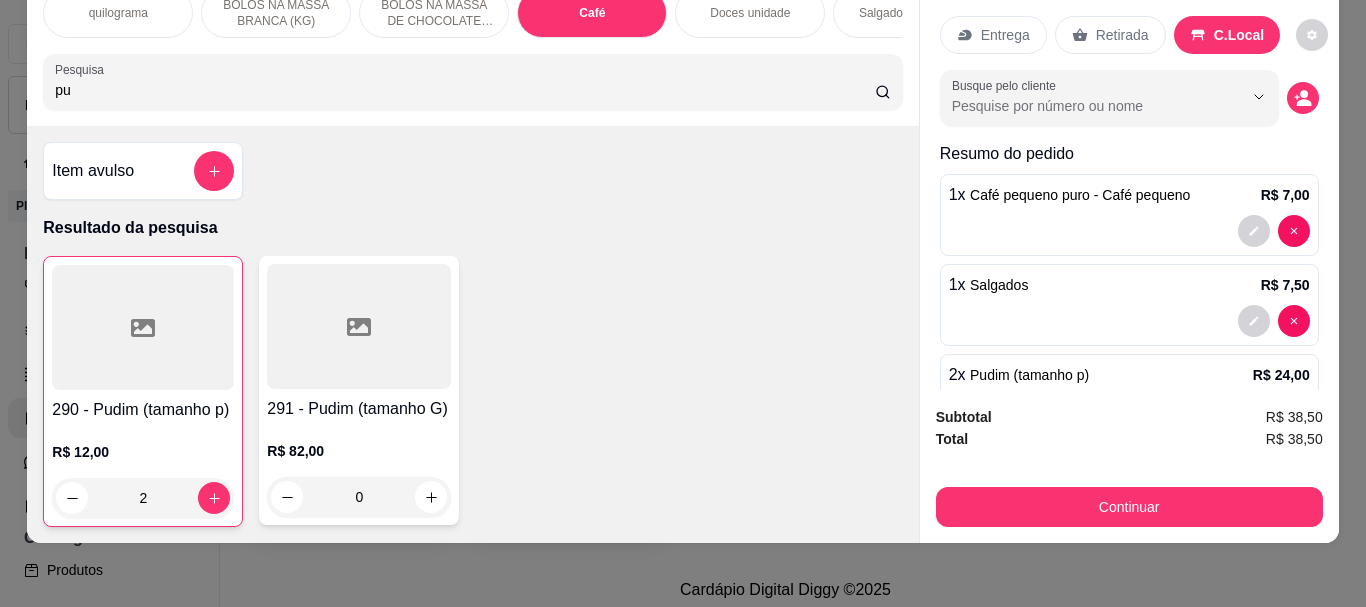 type on "p" 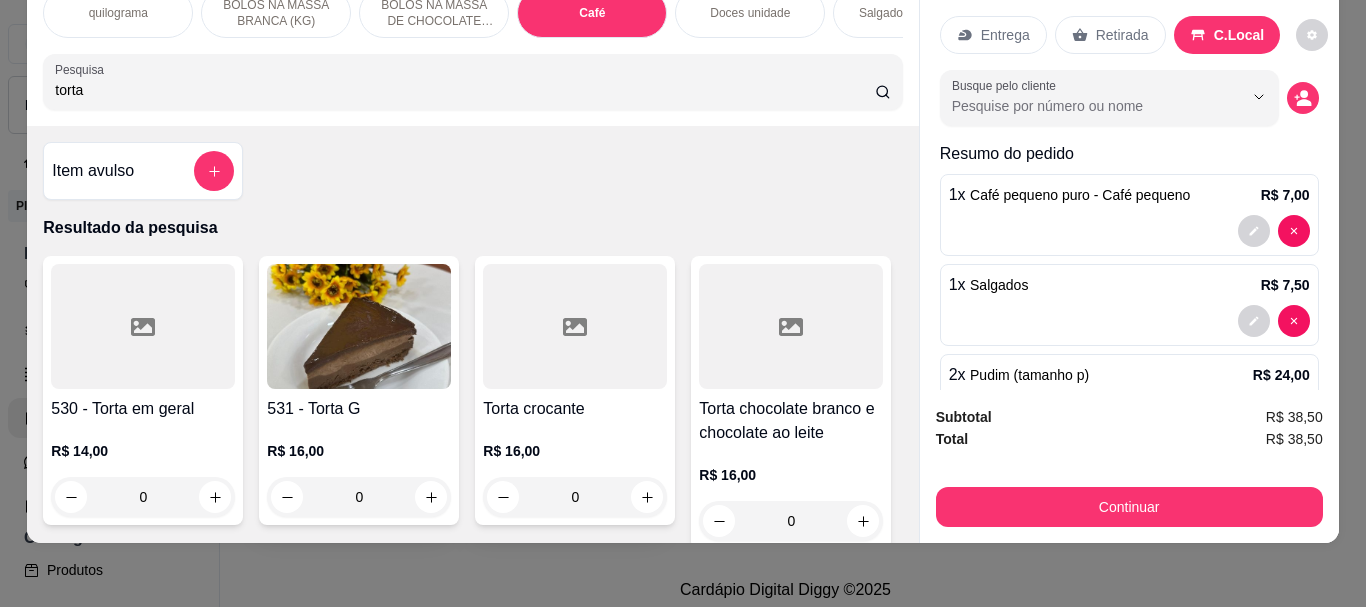 type on "torta" 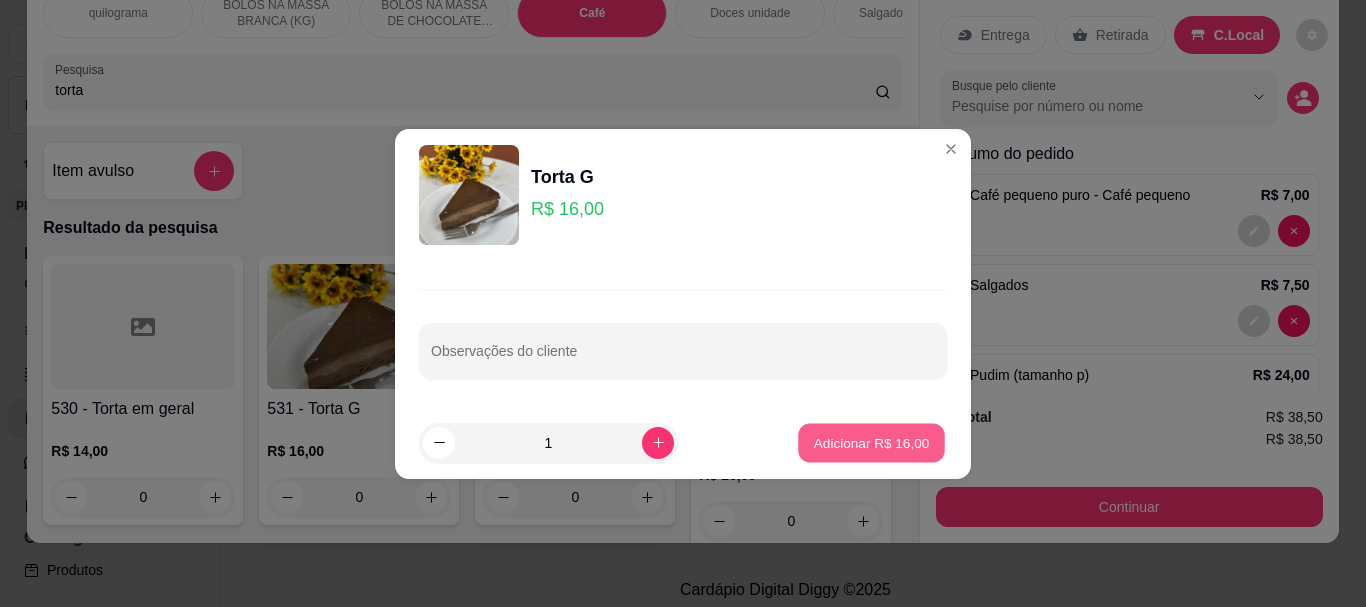 click on "Adicionar   R$ 16,00" at bounding box center (872, 442) 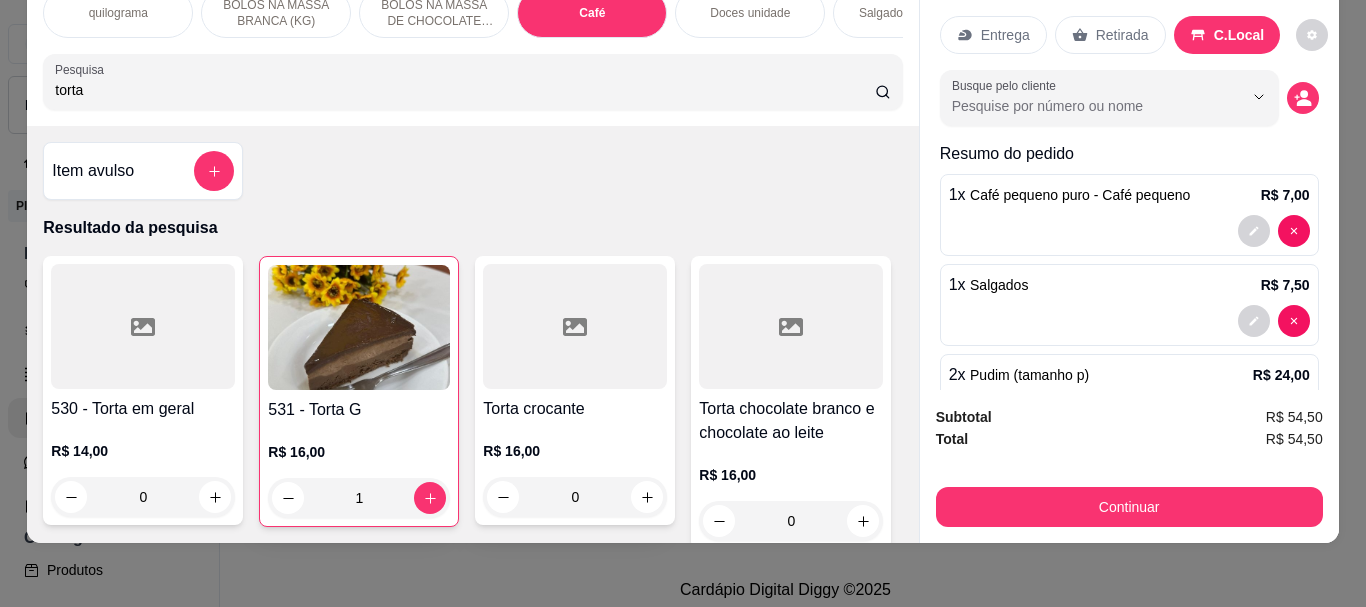 click on "Retirada" at bounding box center [1122, 35] 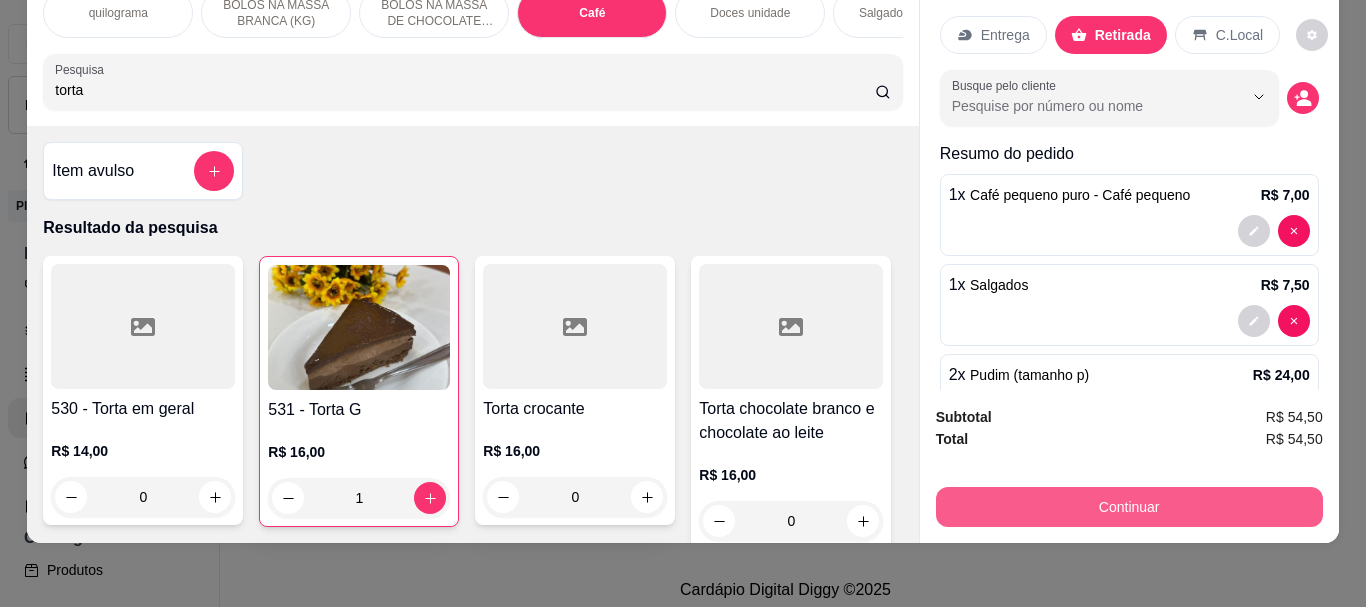 click on "Continuar" at bounding box center (1129, 507) 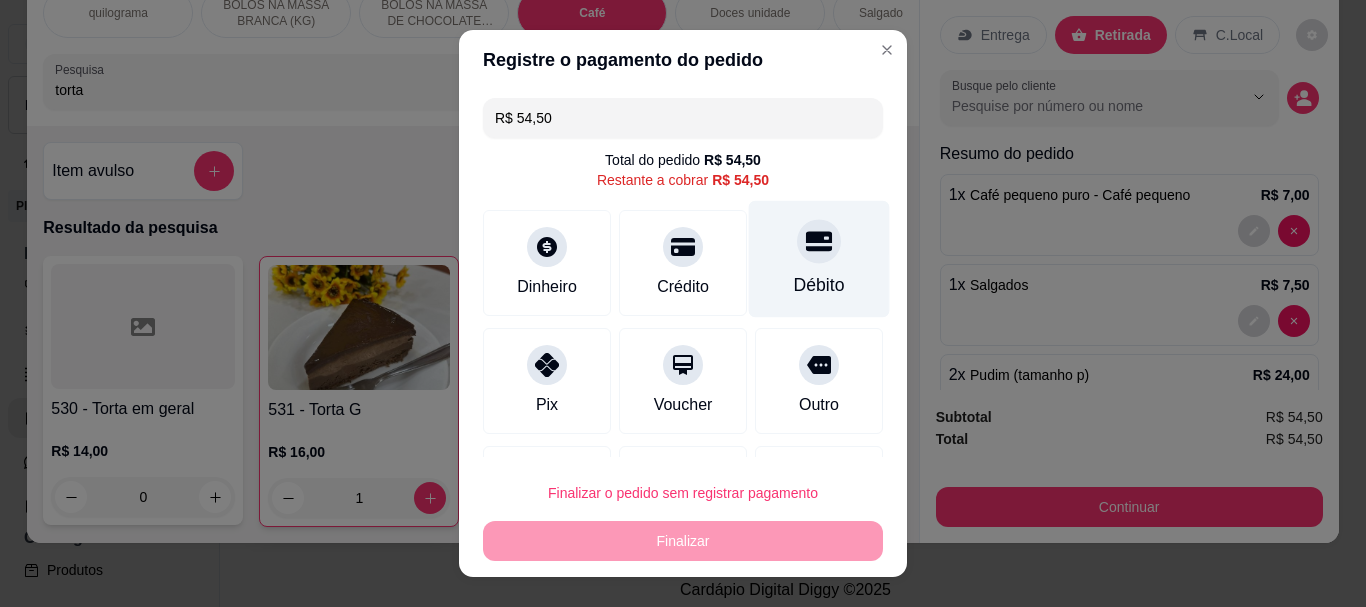 click on "Débito" at bounding box center [819, 286] 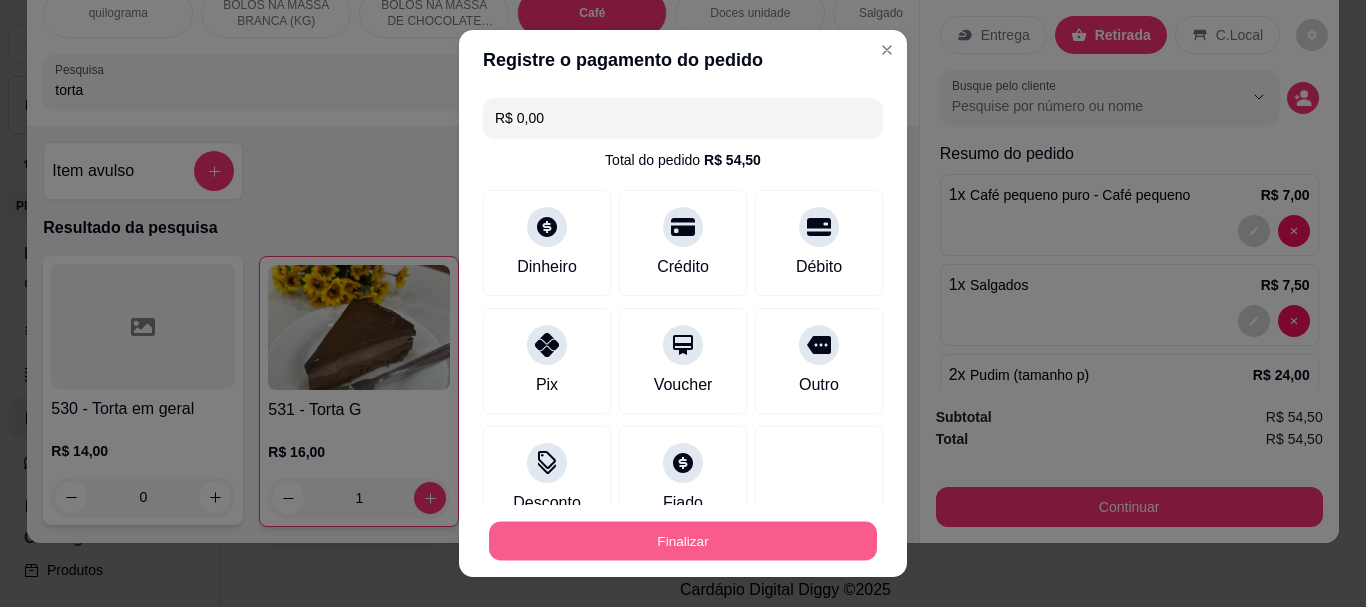 click on "Finalizar" at bounding box center (683, 540) 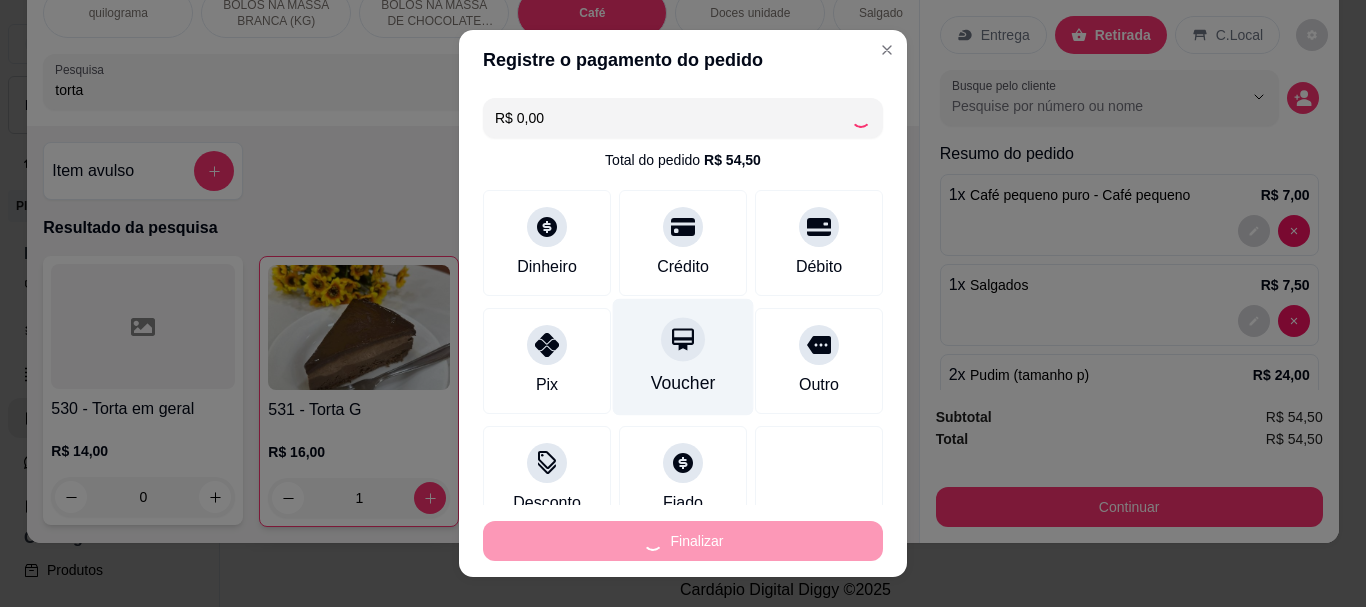 type on "0" 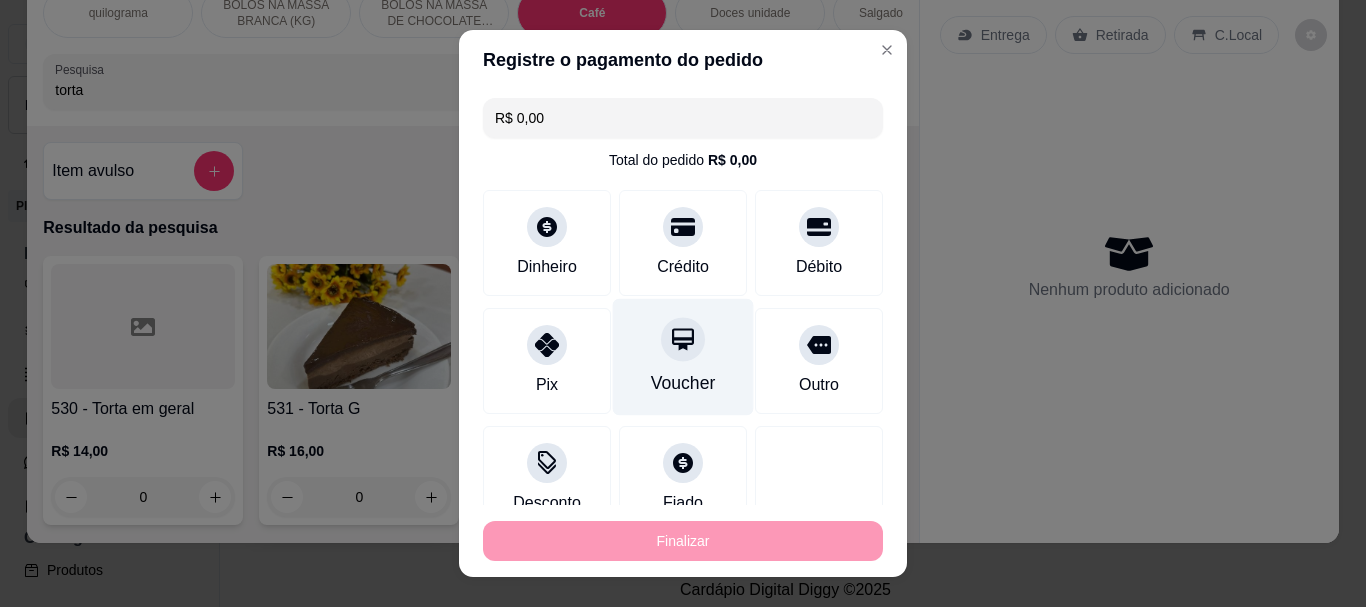 type on "-R$ [PRICE]" 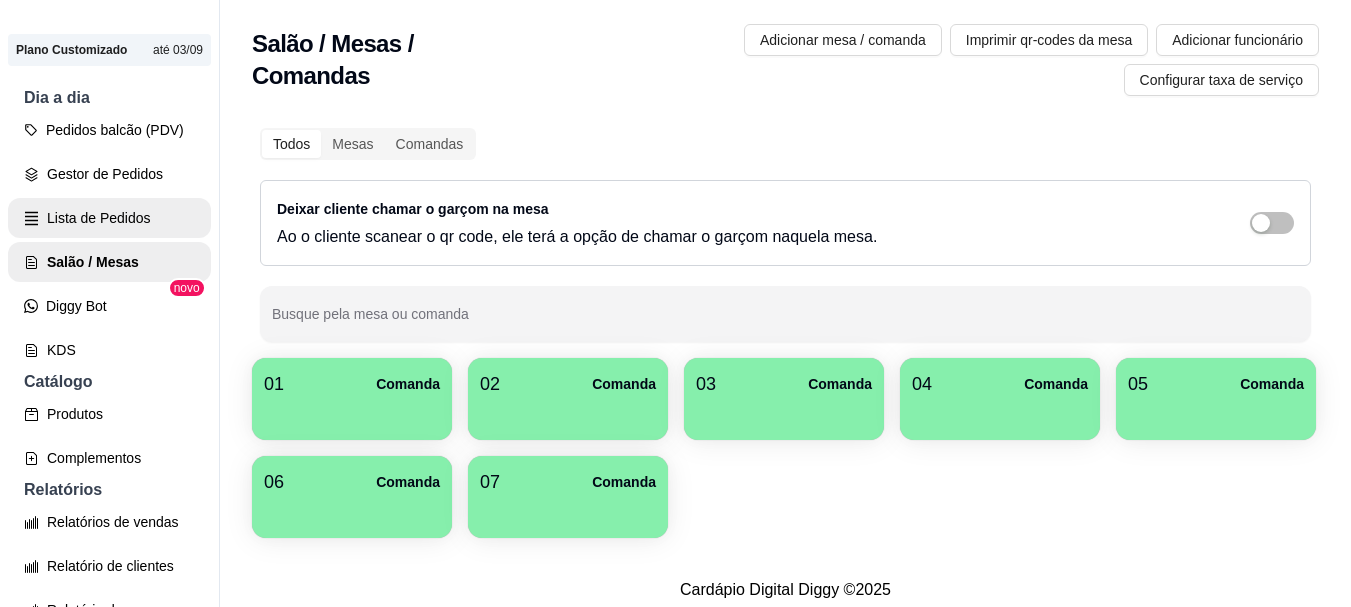 scroll, scrollTop: 400, scrollLeft: 0, axis: vertical 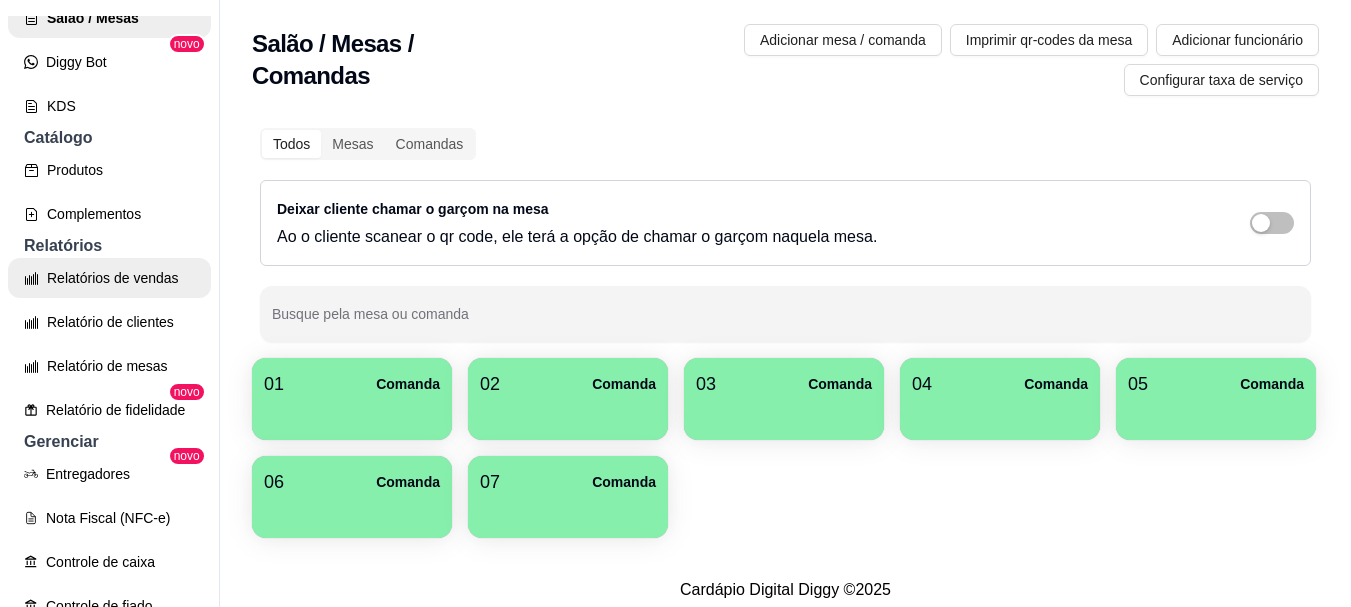 click on "Relatórios de vendas" at bounding box center [109, 278] 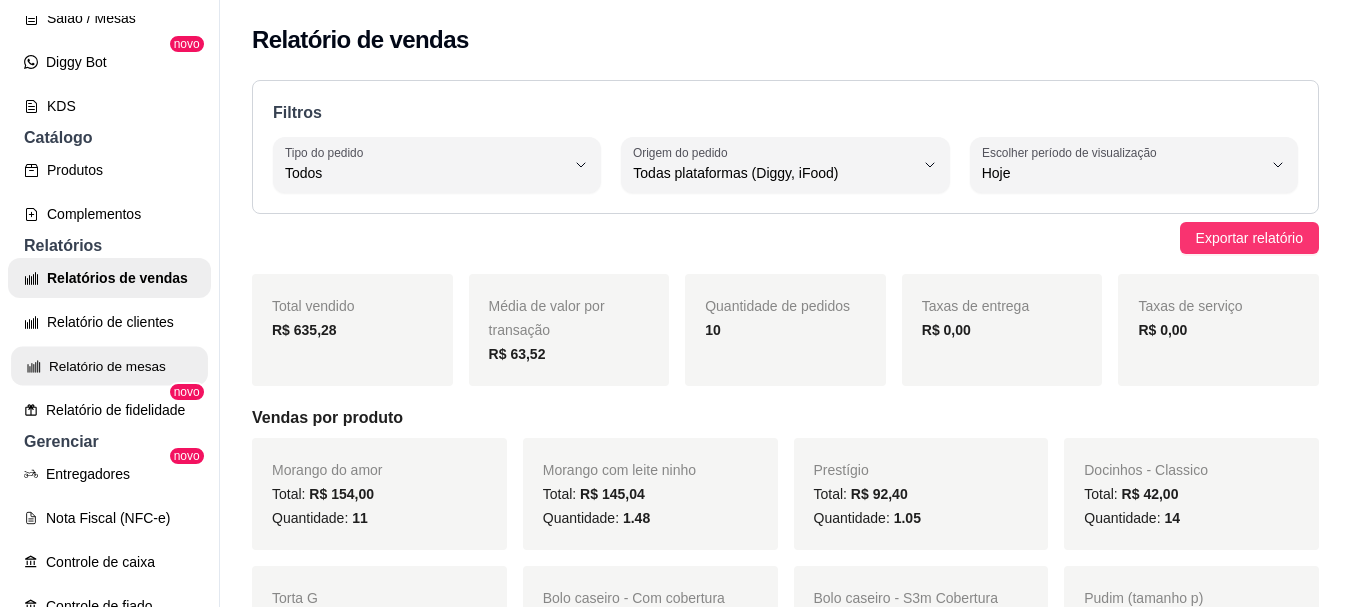 click on "Relatório de mesas" at bounding box center (109, 366) 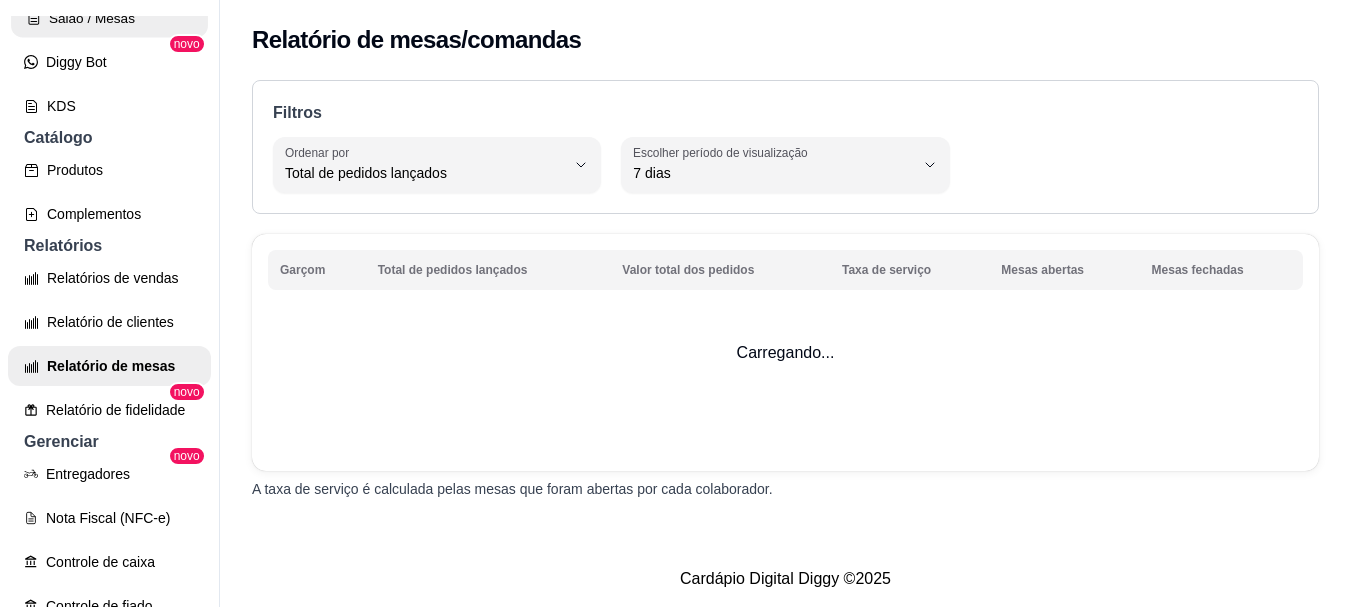 click on "Salão / Mesas" at bounding box center (109, 18) 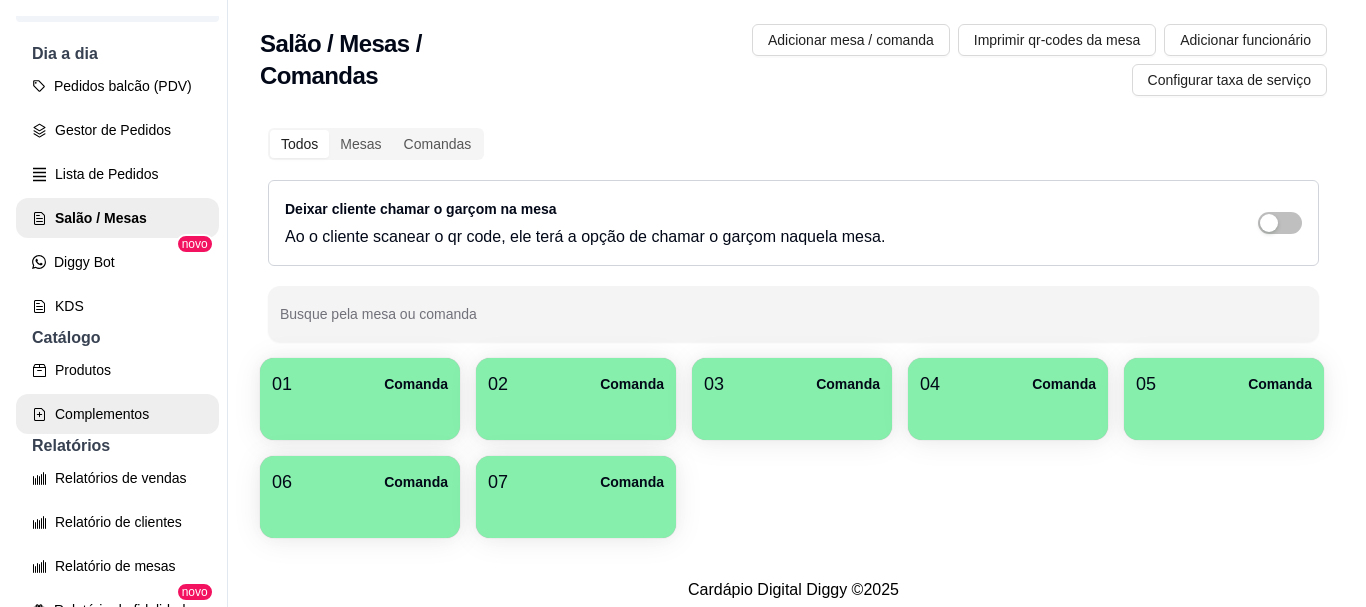 scroll, scrollTop: 0, scrollLeft: 0, axis: both 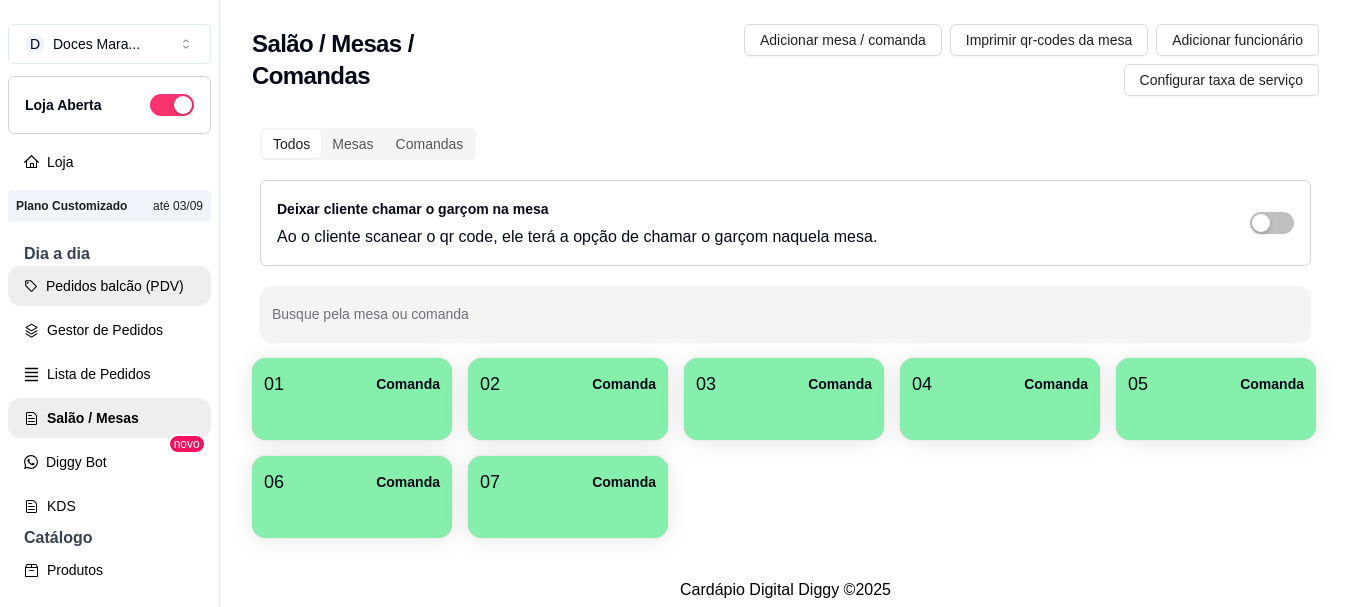 click on "Pedidos balcão (PDV)" at bounding box center [109, 286] 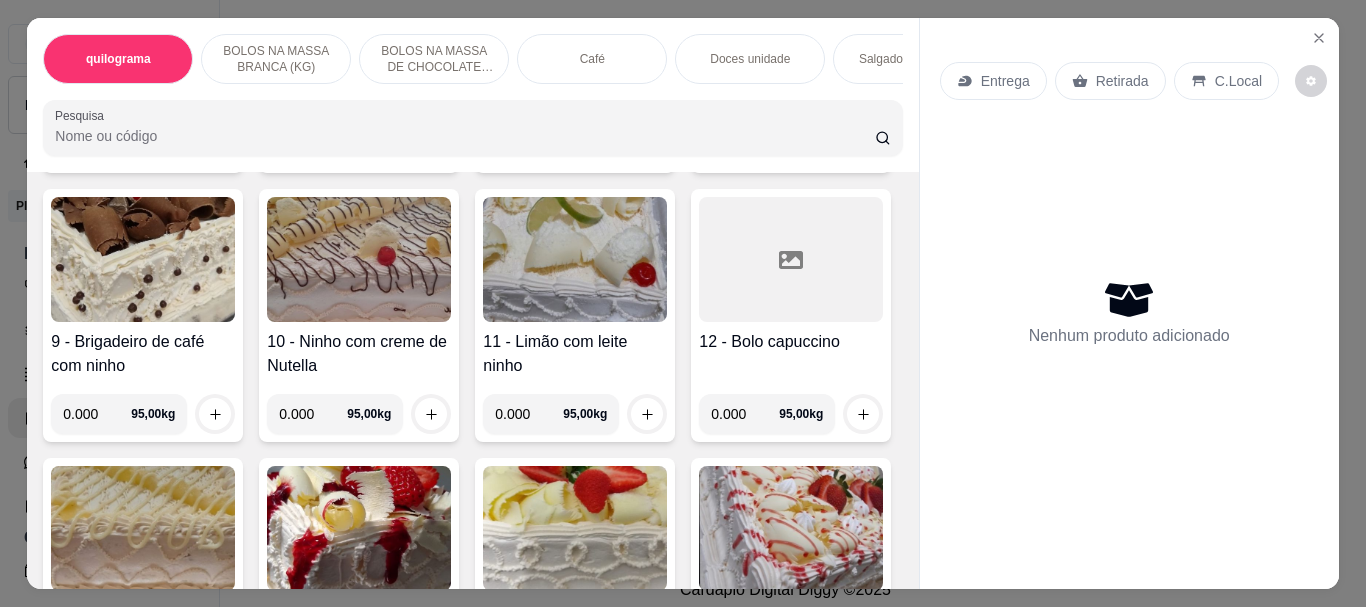 scroll, scrollTop: 1100, scrollLeft: 0, axis: vertical 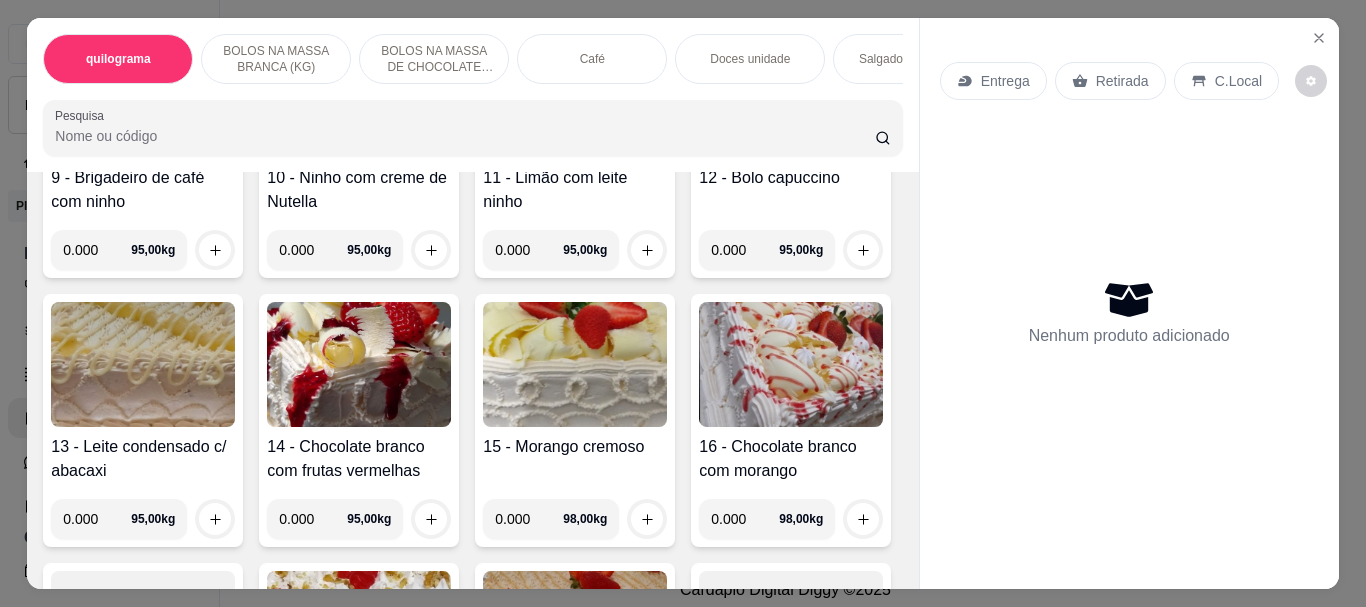 click at bounding box center [359, 95] 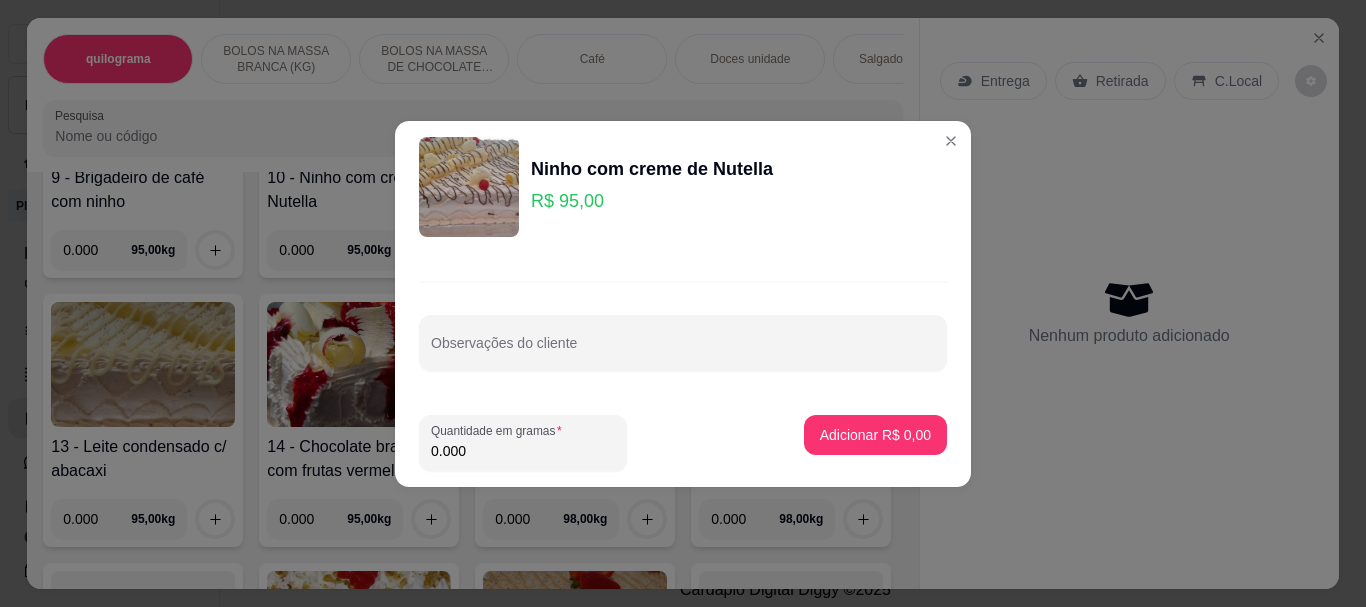 click on "0.000" at bounding box center [523, 451] 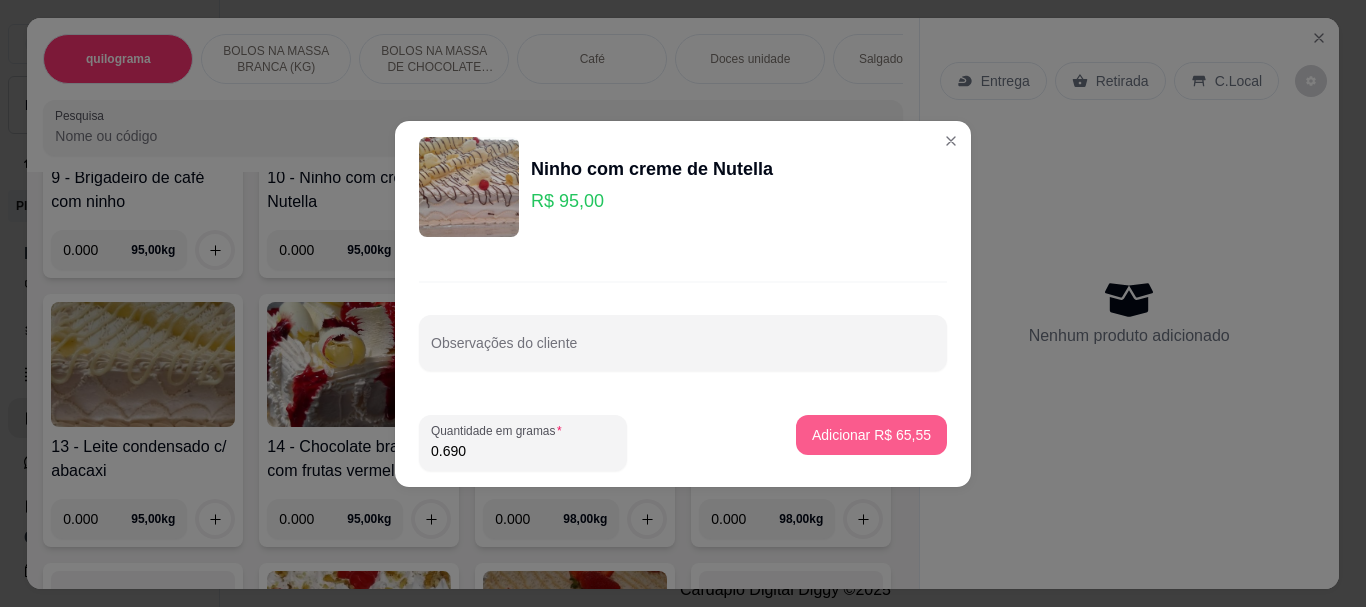 type on "0.690" 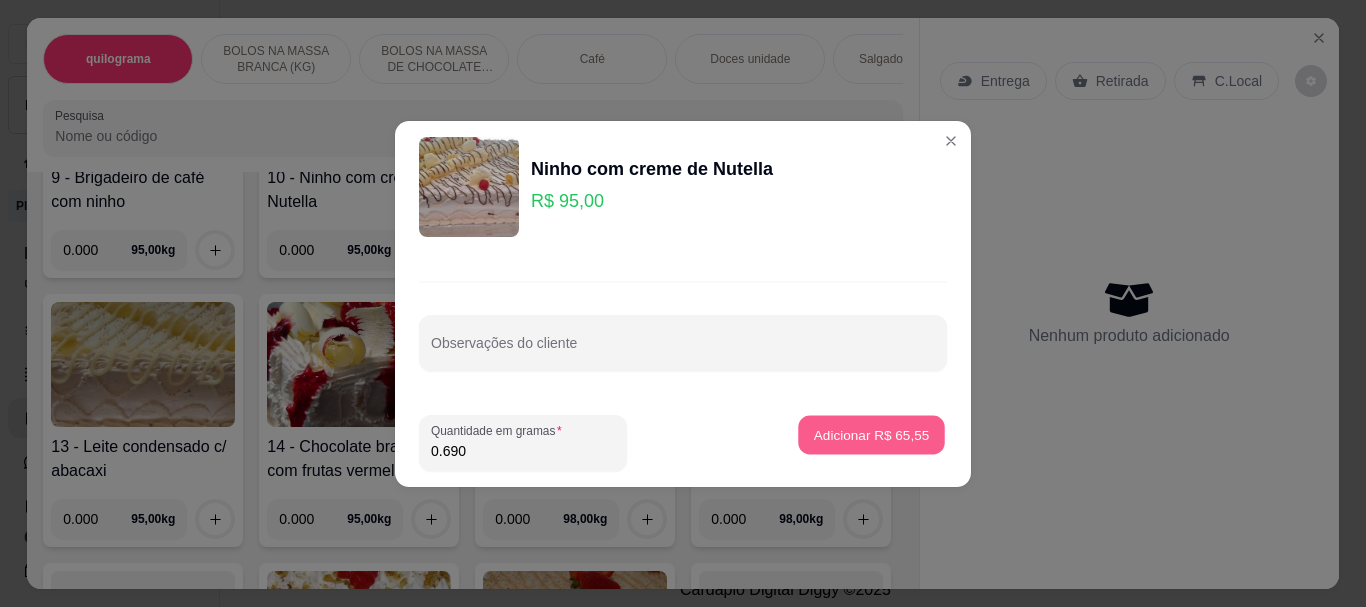 click on "Adicionar   R$ 65,55" at bounding box center [872, 434] 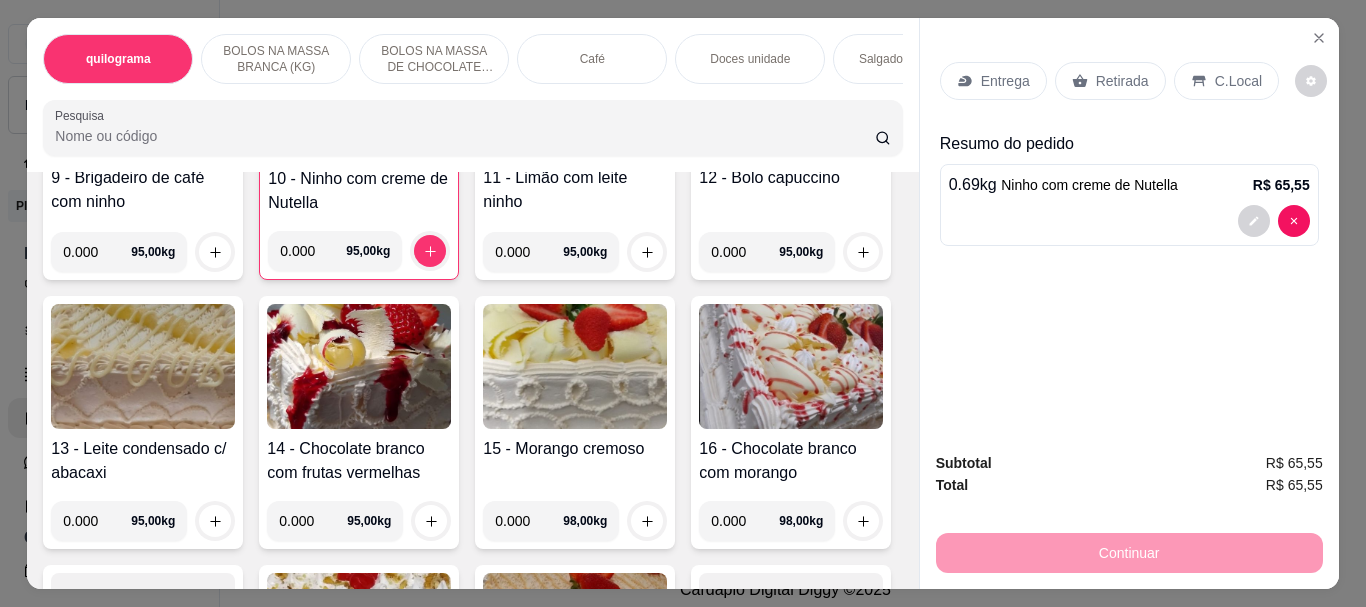 click on "Retirada" at bounding box center [1122, 81] 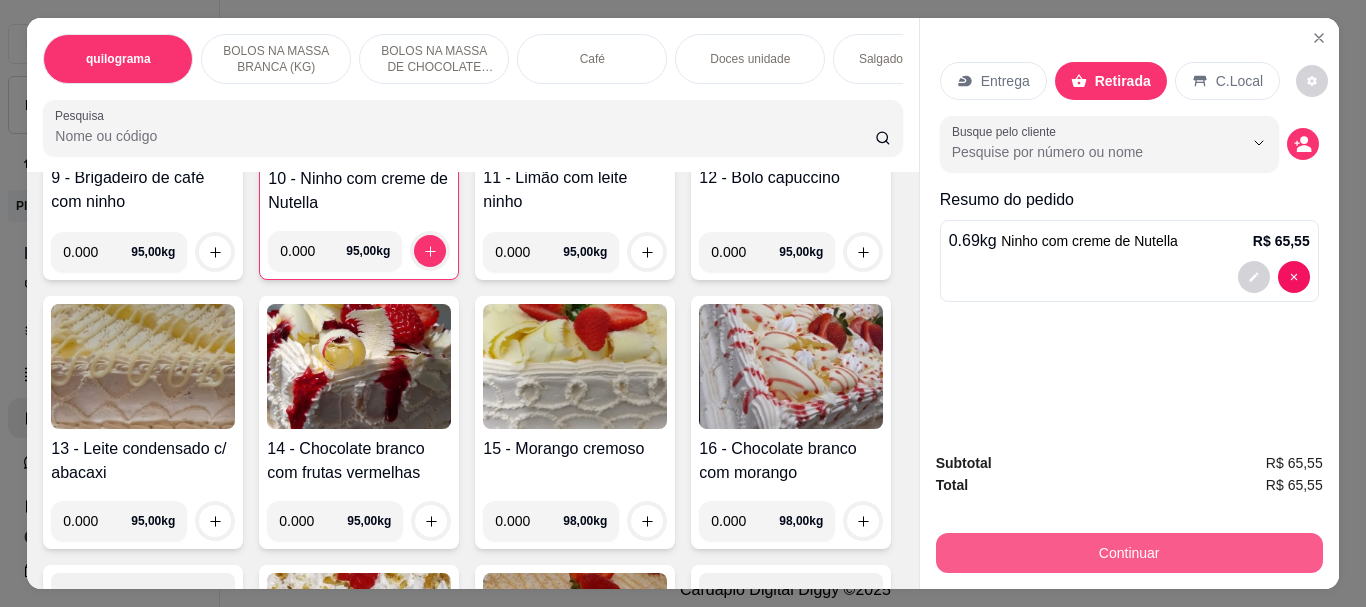 click on "Continuar" at bounding box center (1129, 553) 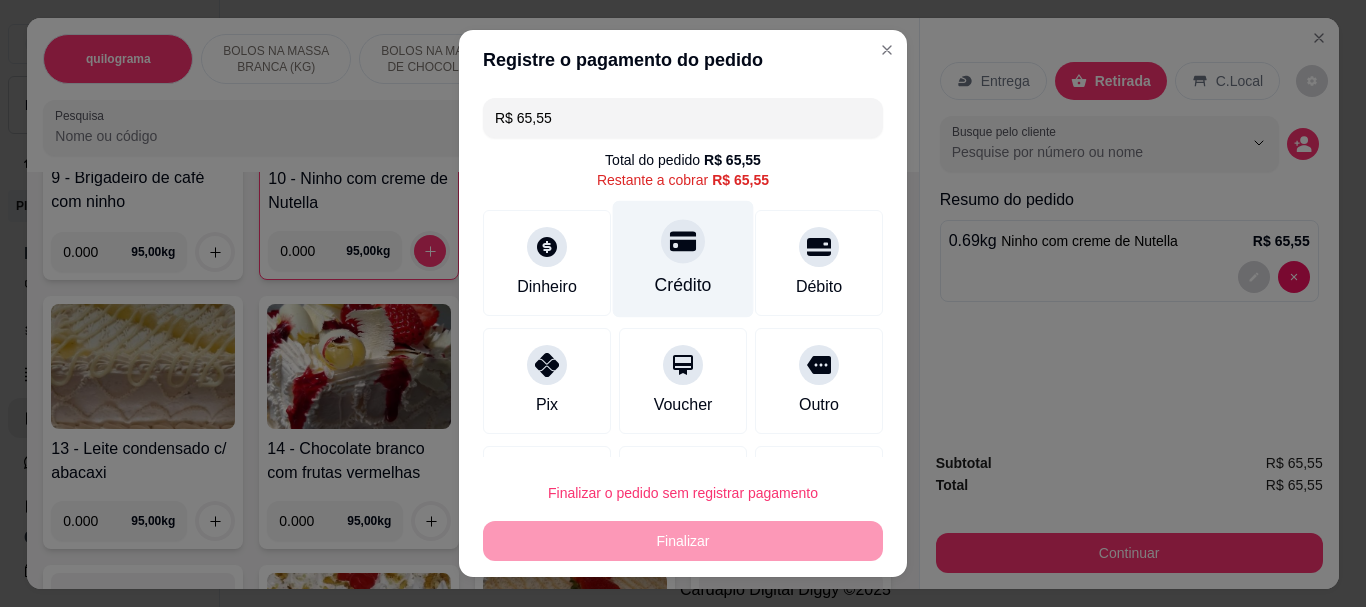 click on "Crédito" at bounding box center [683, 286] 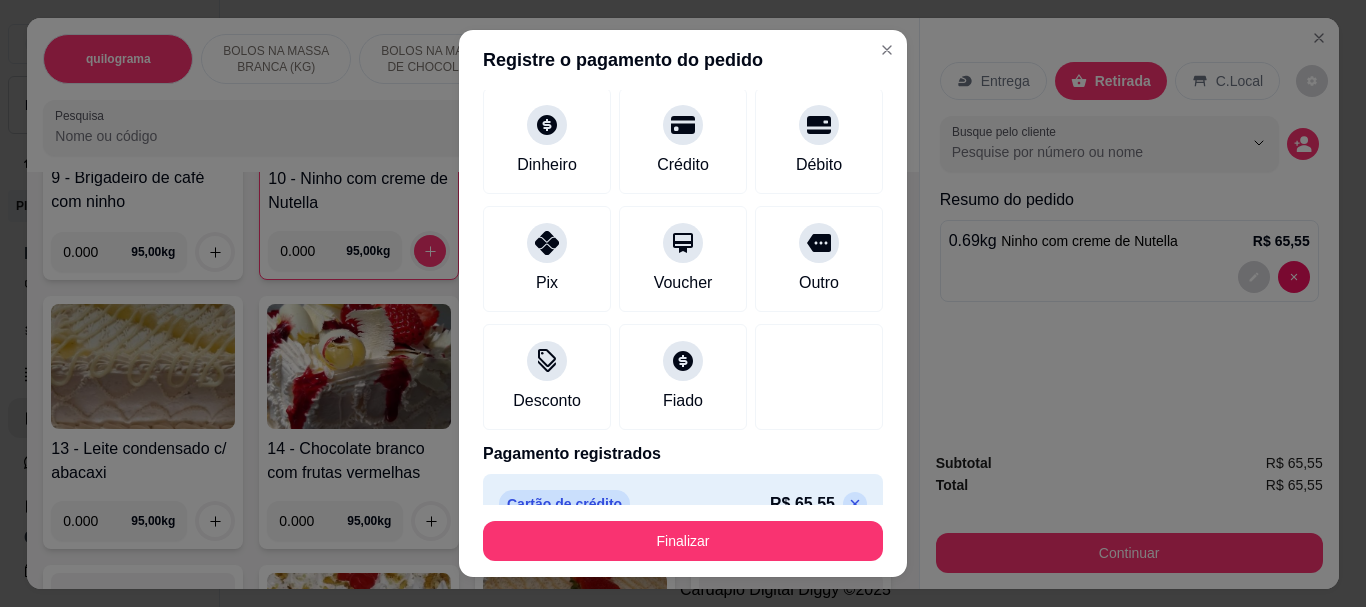 scroll, scrollTop: 139, scrollLeft: 0, axis: vertical 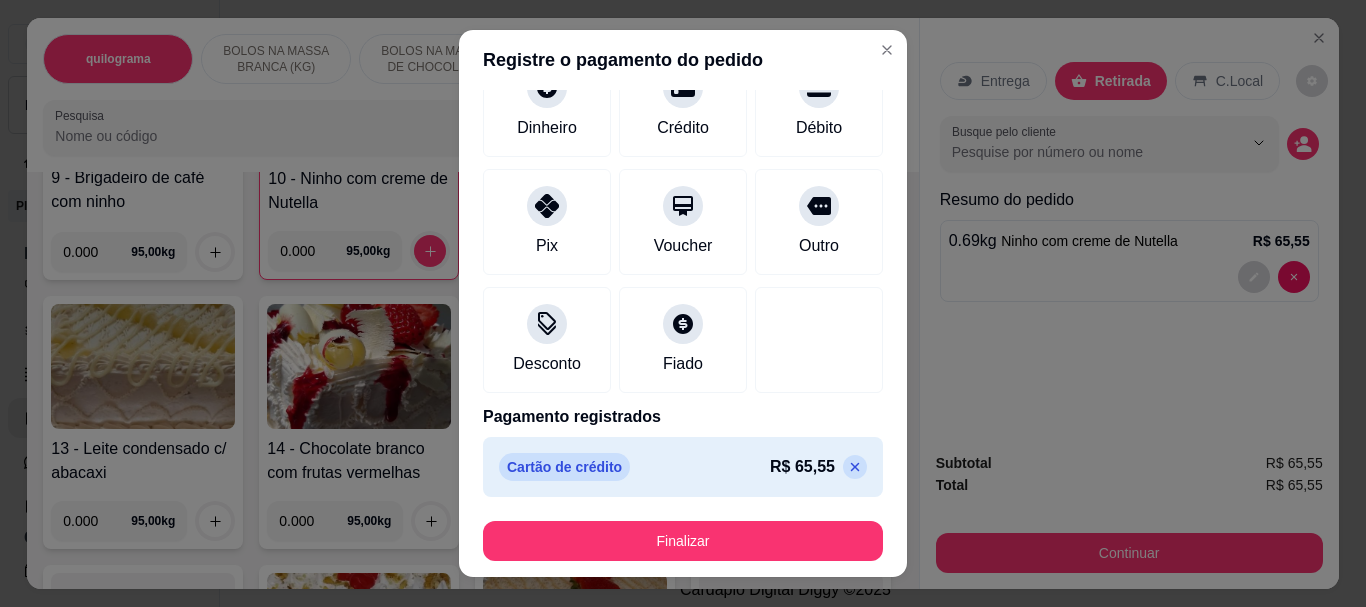 click on "Cartão de crédito R$ [PRICE]" at bounding box center (683, 467) 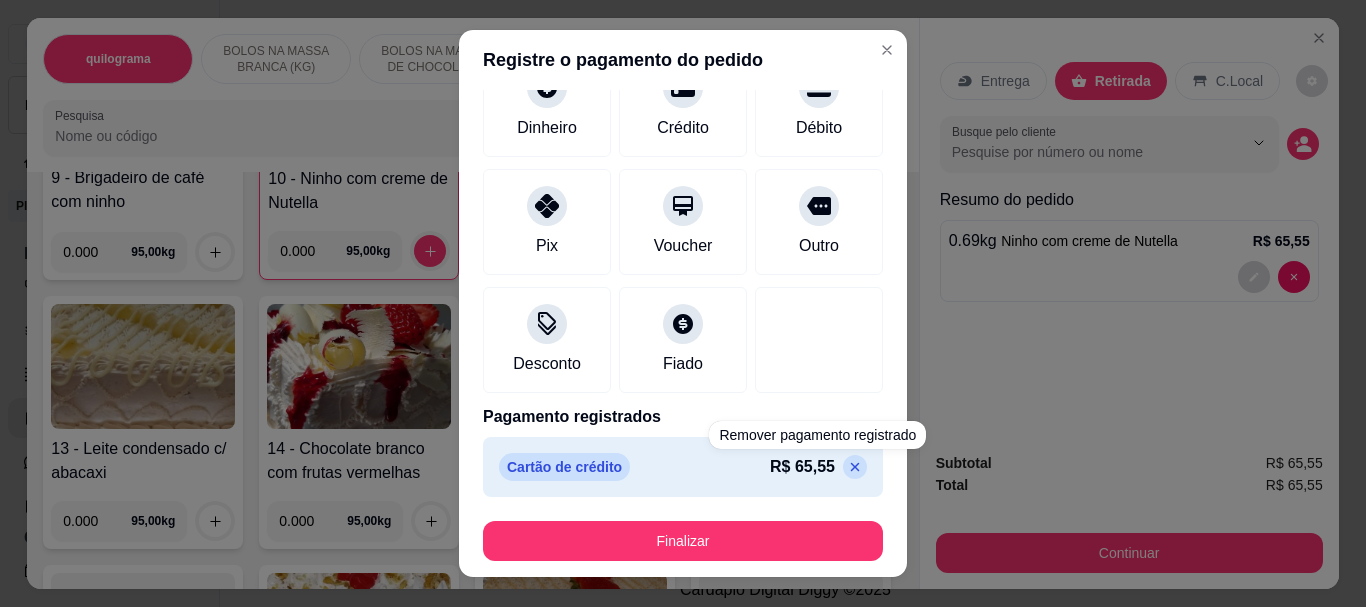 scroll, scrollTop: 104, scrollLeft: 0, axis: vertical 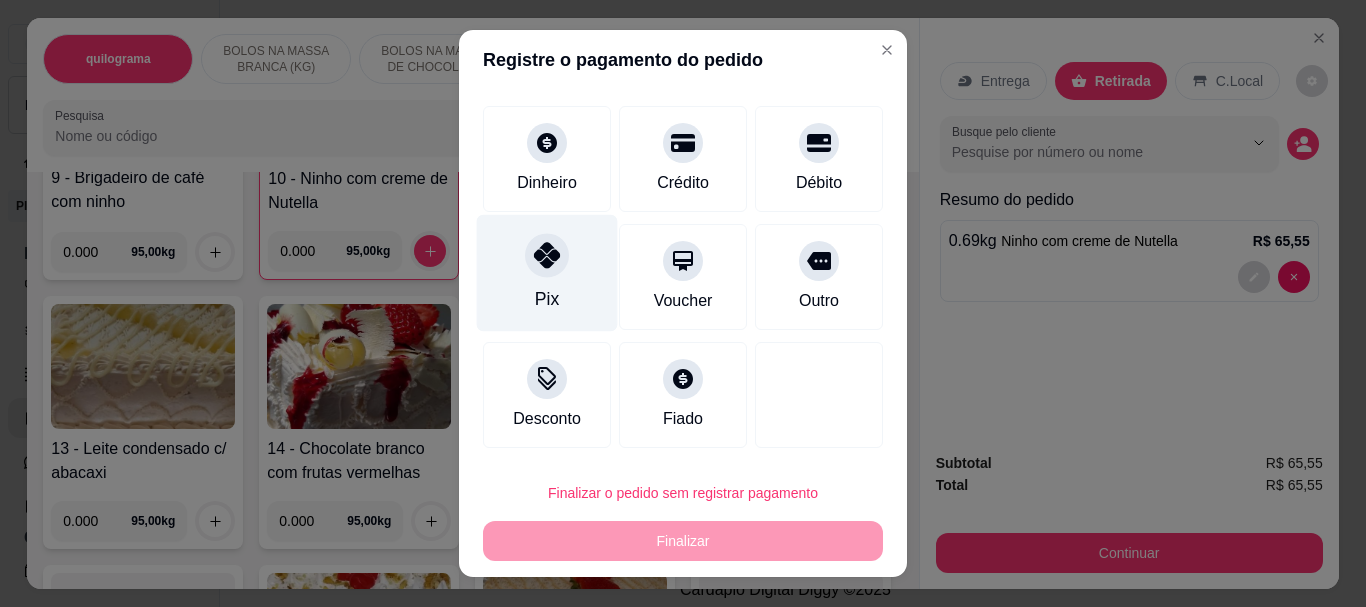 click on "Pix" at bounding box center [547, 273] 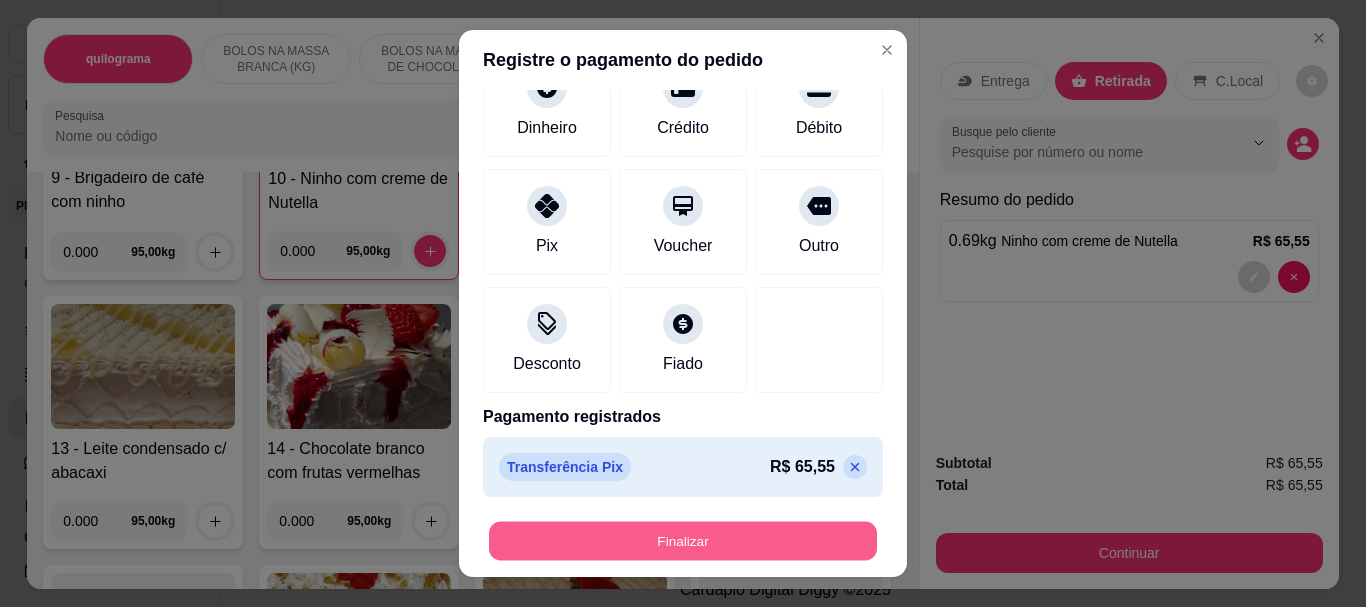 click on "Finalizar" at bounding box center [683, 540] 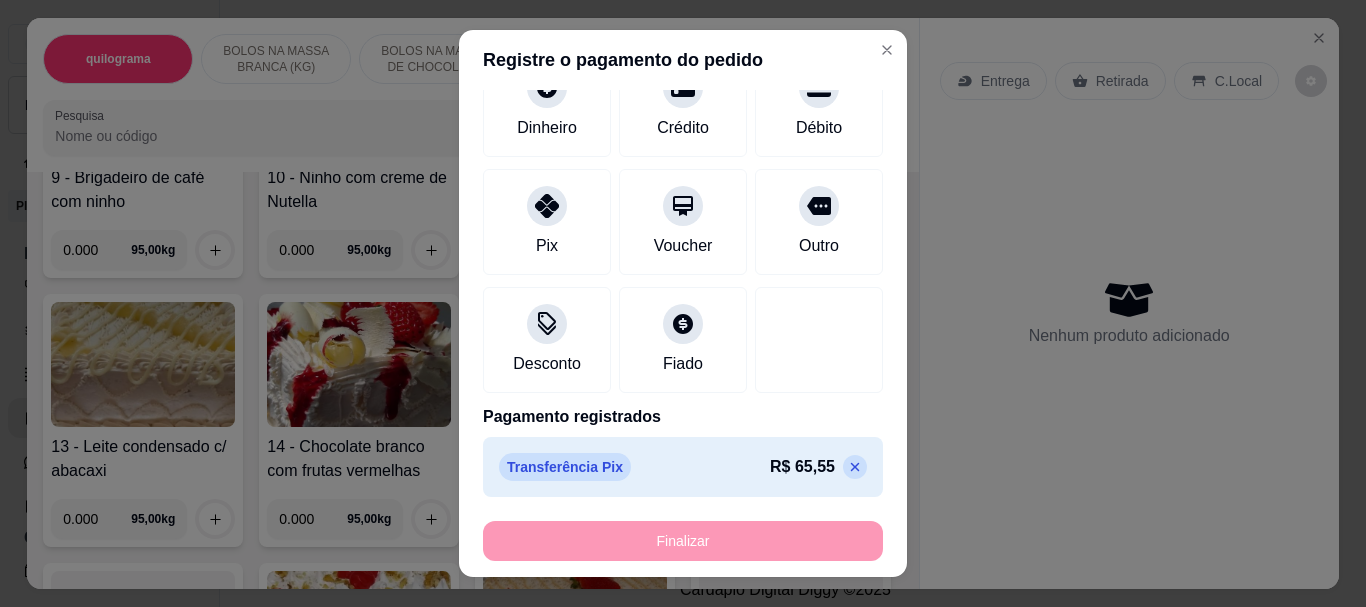 type on "-R$ 65,55" 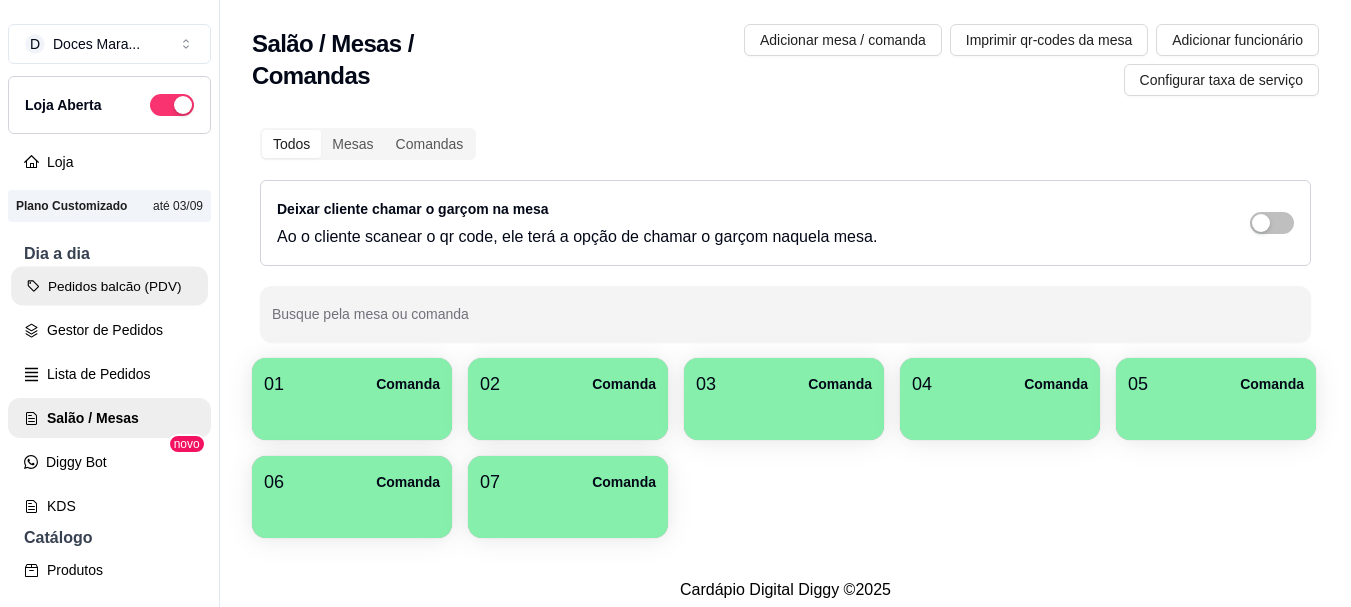 click on "Pedidos balcão (PDV)" at bounding box center (109, 286) 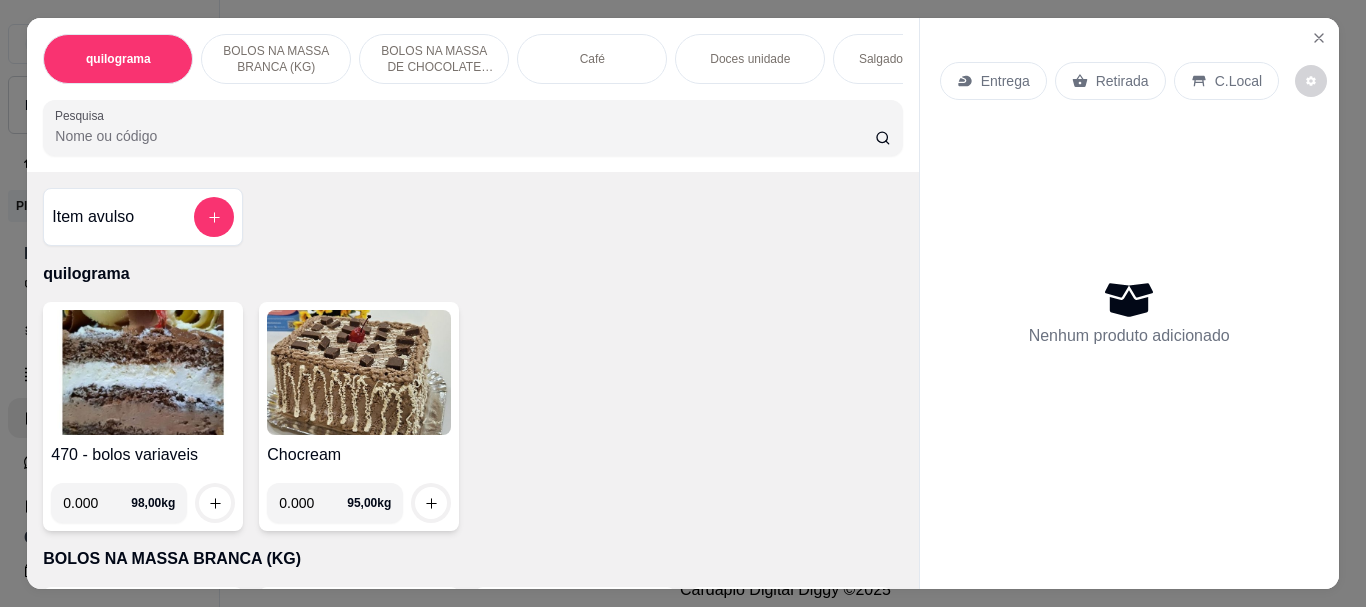click on "Café" at bounding box center (592, 59) 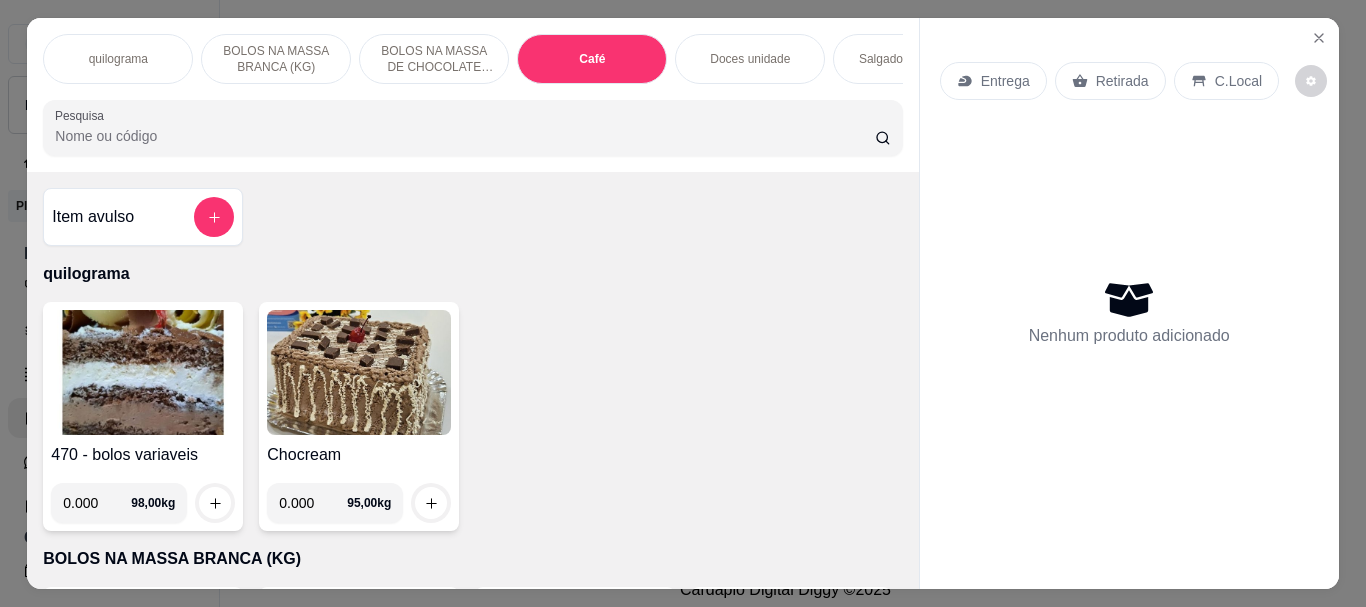 scroll, scrollTop: 7084, scrollLeft: 0, axis: vertical 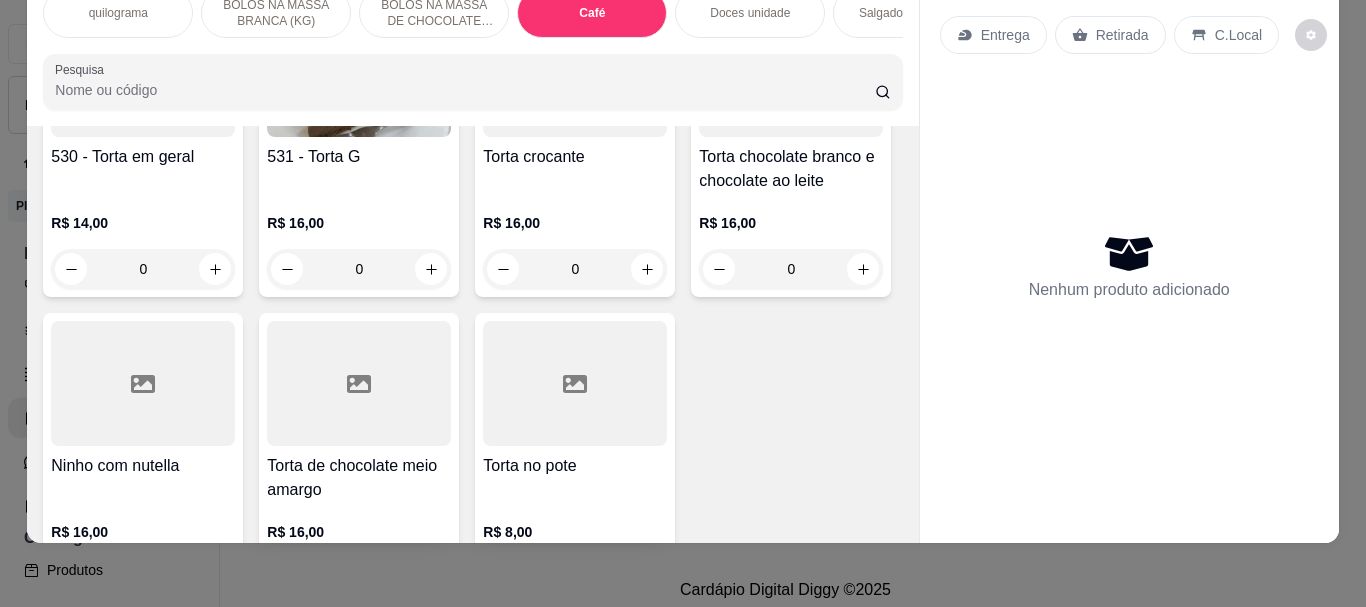 click at bounding box center [359, -1575] 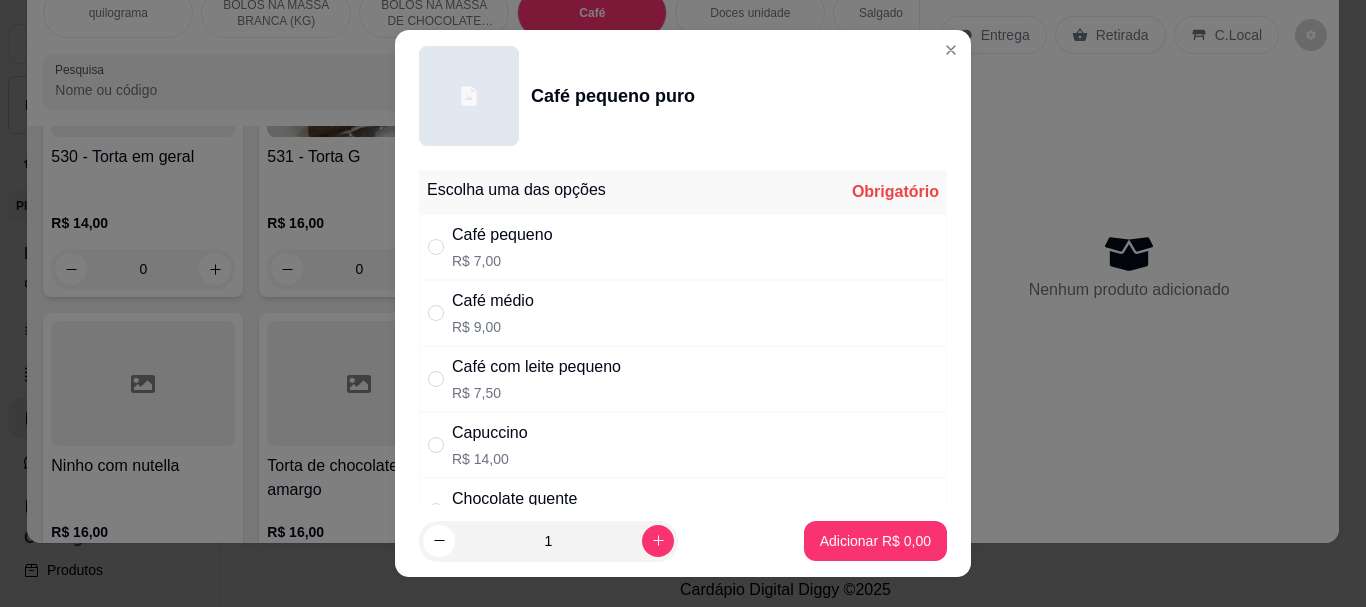 click at bounding box center [440, 247] 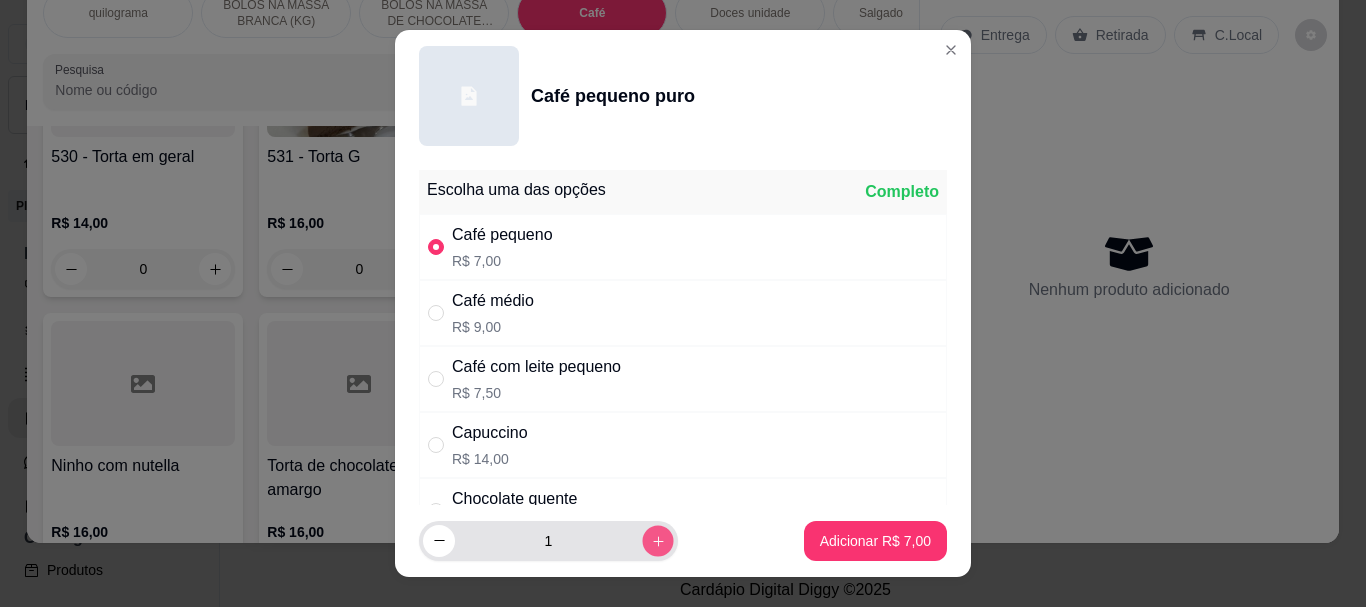 click 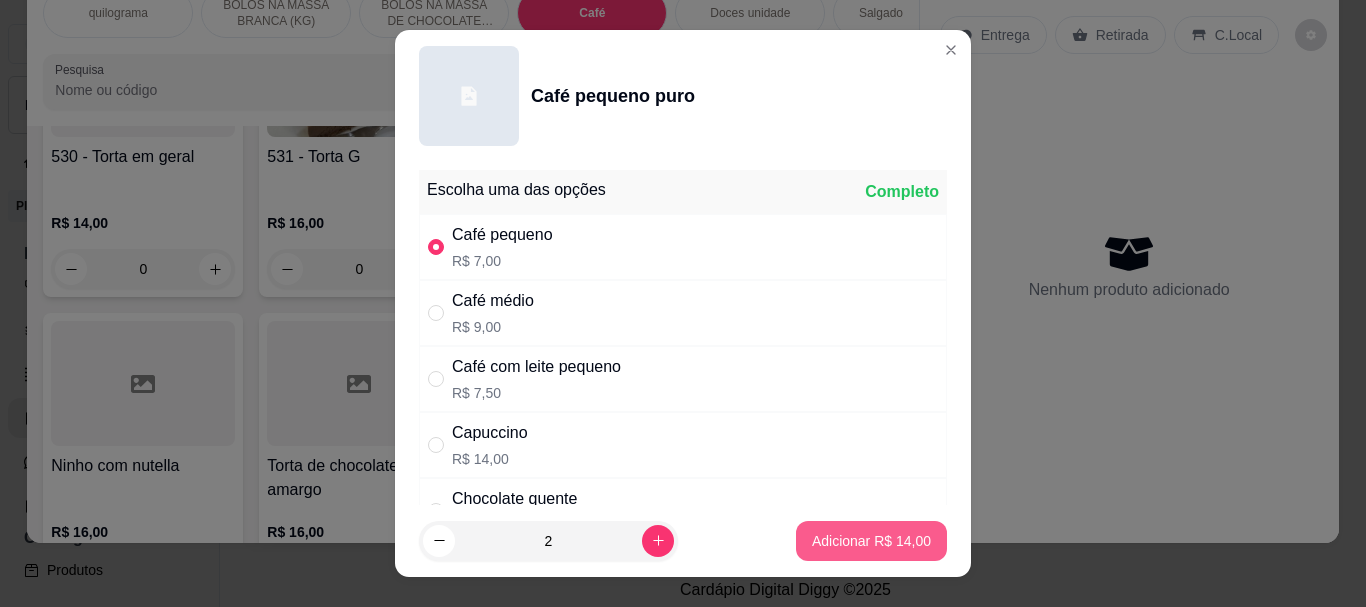 click on "Adicionar   R$ 14,00" at bounding box center (871, 541) 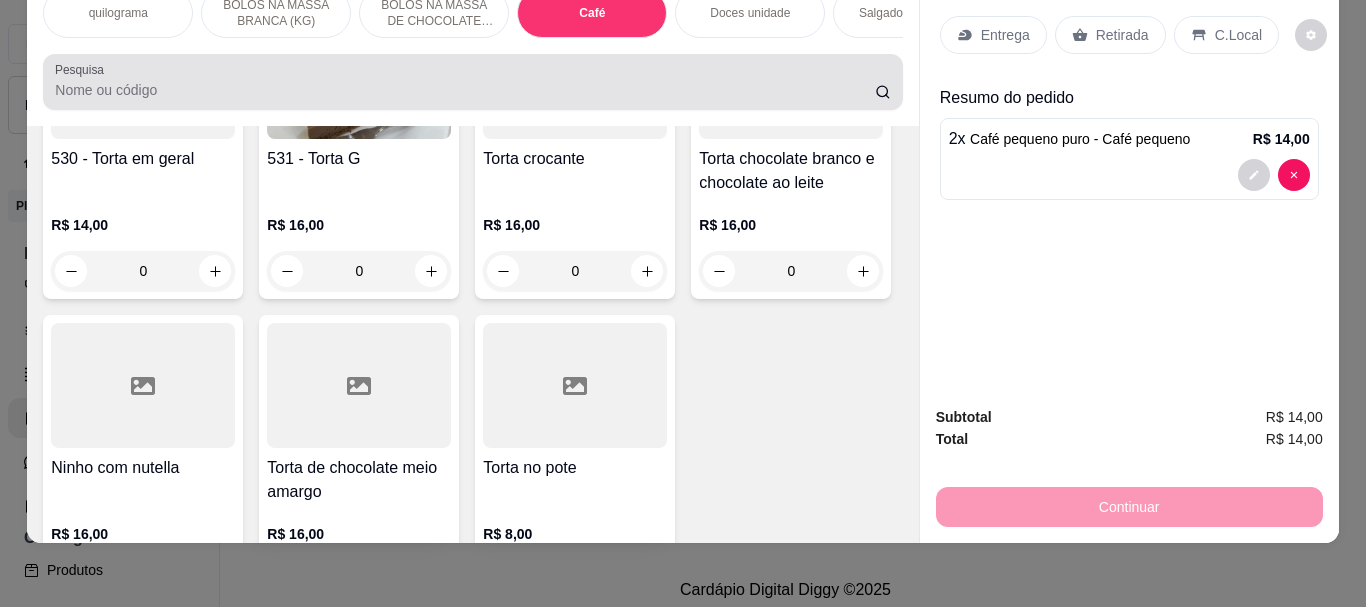 click on "Pesquisa" at bounding box center (465, 90) 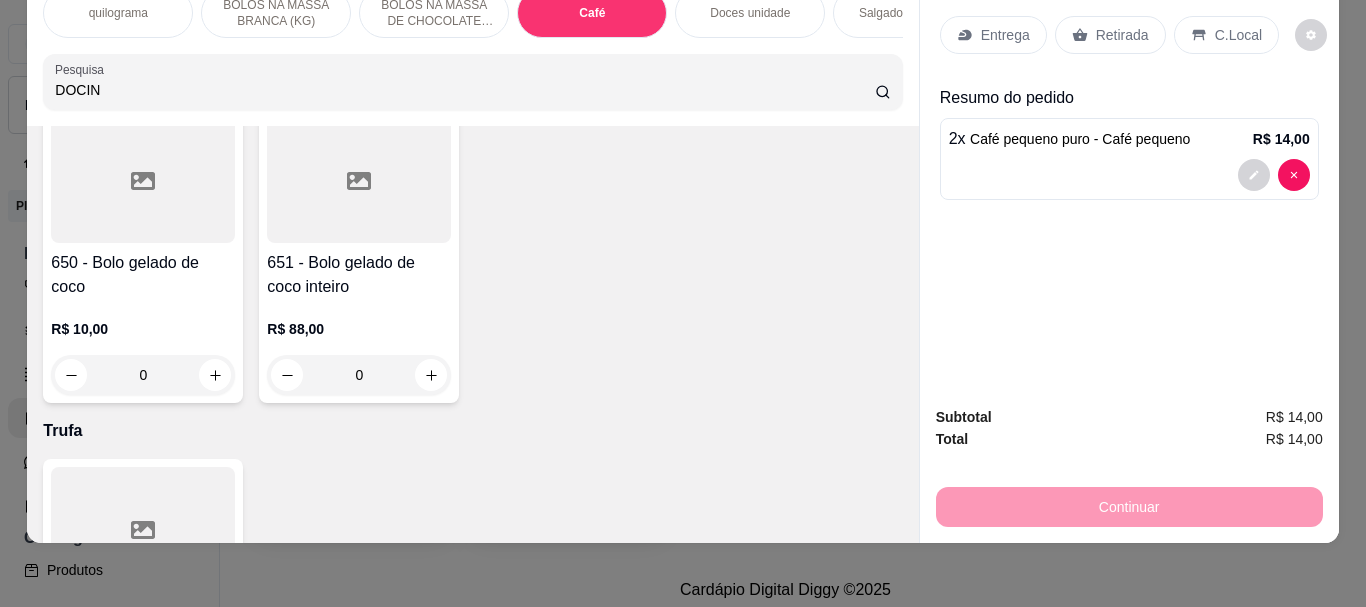 scroll, scrollTop: 7742, scrollLeft: 0, axis: vertical 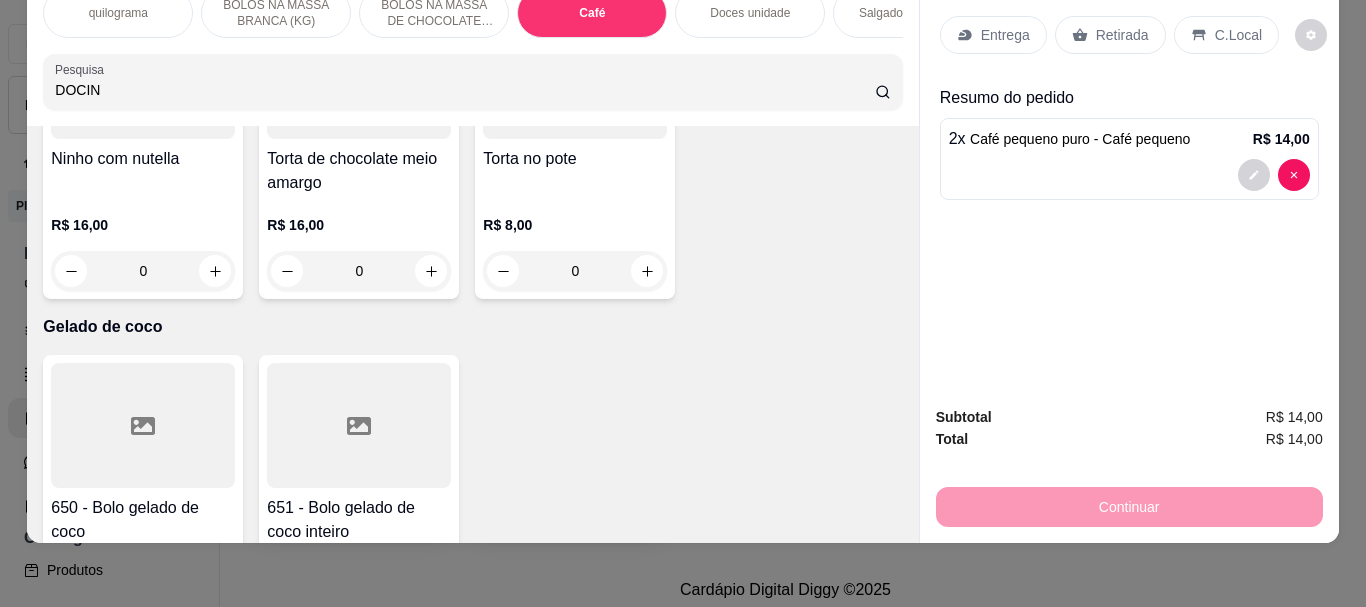 type on "DOCIN" 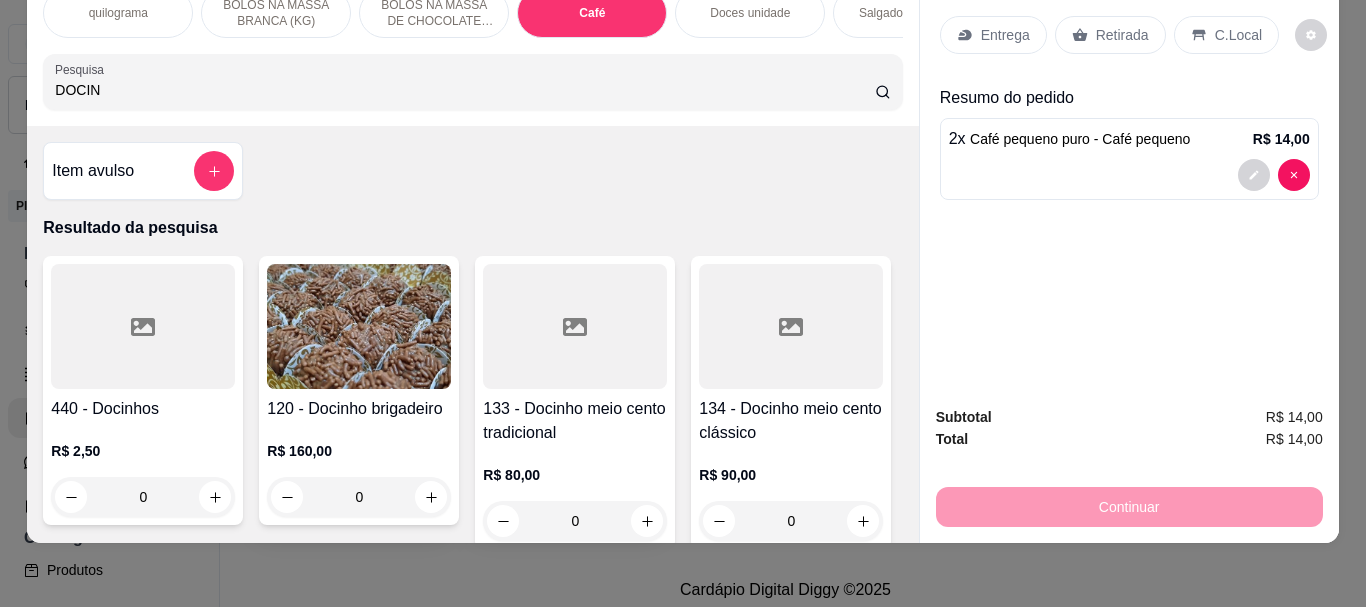 click at bounding box center [143, 326] 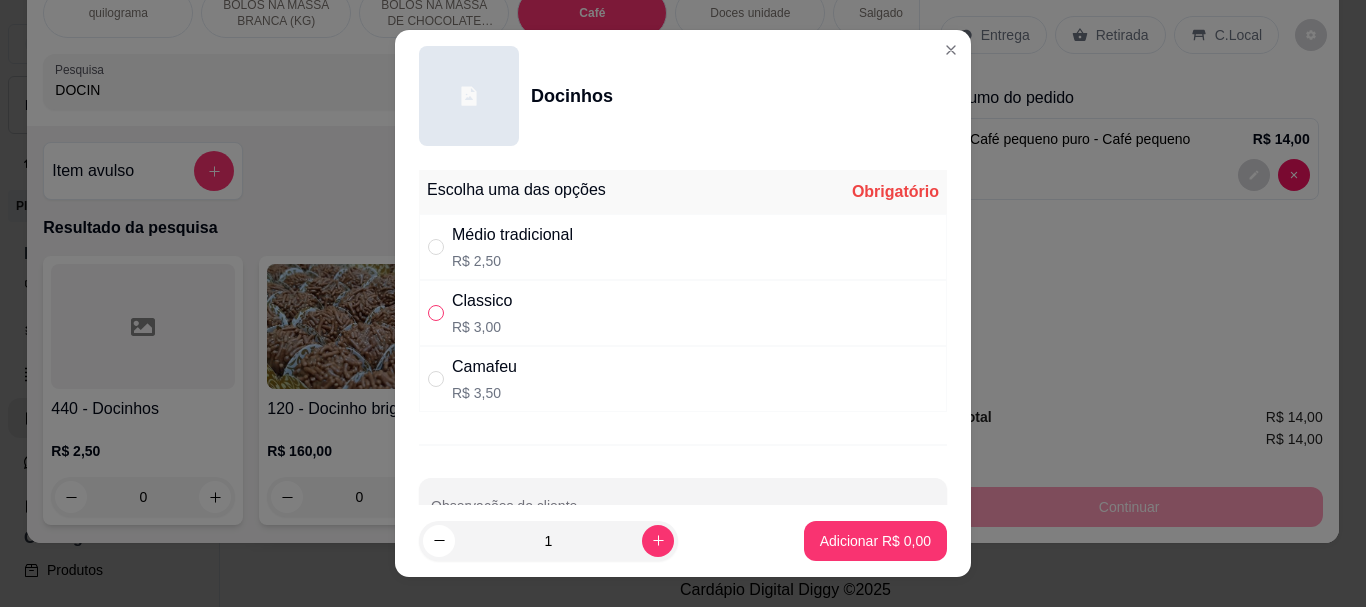 click at bounding box center [436, 313] 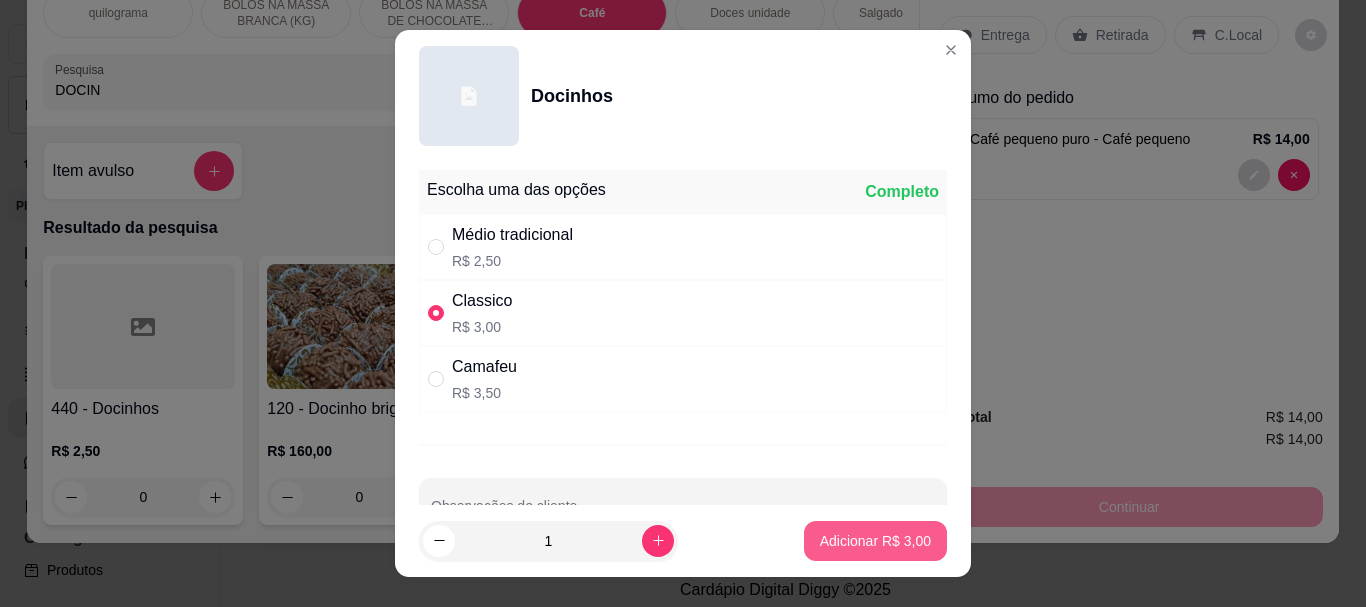 click on "Adicionar   R$ 3,00" at bounding box center [875, 541] 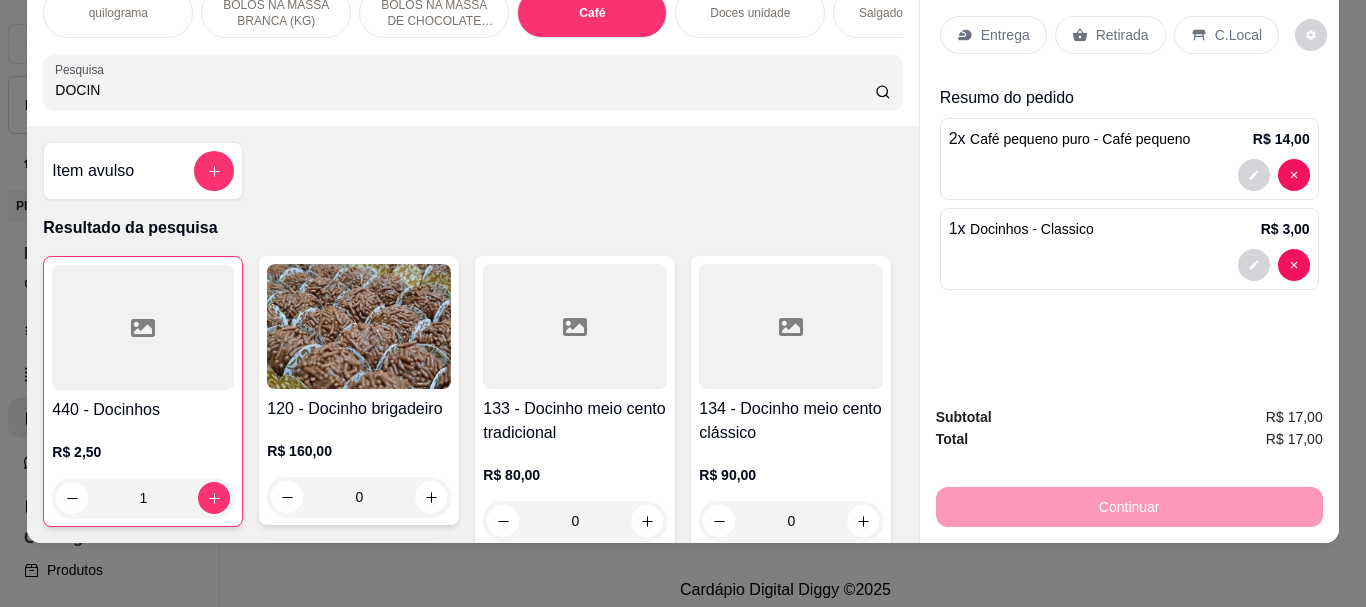 click at bounding box center (143, 327) 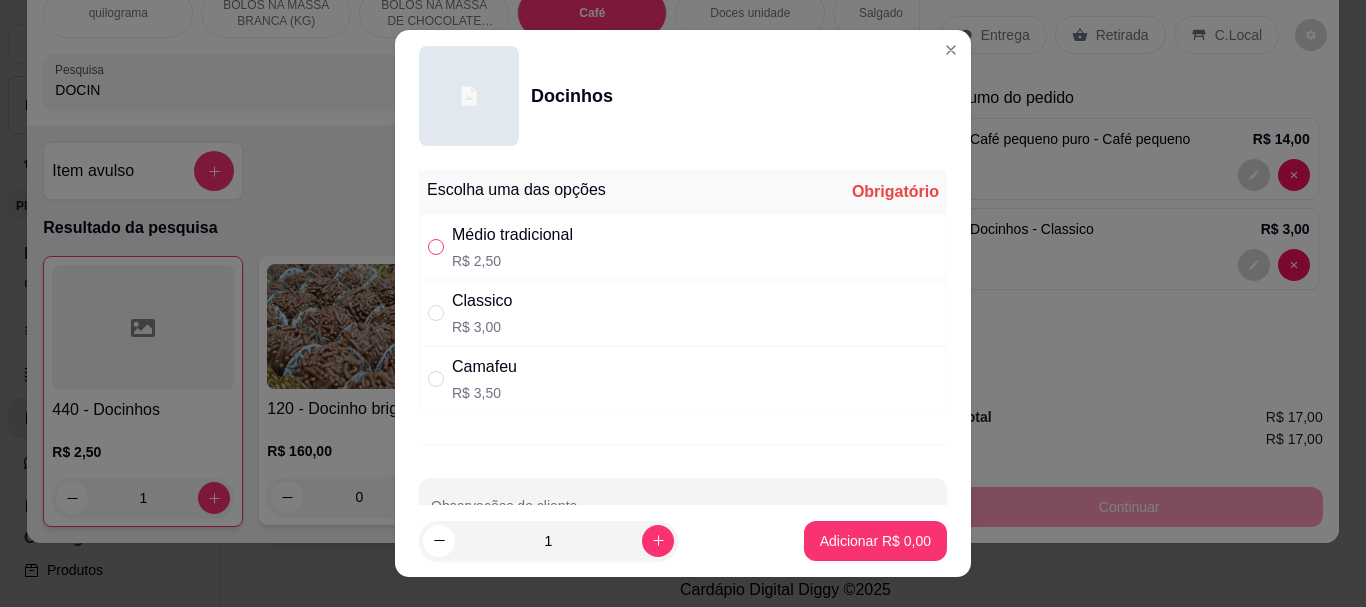 click at bounding box center (436, 247) 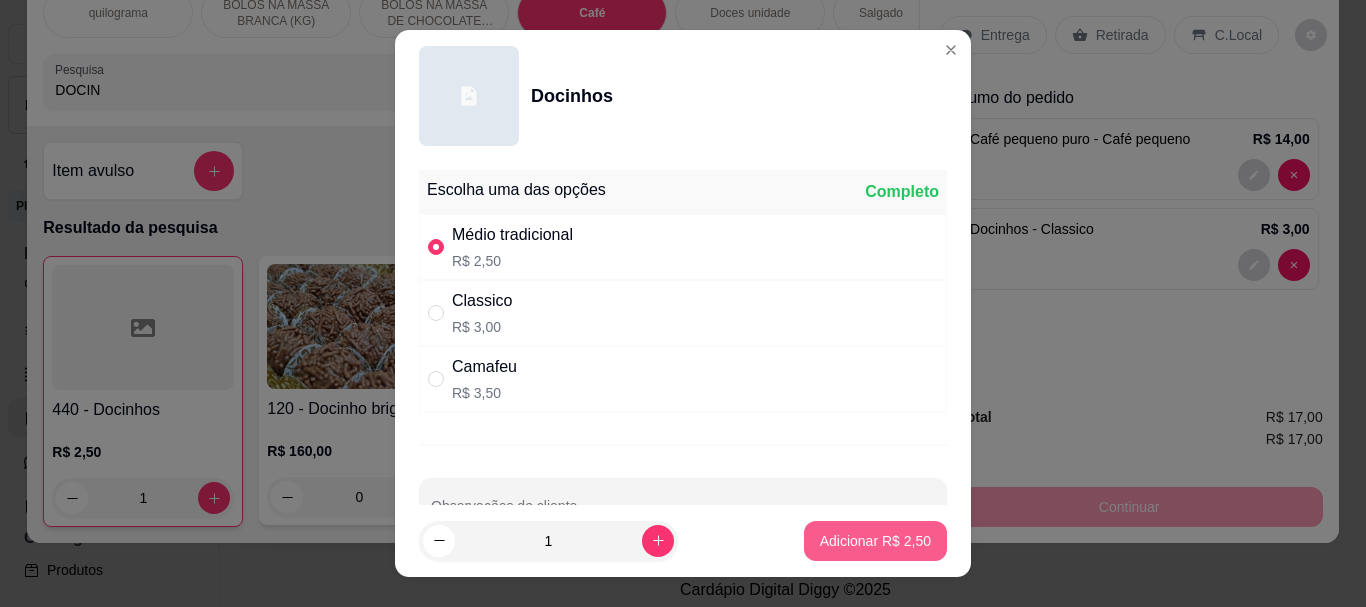 click on "Adicionar   R$ 2,50" at bounding box center [875, 541] 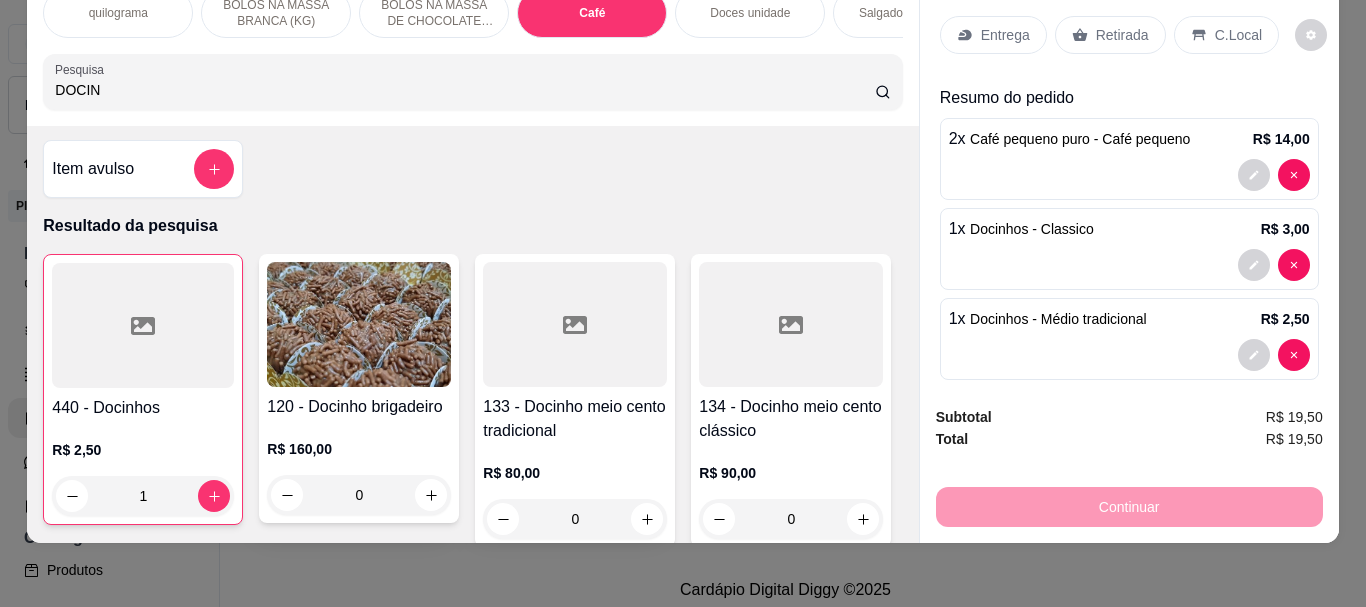 scroll, scrollTop: 0, scrollLeft: 0, axis: both 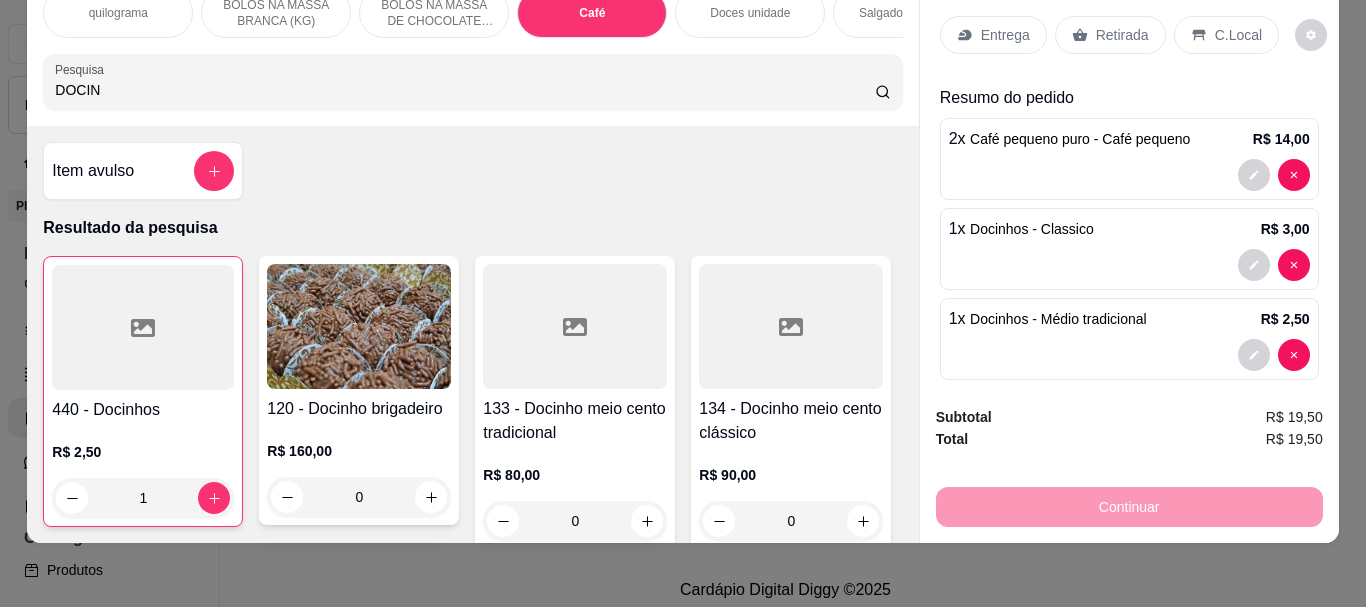 click on "DOCIN" at bounding box center (465, 90) 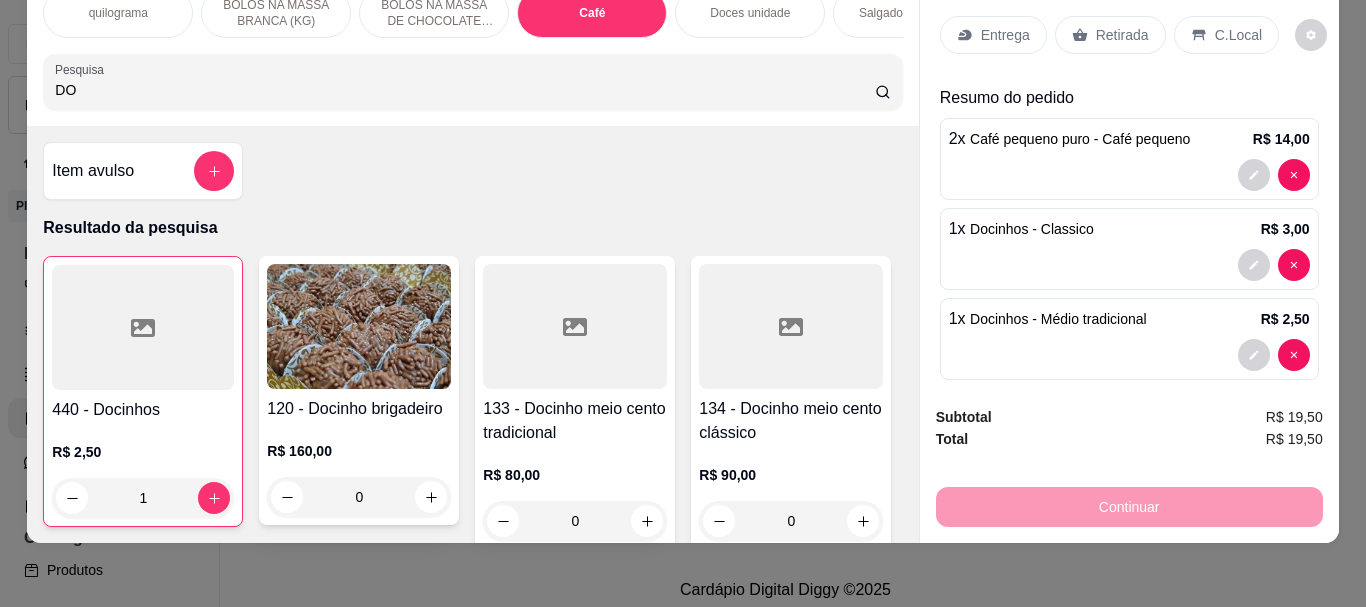 type on "D" 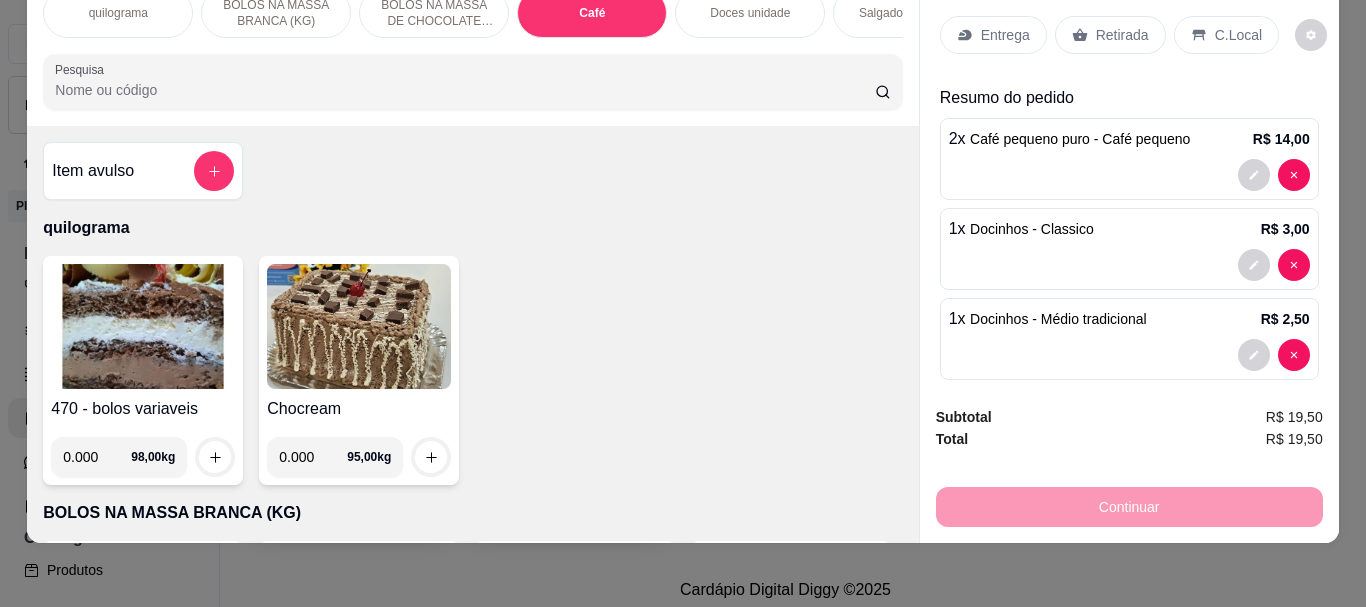 type 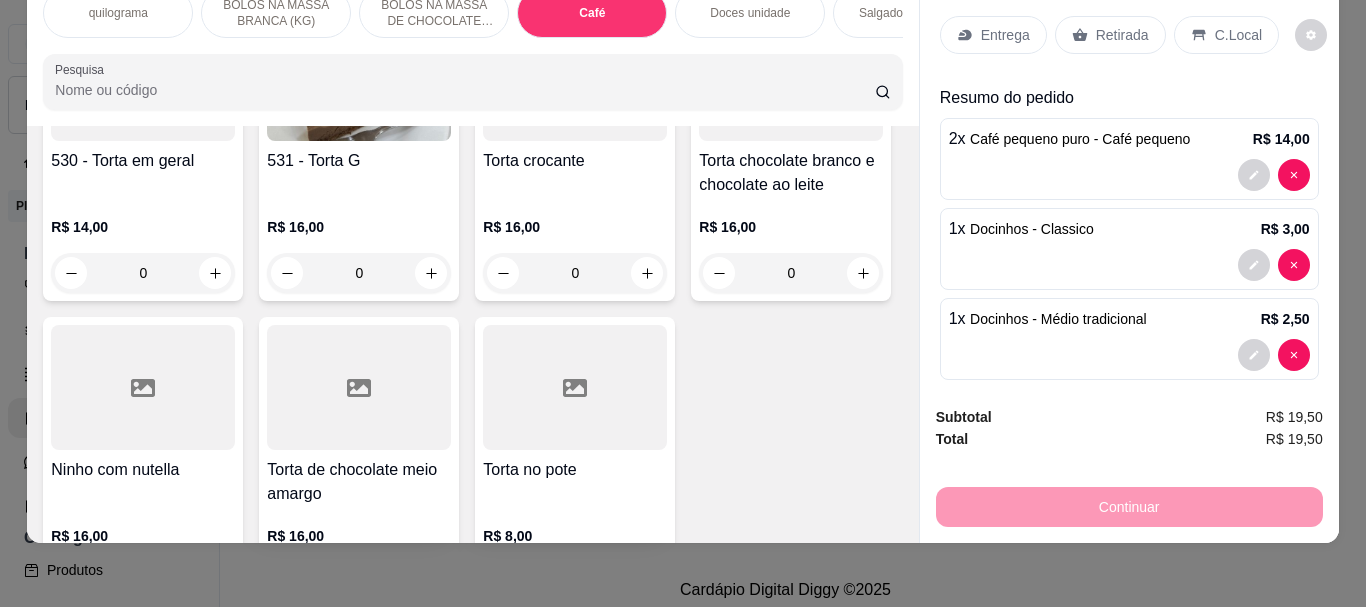 click at bounding box center [359, -1574] 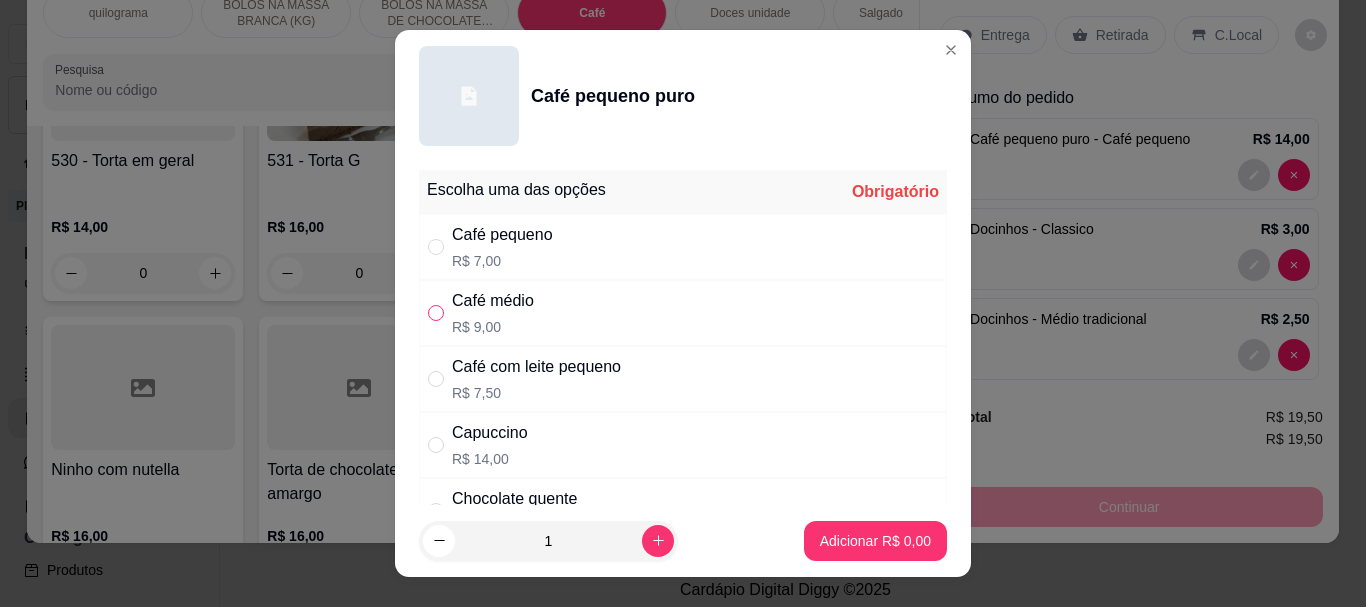 click at bounding box center (436, 313) 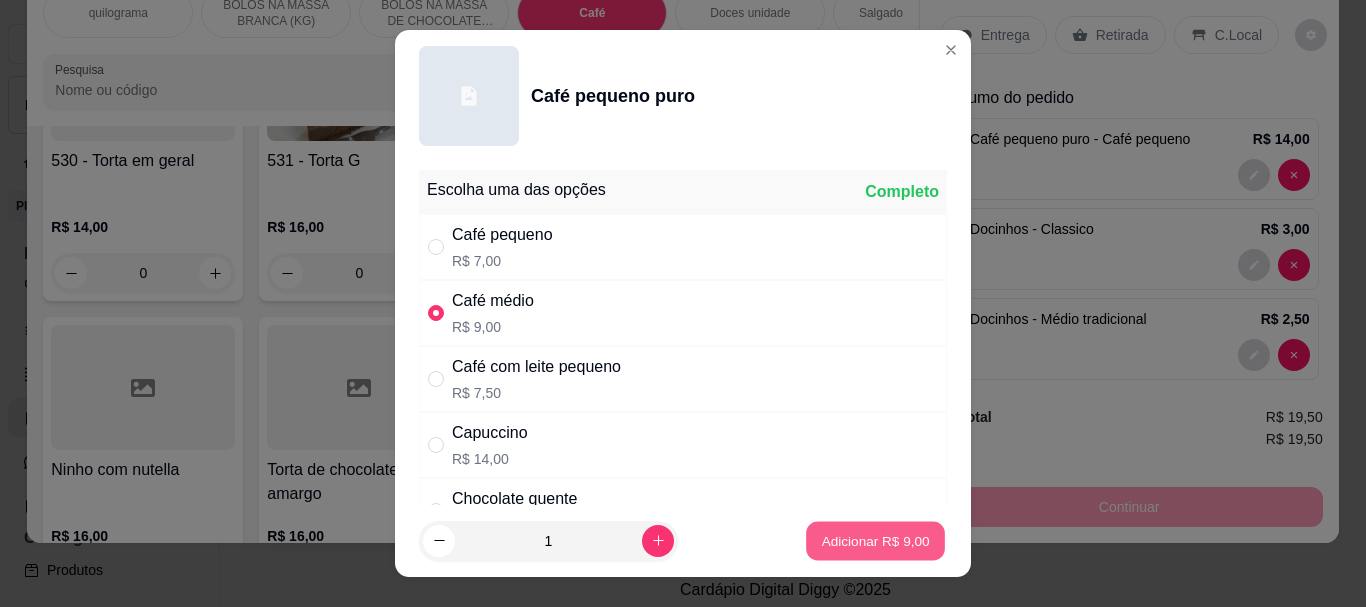 click on "Adicionar   R$ [PRICE]" at bounding box center [875, 540] 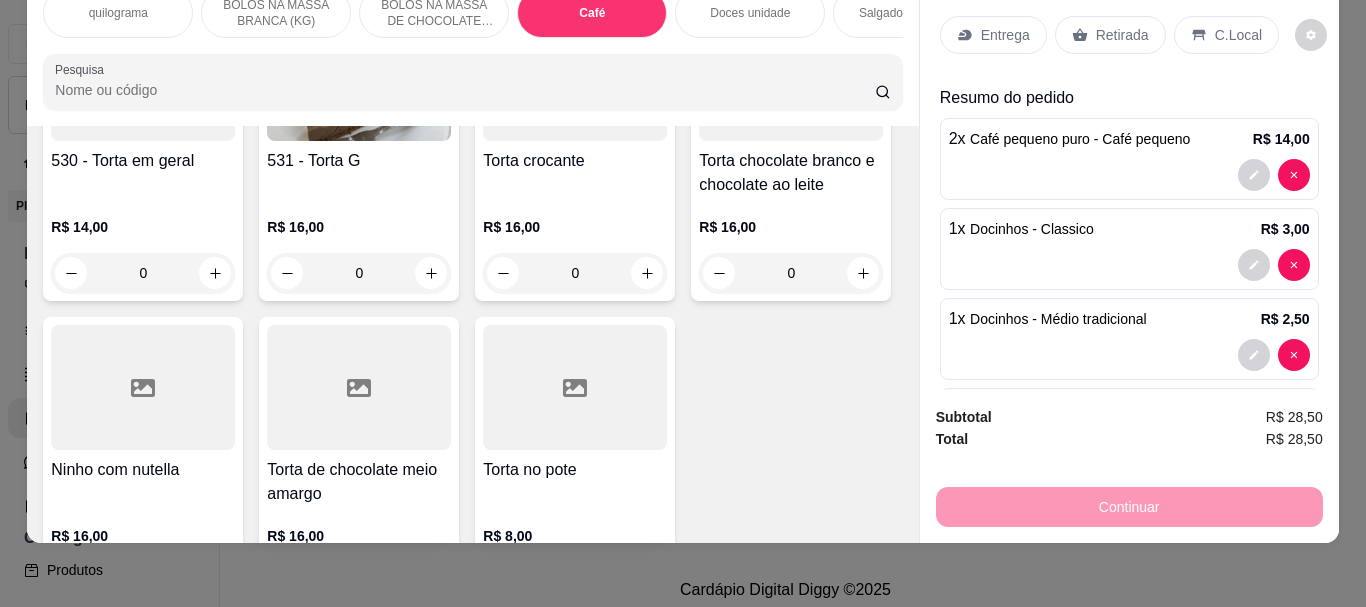 click on "Pesquisa" at bounding box center (465, 90) 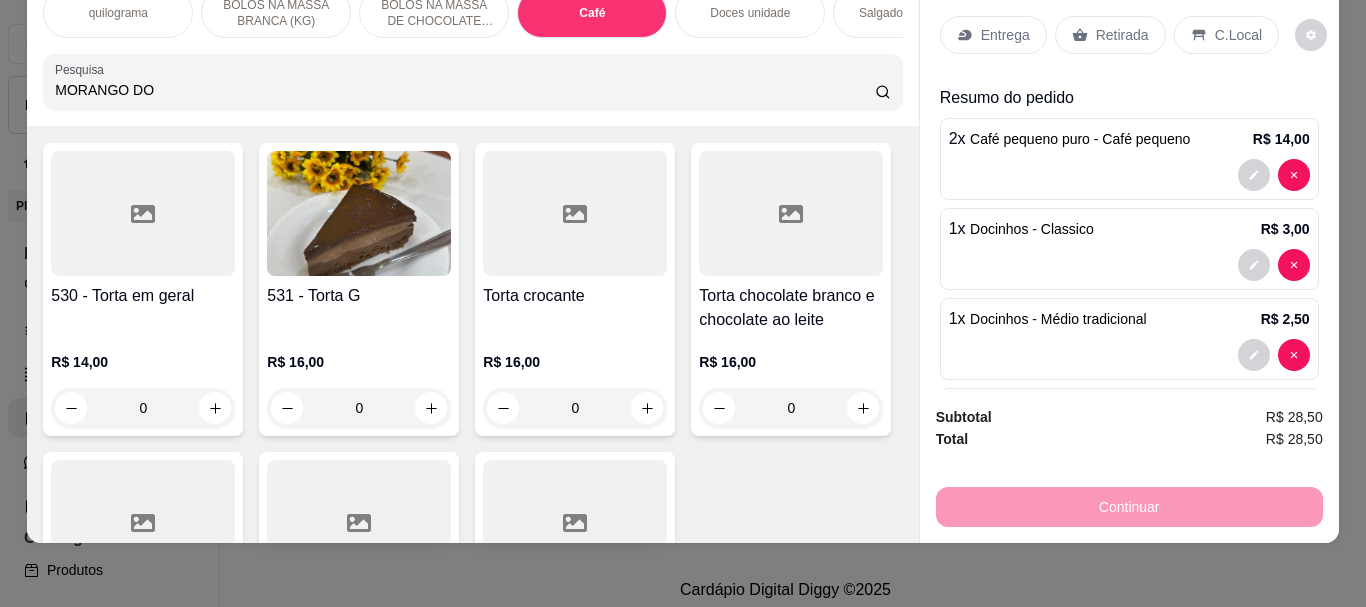 scroll, scrollTop: 6809, scrollLeft: 0, axis: vertical 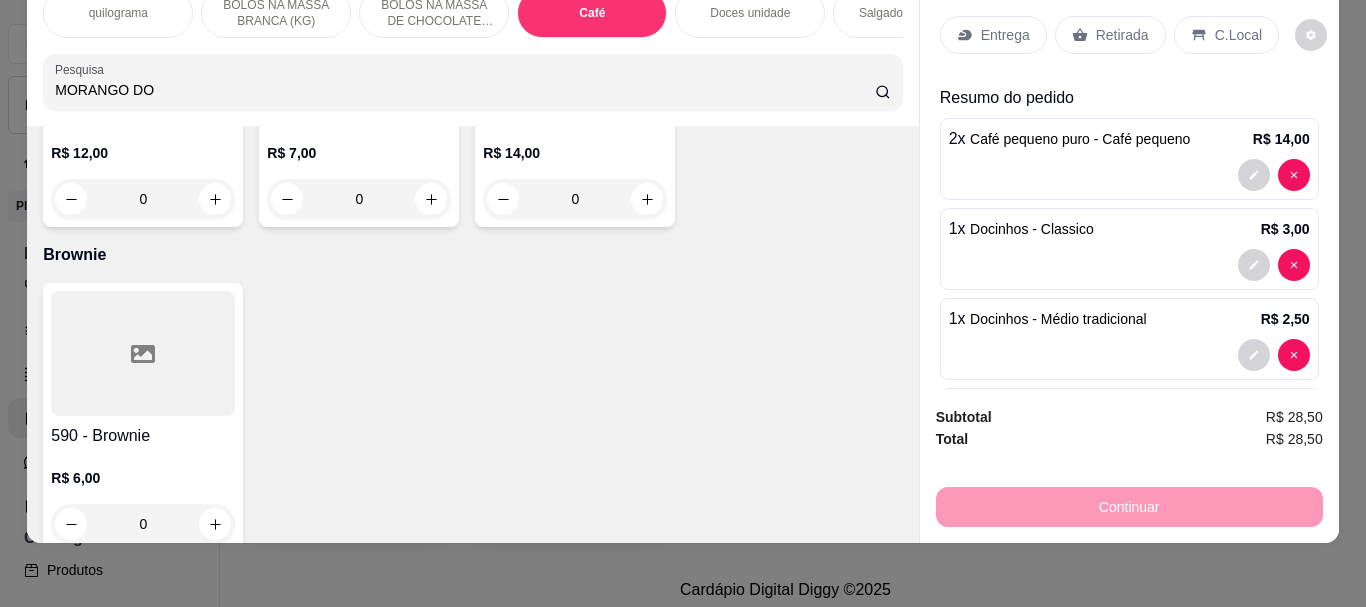type on "MORANGO DO" 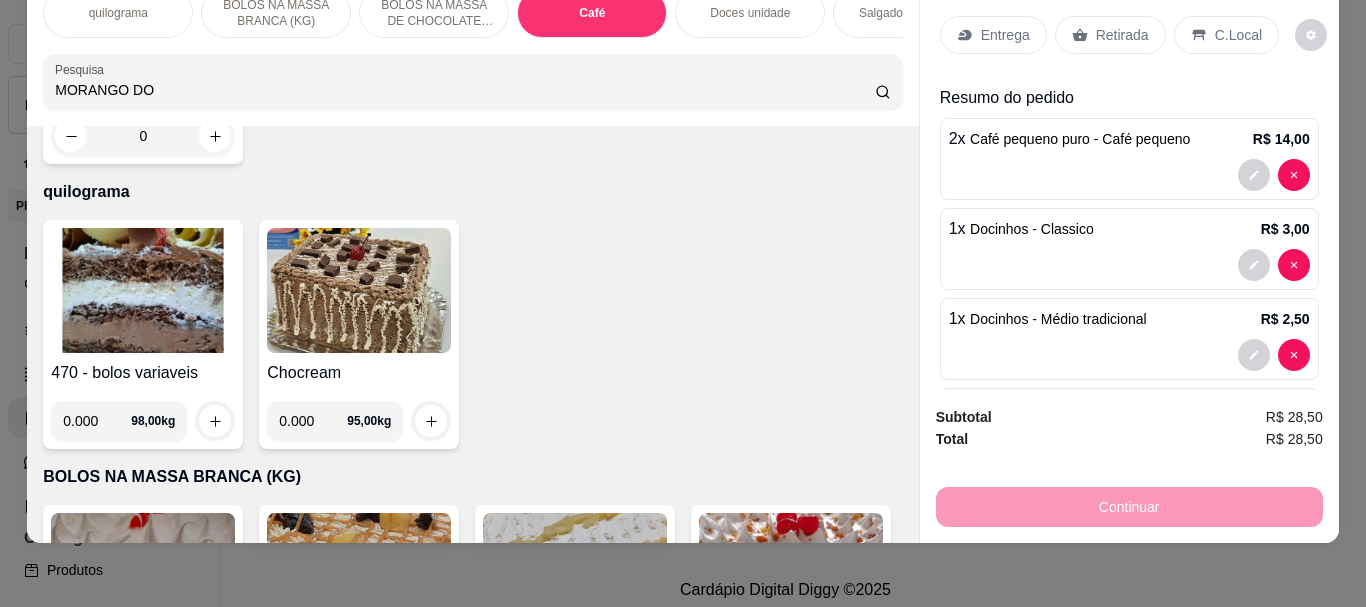 scroll, scrollTop: 0, scrollLeft: 0, axis: both 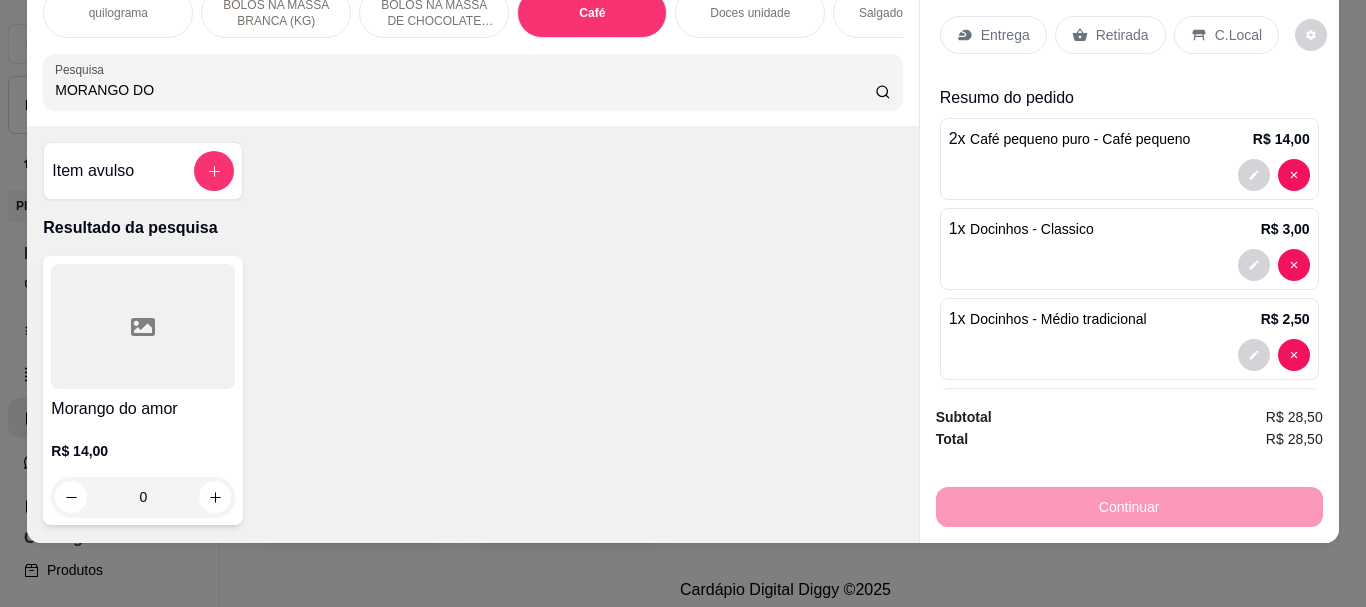 click at bounding box center [143, 326] 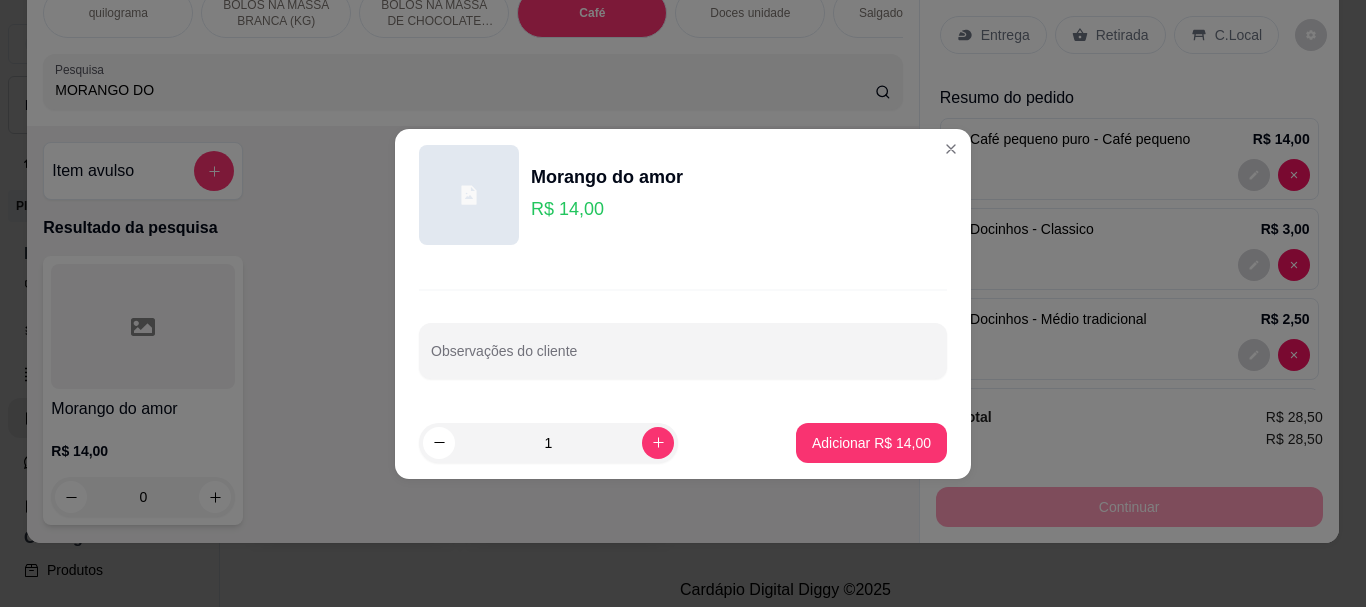 click on "1 Adicionar   R$ 14,00" at bounding box center (683, 443) 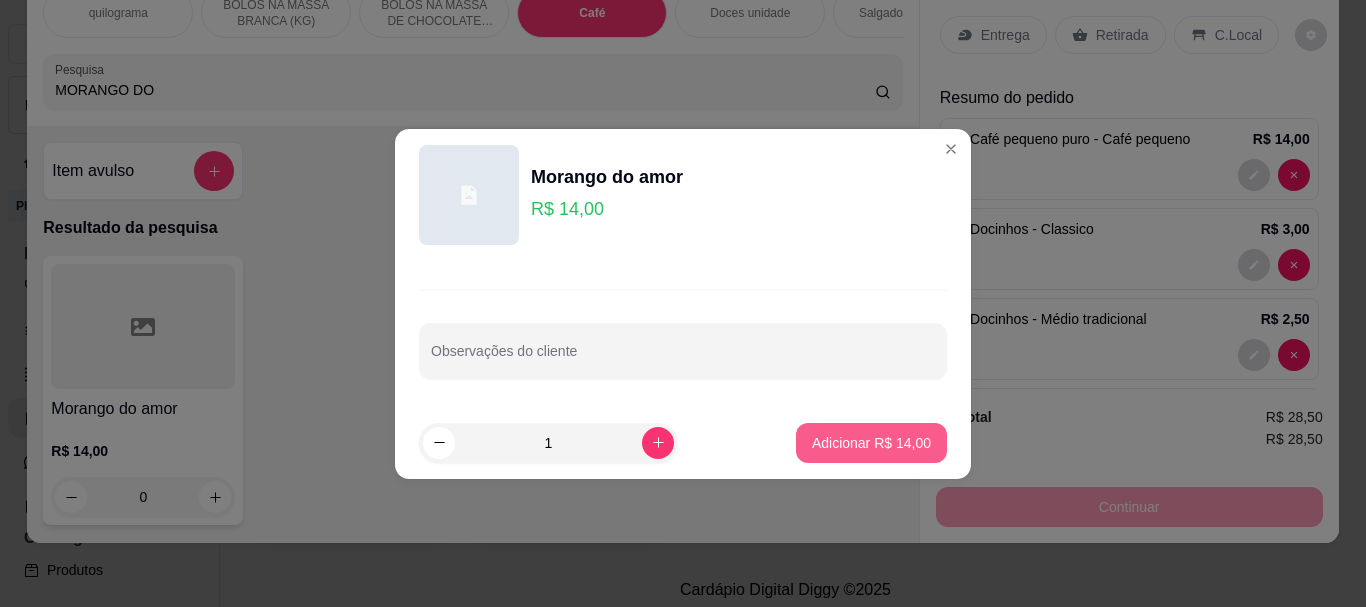 click on "Adicionar   R$ 14,00" at bounding box center [871, 443] 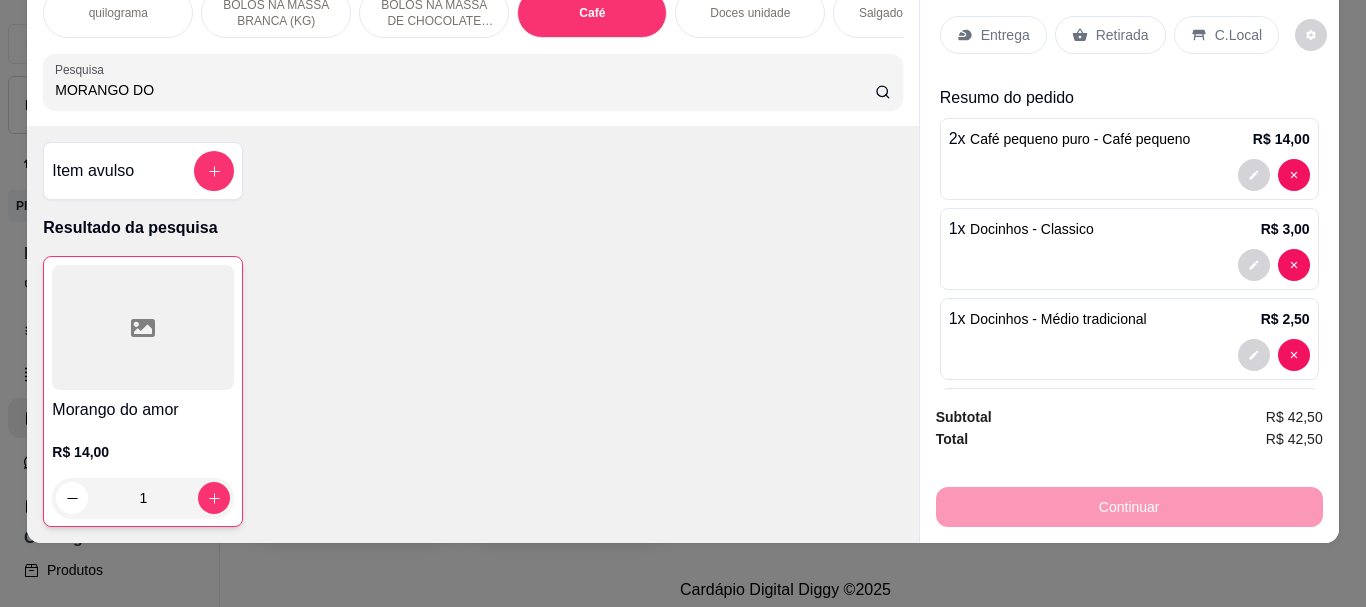 click on "C.Local" at bounding box center (1238, 35) 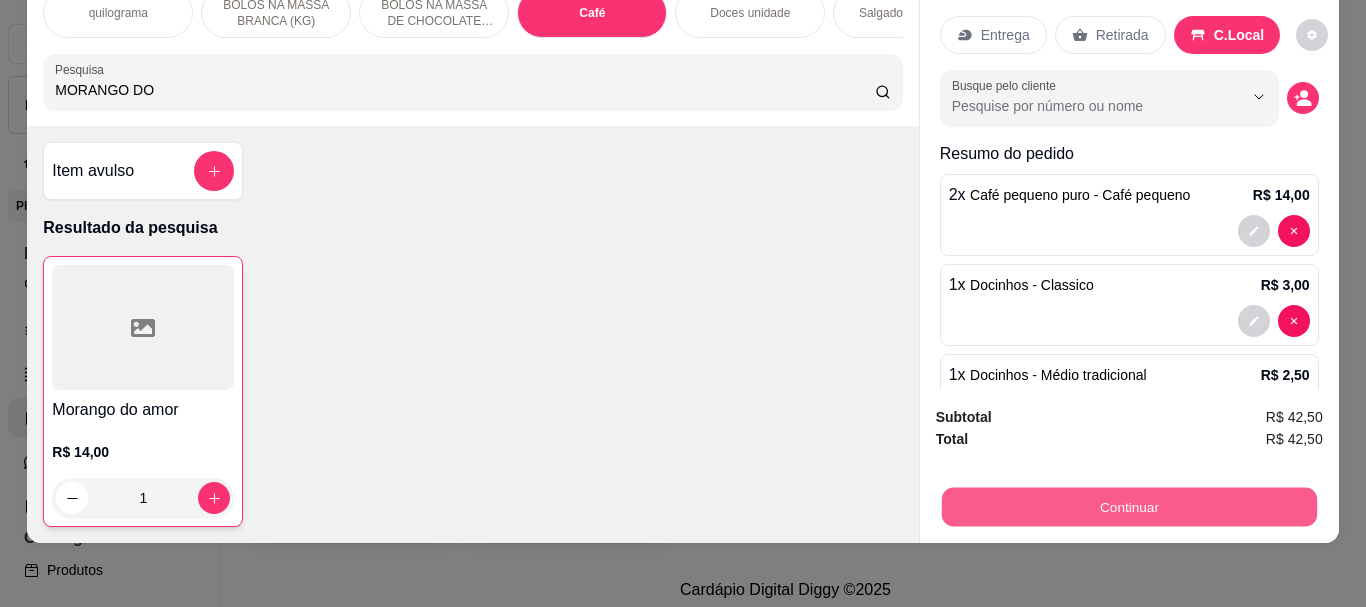 click on "Continuar" at bounding box center (1128, 506) 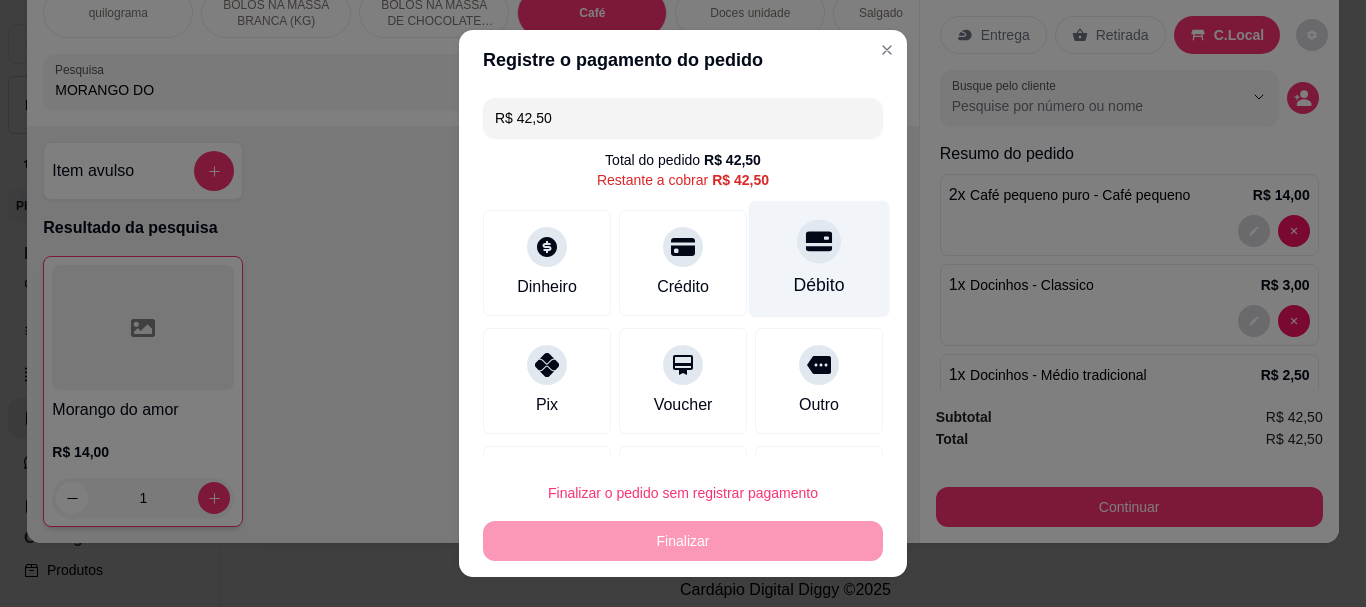 click on "Débito" at bounding box center (819, 286) 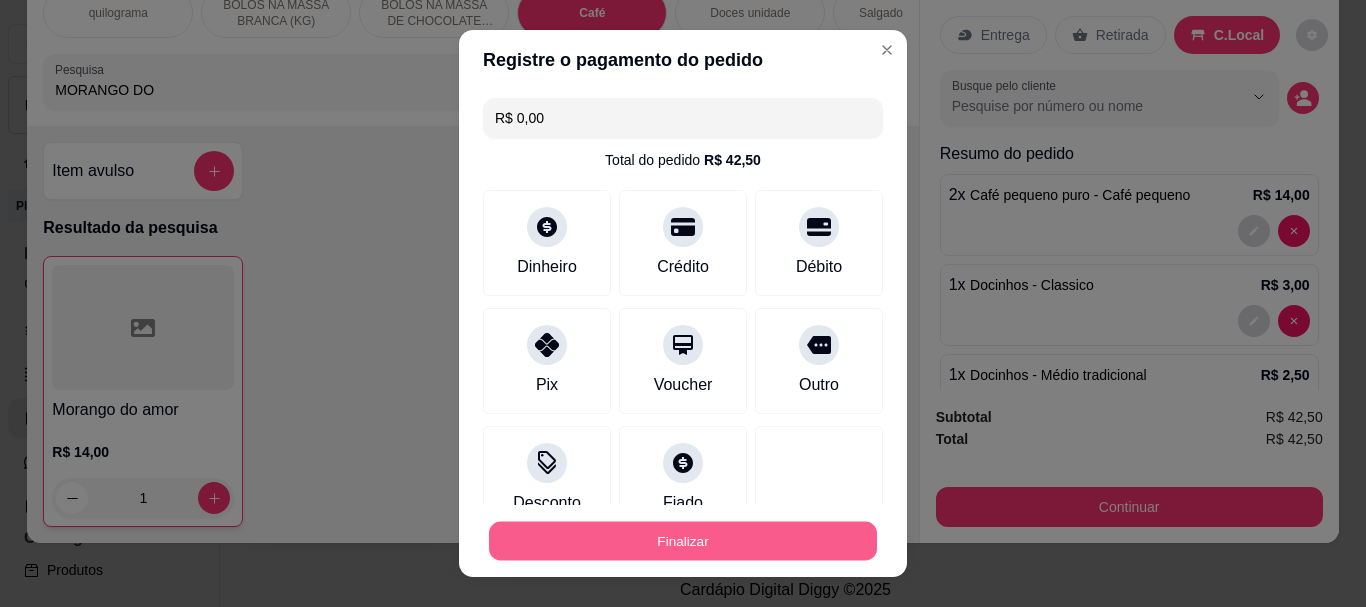 click on "Finalizar" at bounding box center (683, 540) 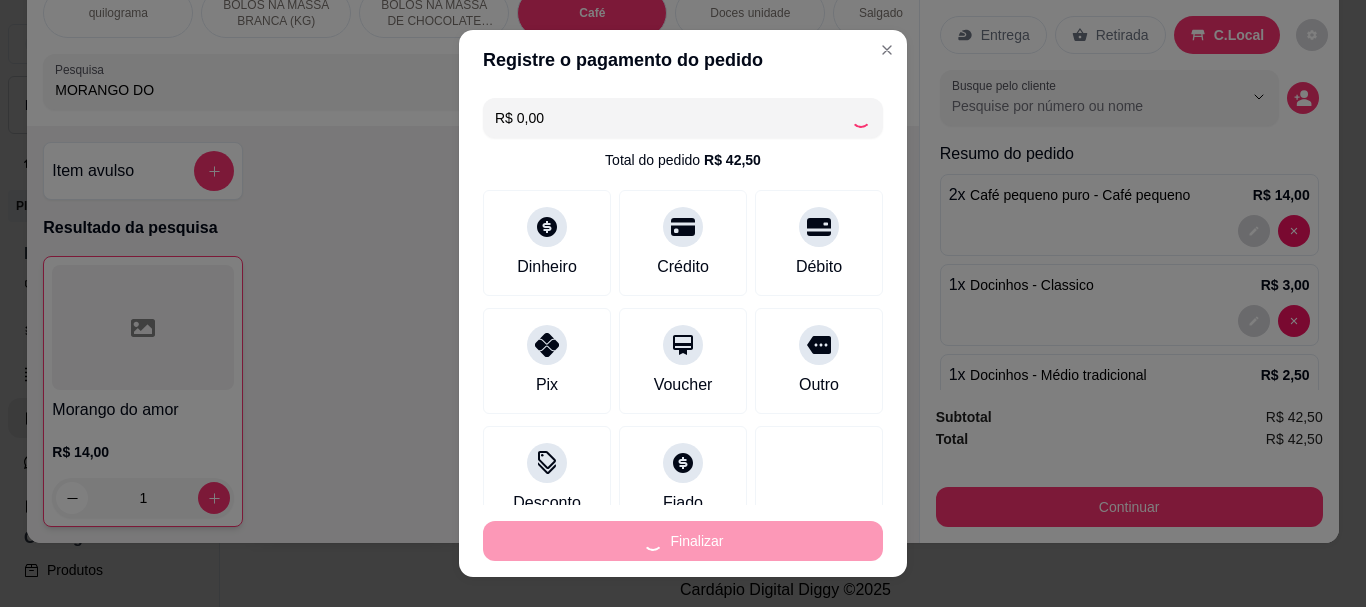 type on "0" 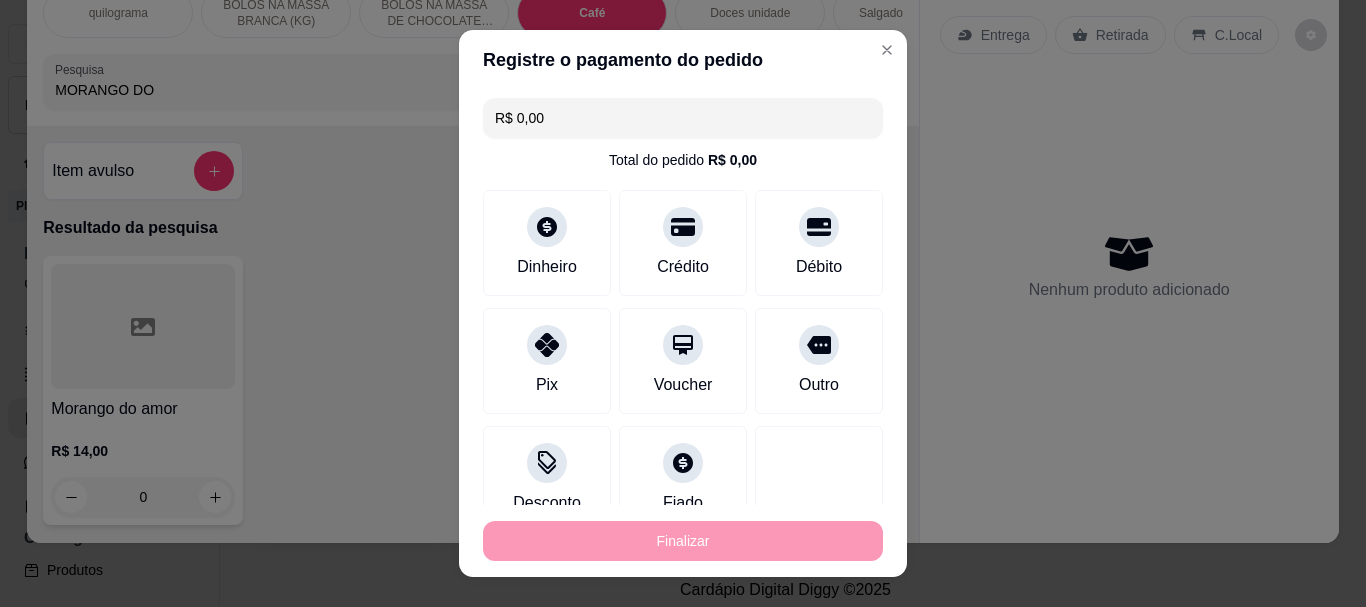 type on "-R$ 42,50" 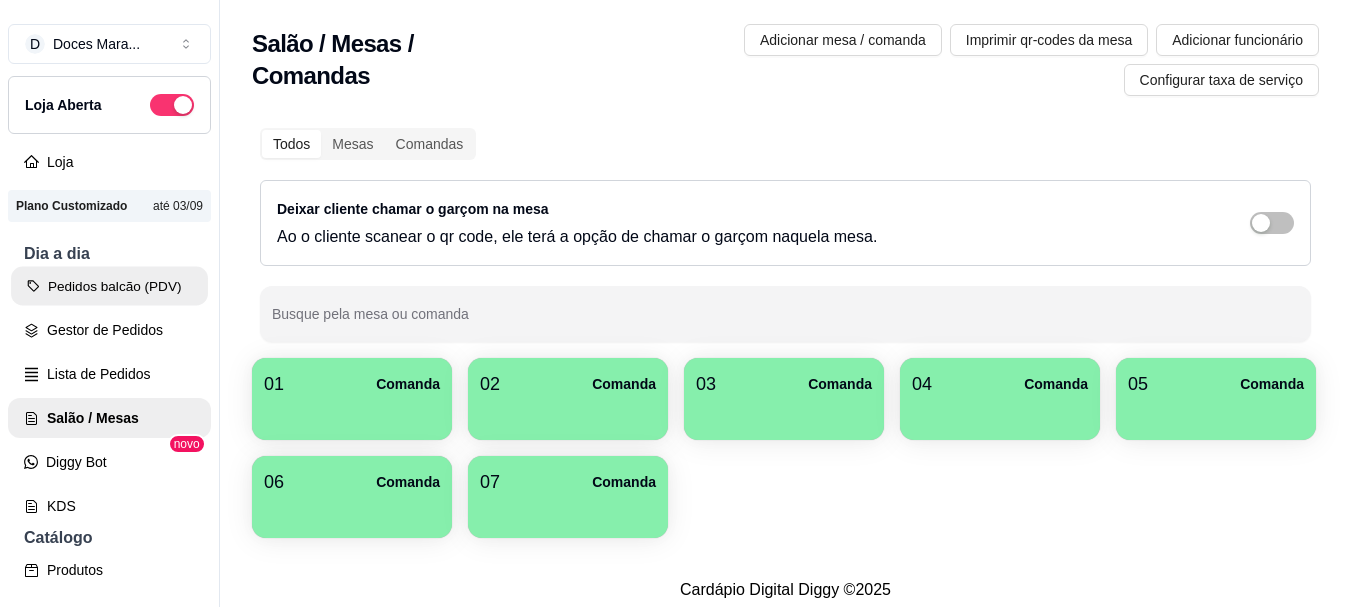 click on "Pedidos balcão (PDV)" at bounding box center (109, 286) 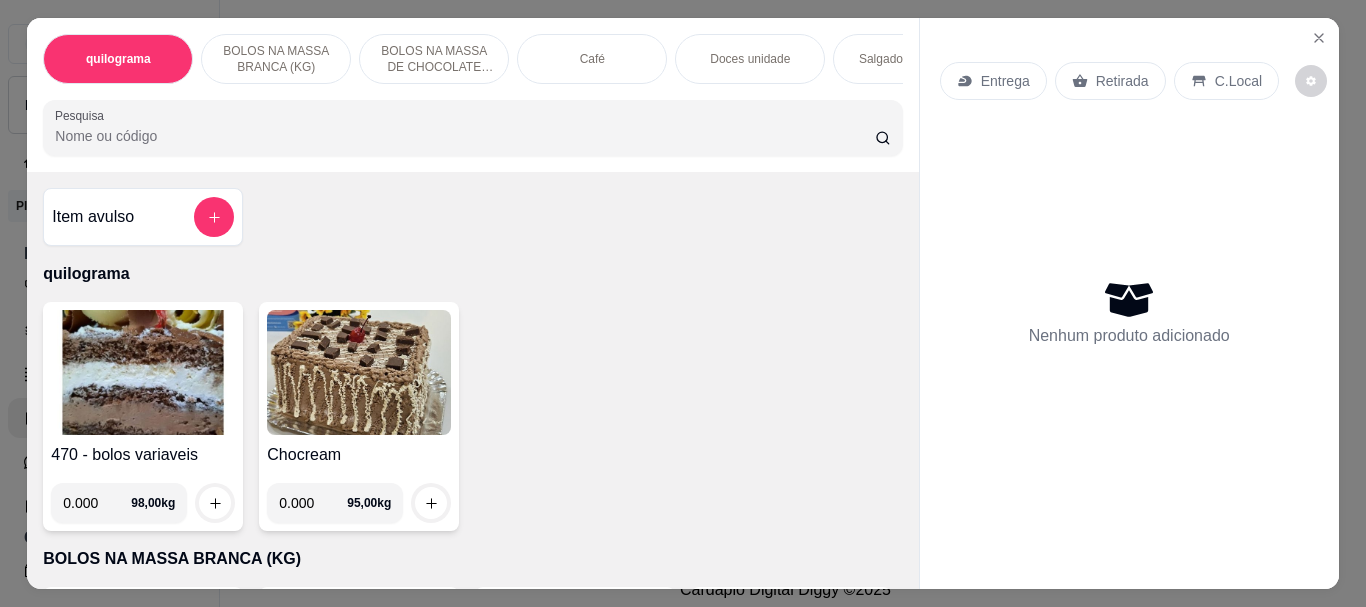 click on "quilograma 470 - bolos variaveis   0.000 98,00 kg Chocream   0.000 95,00 kg" at bounding box center [472, 416] 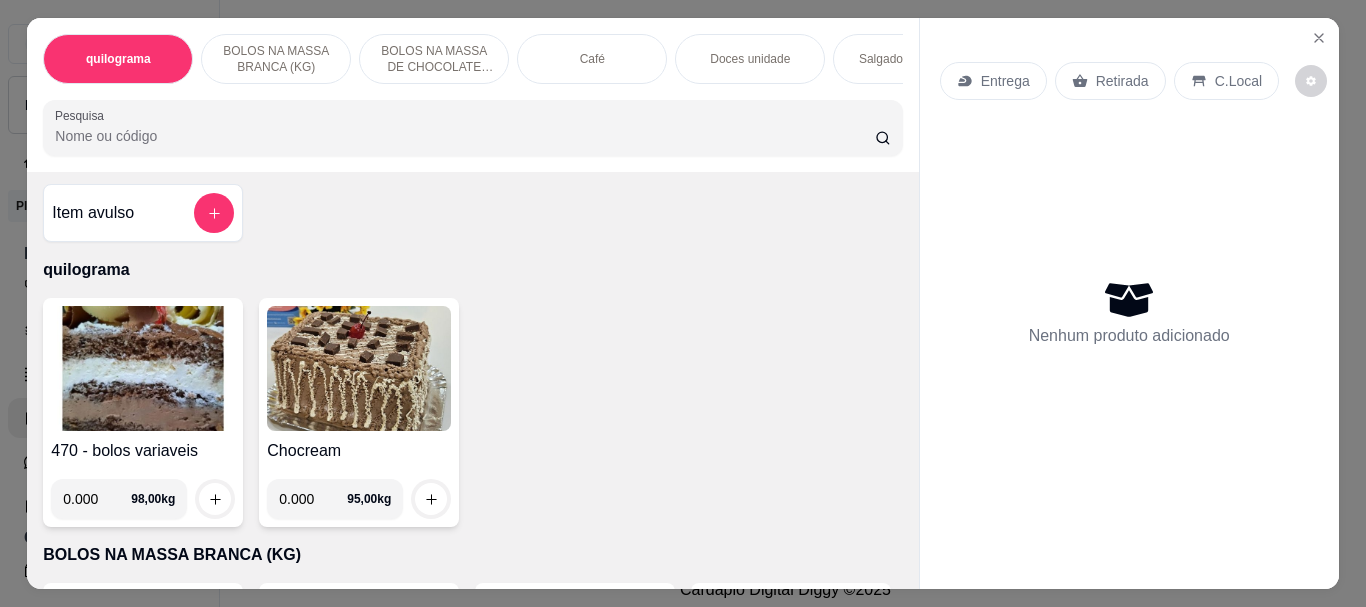 scroll, scrollTop: 0, scrollLeft: 0, axis: both 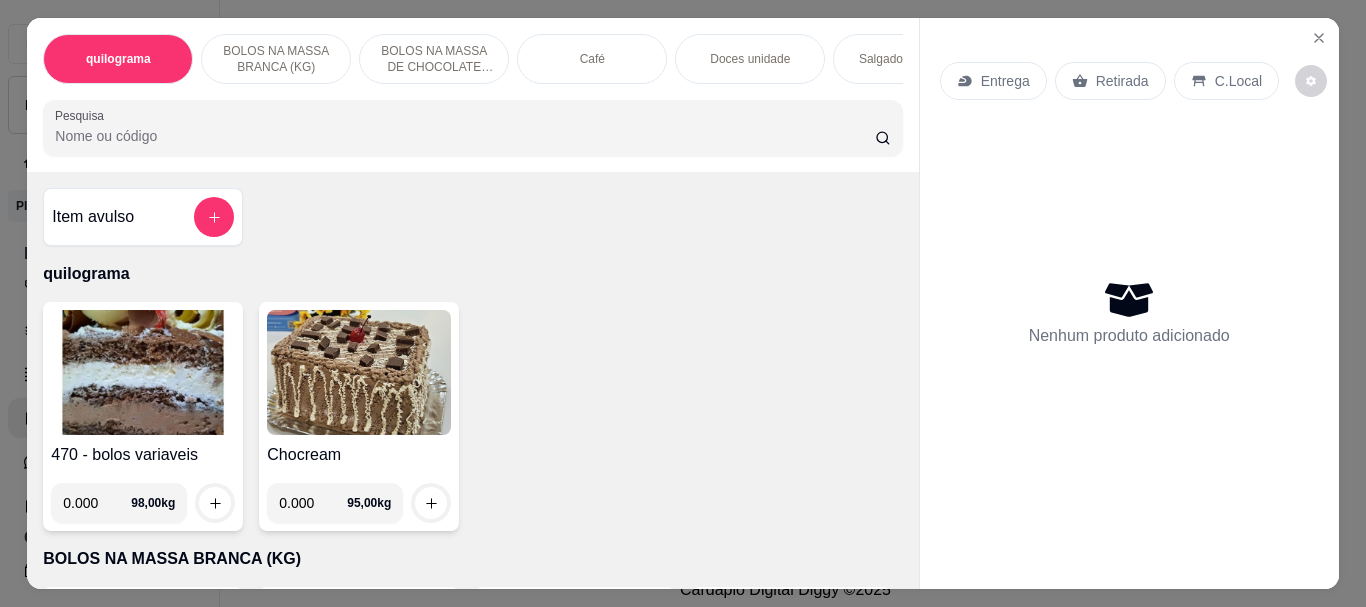 click on "Café" at bounding box center (592, 59) 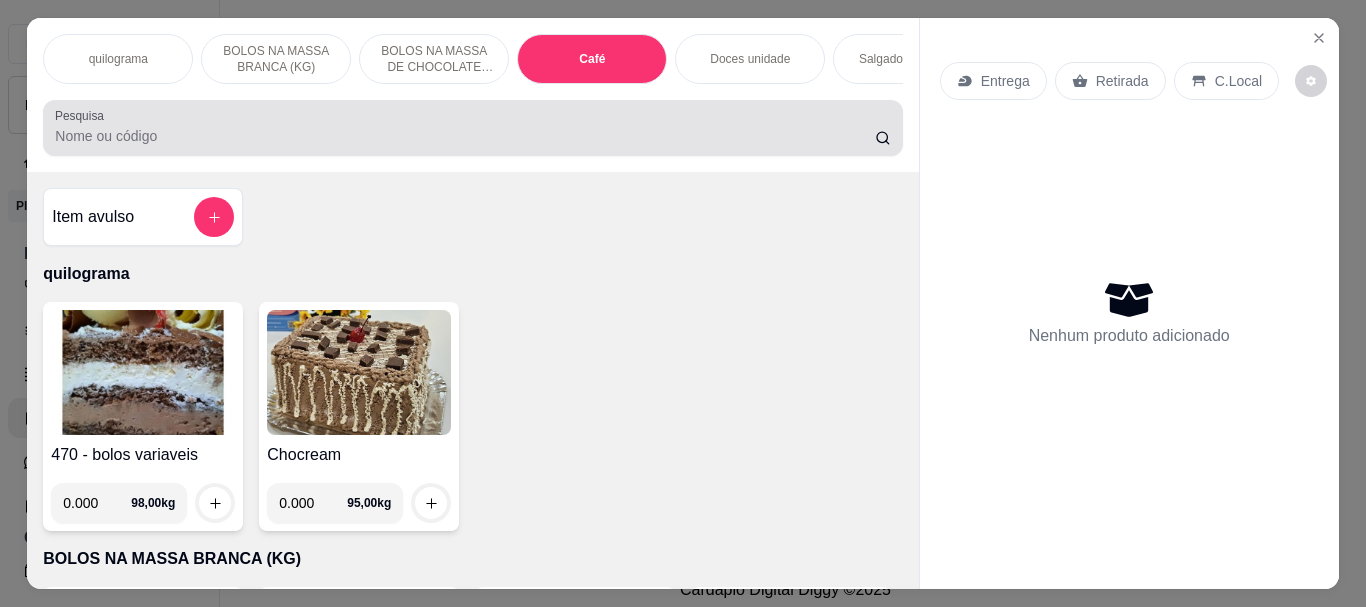 scroll, scrollTop: 7084, scrollLeft: 0, axis: vertical 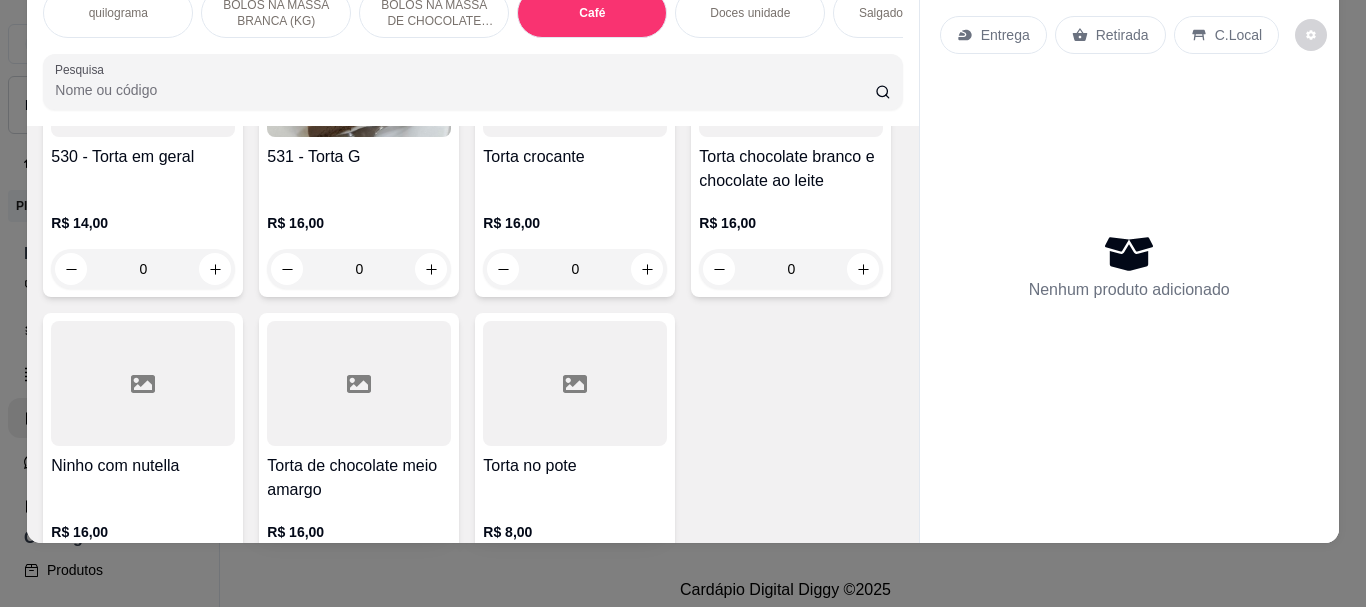 click at bounding box center [143, -1575] 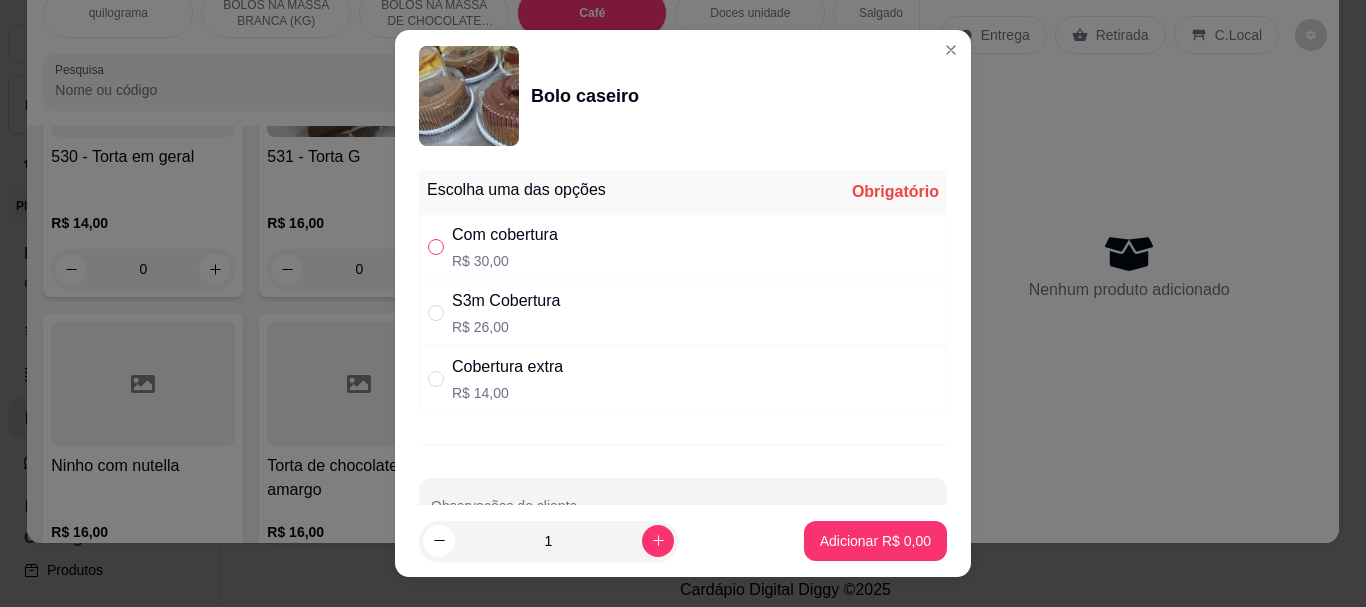 click at bounding box center (436, 247) 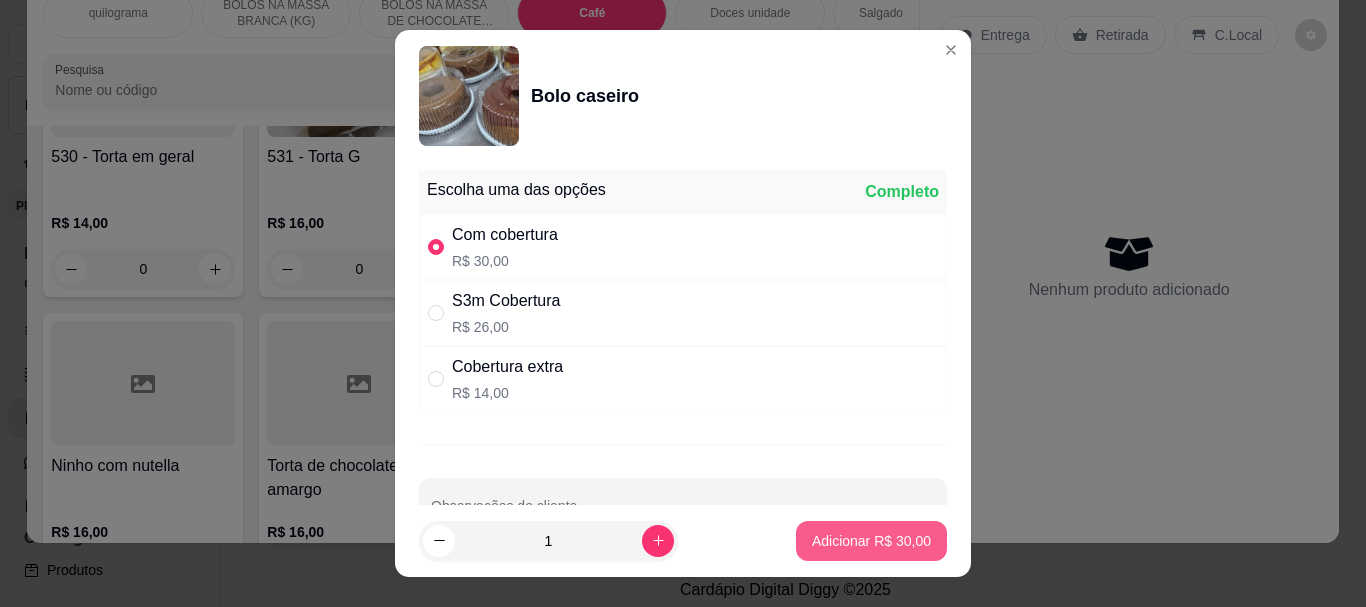 click on "Adicionar   R$ 30,00" at bounding box center [871, 541] 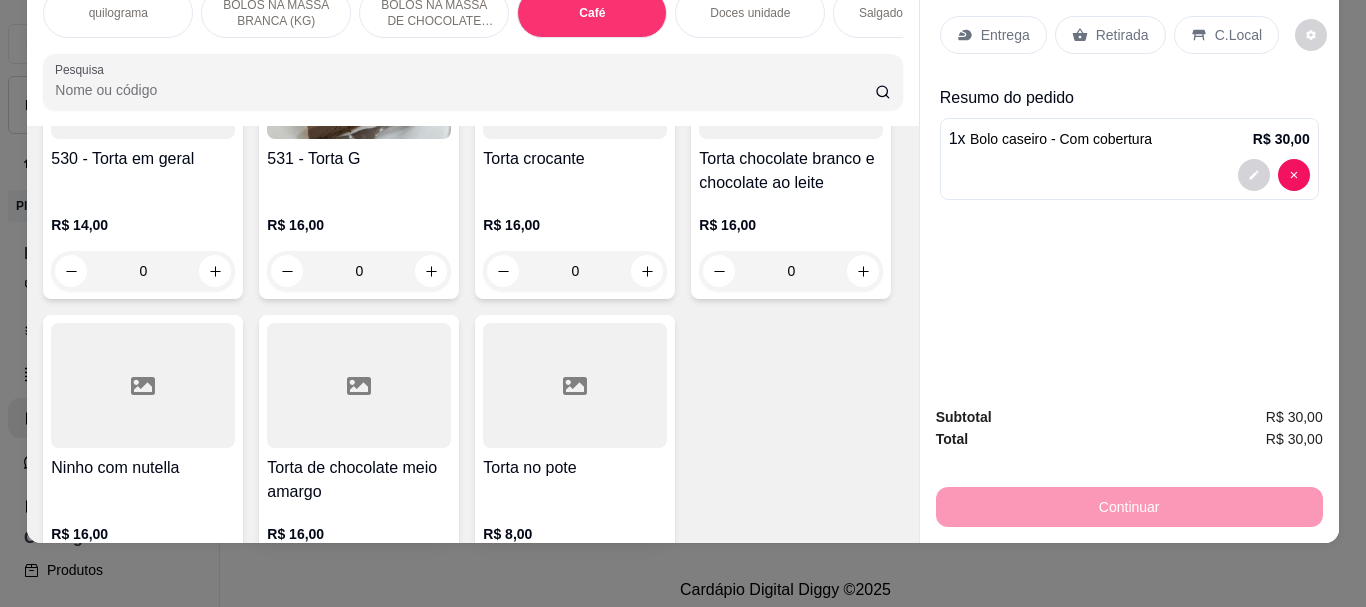 type on "1" 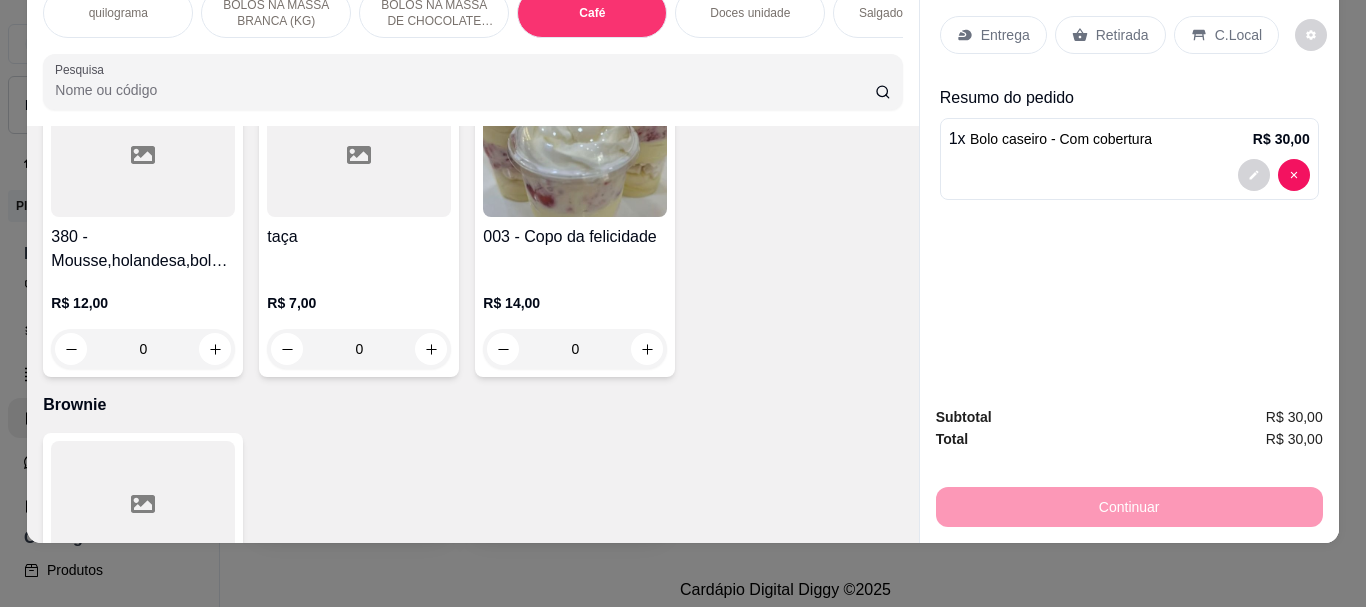 scroll, scrollTop: 6184, scrollLeft: 0, axis: vertical 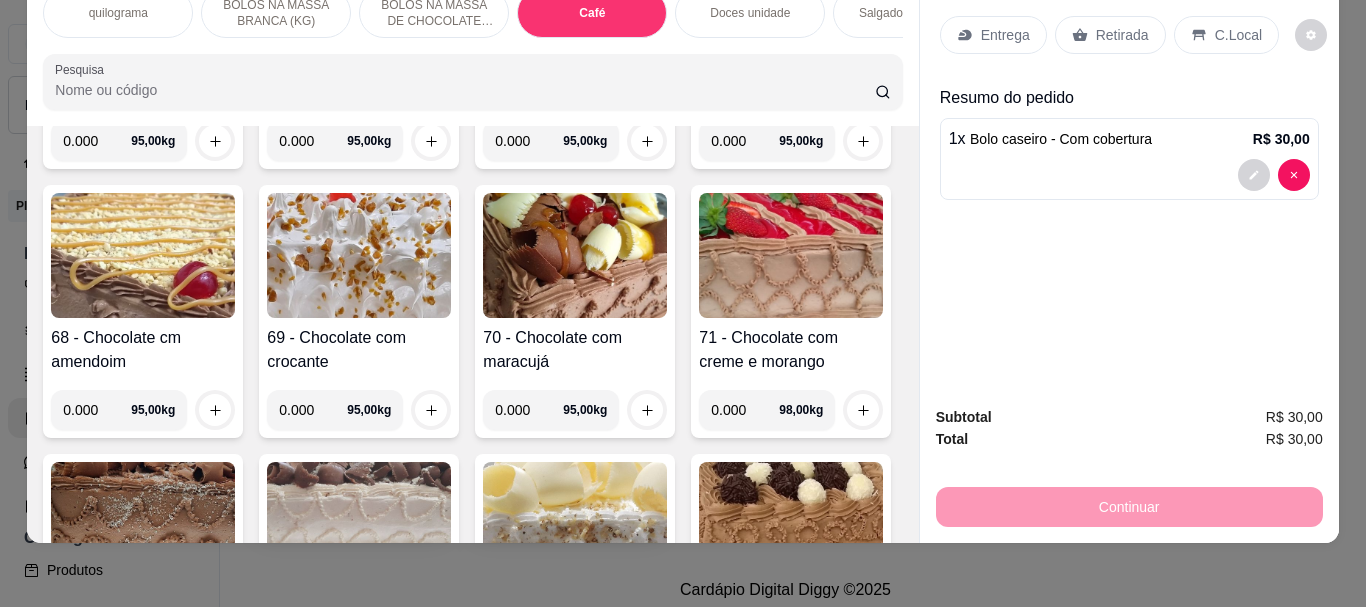 click on "Café" at bounding box center [592, 13] 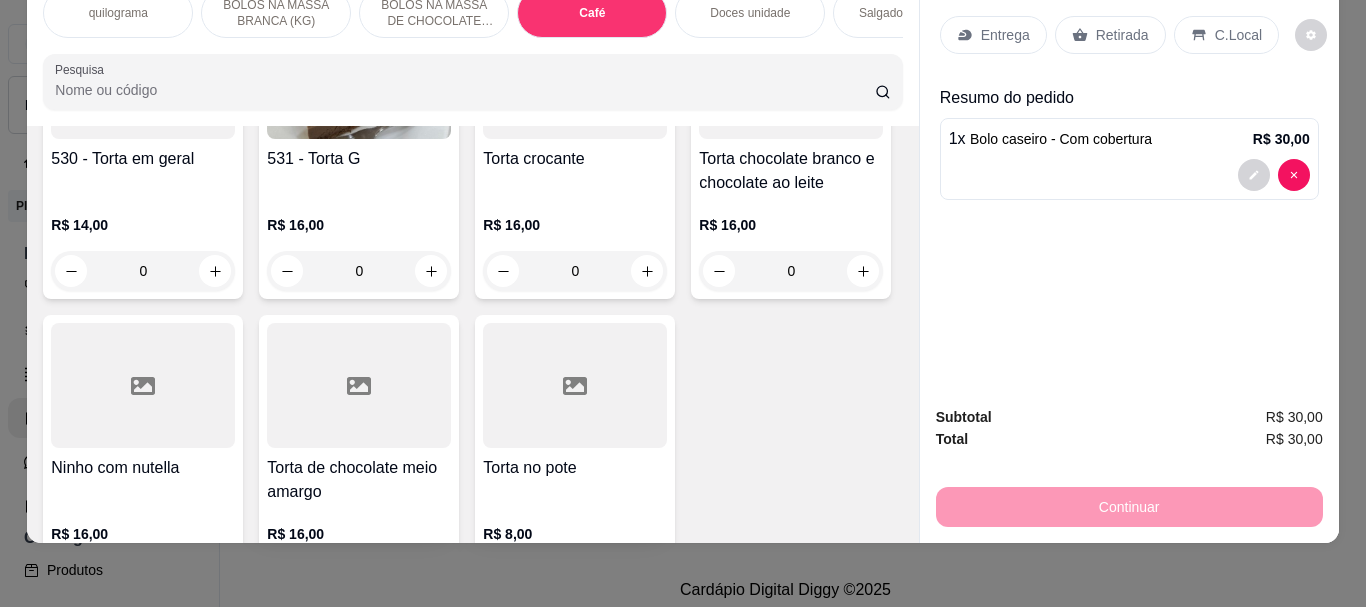 click at bounding box center [359, -1575] 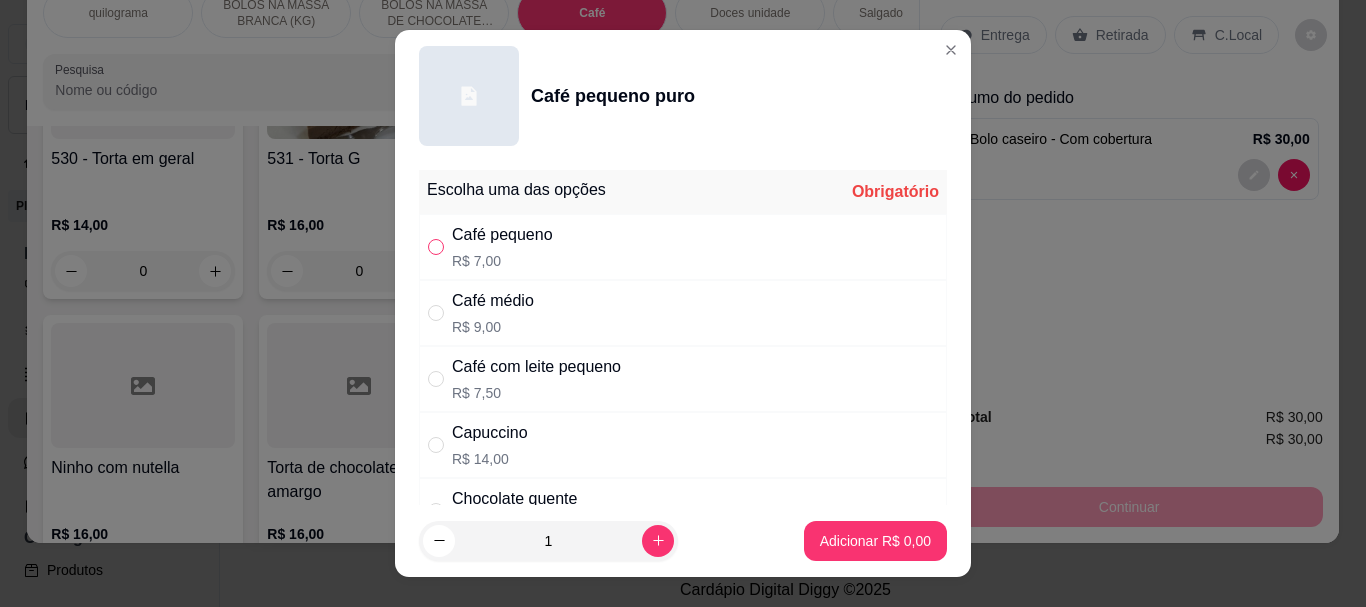 click at bounding box center [436, 247] 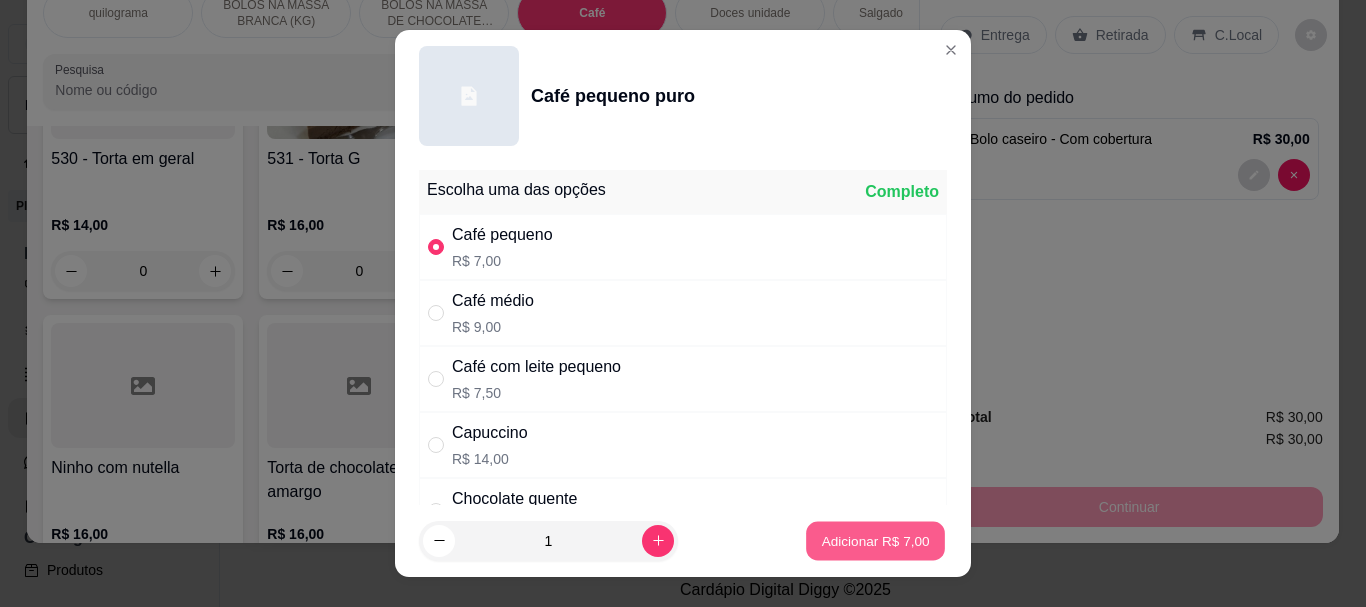 click on "Adicionar   R$ 7,00" at bounding box center (875, 540) 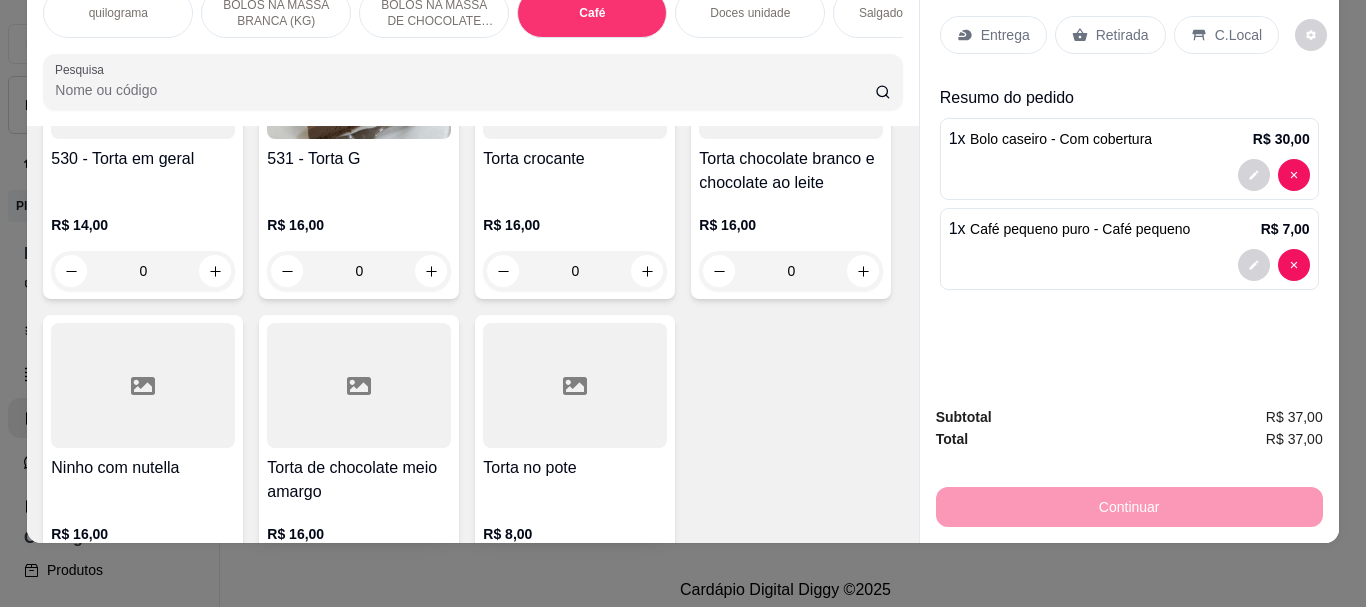 click on "Retirada" at bounding box center (1122, 35) 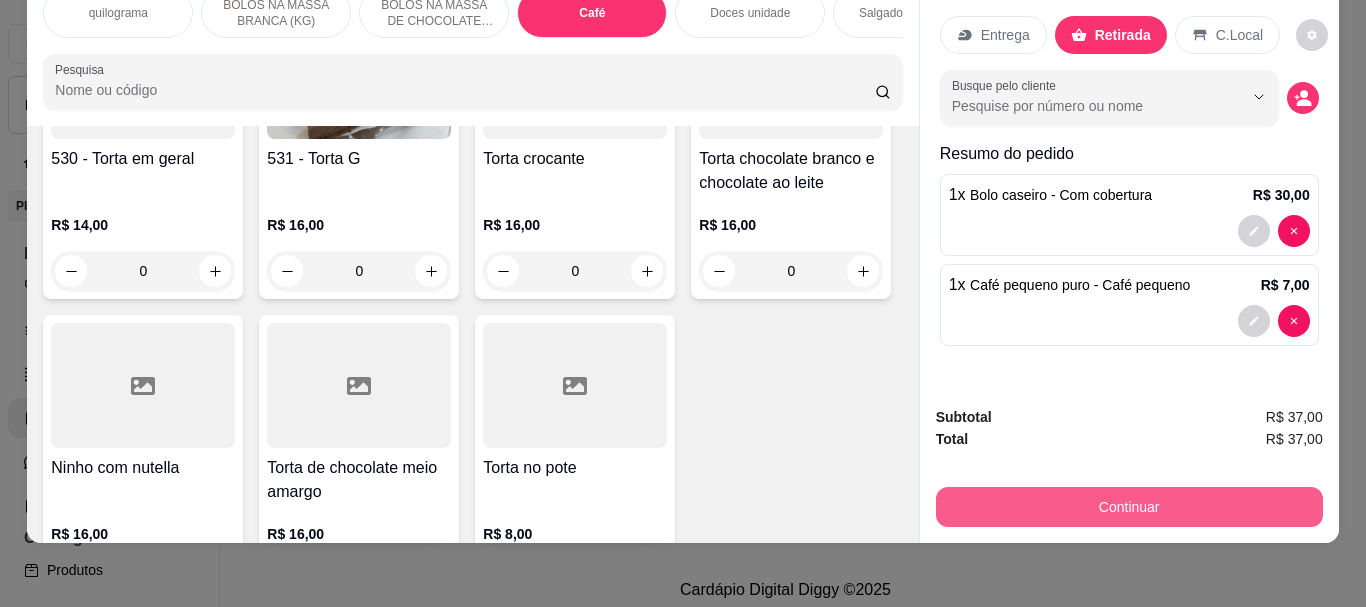 click on "Continuar" at bounding box center (1129, 507) 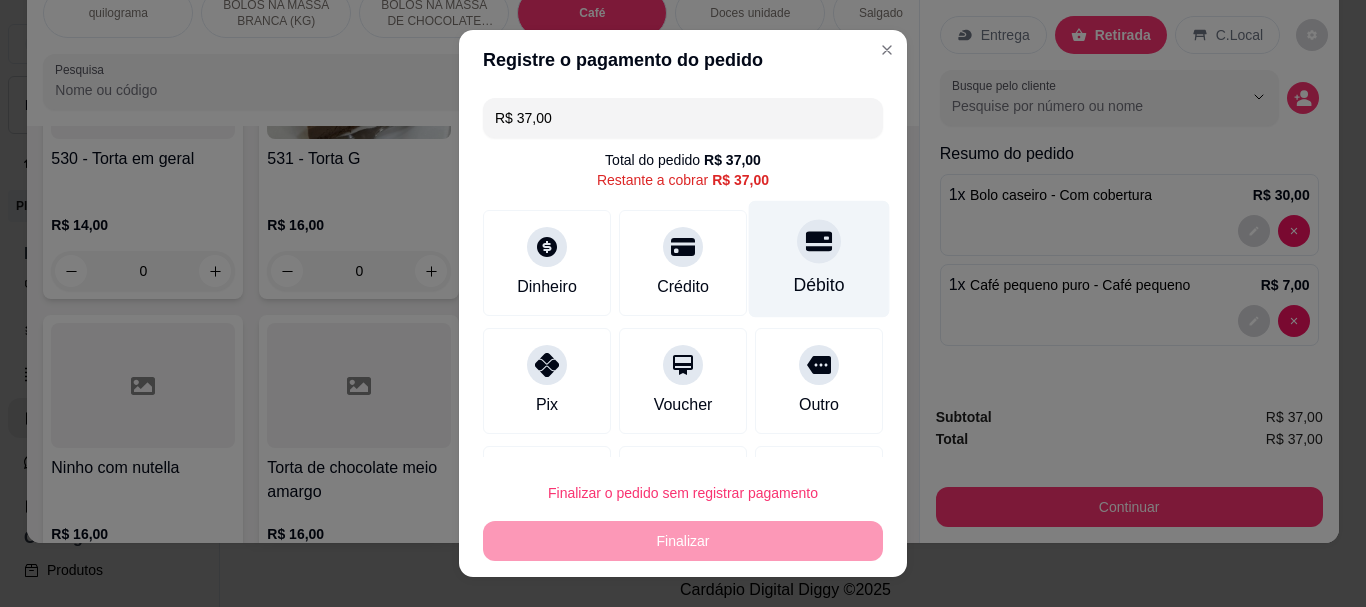 click on "Débito" at bounding box center [819, 286] 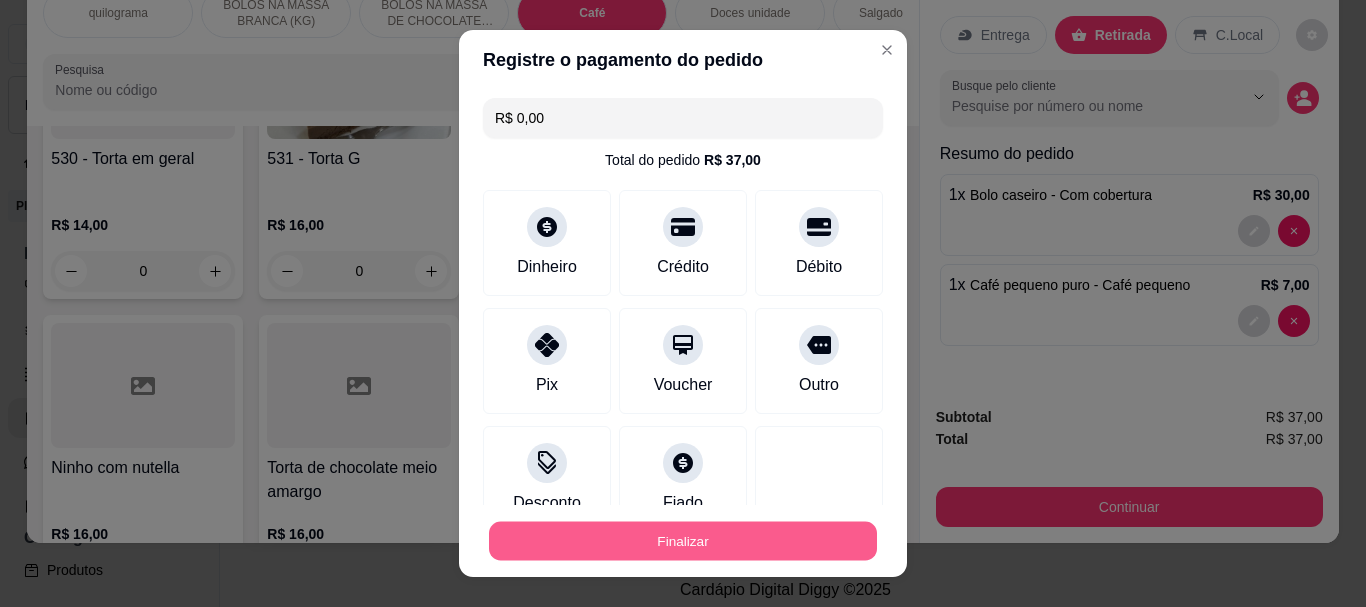 click on "Finalizar" at bounding box center (683, 540) 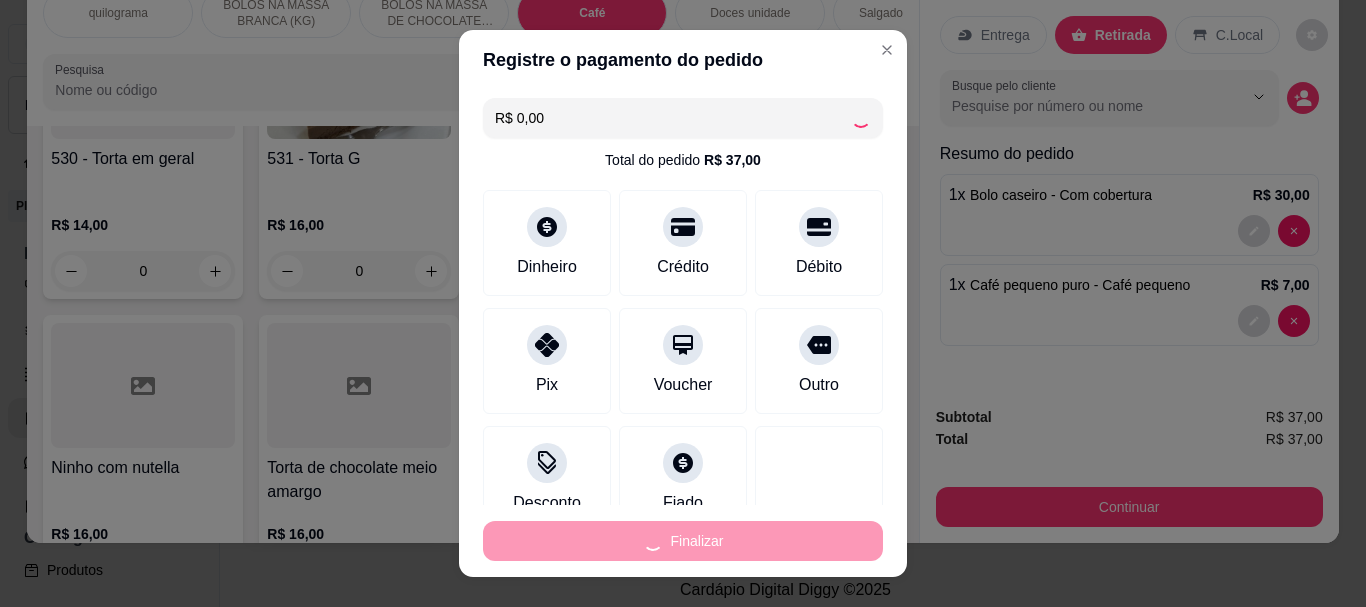 type on "0" 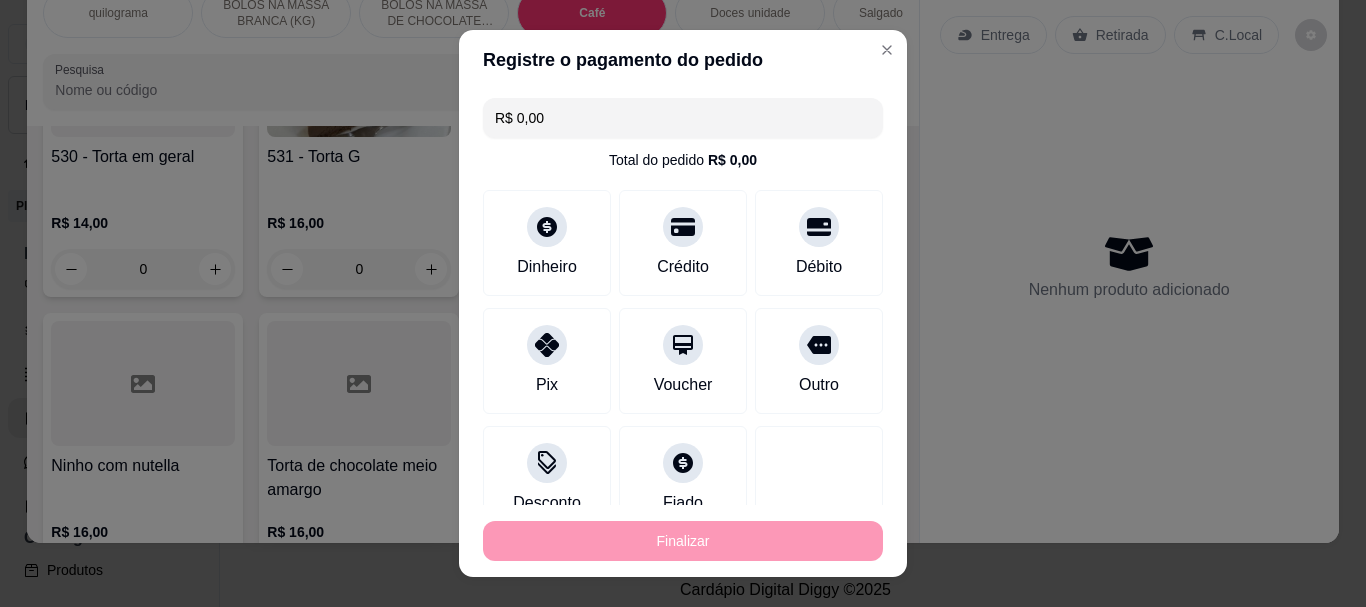 type on "-R$ 37,00" 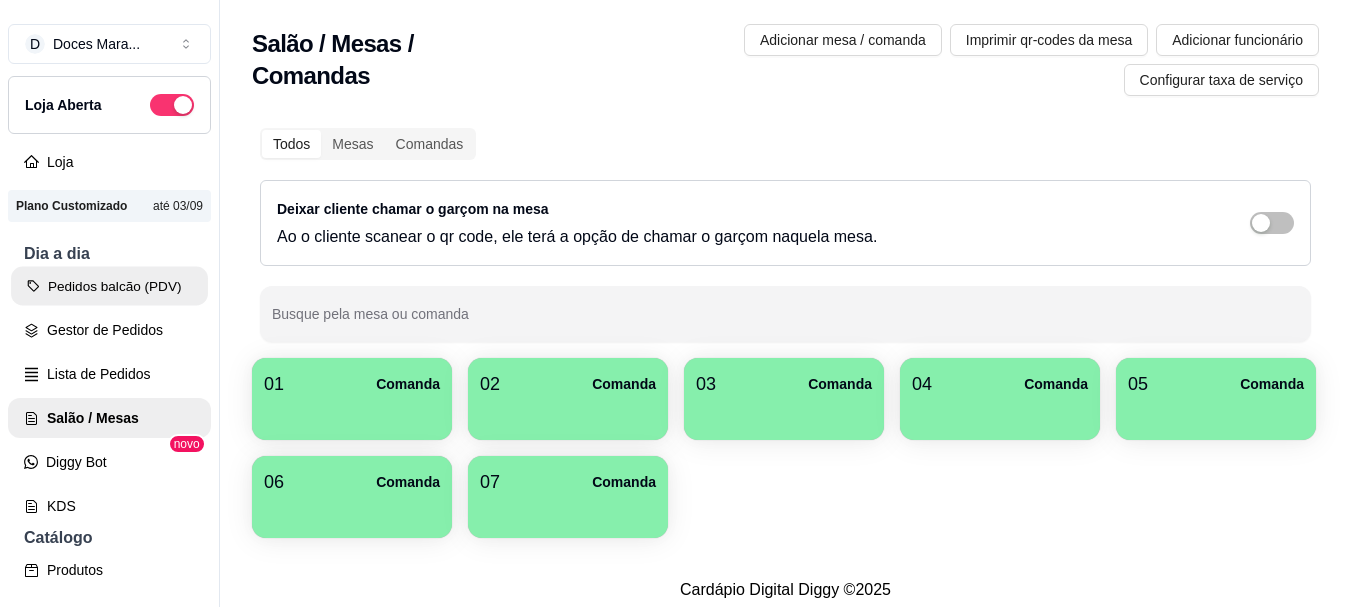 click on "Pedidos balcão (PDV)" at bounding box center (109, 286) 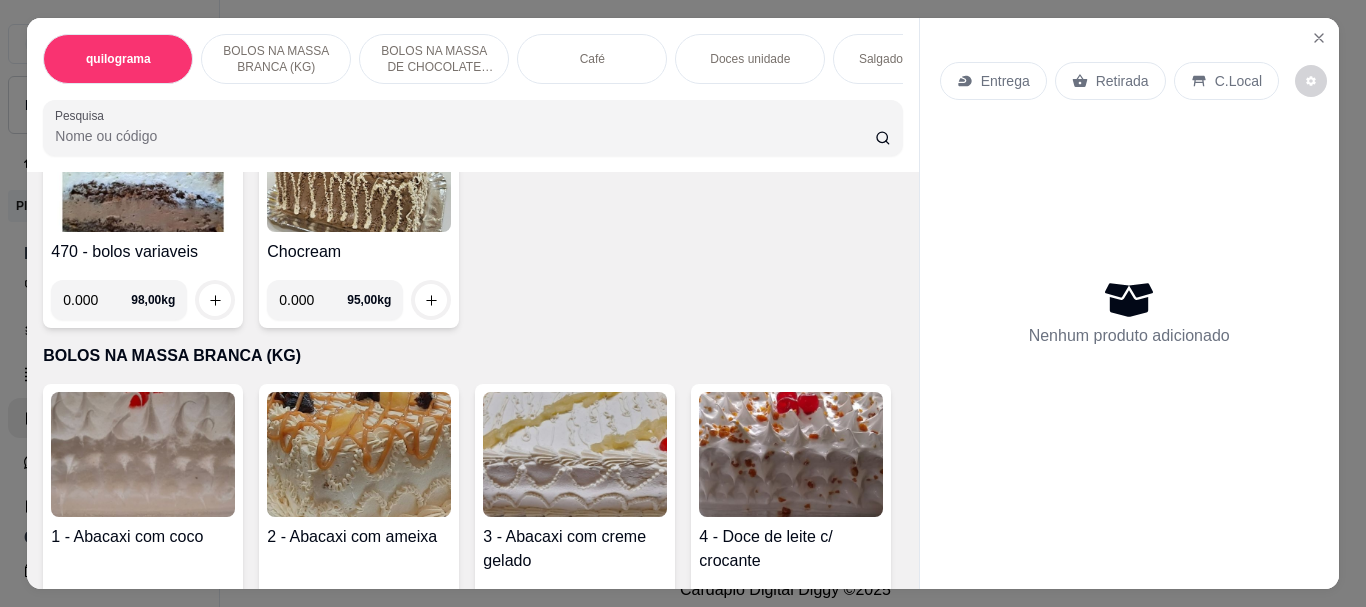 scroll, scrollTop: 200, scrollLeft: 0, axis: vertical 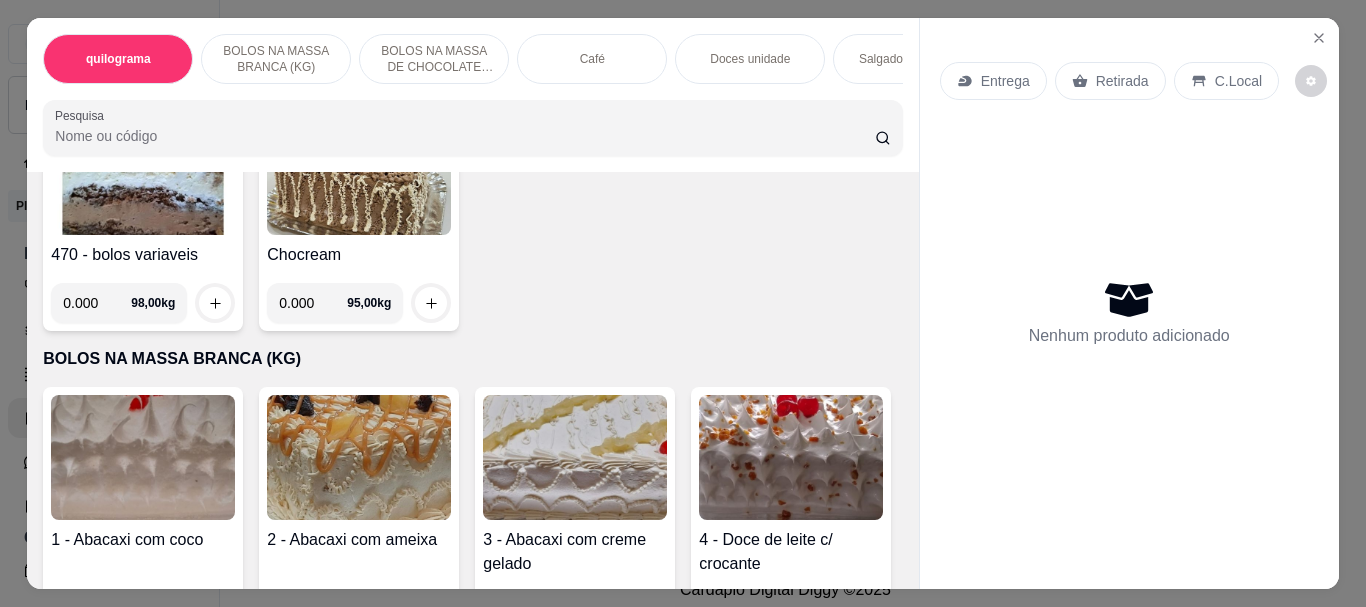click on "Café" at bounding box center [592, 59] 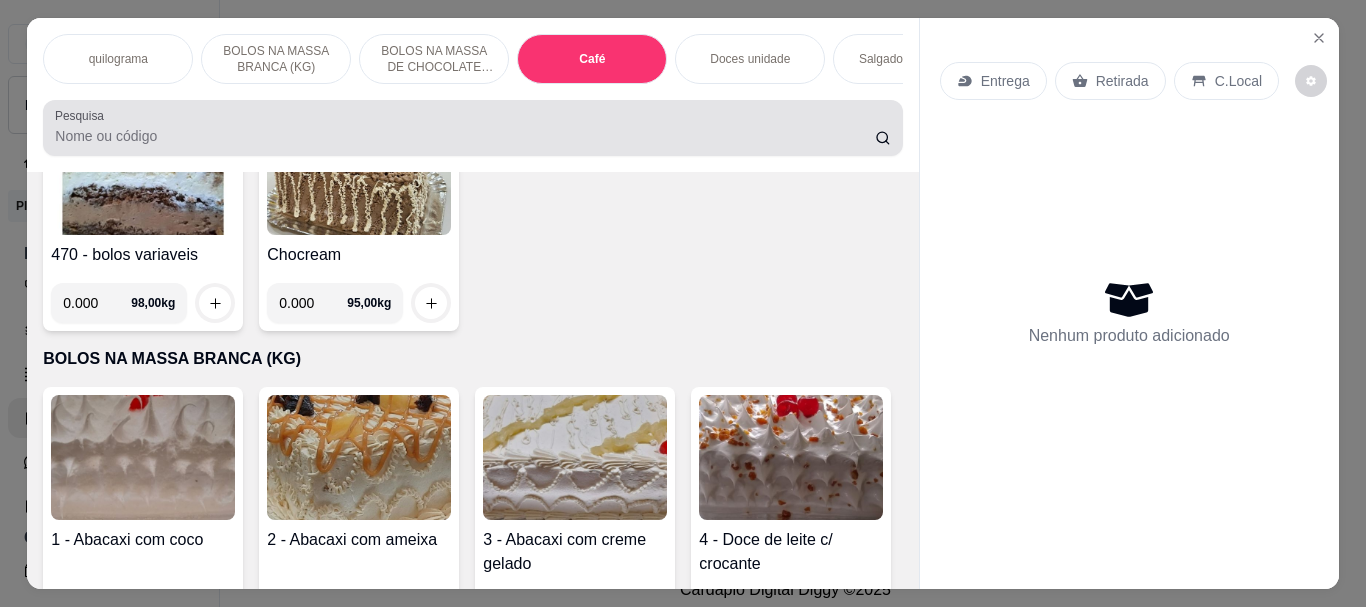 scroll, scrollTop: 7084, scrollLeft: 0, axis: vertical 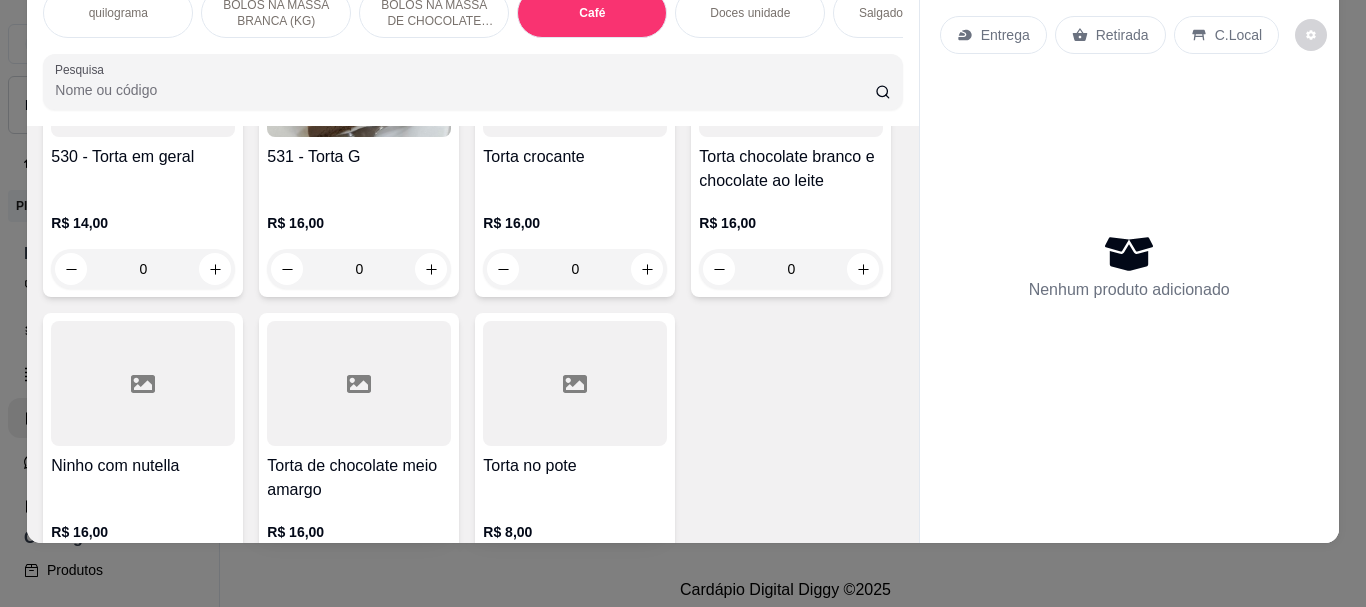 click at bounding box center [359, -1575] 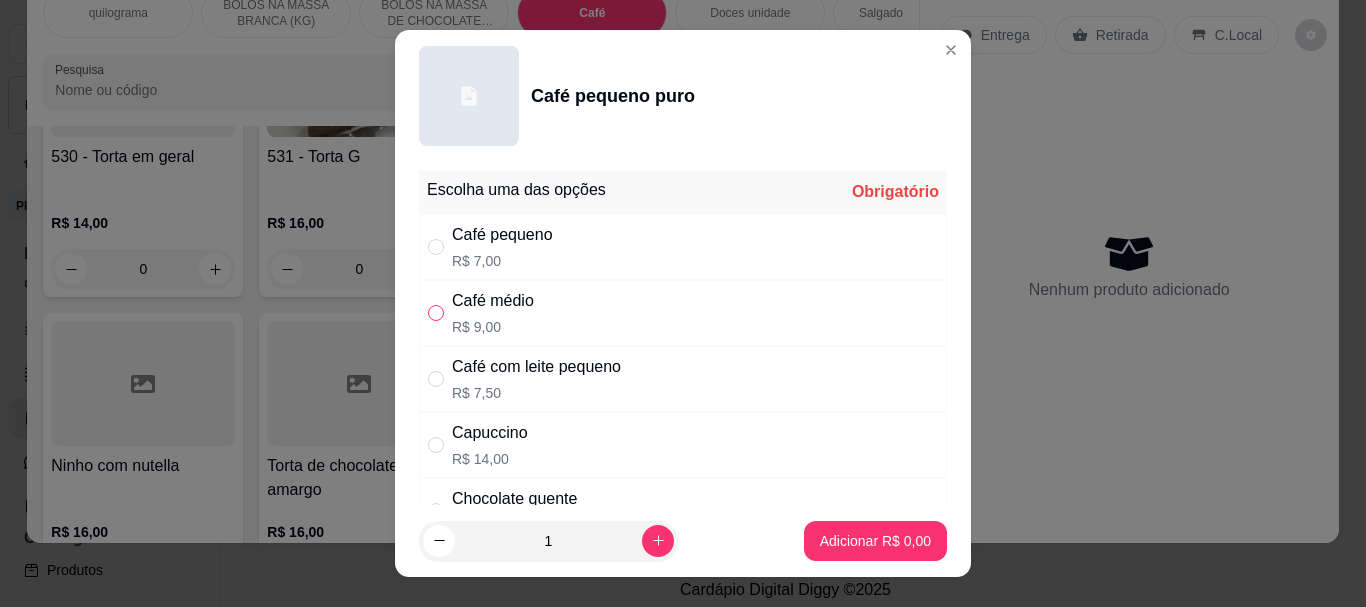 click at bounding box center (436, 313) 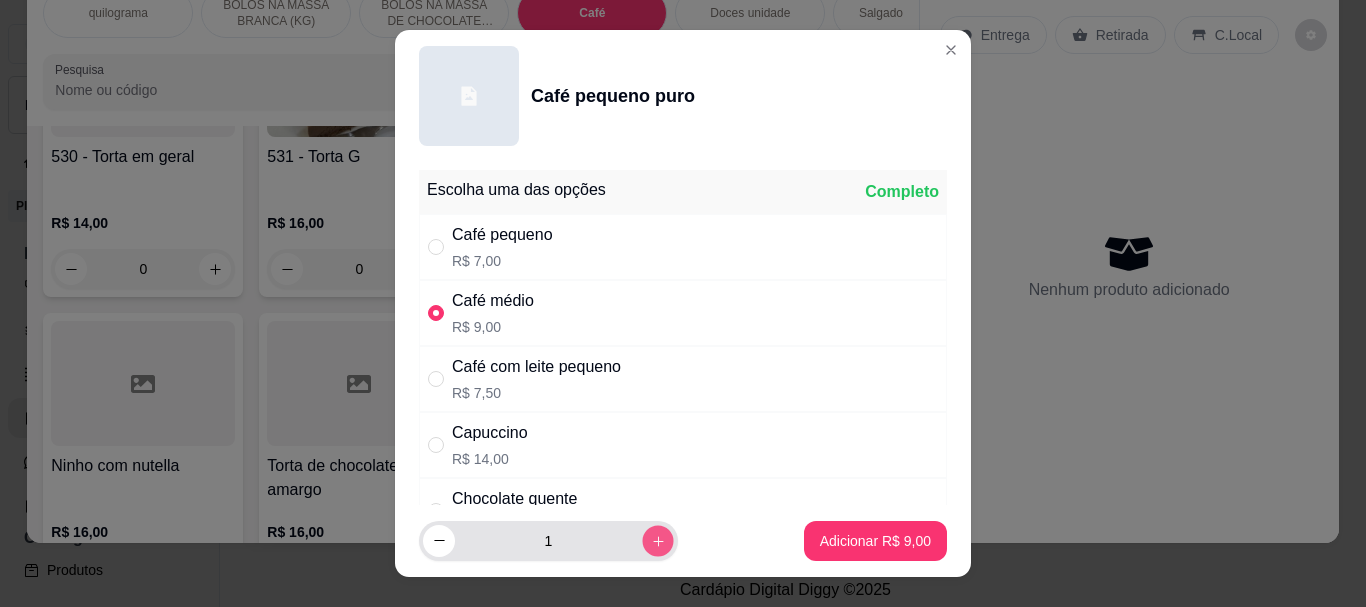 click 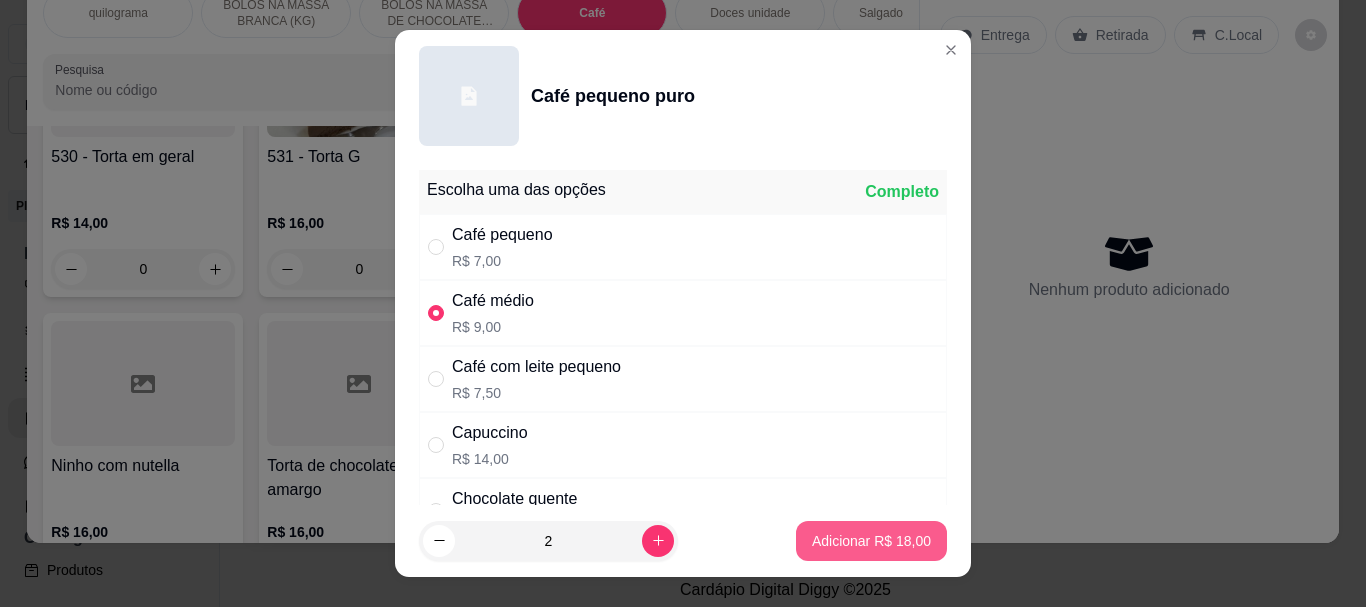 click on "Adicionar   R$ 18,00" at bounding box center [871, 541] 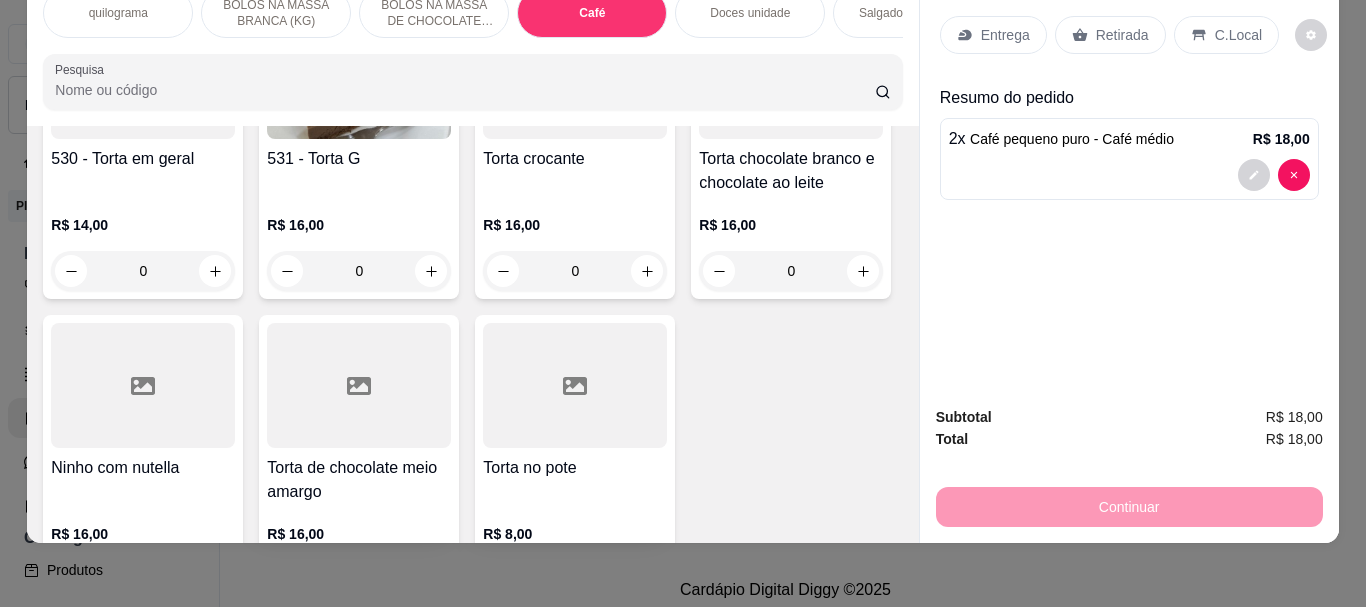 type on "2" 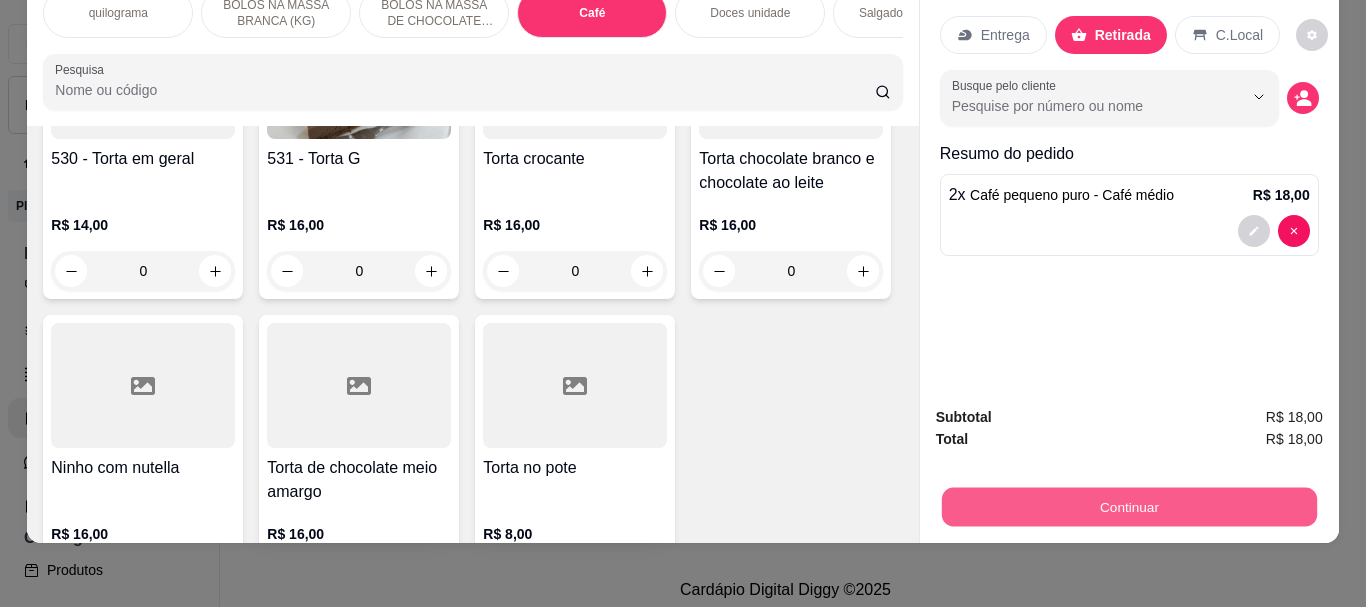 click on "Continuar" at bounding box center [1128, 506] 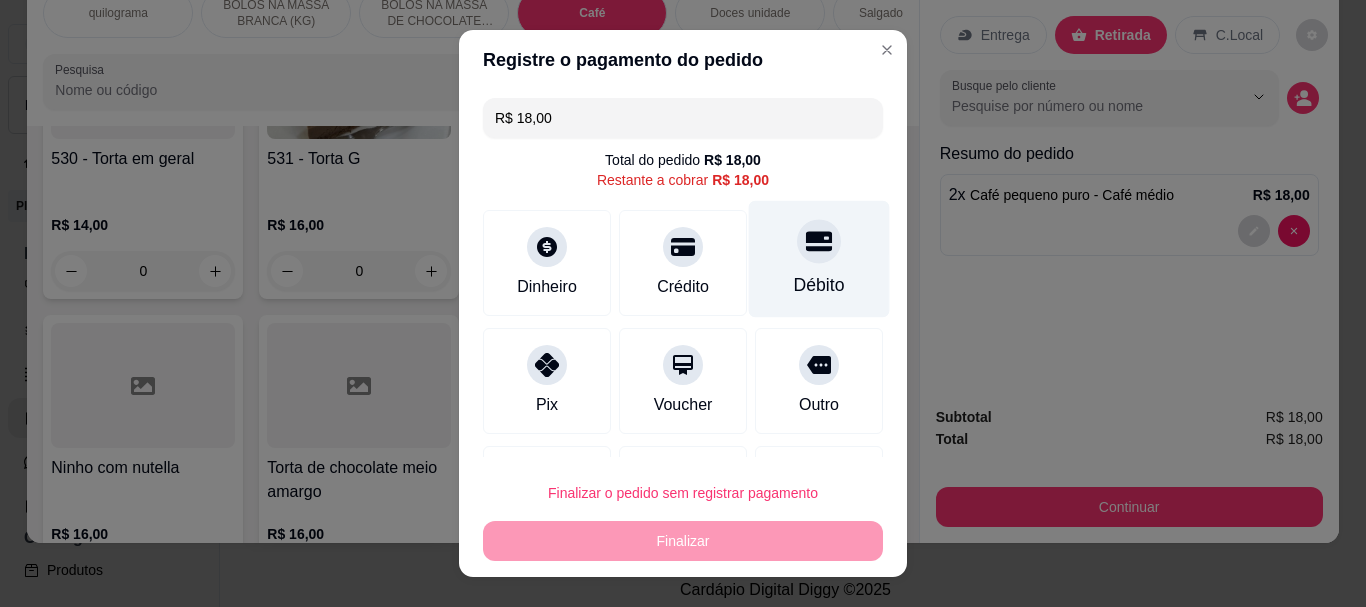 click on "Débito" at bounding box center (819, 286) 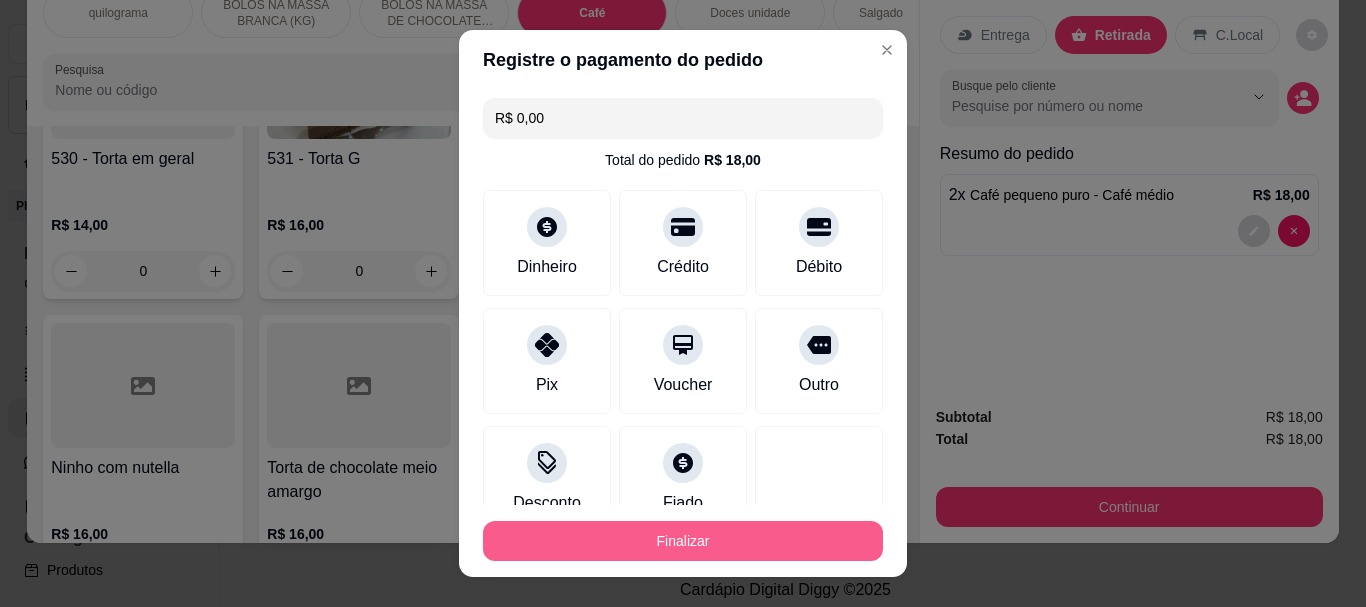 click on "Finalizar" at bounding box center [683, 541] 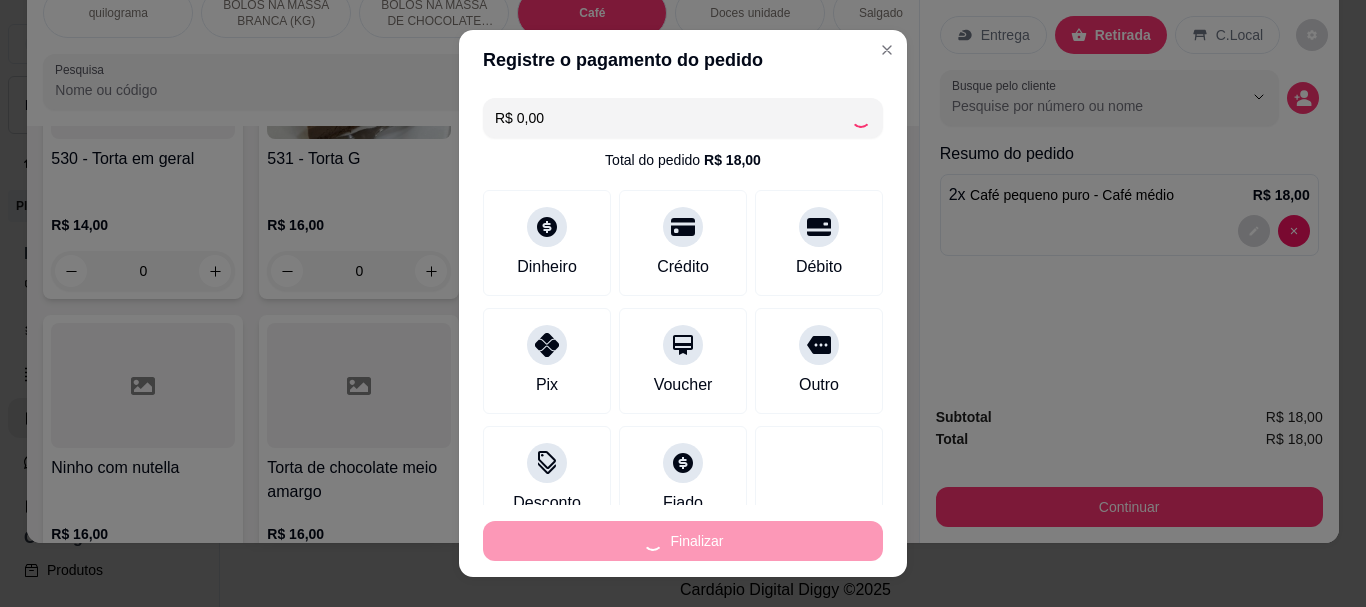 type on "0" 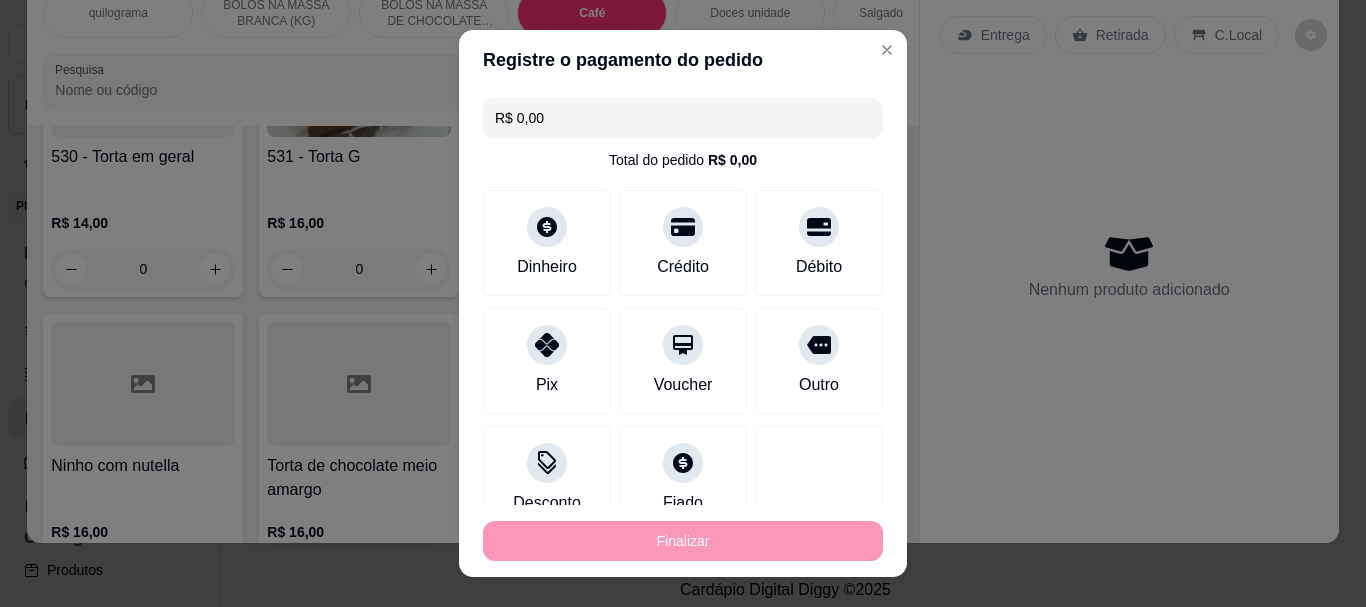 type on "-R$ 18,00" 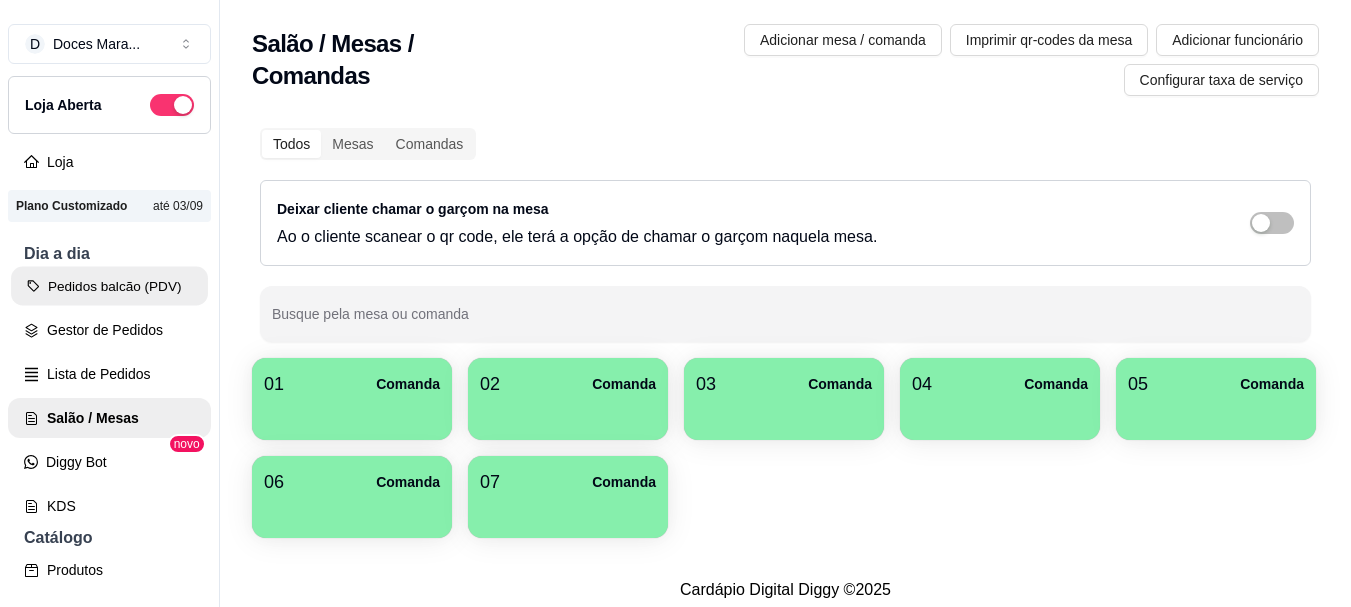 click on "Pedidos balcão (PDV)" at bounding box center [109, 286] 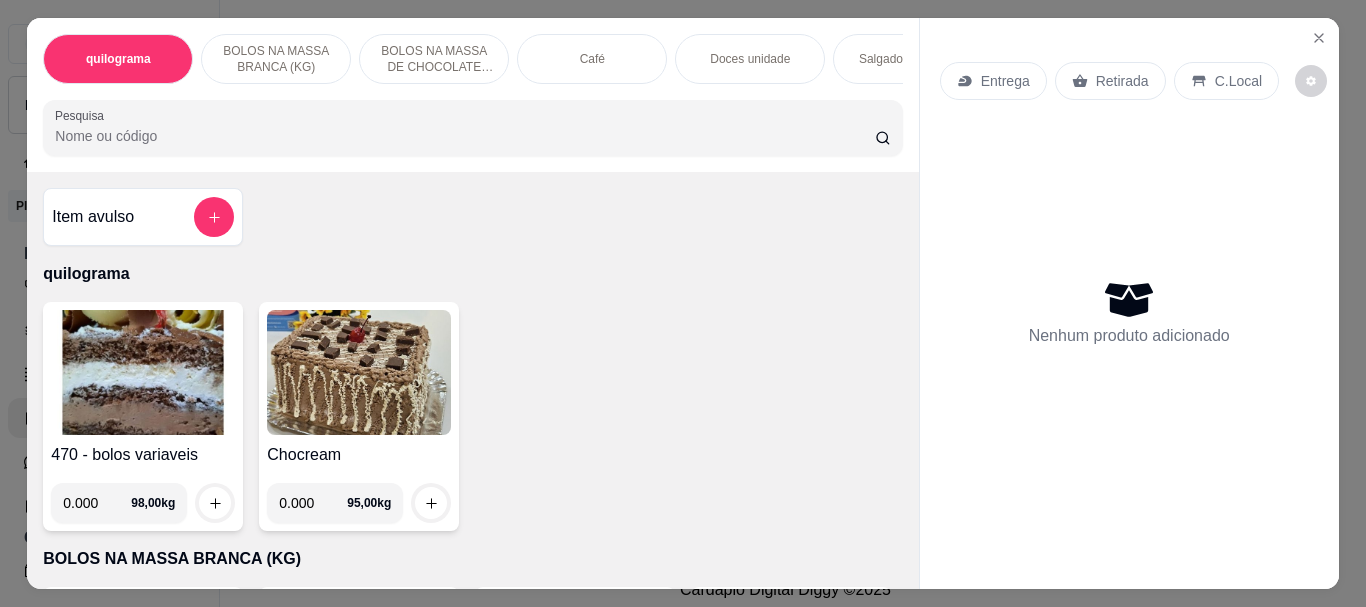 click at bounding box center [143, 372] 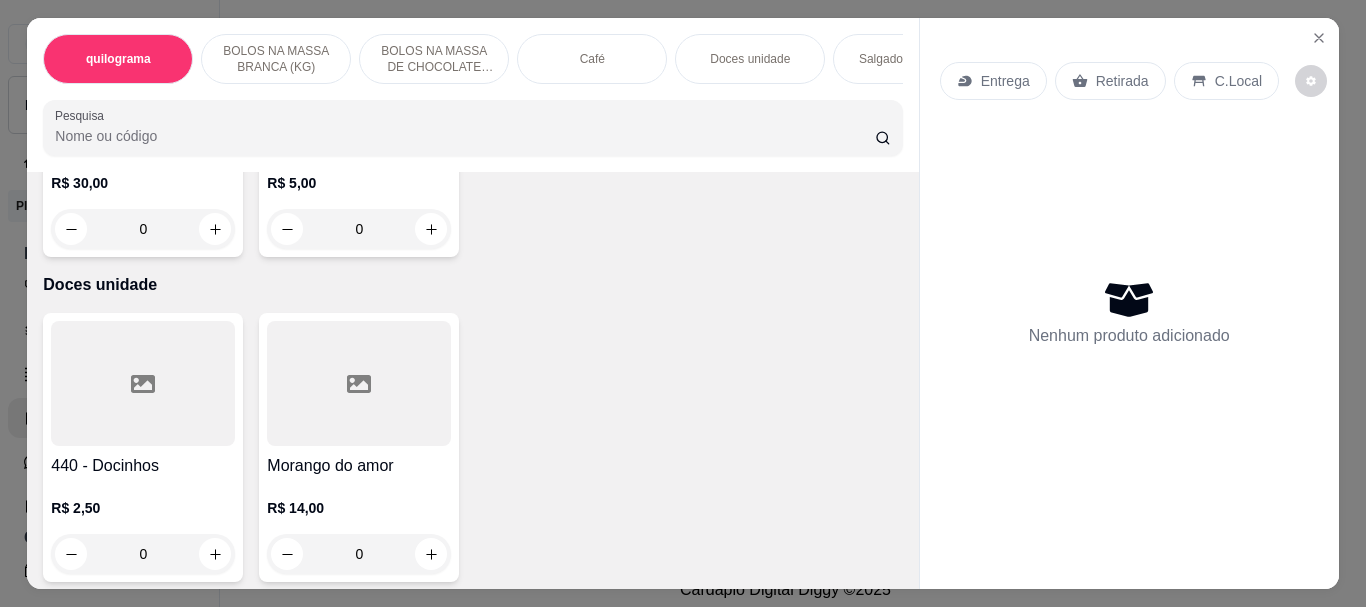 scroll, scrollTop: 5600, scrollLeft: 0, axis: vertical 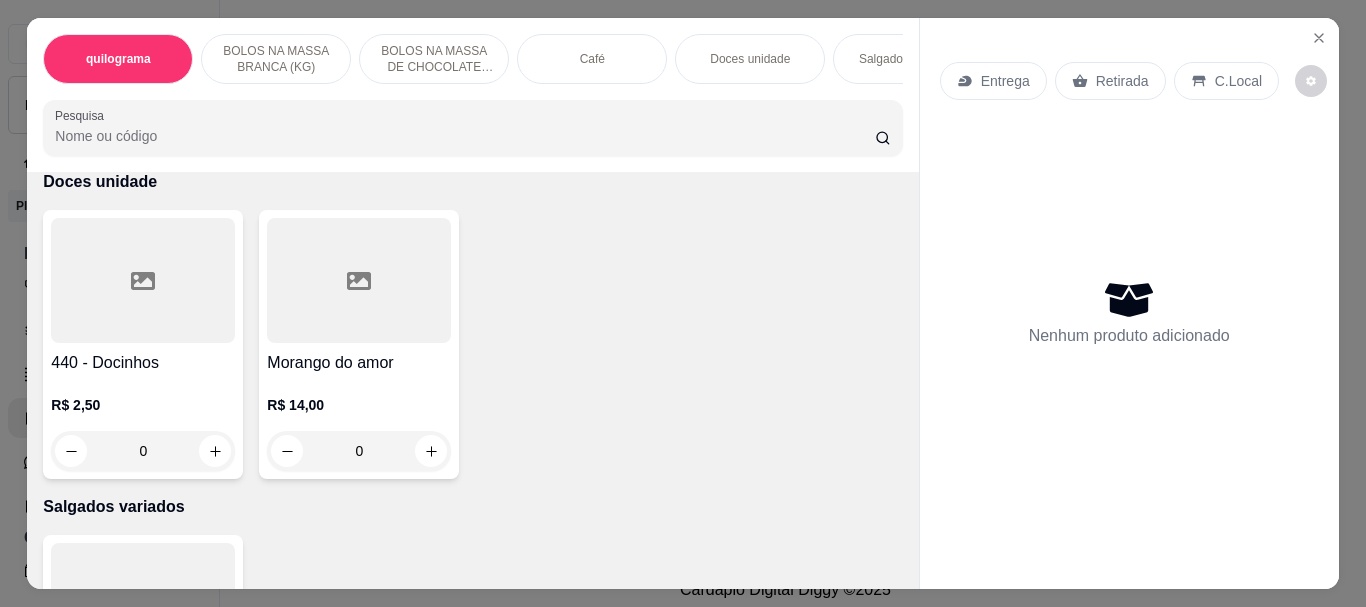 click at bounding box center (143, -1161) 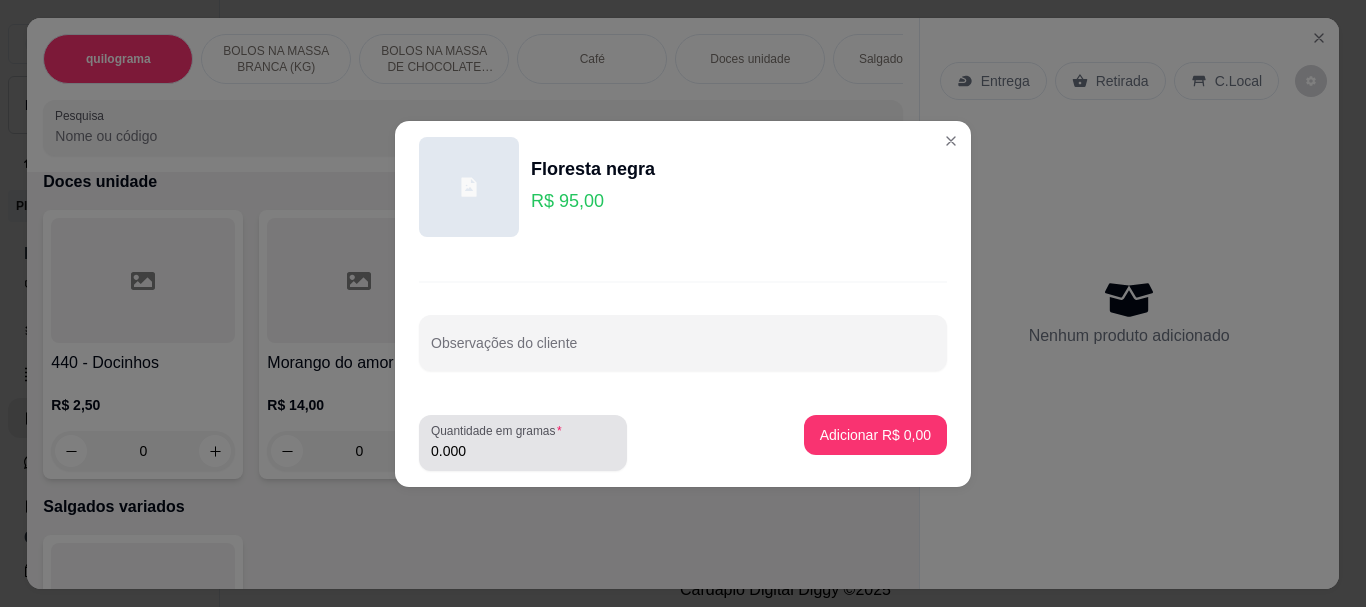 click on "0.000" at bounding box center (523, 451) 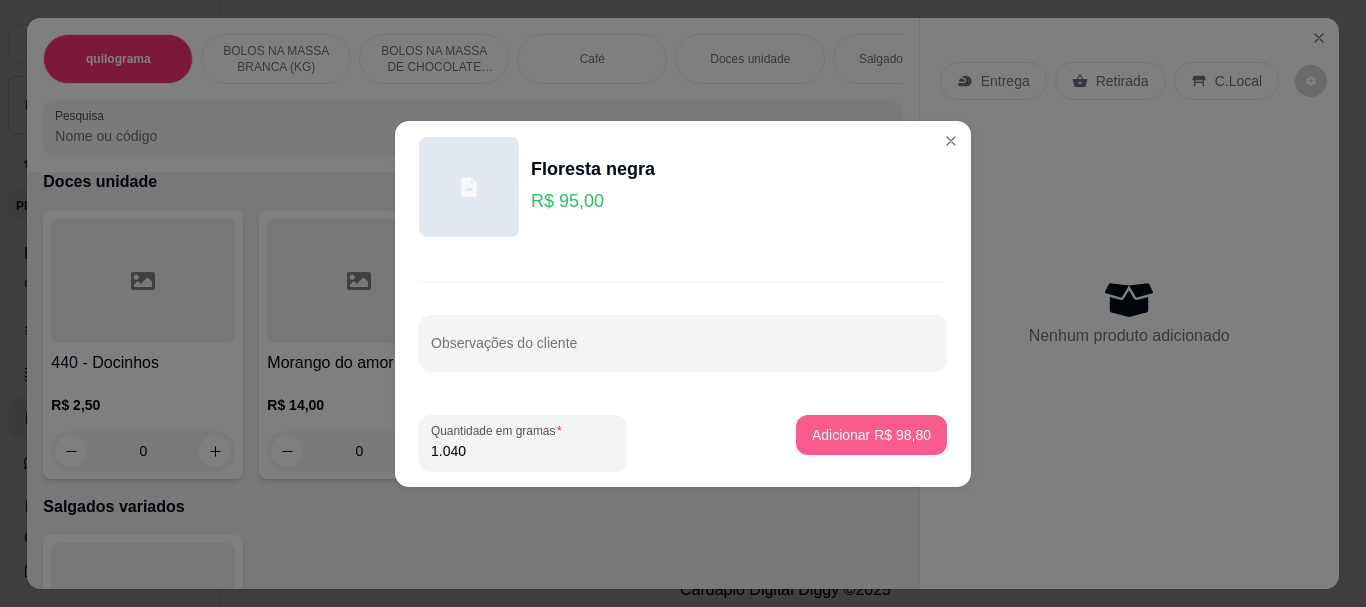 type on "1.040" 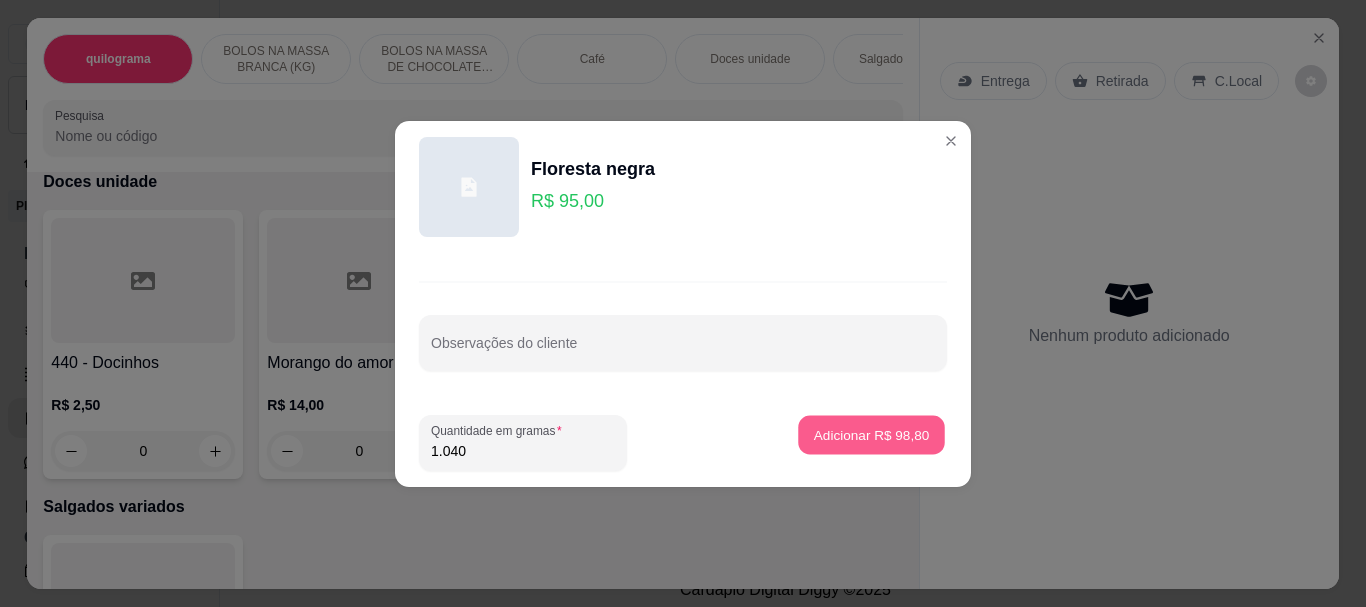 click on "Adicionar   R$ [PRICE]" at bounding box center (872, 434) 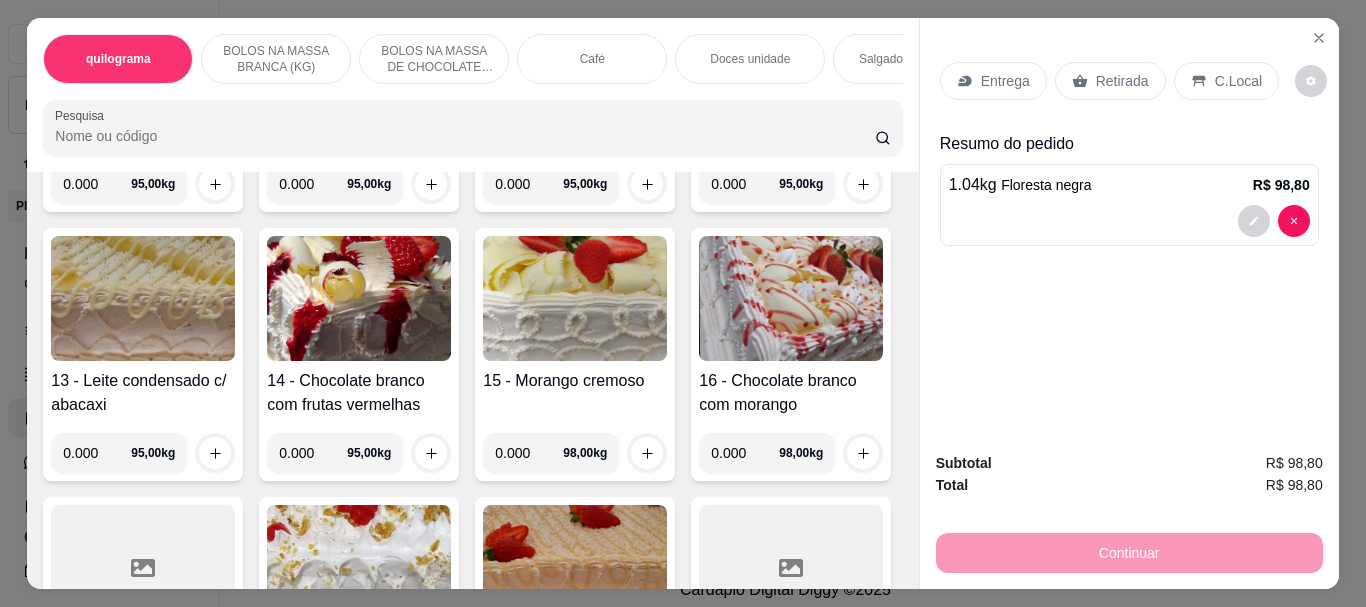 scroll, scrollTop: 0, scrollLeft: 0, axis: both 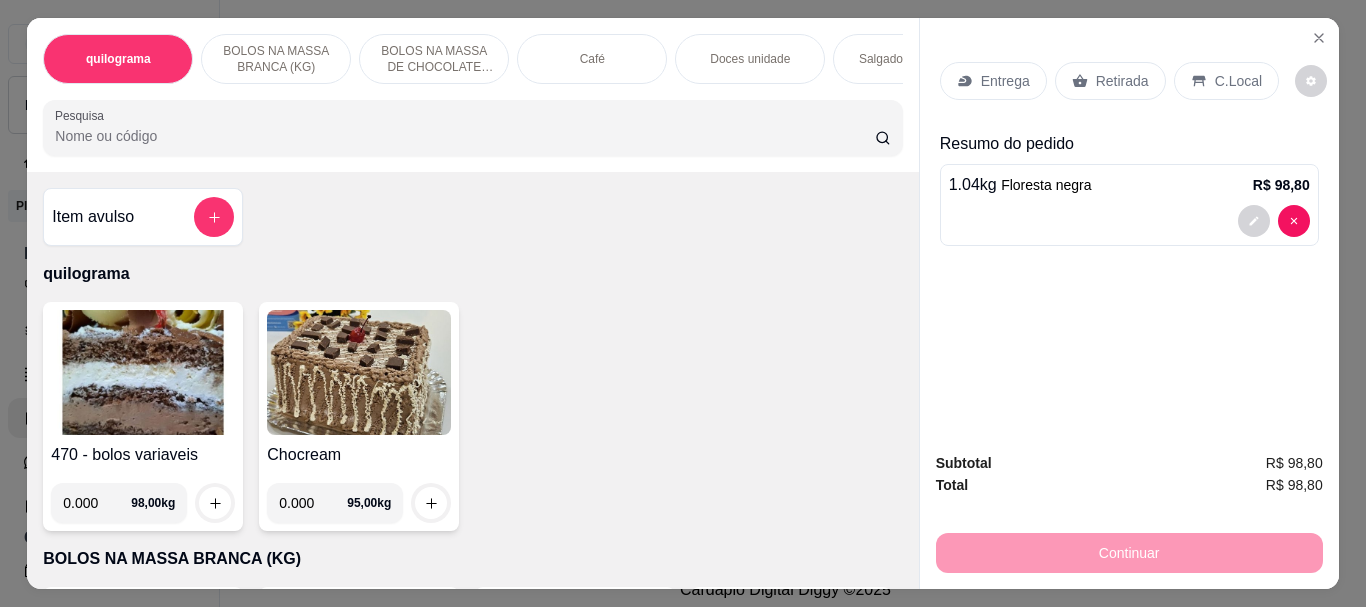click on "Pesquisa" at bounding box center [465, 136] 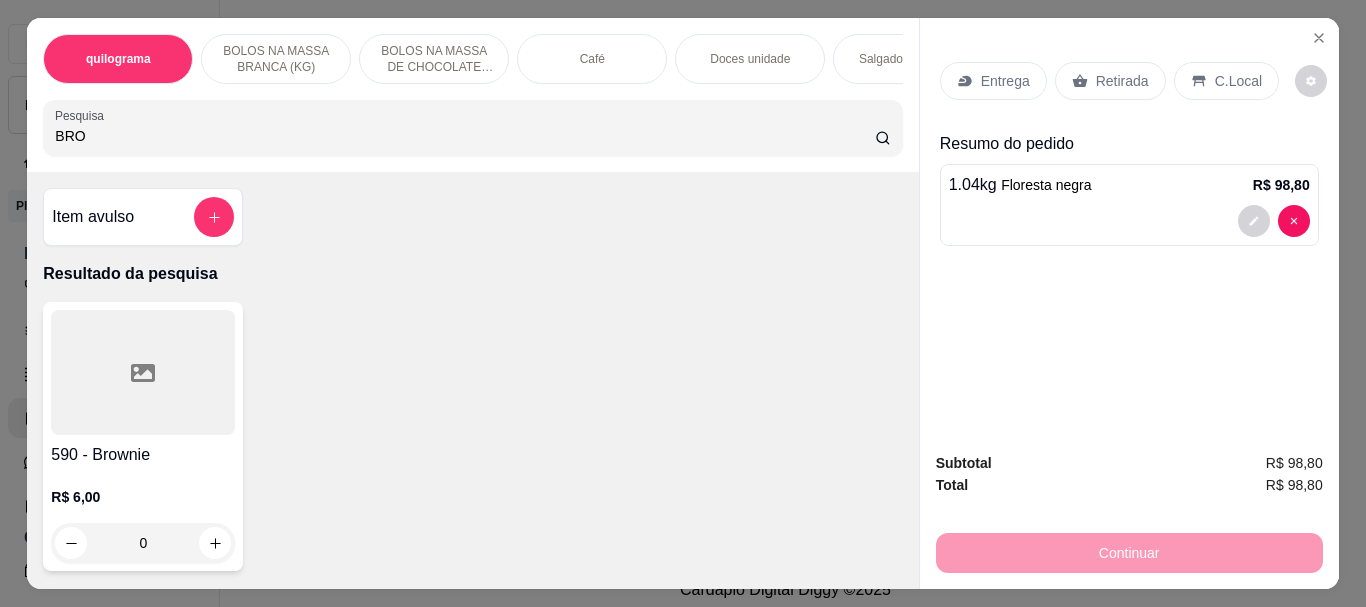 type on "BRO" 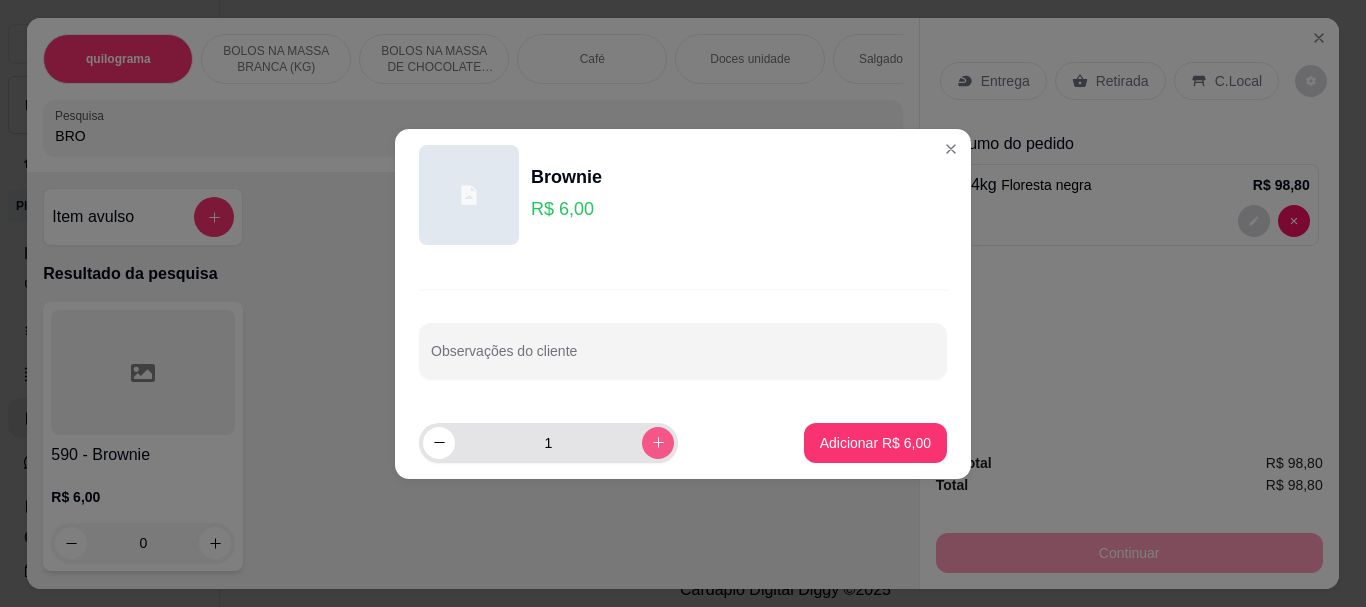 click 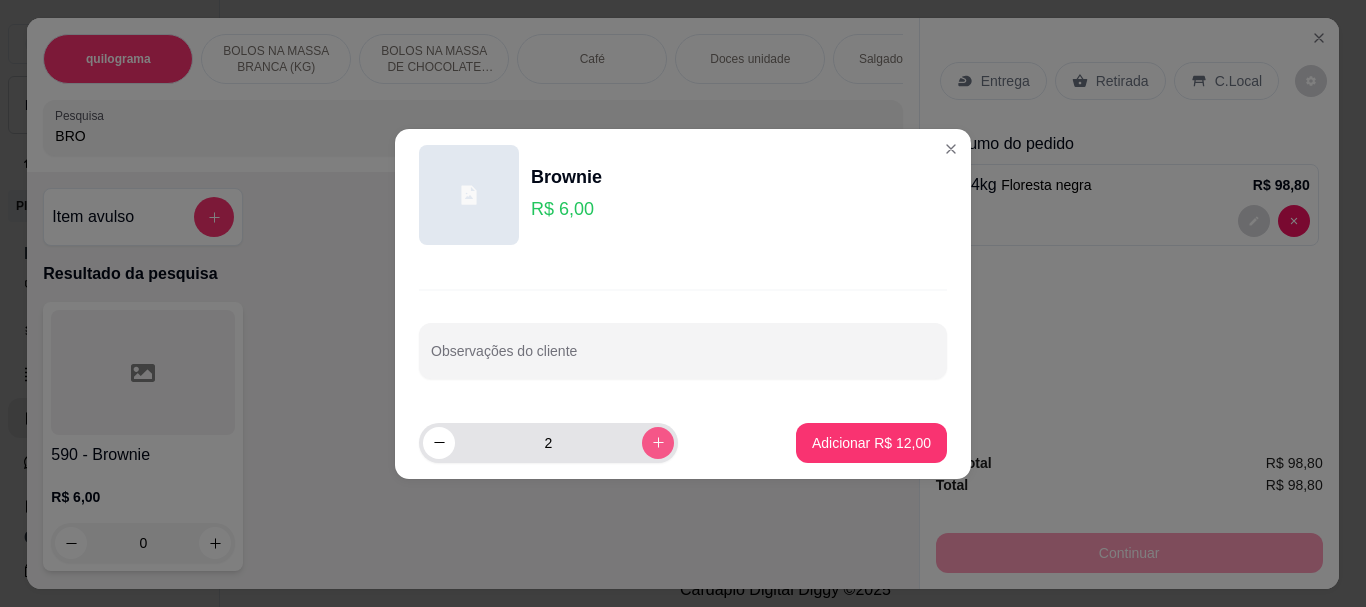 click 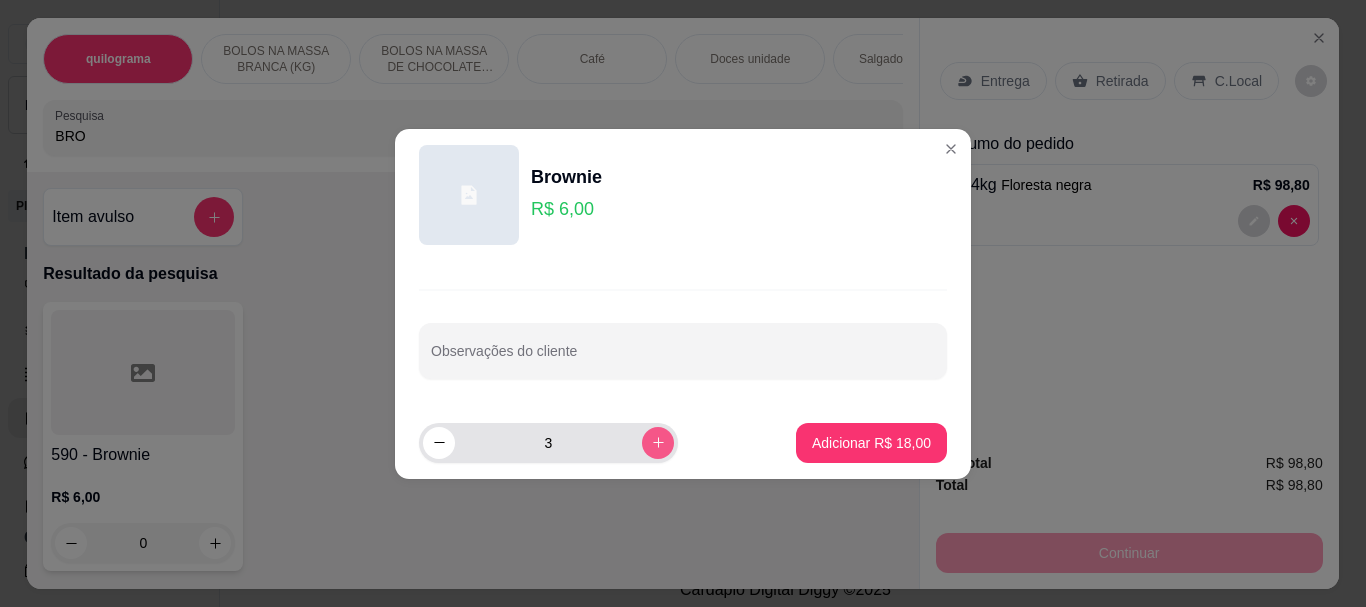click 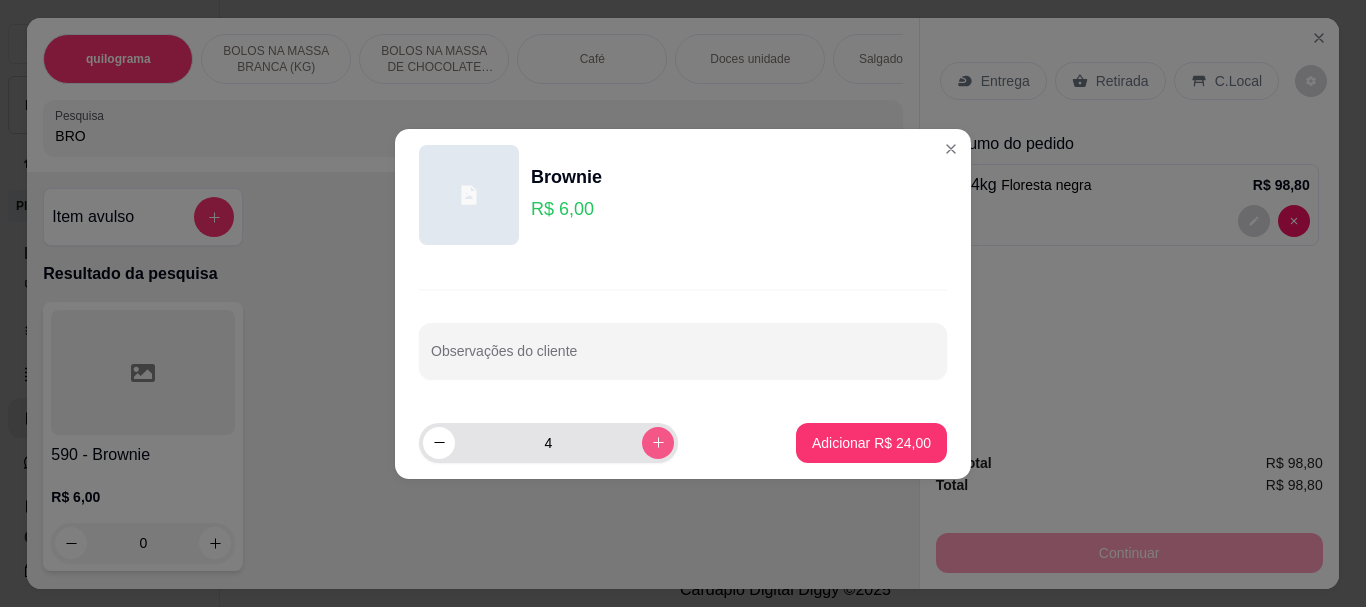 click 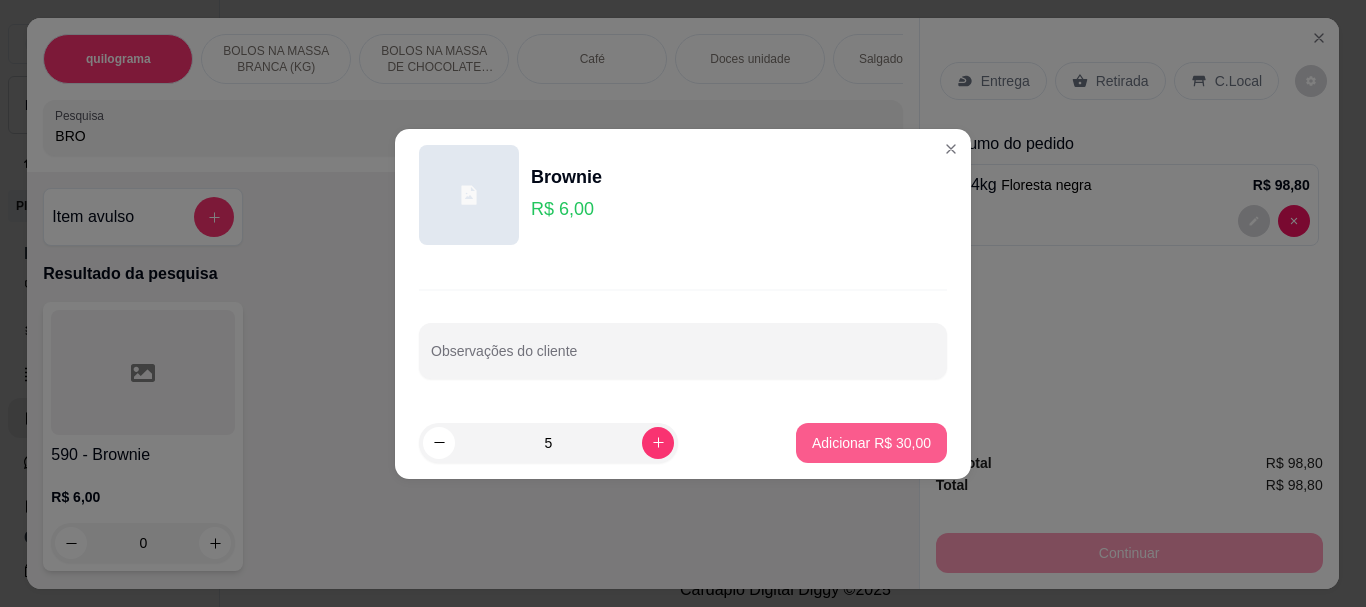 click on "Adicionar   R$ 30,00" at bounding box center (871, 443) 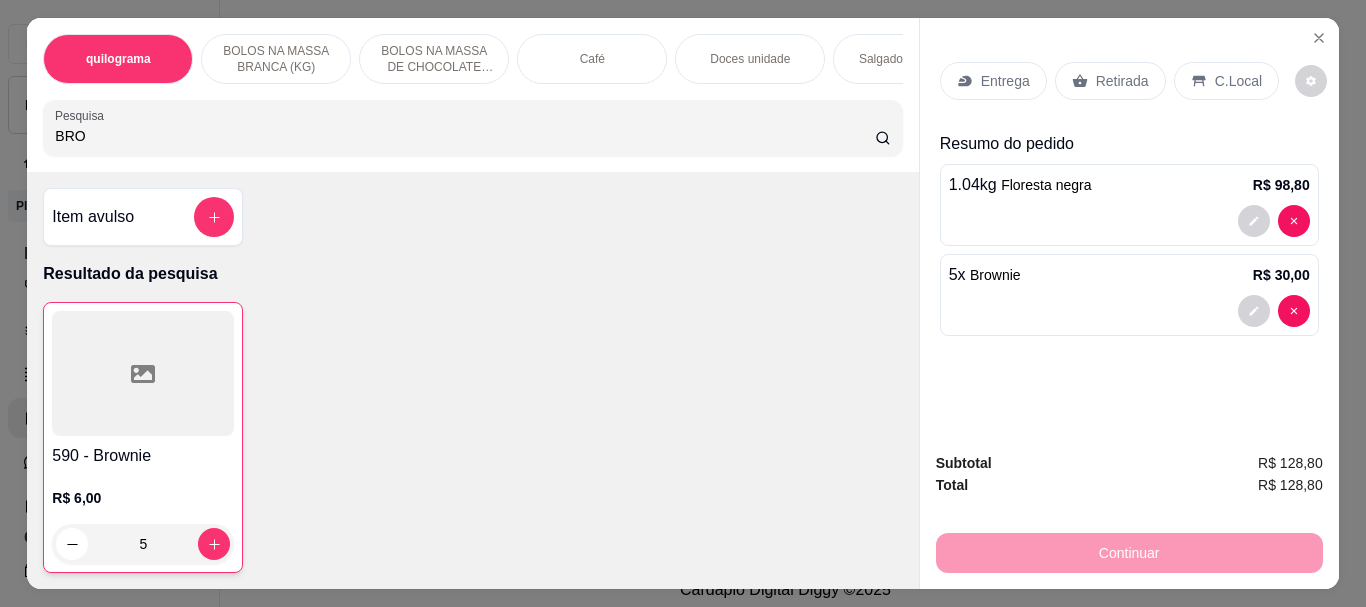 click on "BRO" at bounding box center [465, 136] 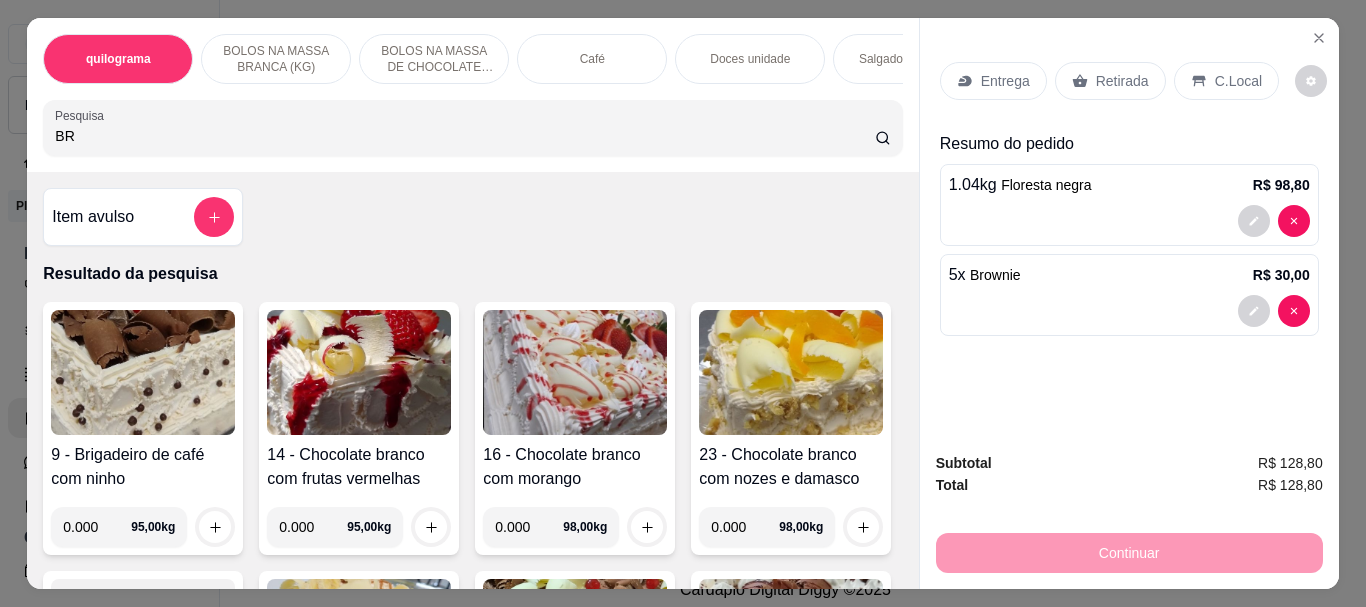 type on "B" 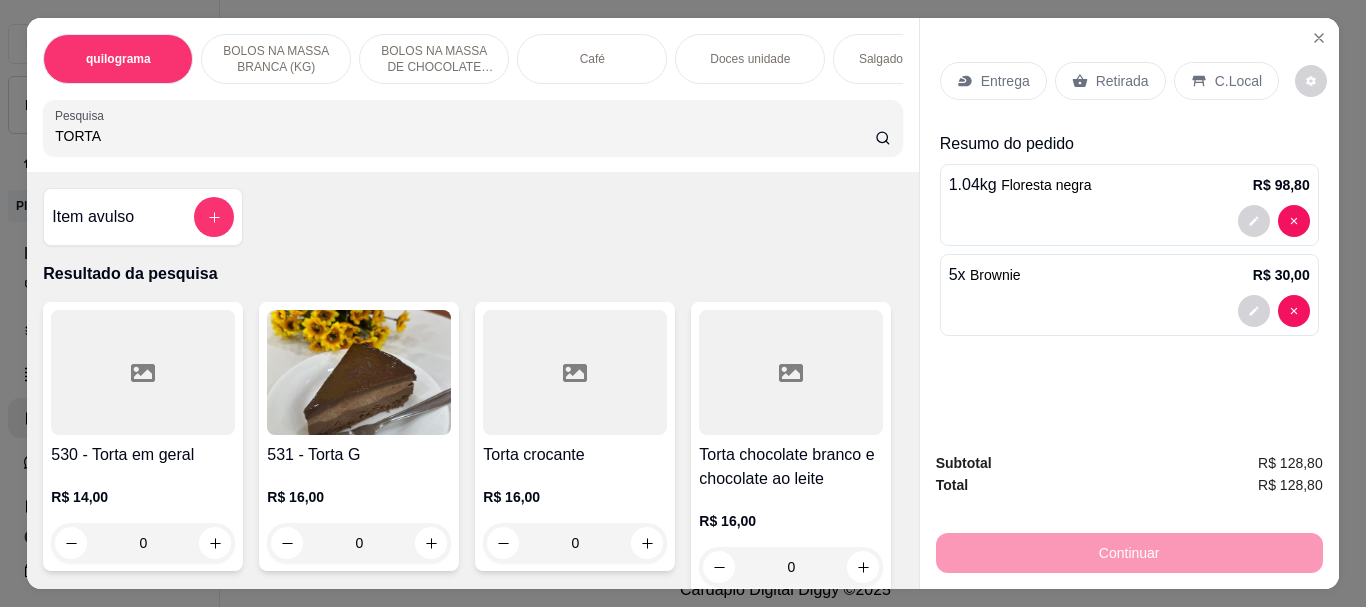 type on "TORTA" 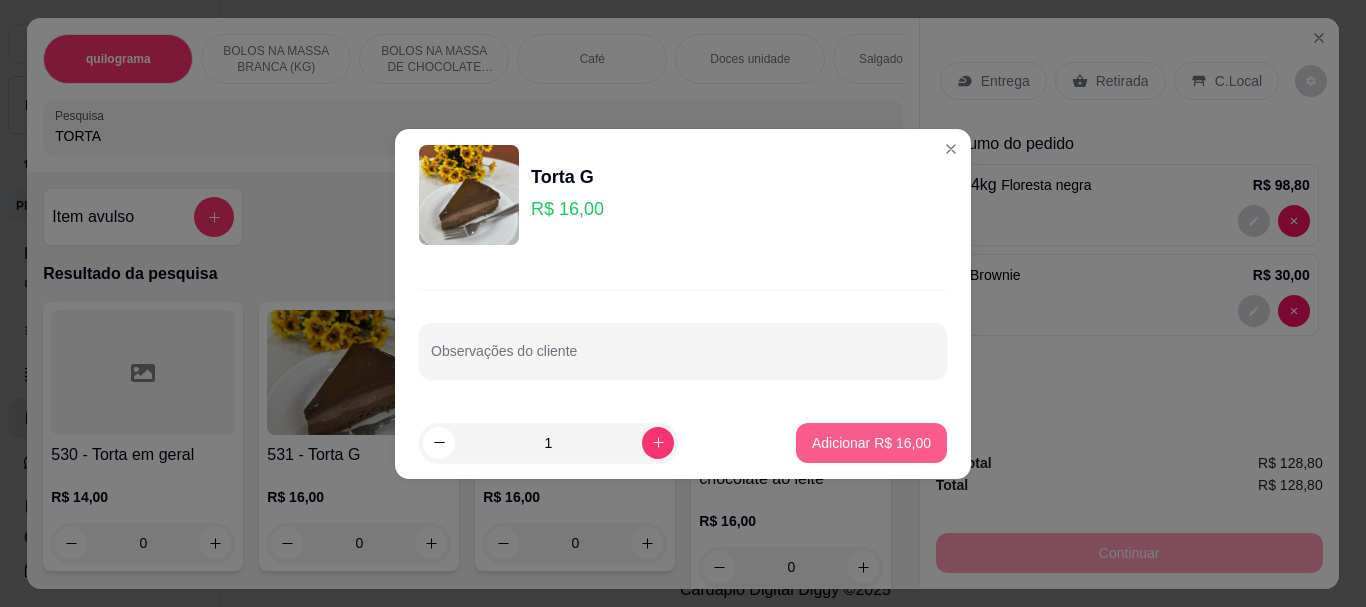 click on "Adicionar   R$ 16,00" at bounding box center (871, 443) 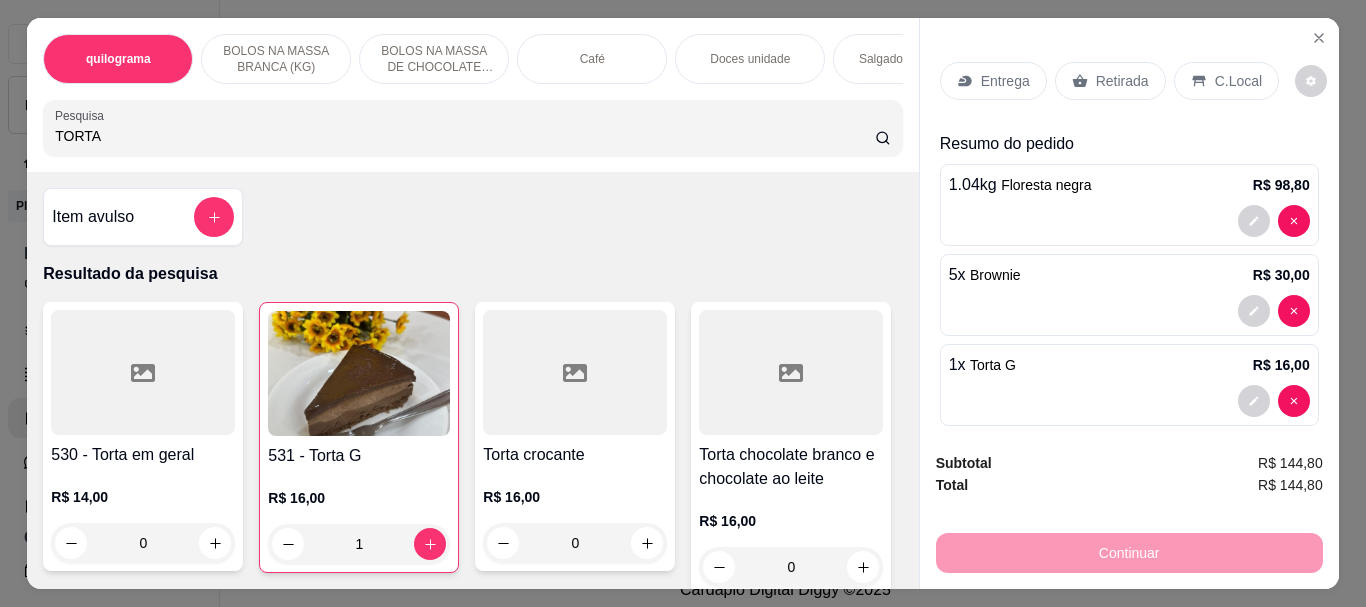 click on "Retirada" at bounding box center [1122, 81] 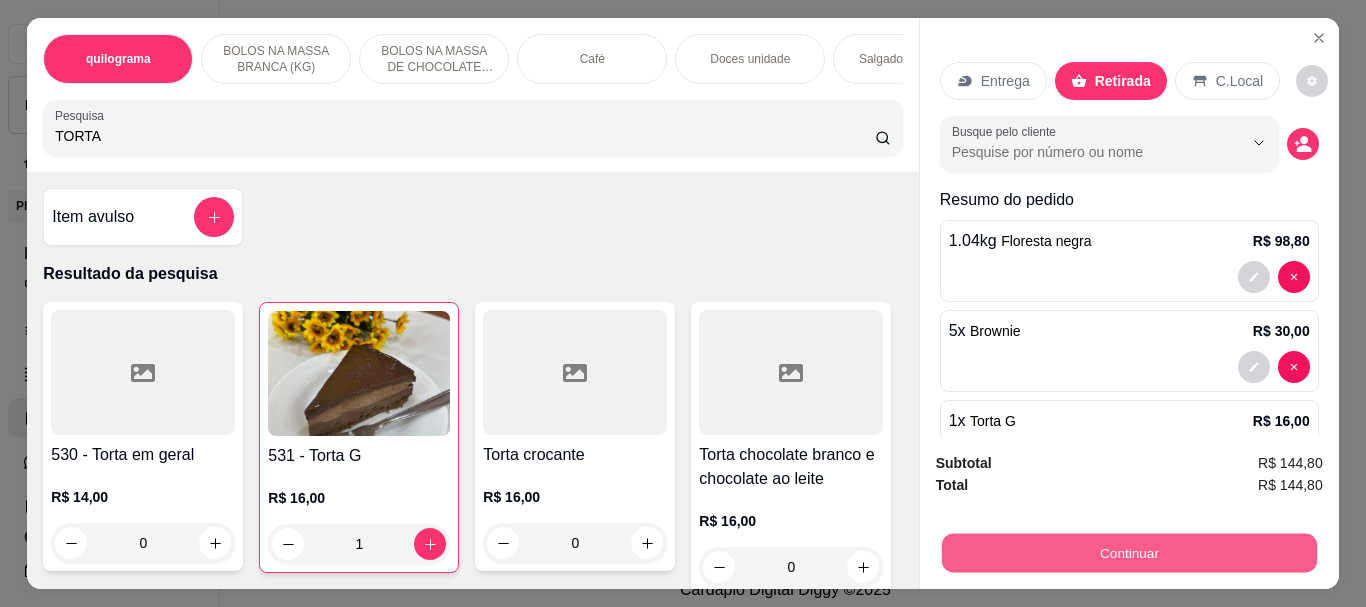 click on "Continuar" at bounding box center [1128, 552] 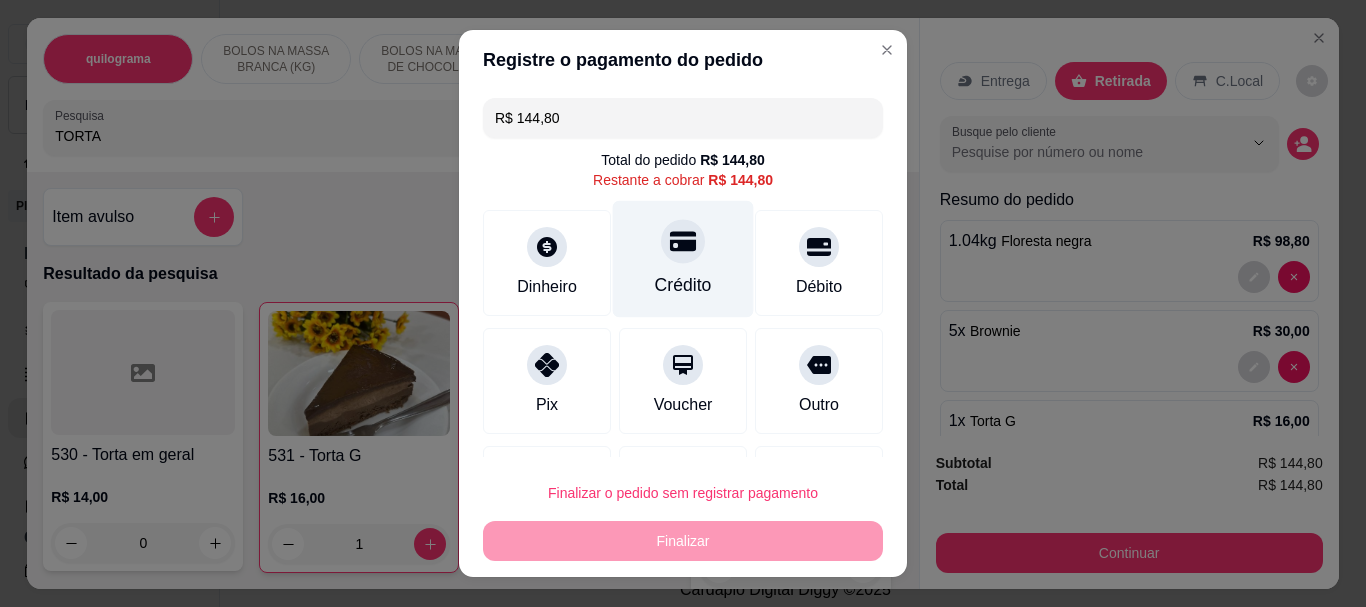 click on "Crédito" at bounding box center (683, 286) 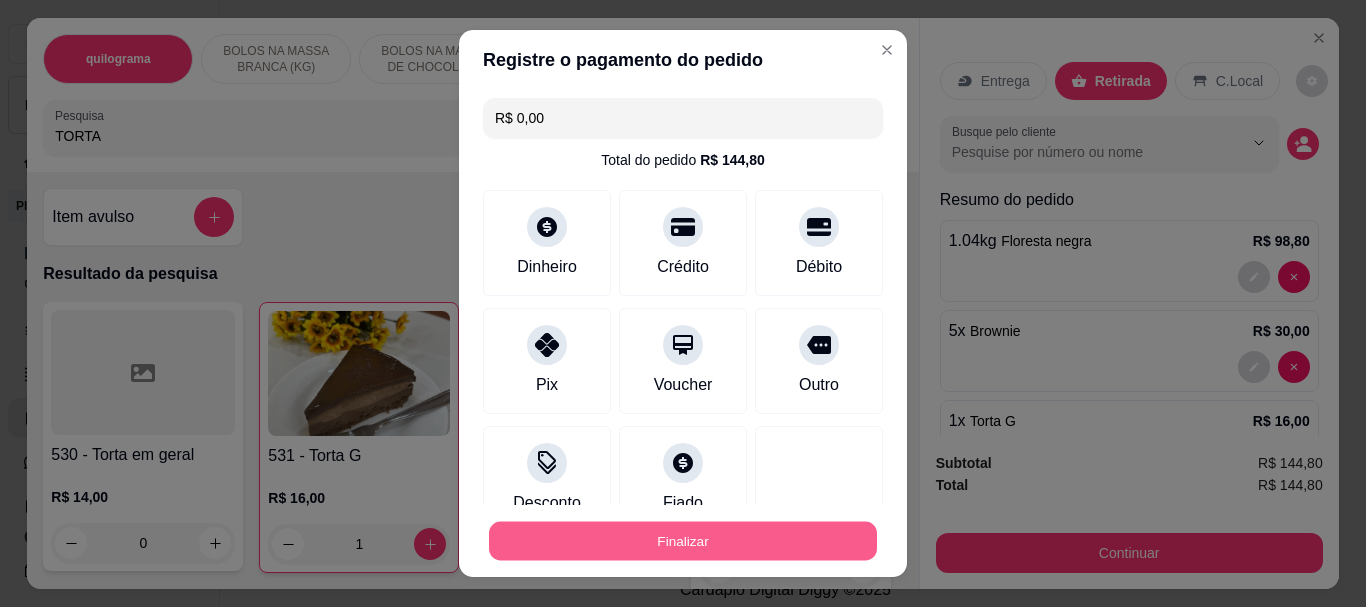 click on "Finalizar" at bounding box center (683, 540) 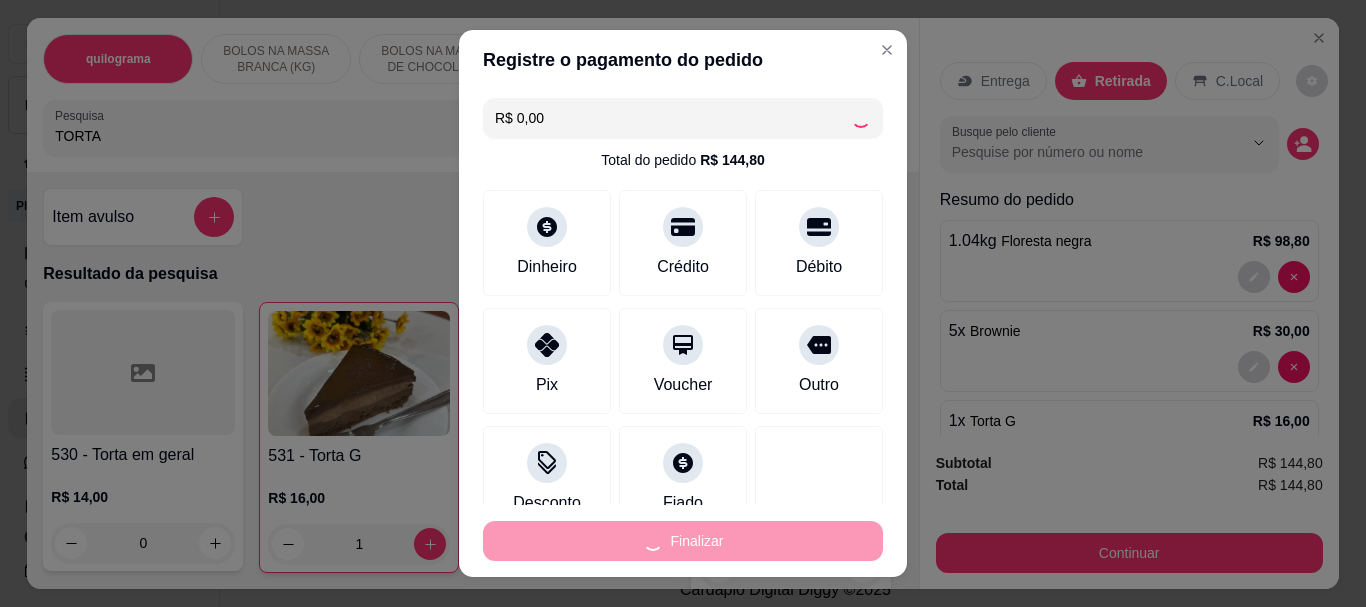 type on "0" 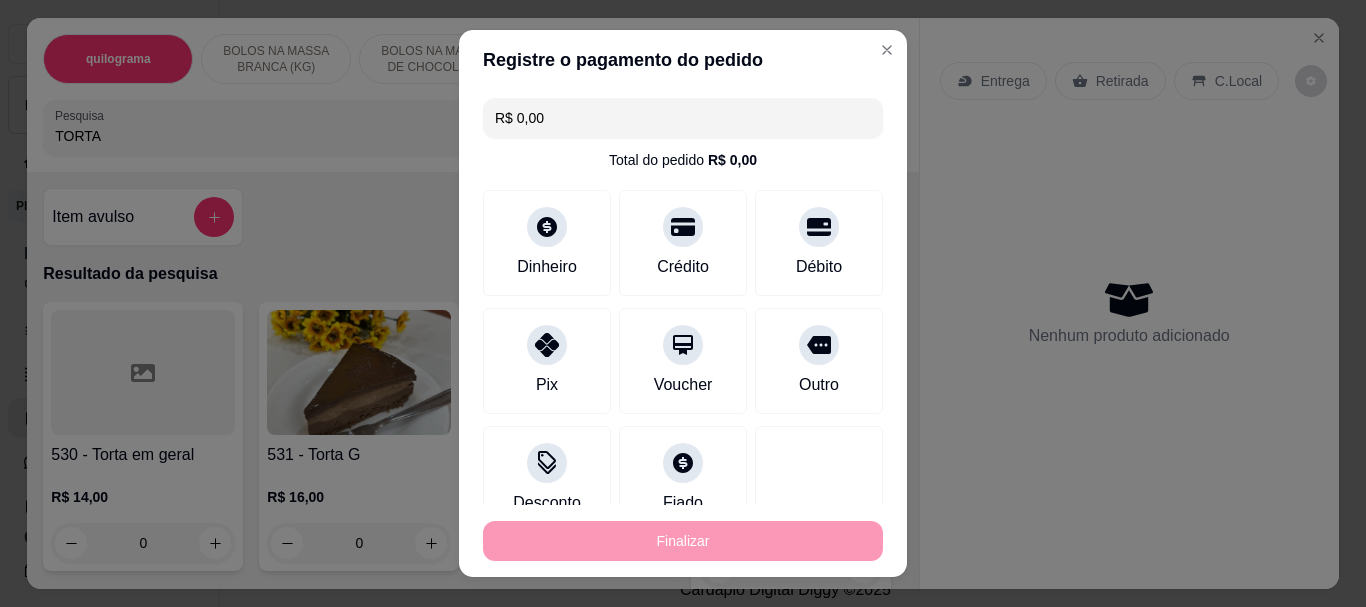 type on "-R$ [PRICE]" 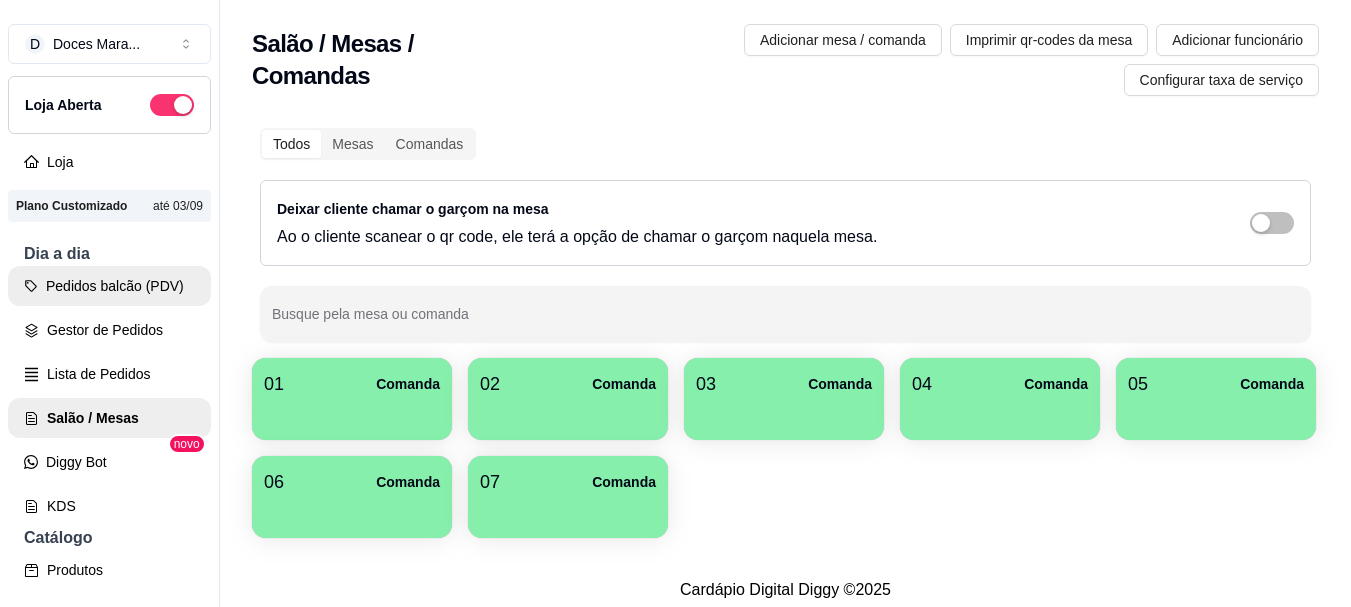 click on "Pedidos balcão (PDV)" at bounding box center (109, 286) 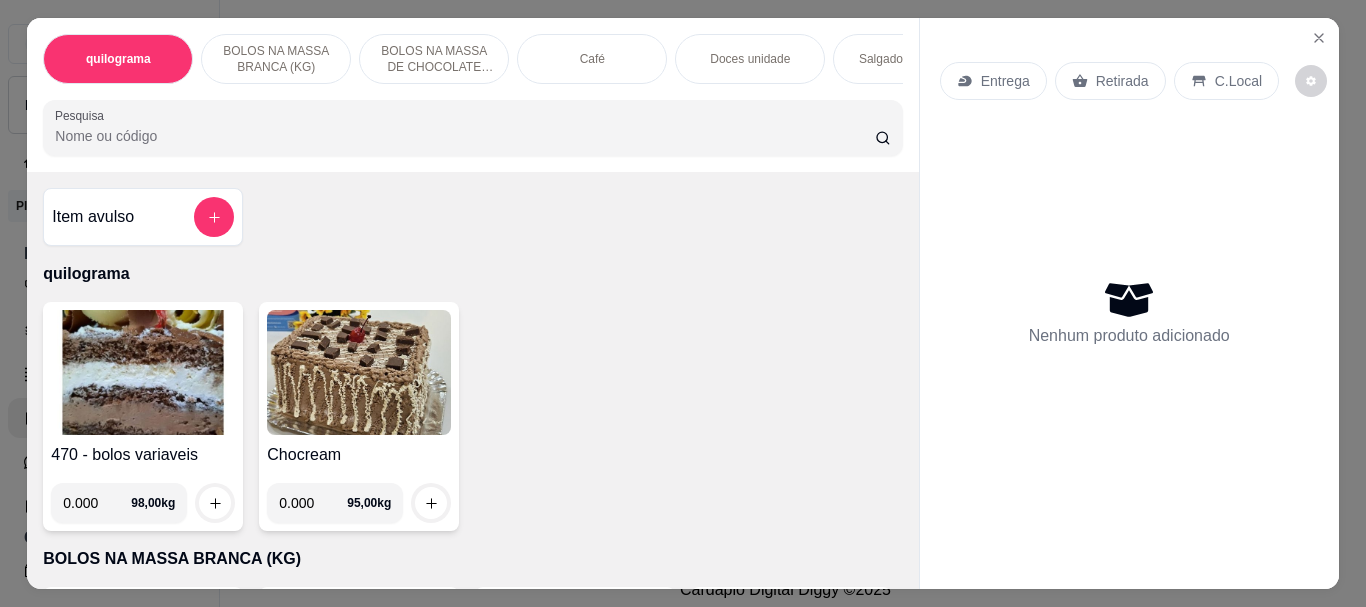 drag, startPoint x: 81, startPoint y: 138, endPoint x: 68, endPoint y: 133, distance: 13.928389 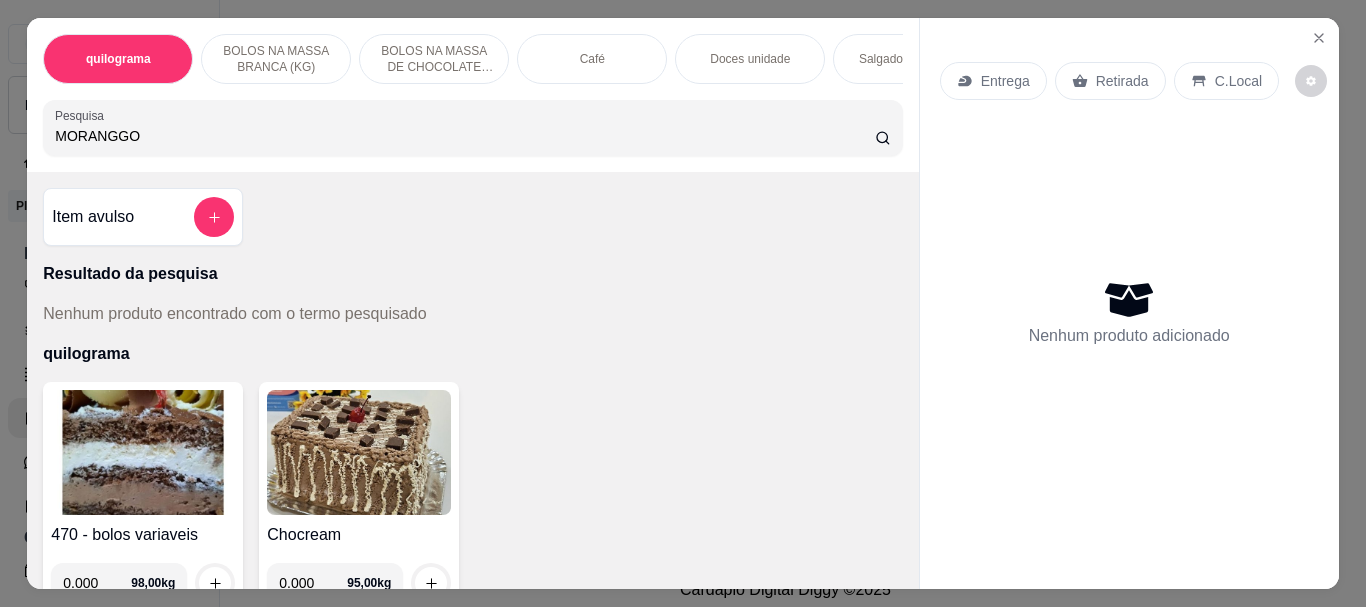 click on "MORANGGO" at bounding box center (465, 136) 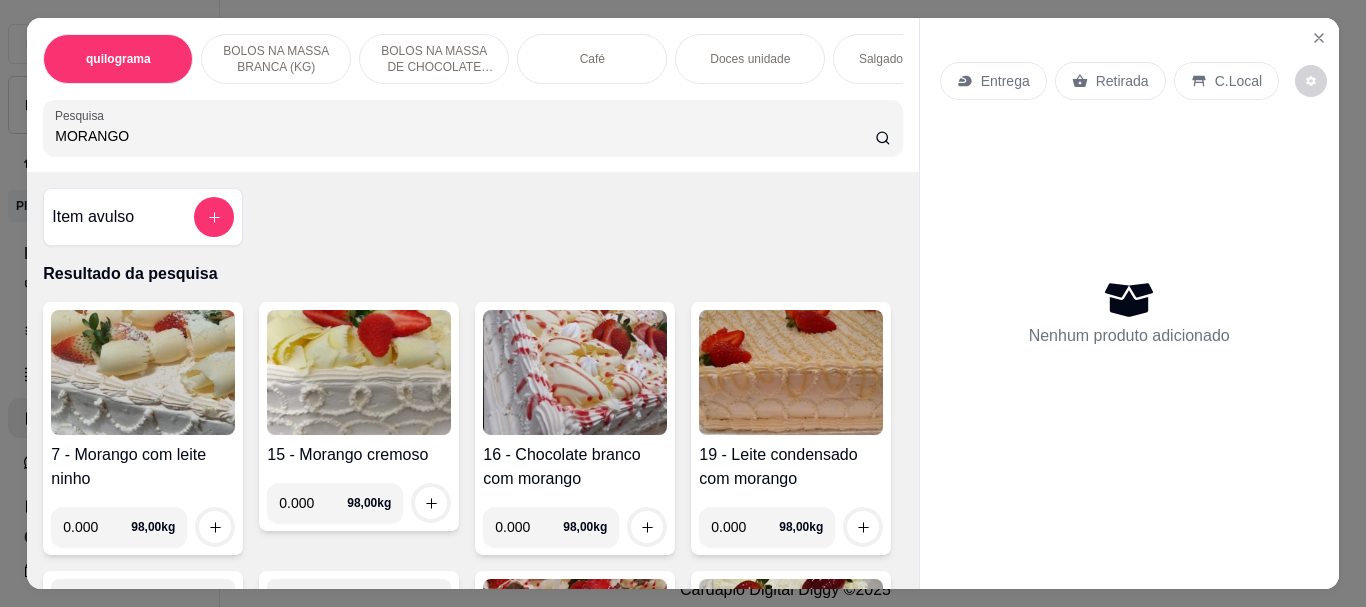 click on "MORANGO" at bounding box center (465, 136) 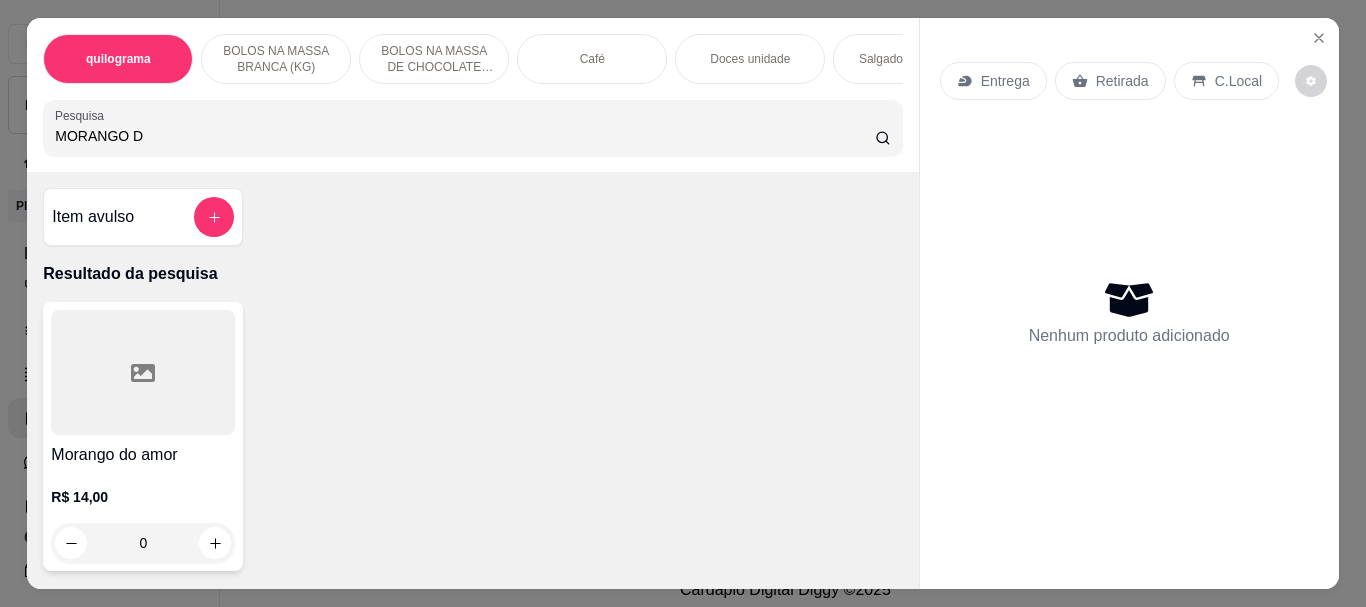 type on "MORANGO D" 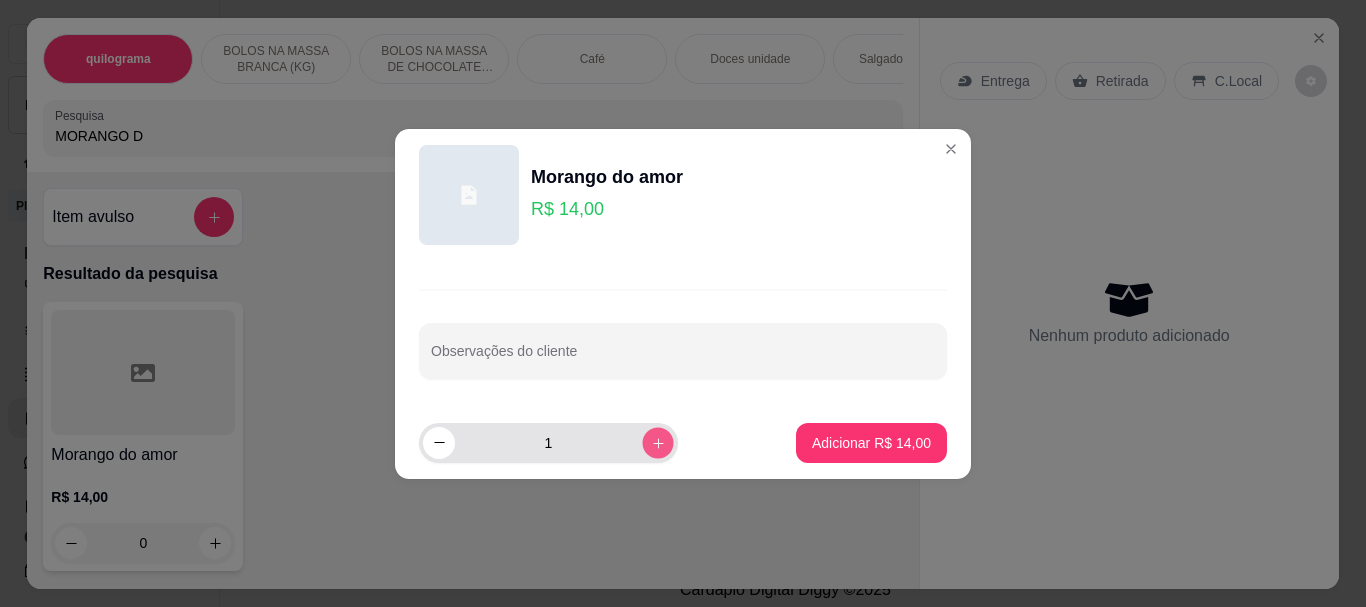 click 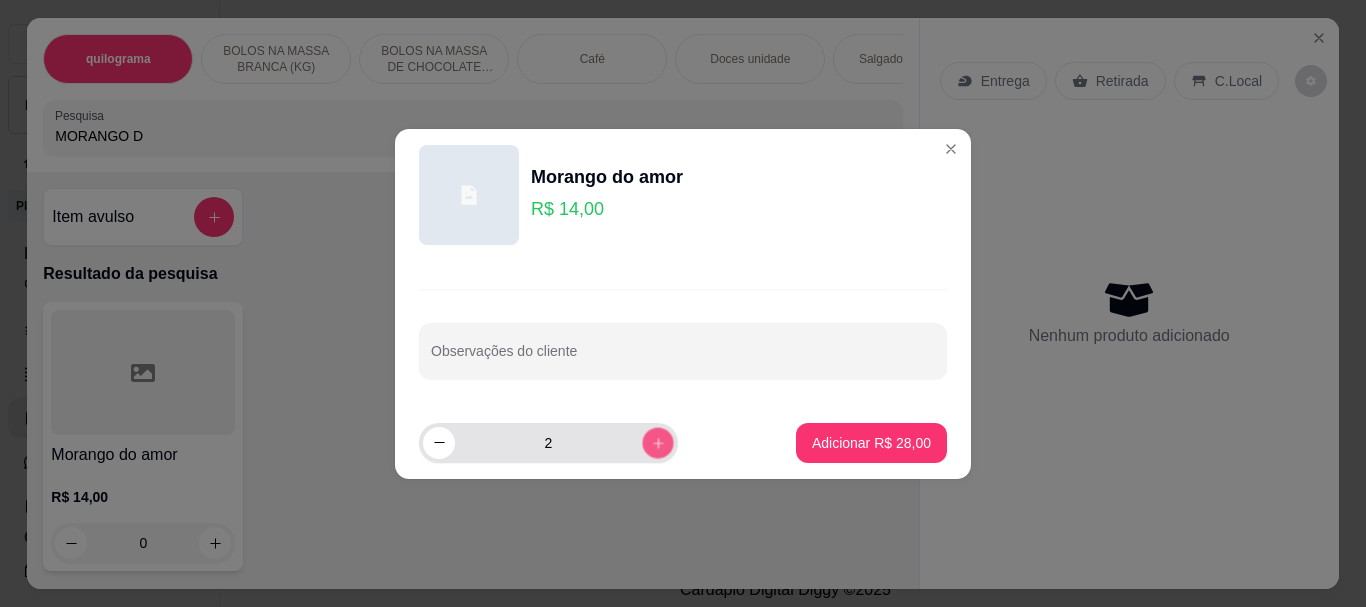click 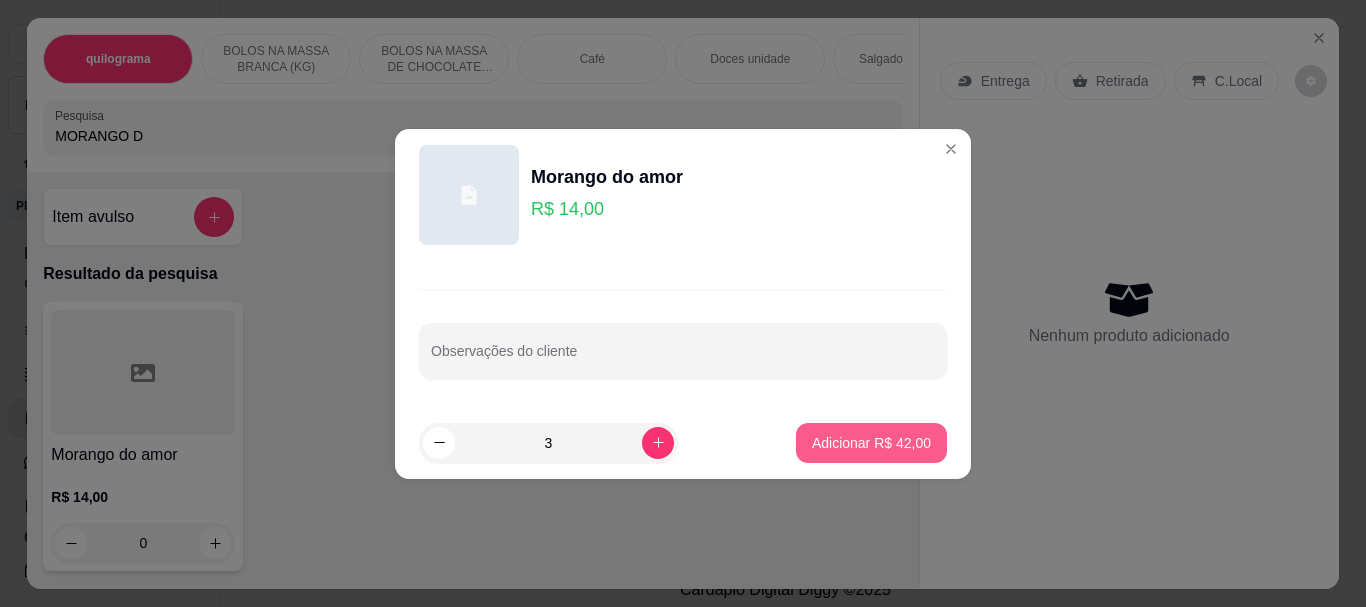 click on "Adicionar   R$ 42,00" at bounding box center [871, 443] 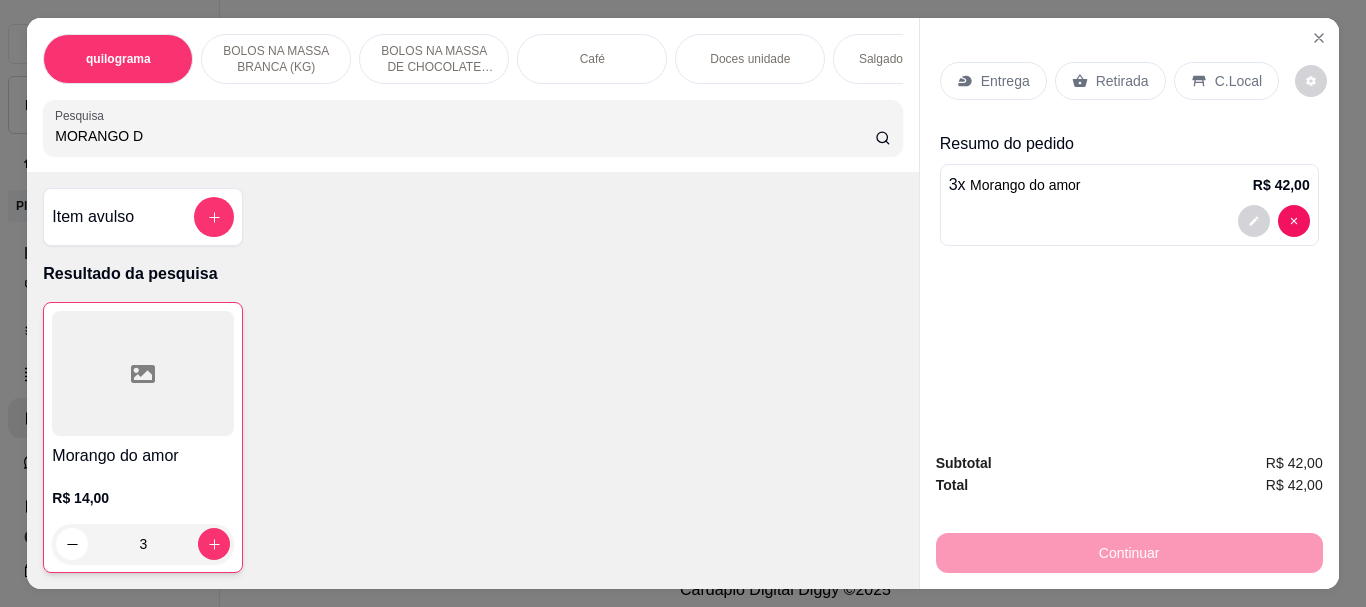 click on "Retirada" at bounding box center (1122, 81) 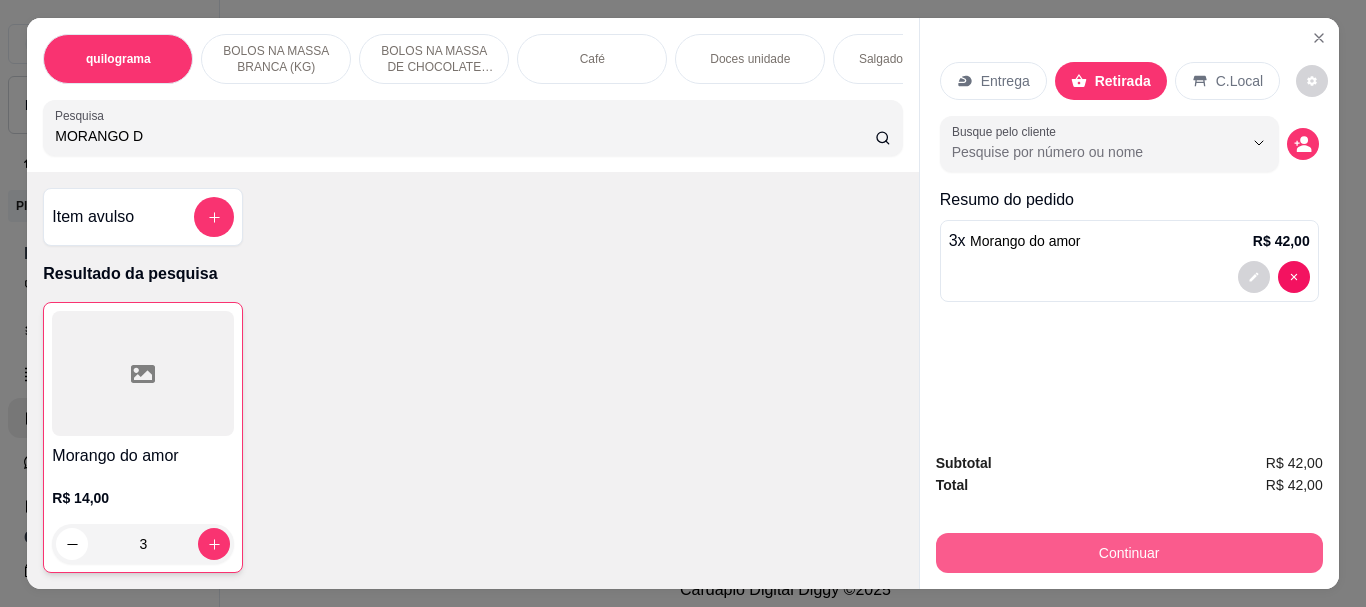 click on "Continuar" at bounding box center [1129, 553] 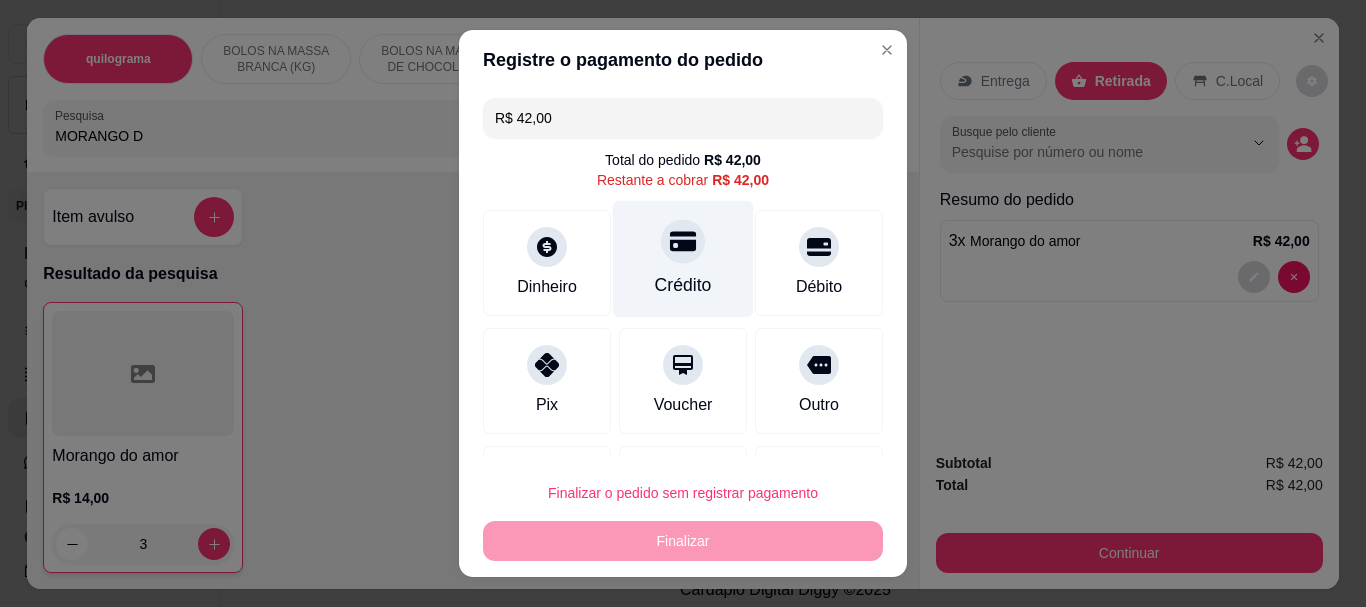 click on "Crédito" at bounding box center [683, 259] 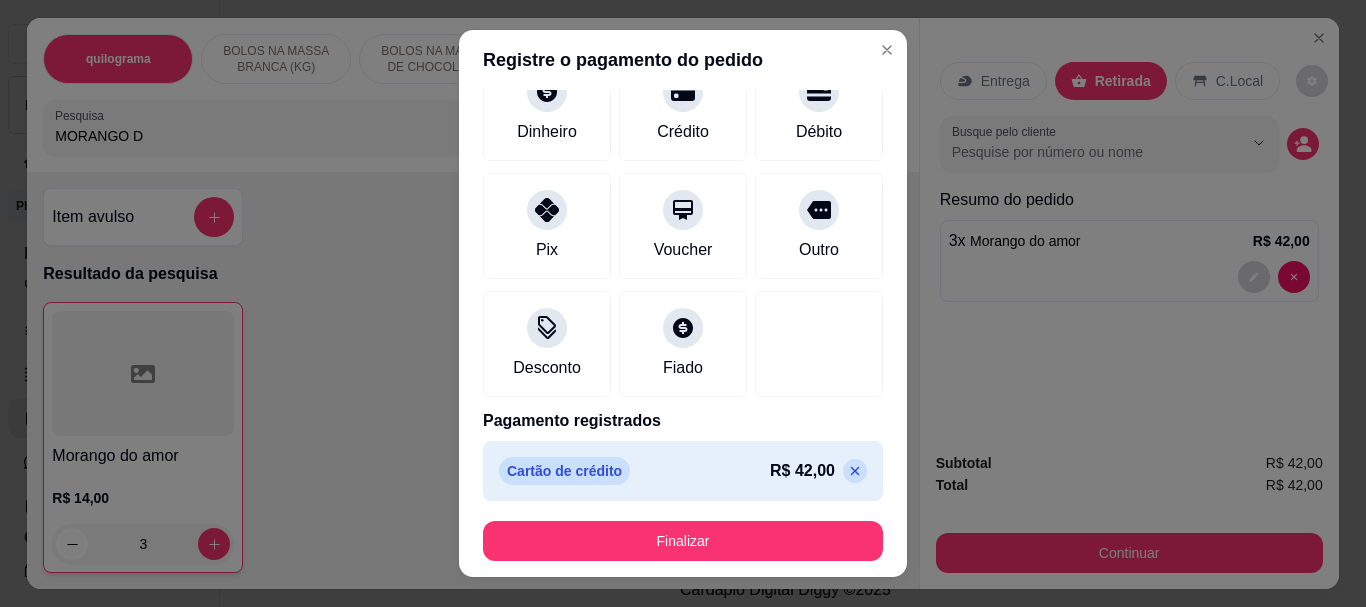 scroll, scrollTop: 139, scrollLeft: 0, axis: vertical 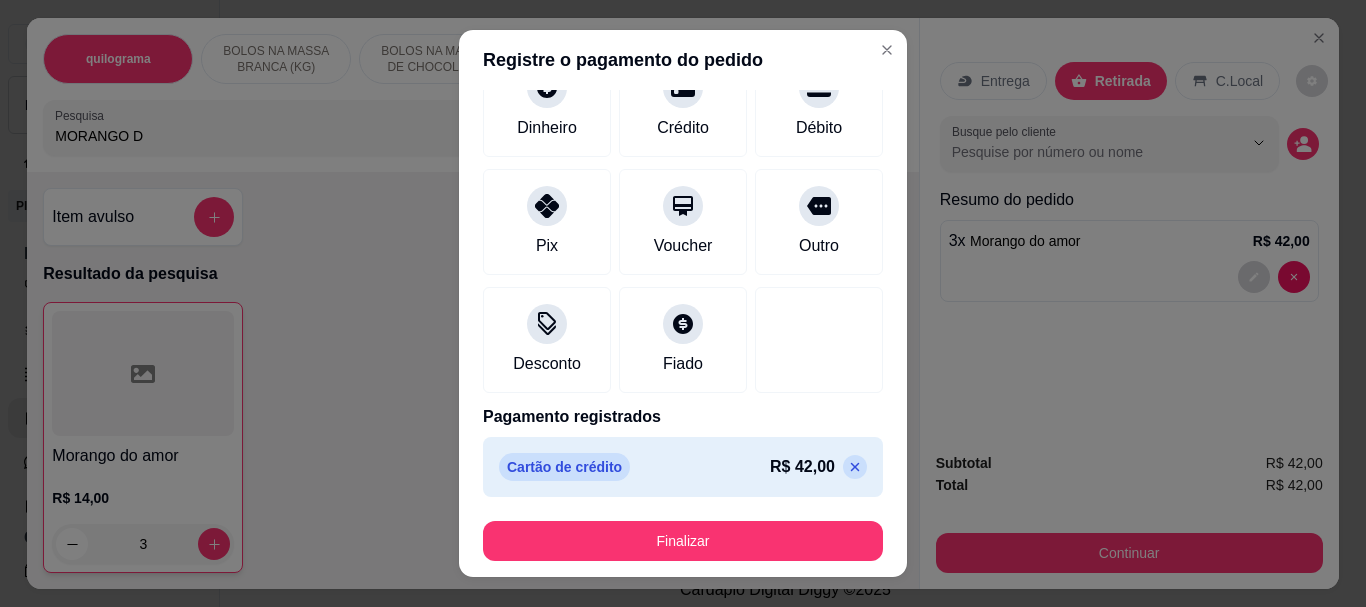 click 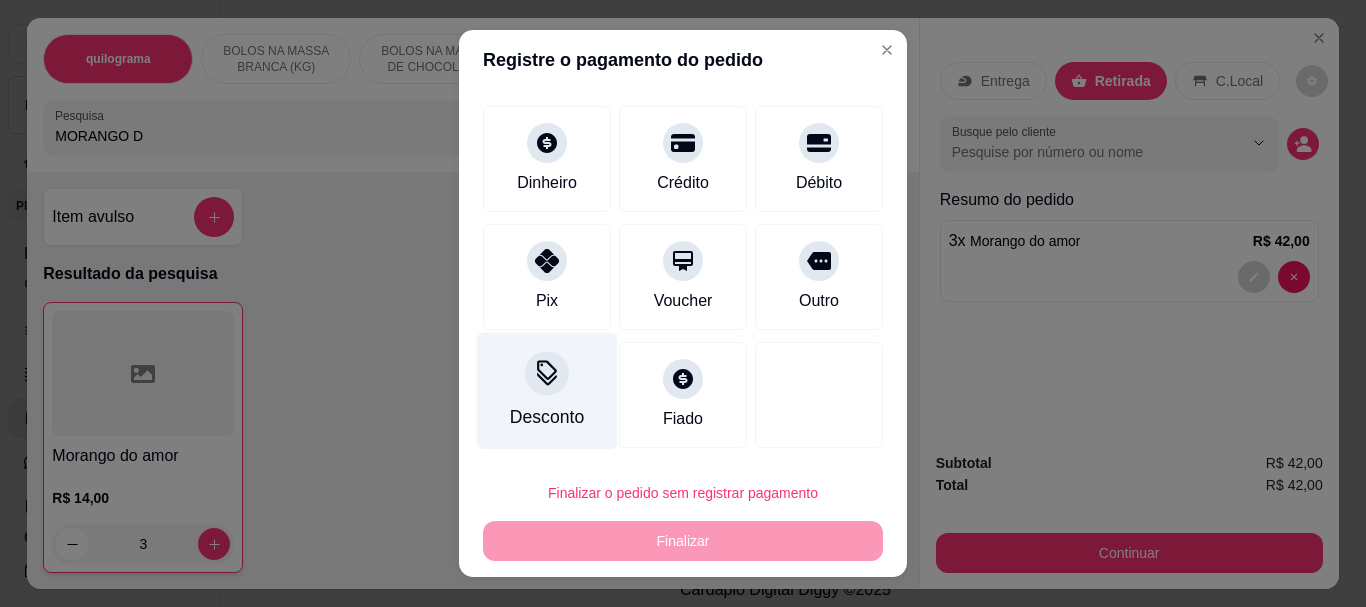 drag, startPoint x: 537, startPoint y: 277, endPoint x: 551, endPoint y: 323, distance: 48.08326 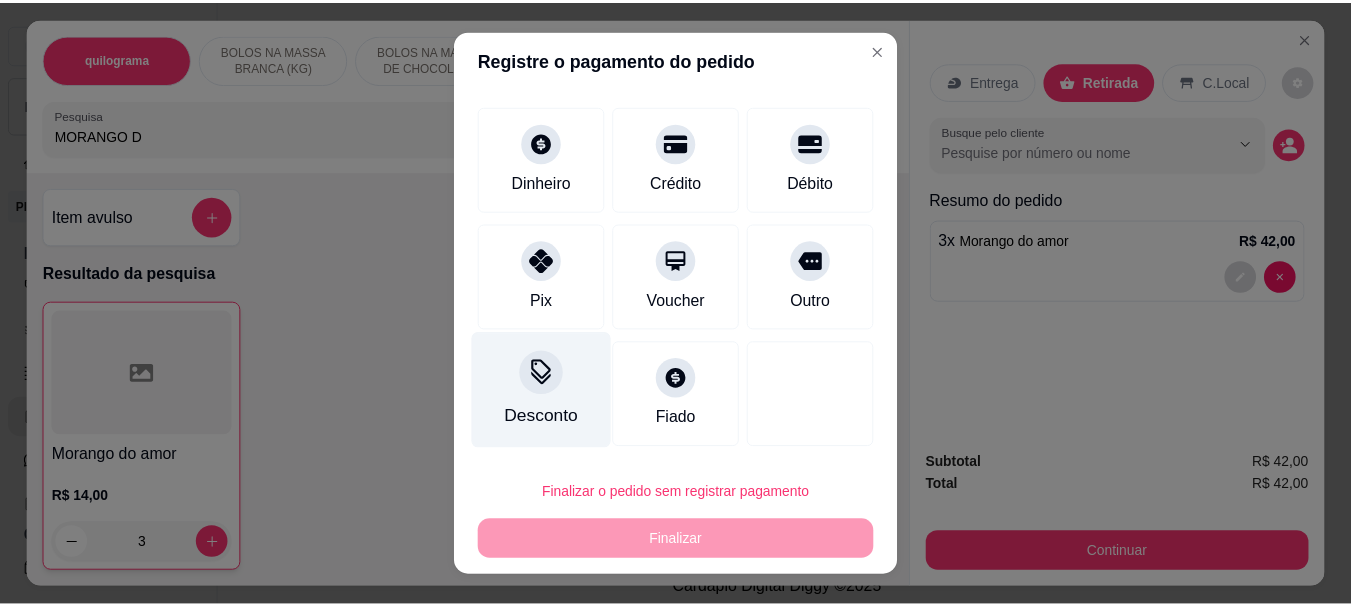 scroll, scrollTop: 139, scrollLeft: 0, axis: vertical 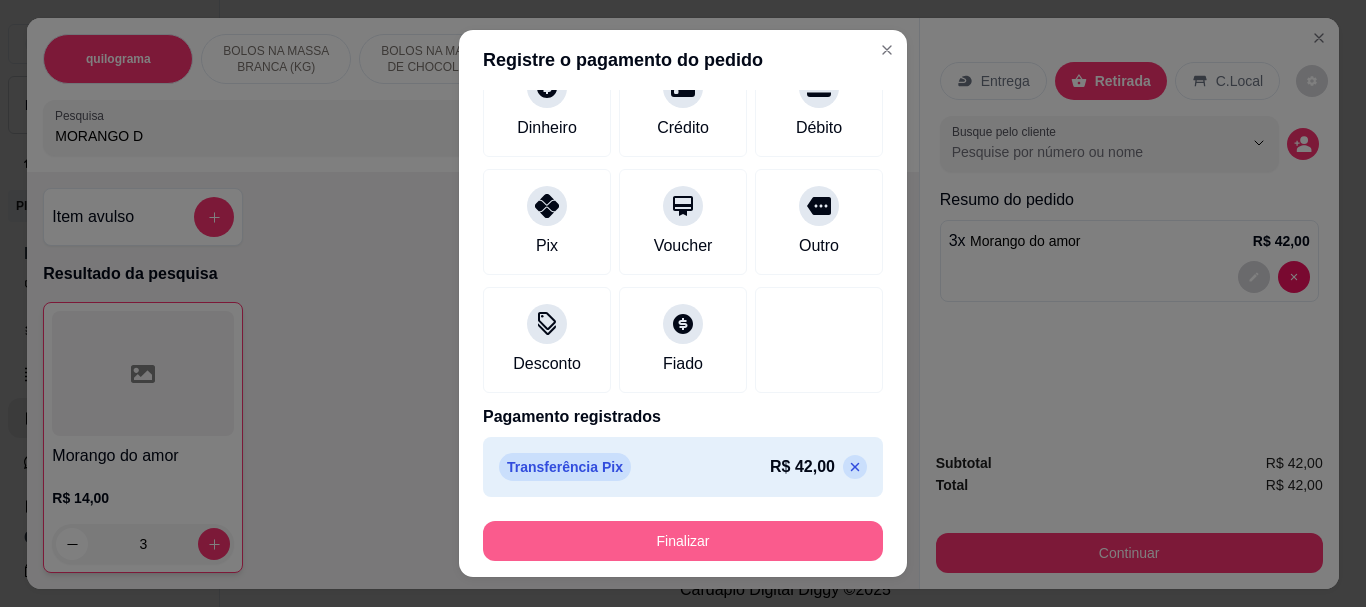 click on "Finalizar" at bounding box center [683, 541] 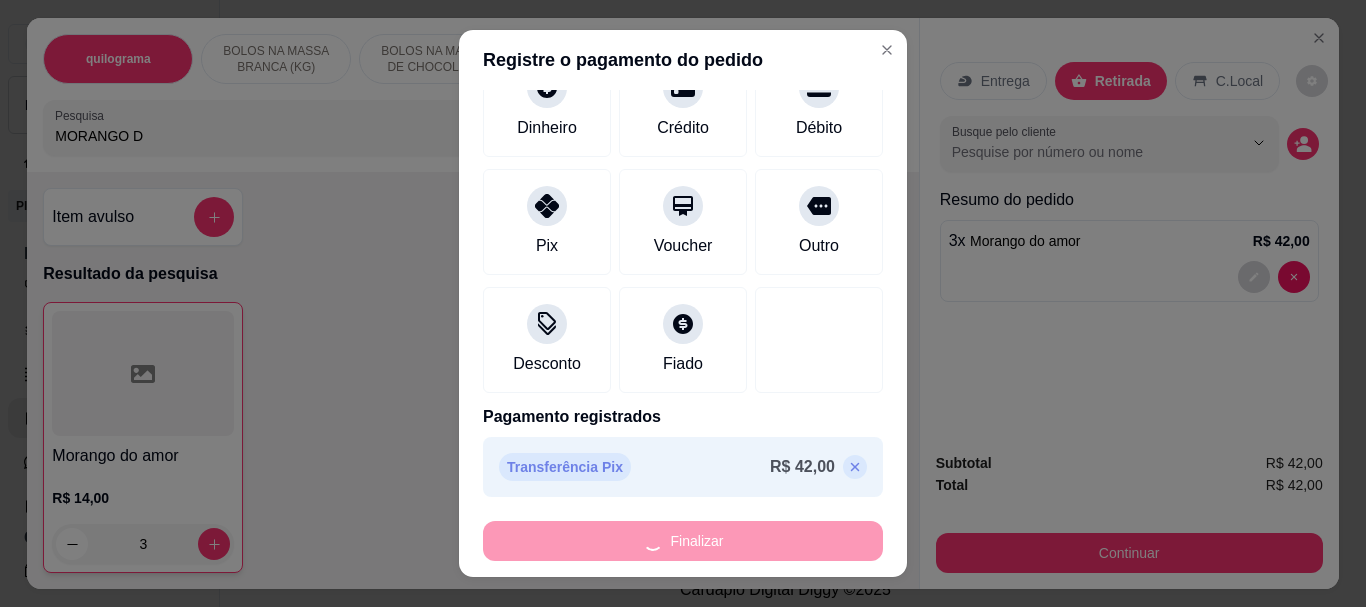 type on "0" 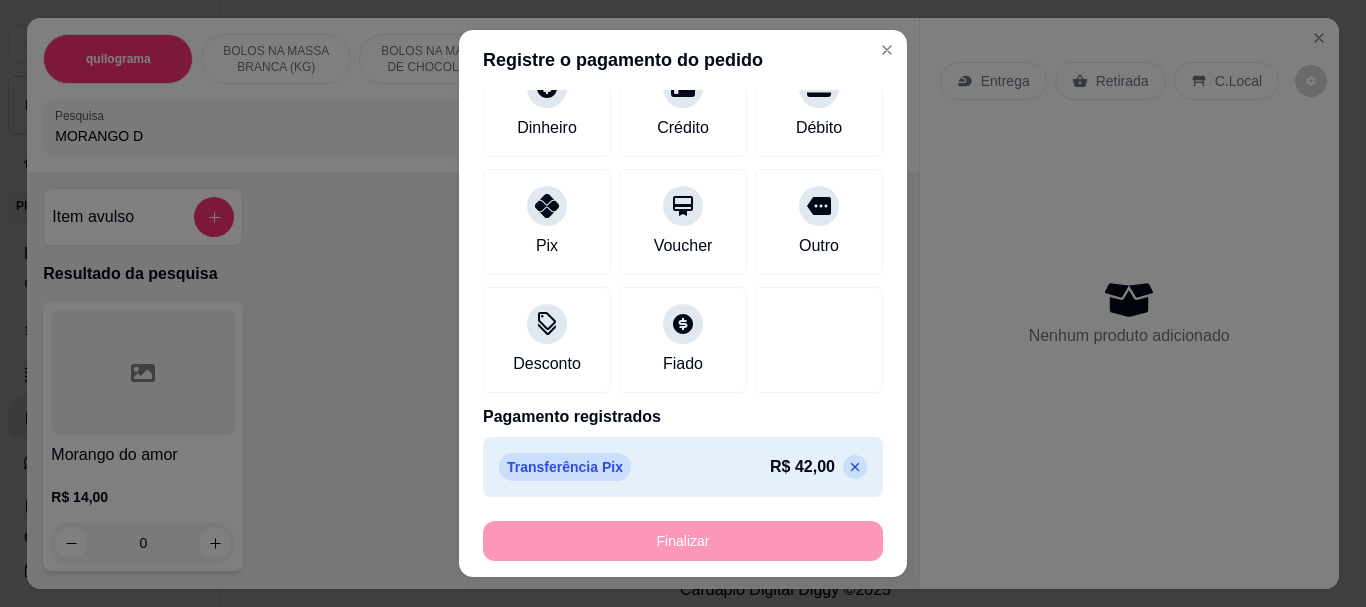 type on "-R$ [PRICE]" 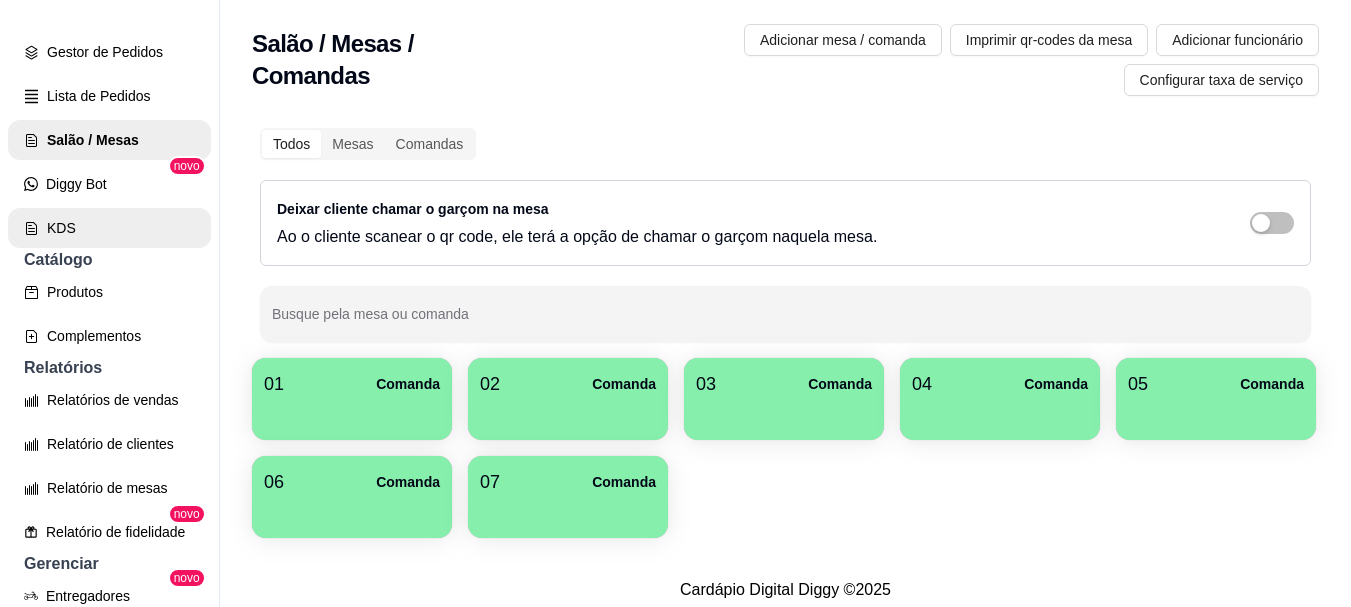 scroll, scrollTop: 300, scrollLeft: 0, axis: vertical 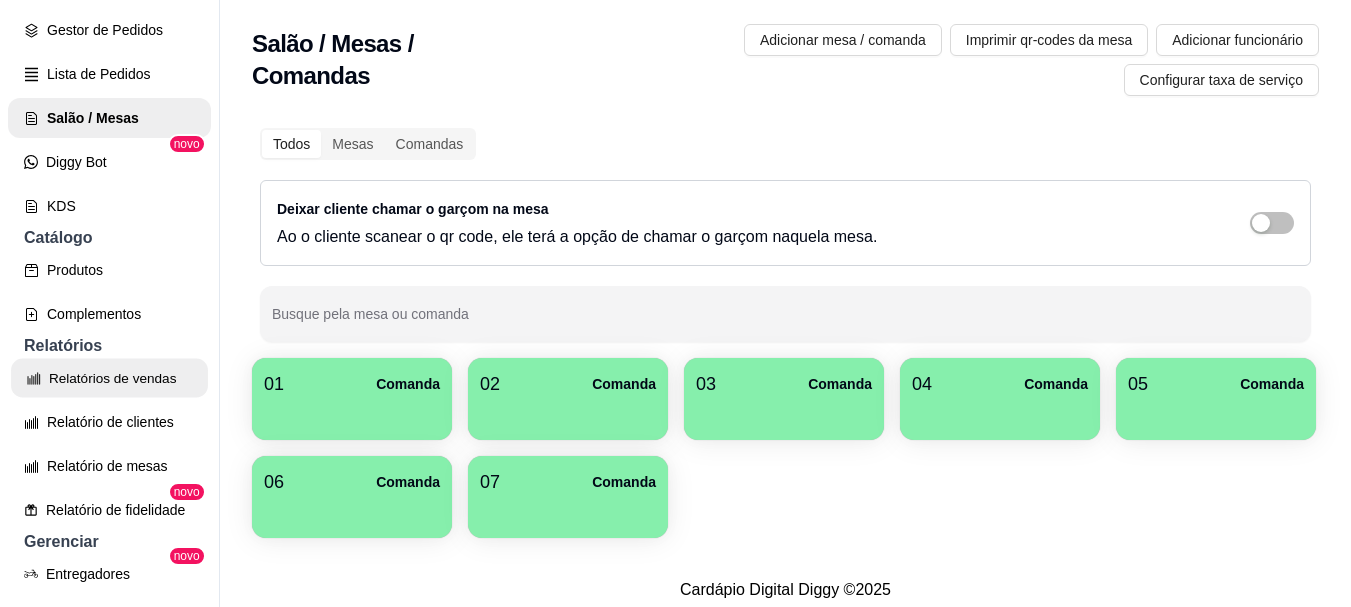 click on "Relatórios de vendas" at bounding box center [109, 378] 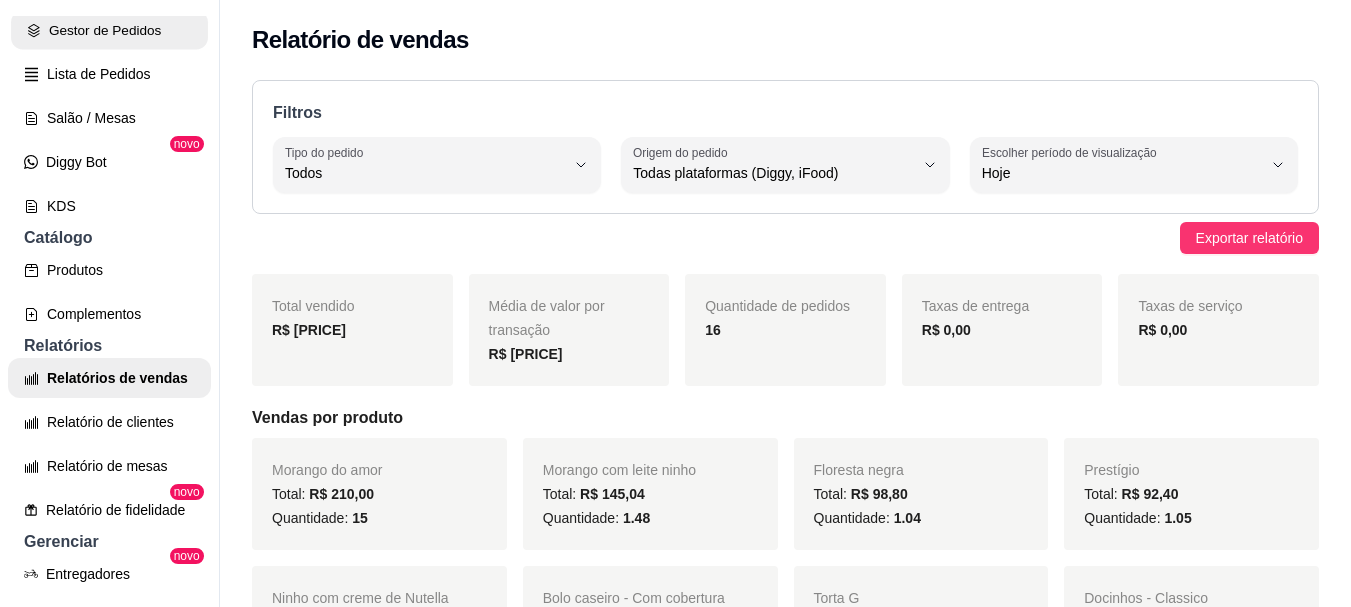 click on "Gestor de Pedidos" at bounding box center (109, 30) 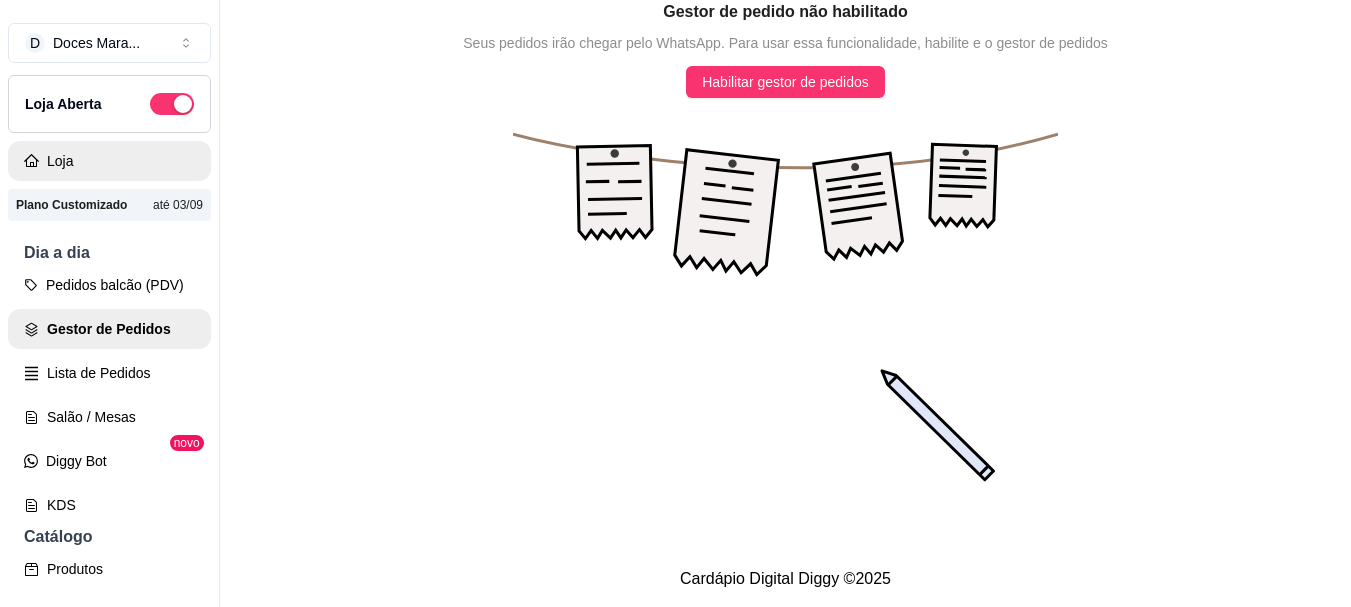 scroll, scrollTop: 0, scrollLeft: 0, axis: both 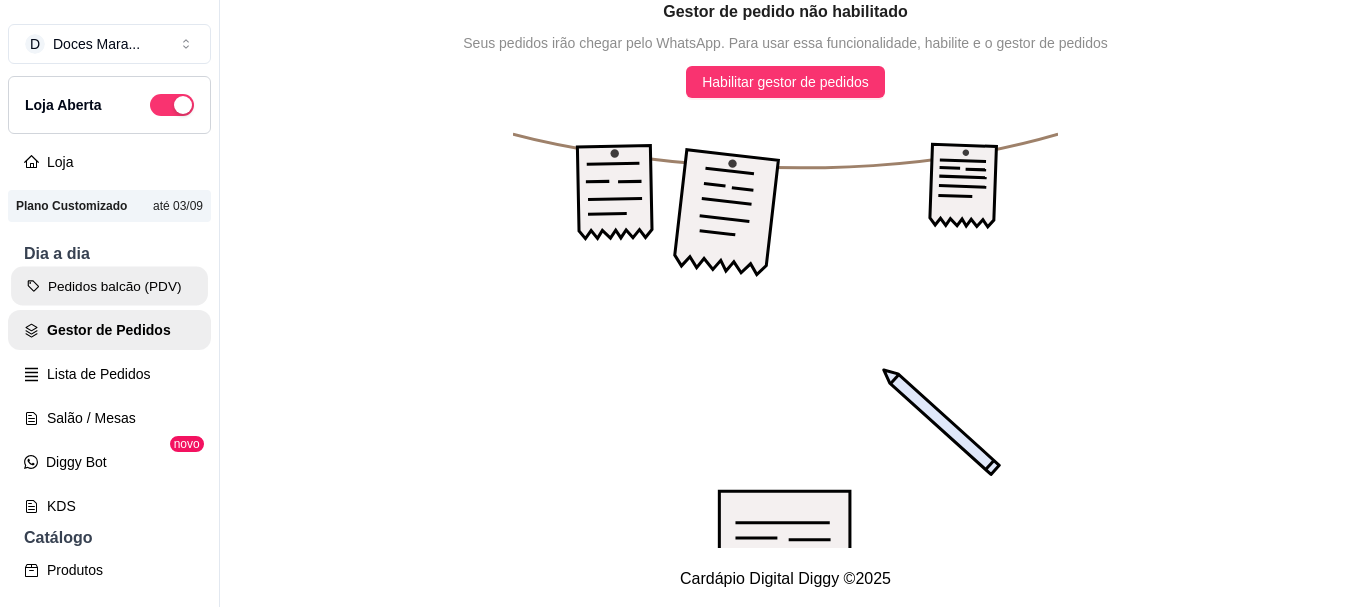 click on "Pedidos balcão (PDV)" at bounding box center [109, 286] 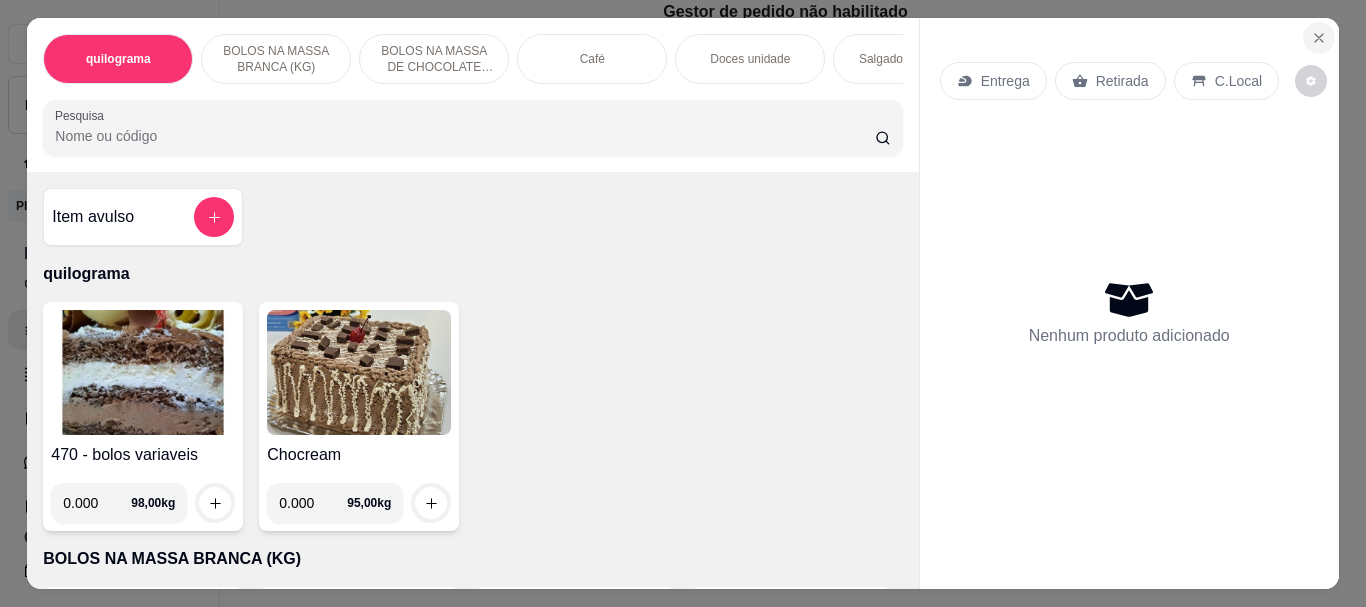 click 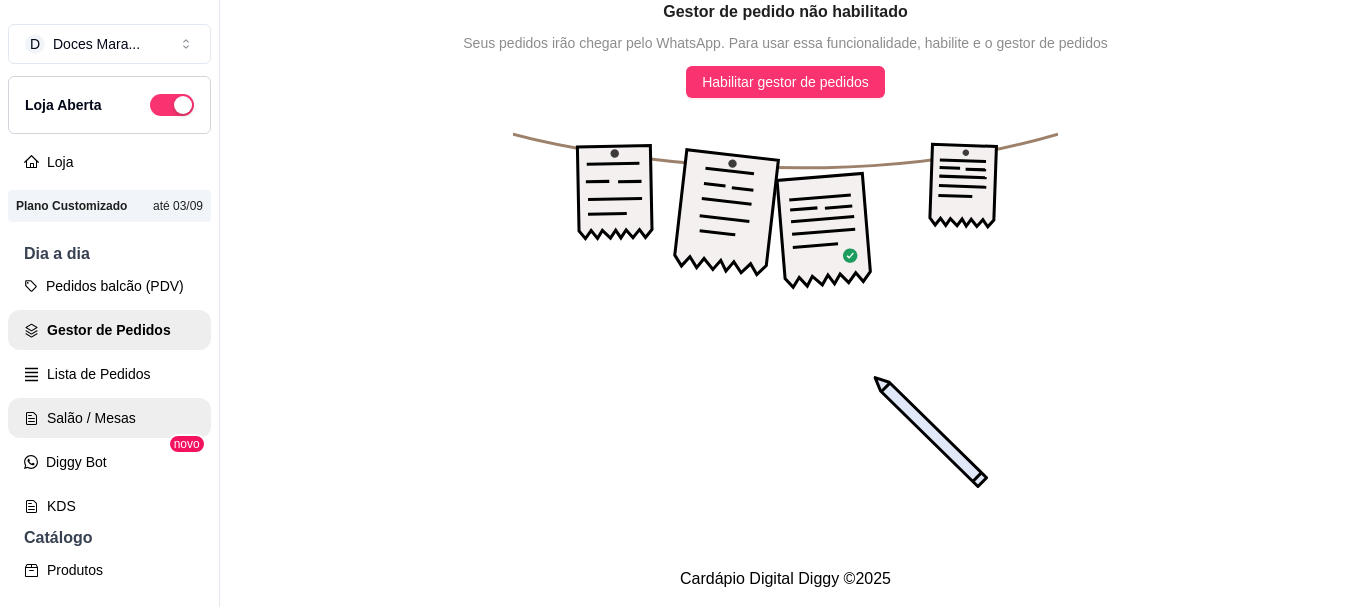 click on "Salão / Mesas" at bounding box center (109, 418) 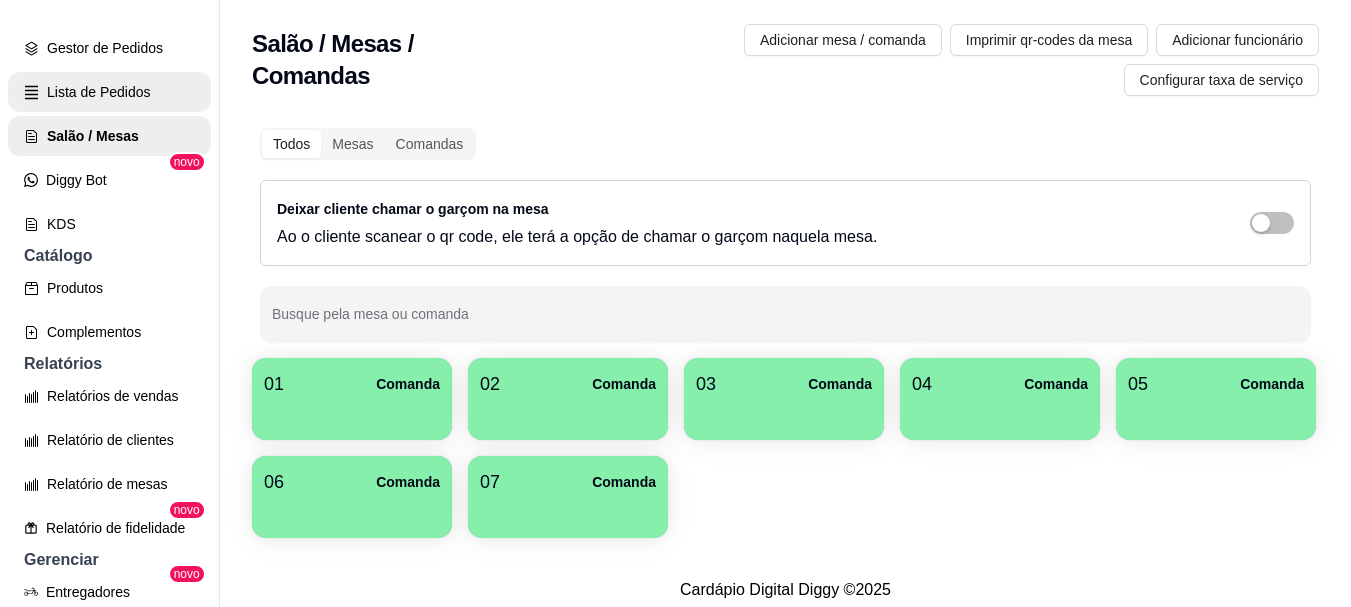 scroll, scrollTop: 400, scrollLeft: 0, axis: vertical 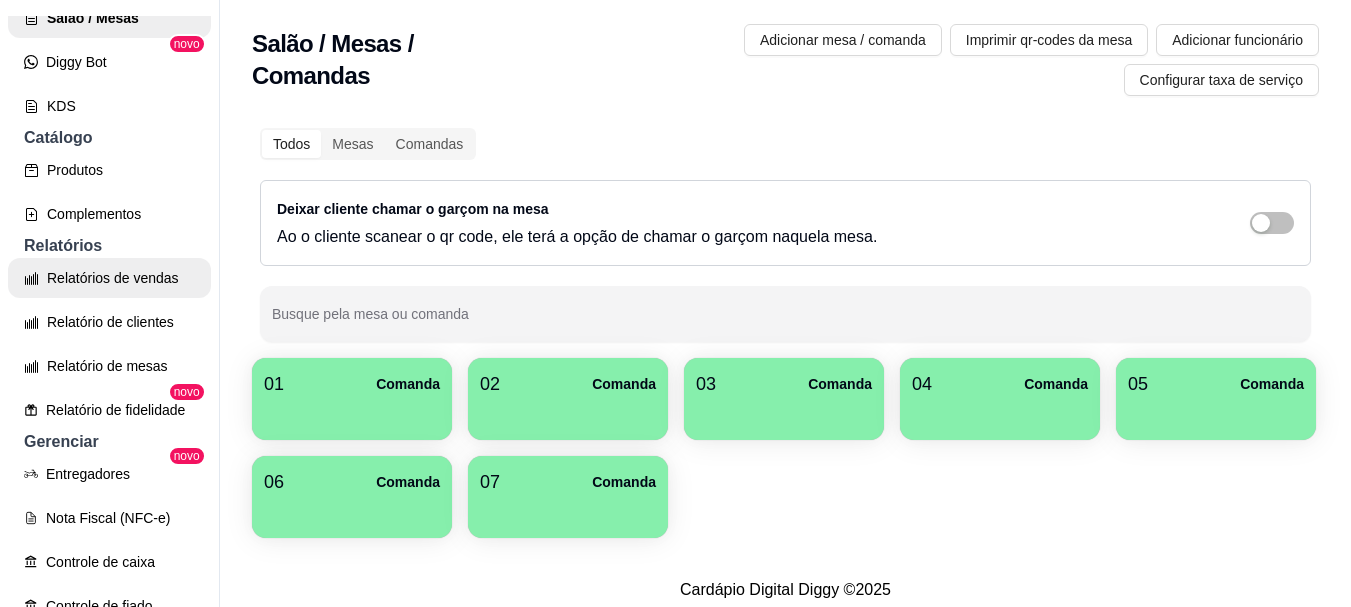 click on "Relatórios de vendas" at bounding box center (109, 278) 